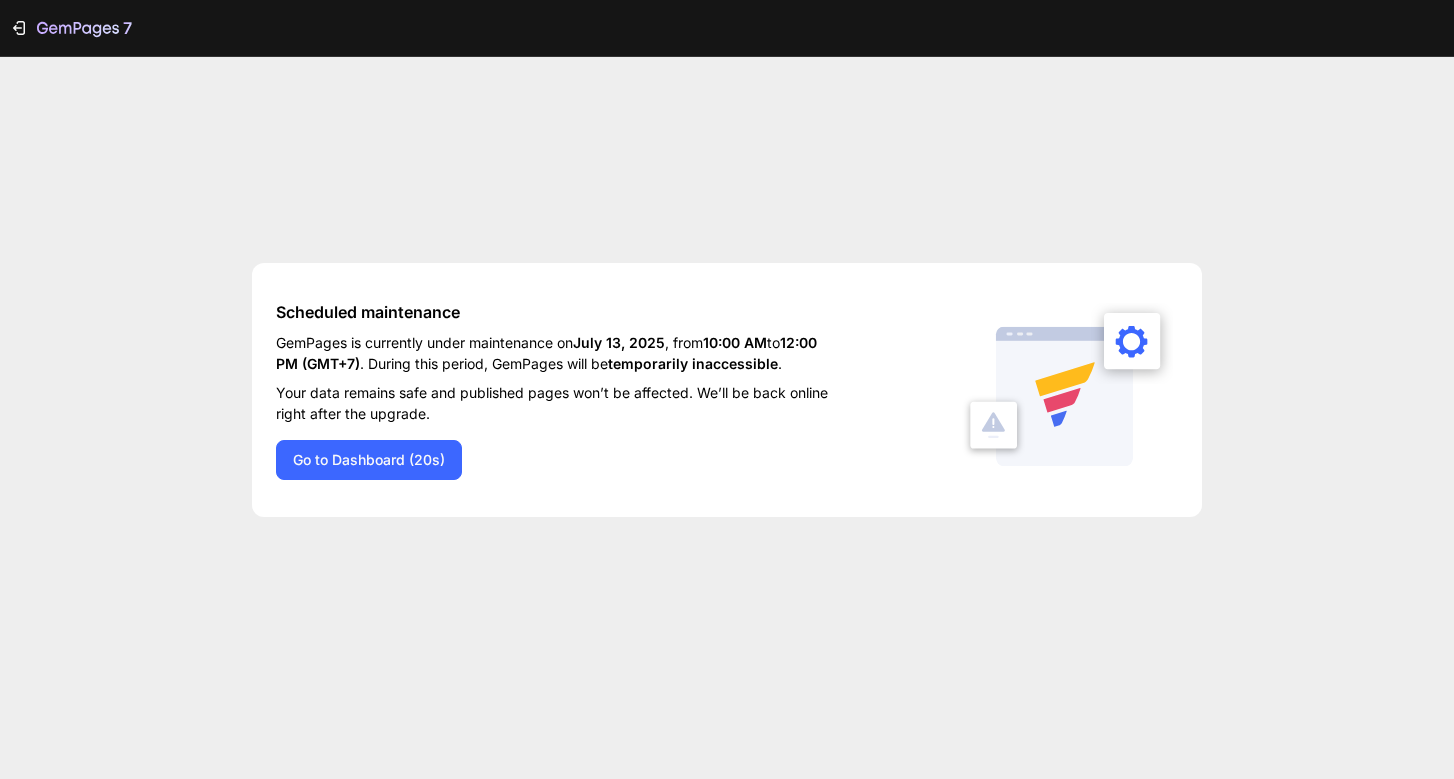 scroll, scrollTop: 0, scrollLeft: 0, axis: both 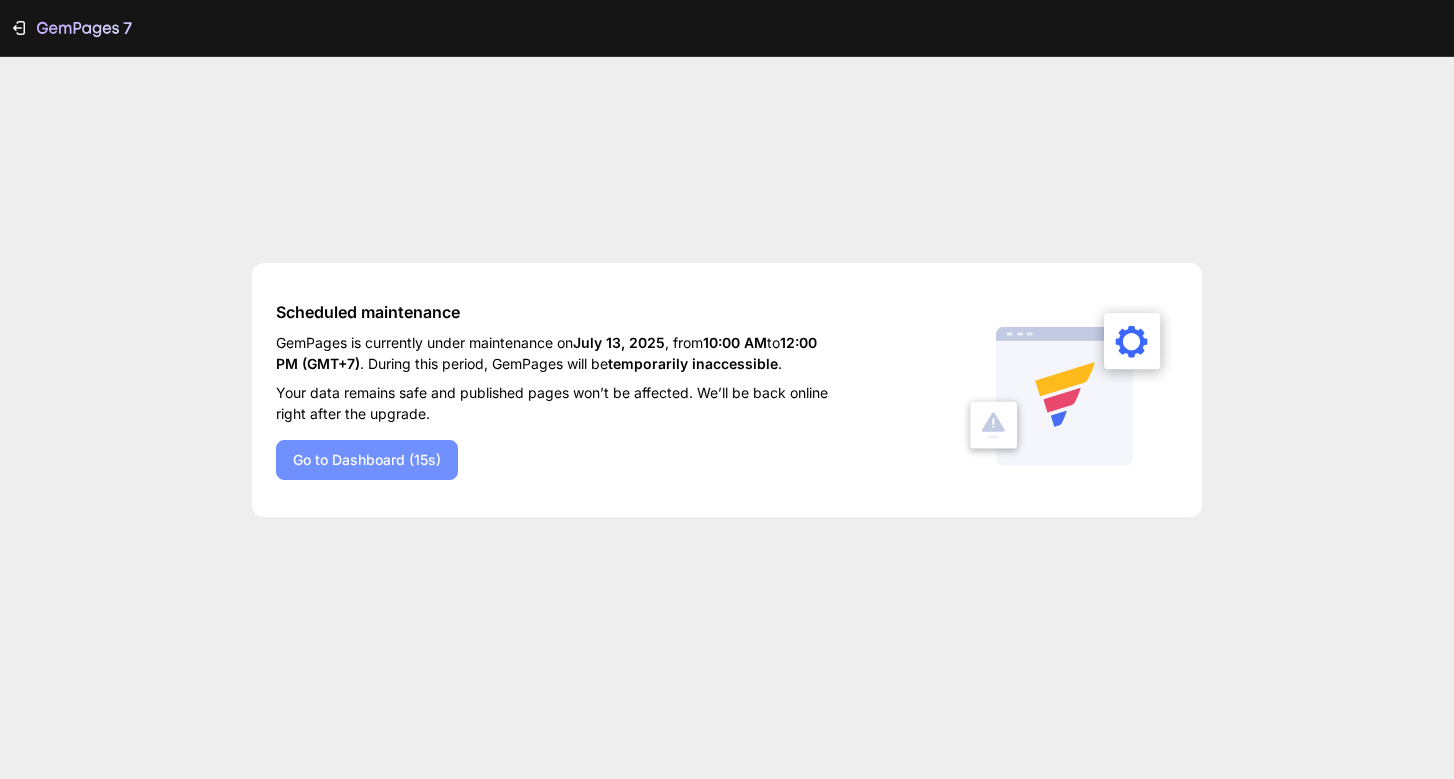 click on "Go to Dashboard (15s)" at bounding box center [367, 459] 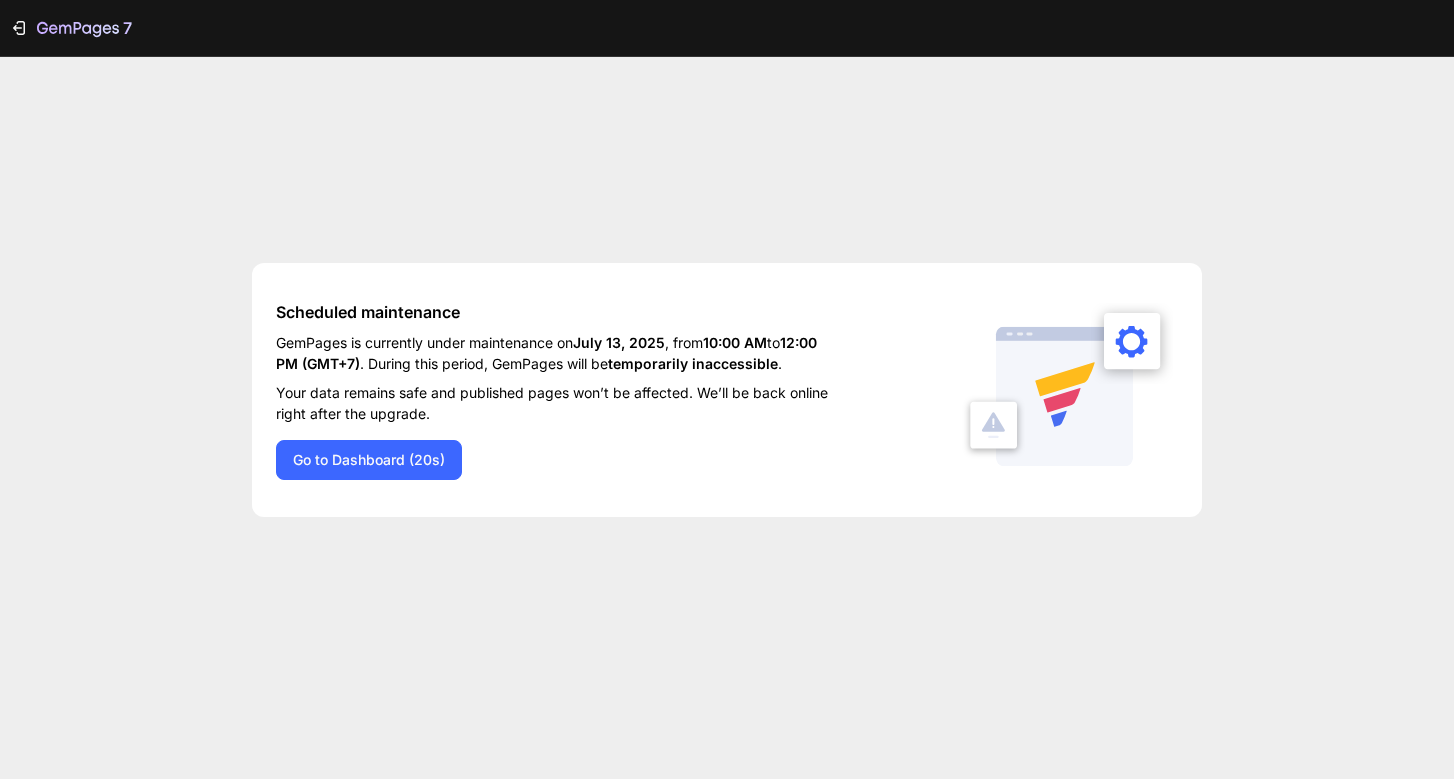 scroll, scrollTop: 0, scrollLeft: 0, axis: both 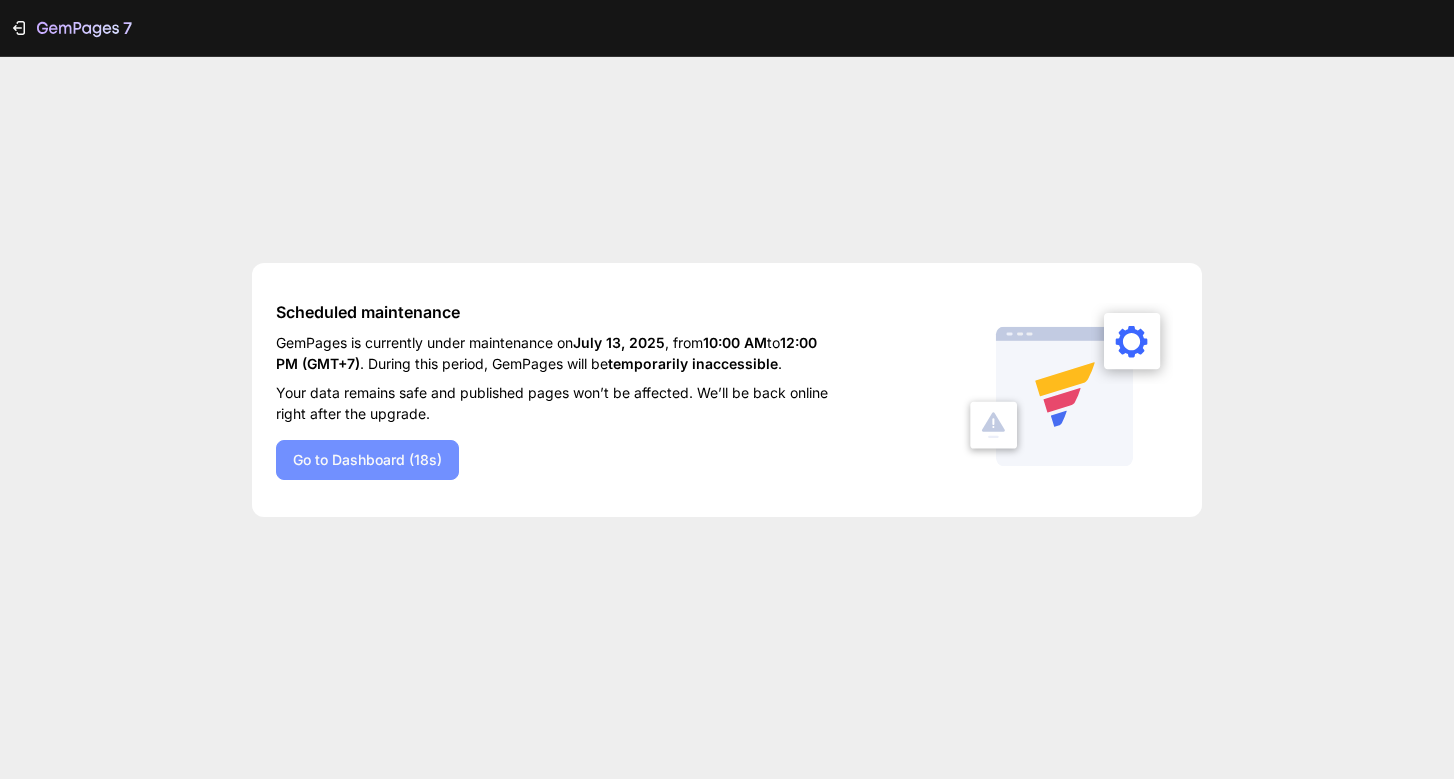 click on "Go to Dashboard (18s)" at bounding box center [367, 459] 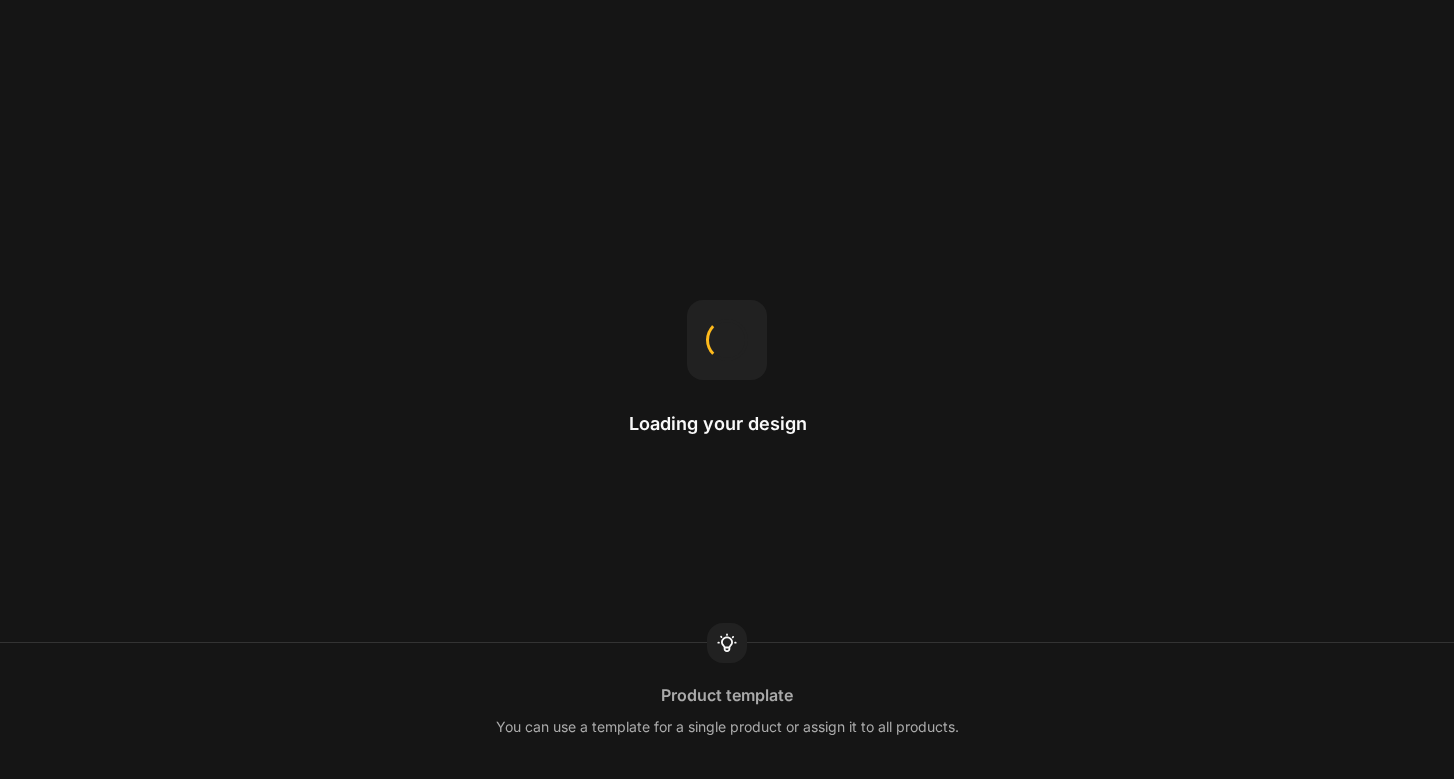 scroll, scrollTop: 0, scrollLeft: 0, axis: both 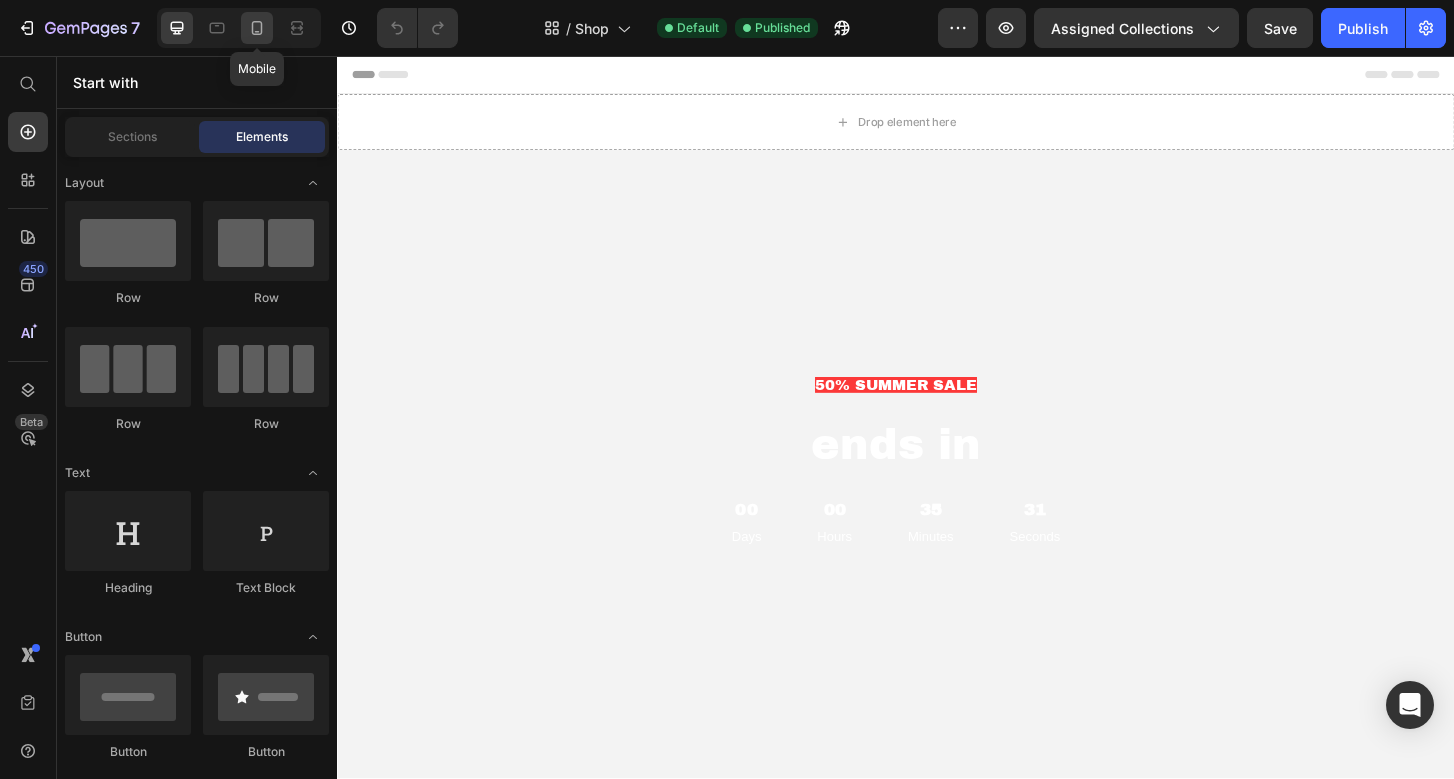 click 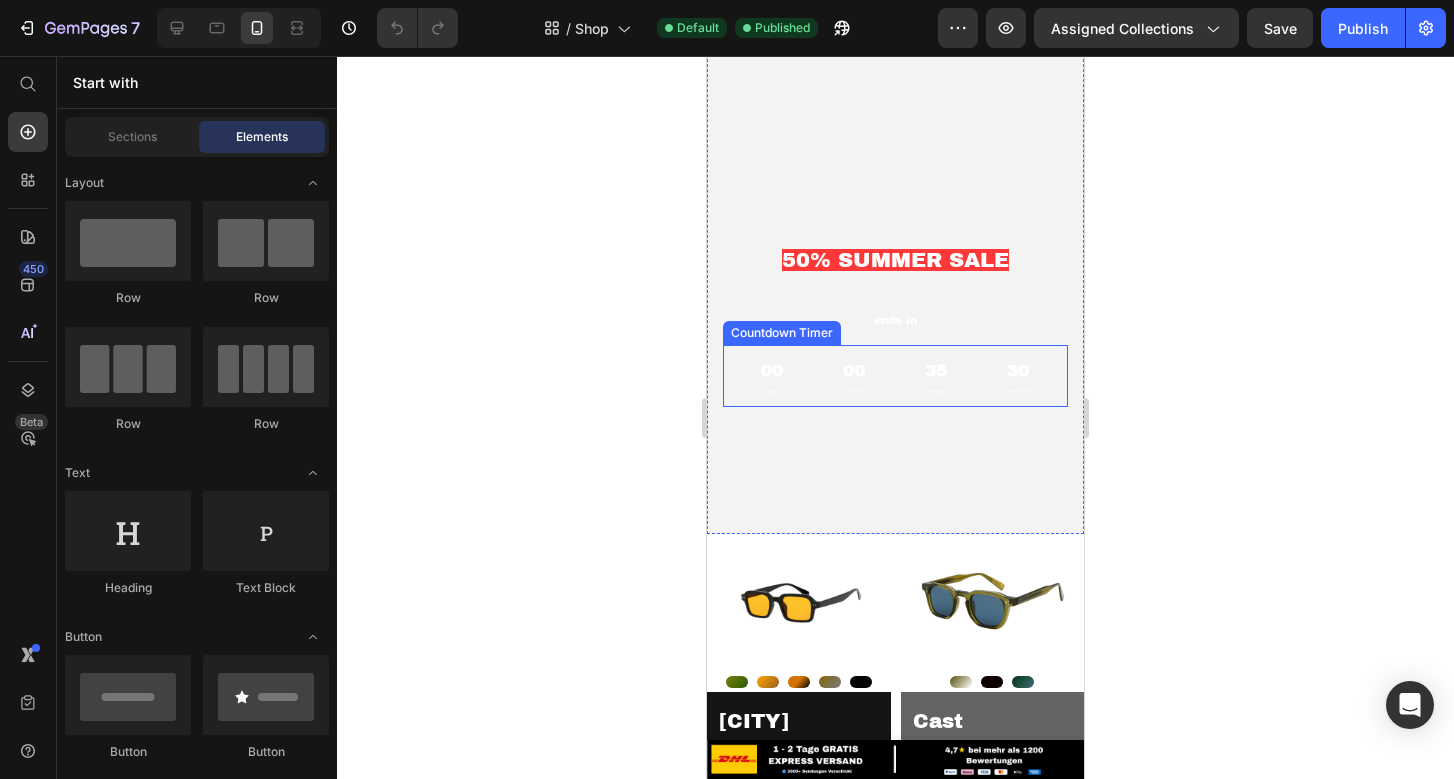scroll, scrollTop: 155, scrollLeft: 0, axis: vertical 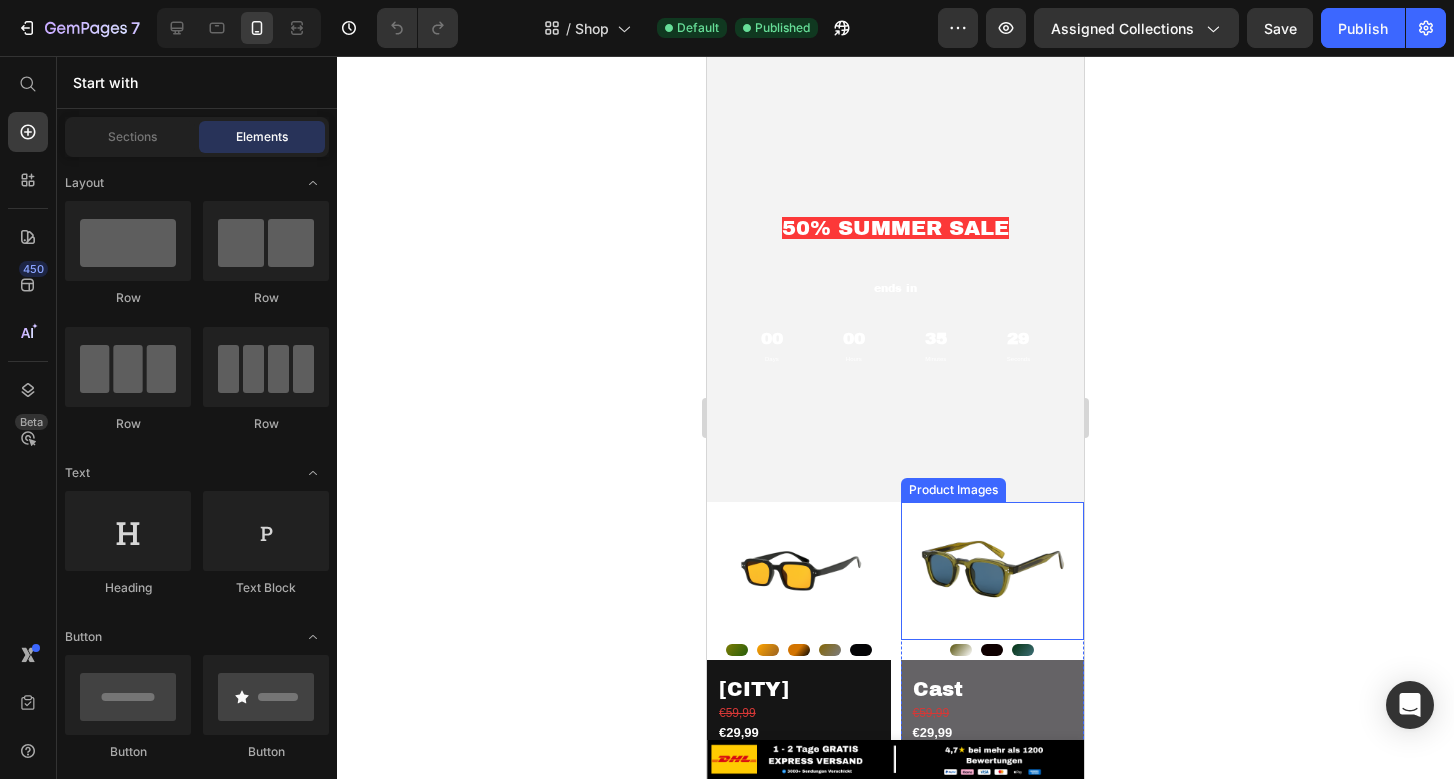 click at bounding box center [895, 252] 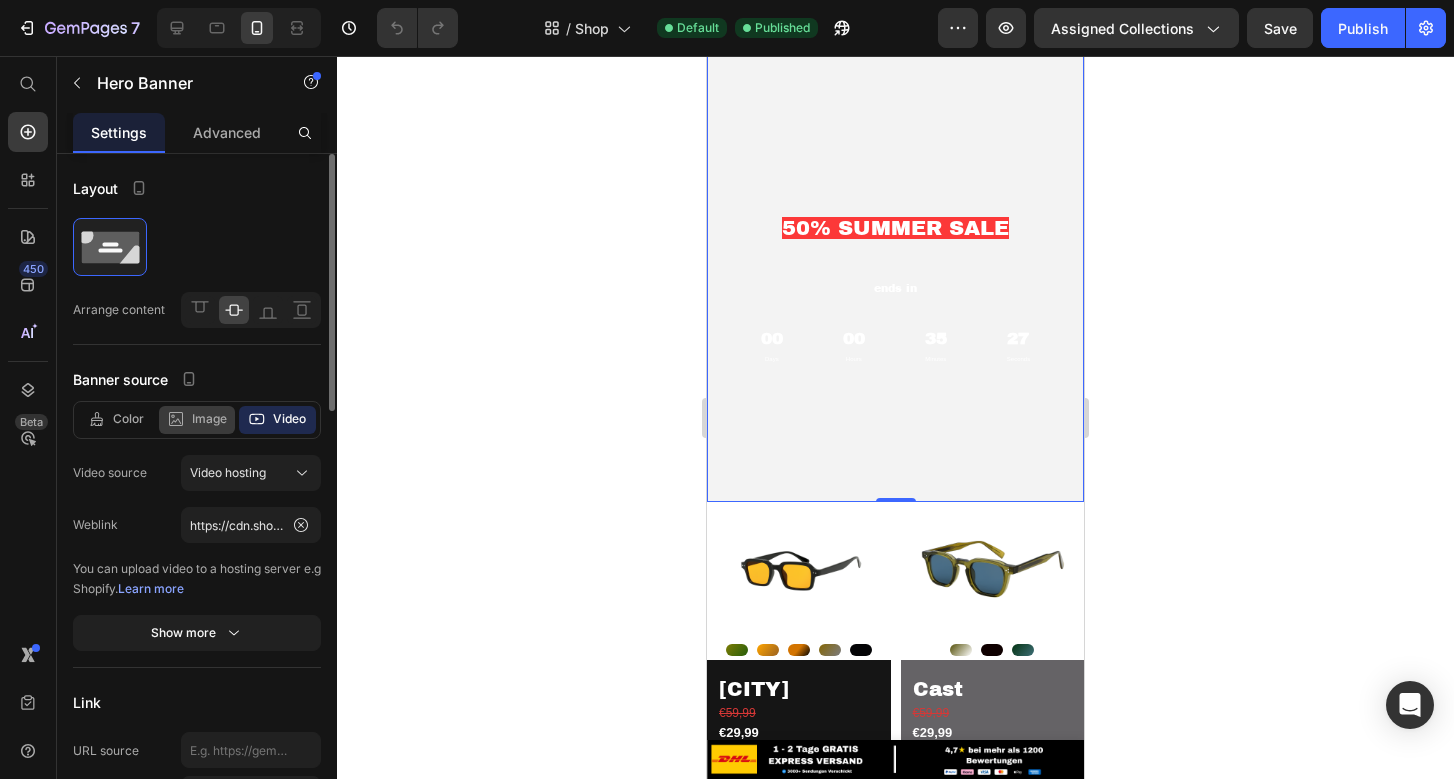 drag, startPoint x: 201, startPoint y: 412, endPoint x: 201, endPoint y: 429, distance: 17 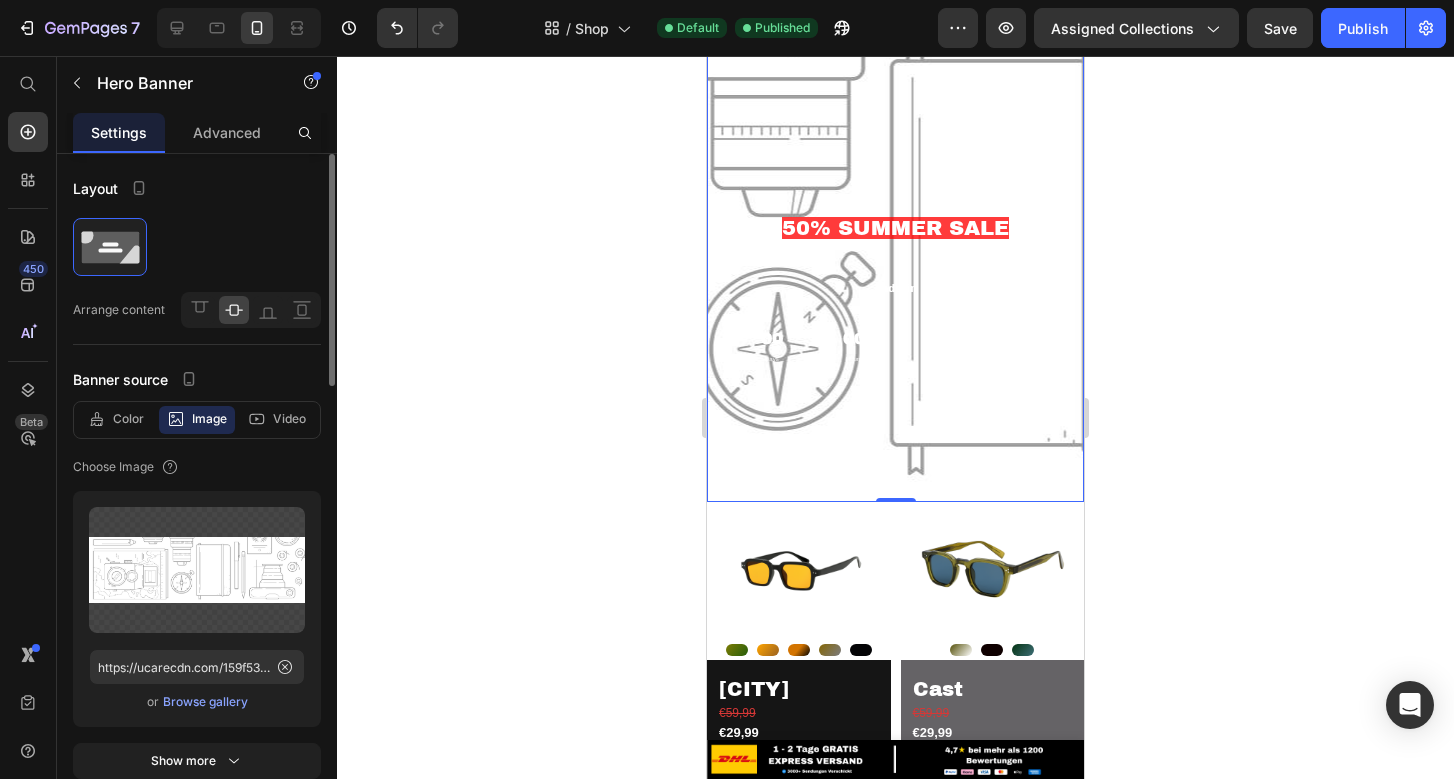 click on "Browse gallery" at bounding box center [205, 702] 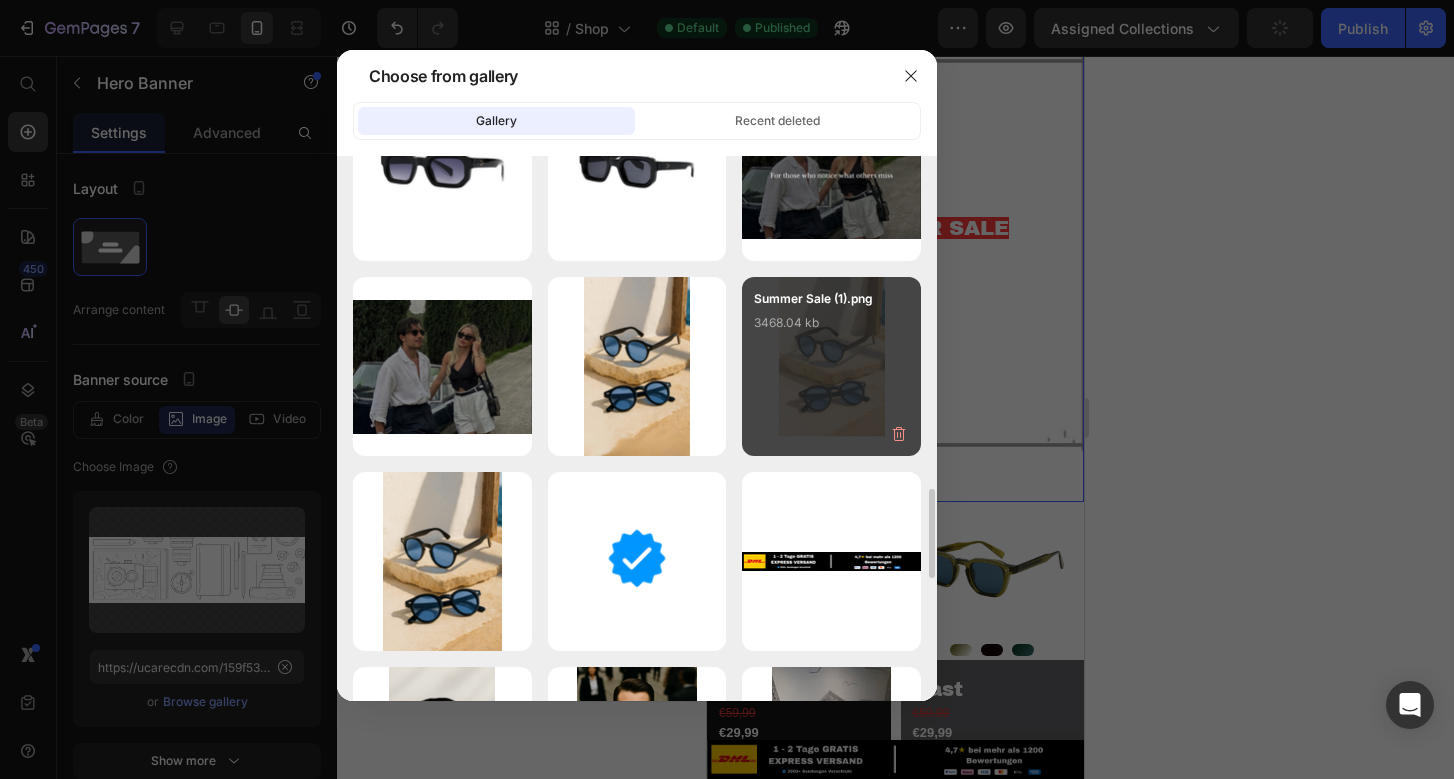 scroll, scrollTop: 1962, scrollLeft: 0, axis: vertical 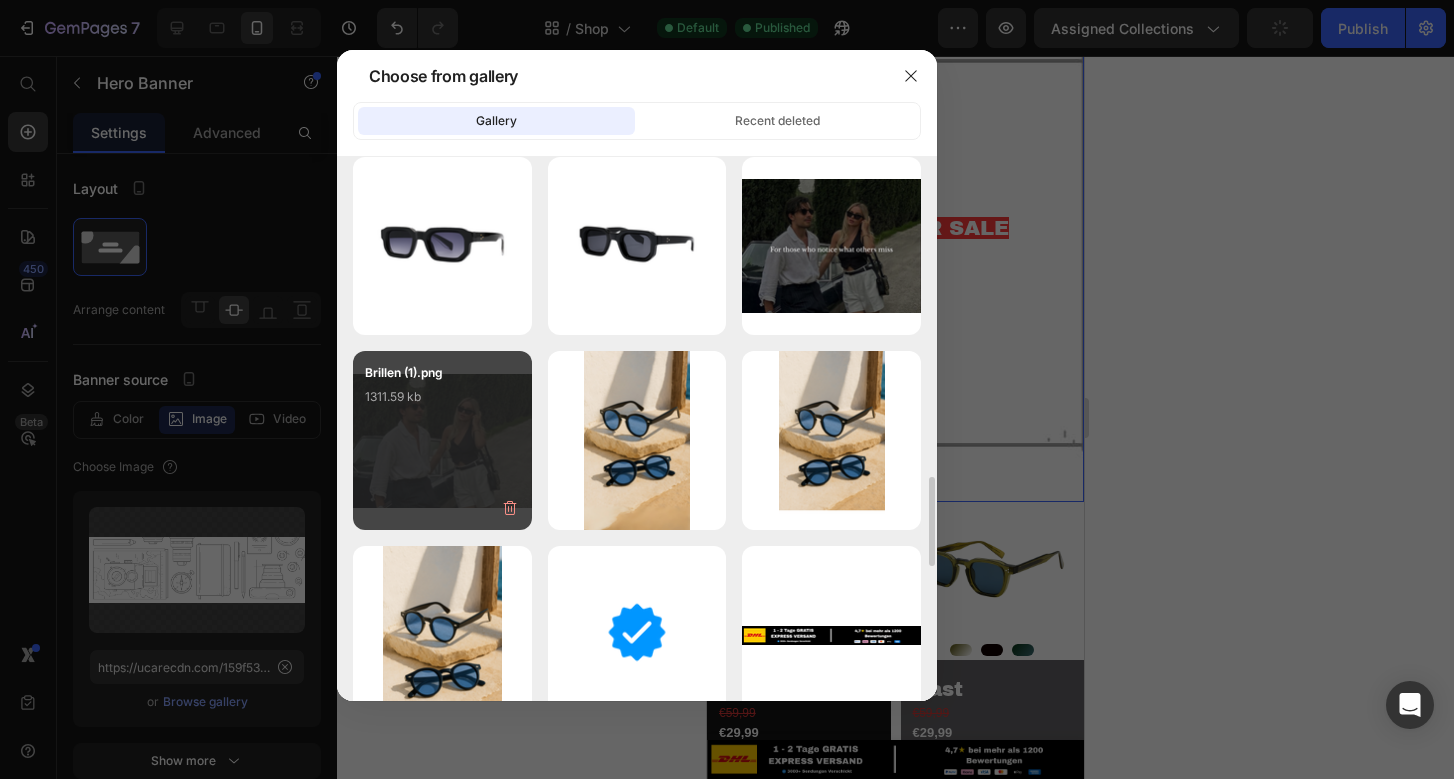click on "Brillen (1).png 1311.59 kb" at bounding box center (442, 440) 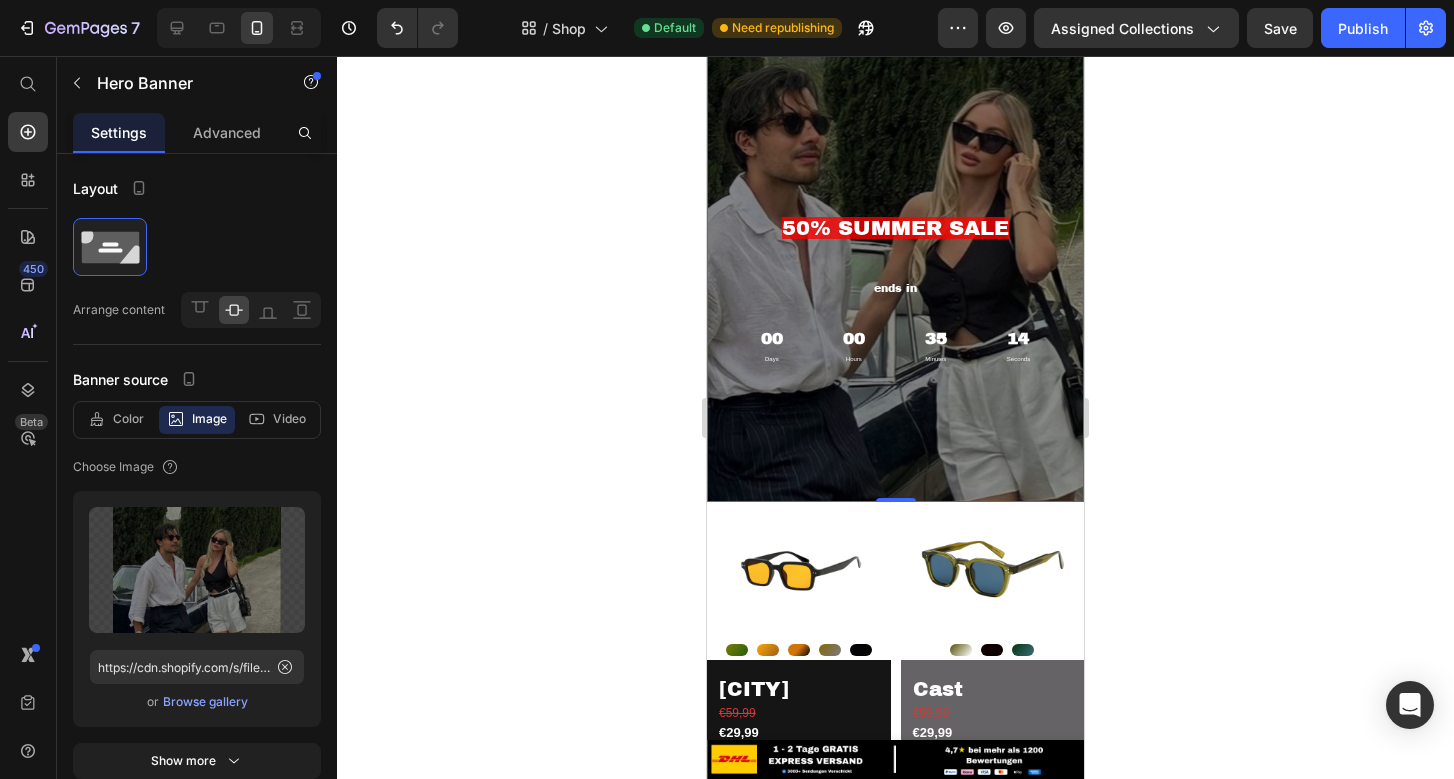 click 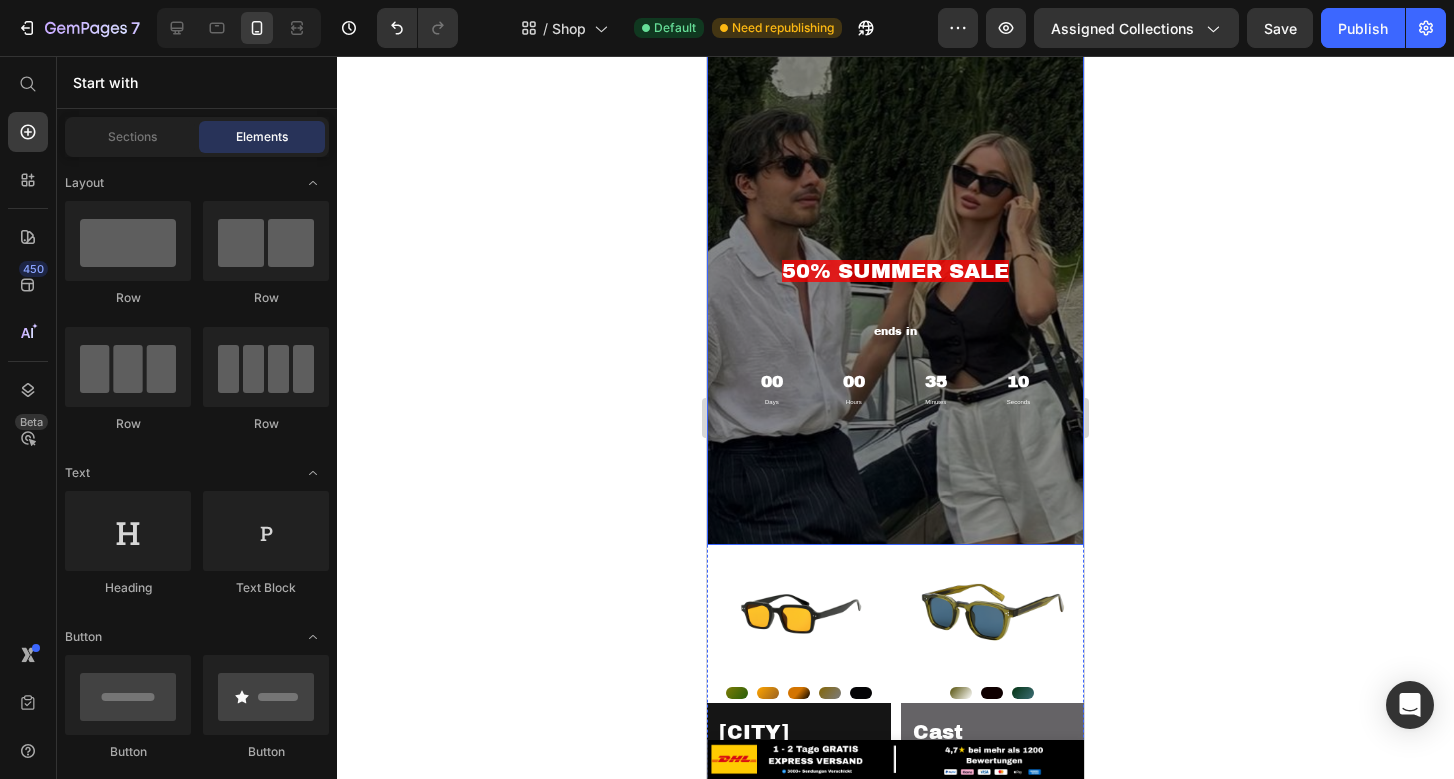 scroll, scrollTop: 111, scrollLeft: 0, axis: vertical 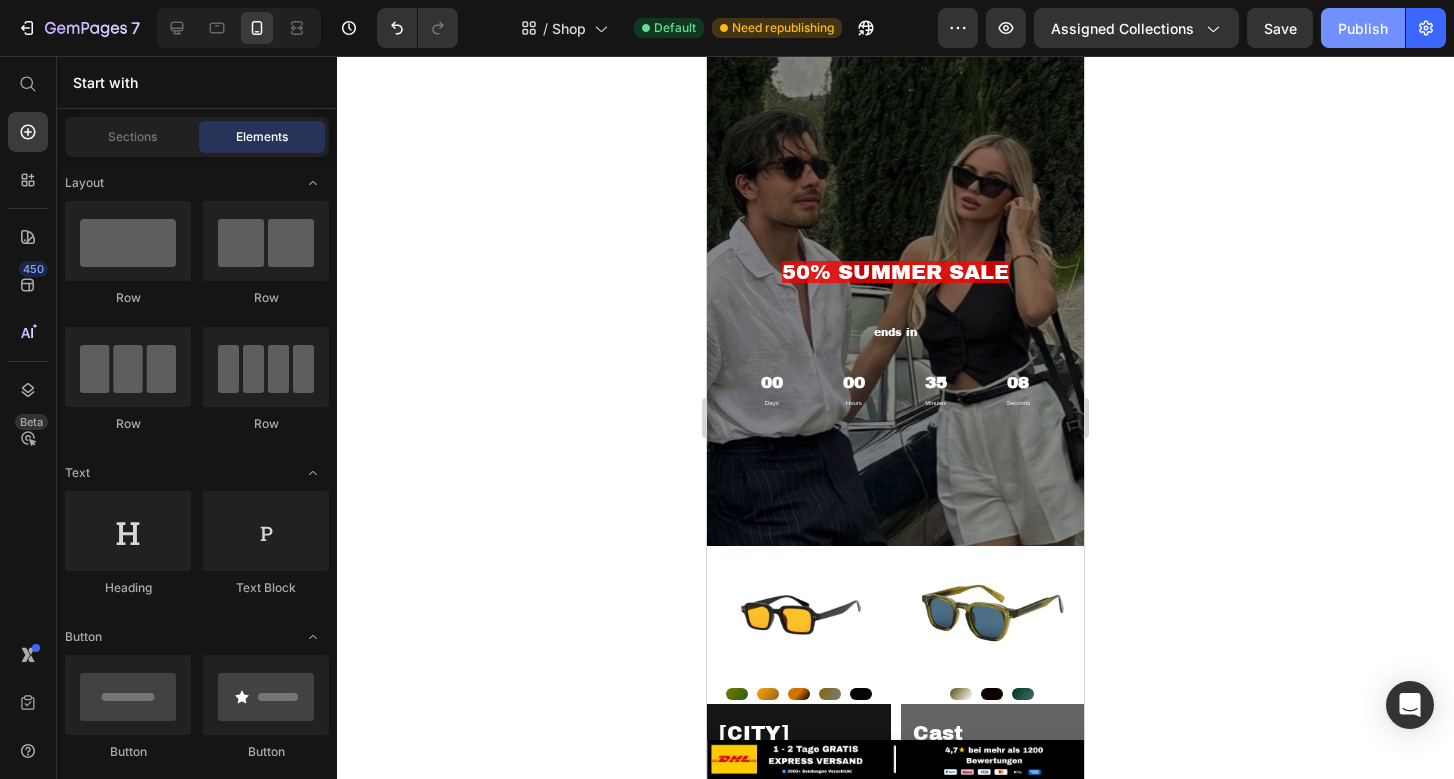 click on "Publish" at bounding box center [1363, 28] 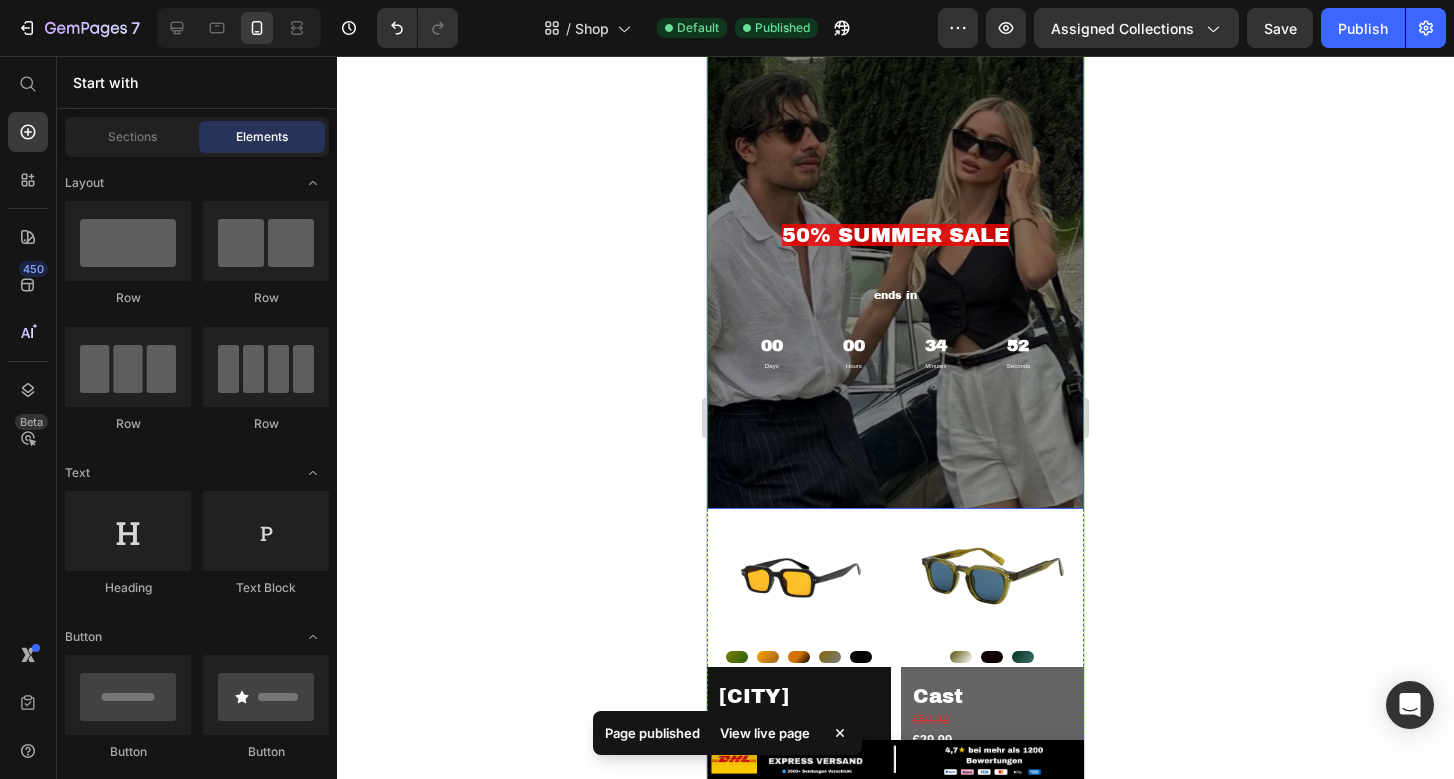 scroll, scrollTop: 0, scrollLeft: 0, axis: both 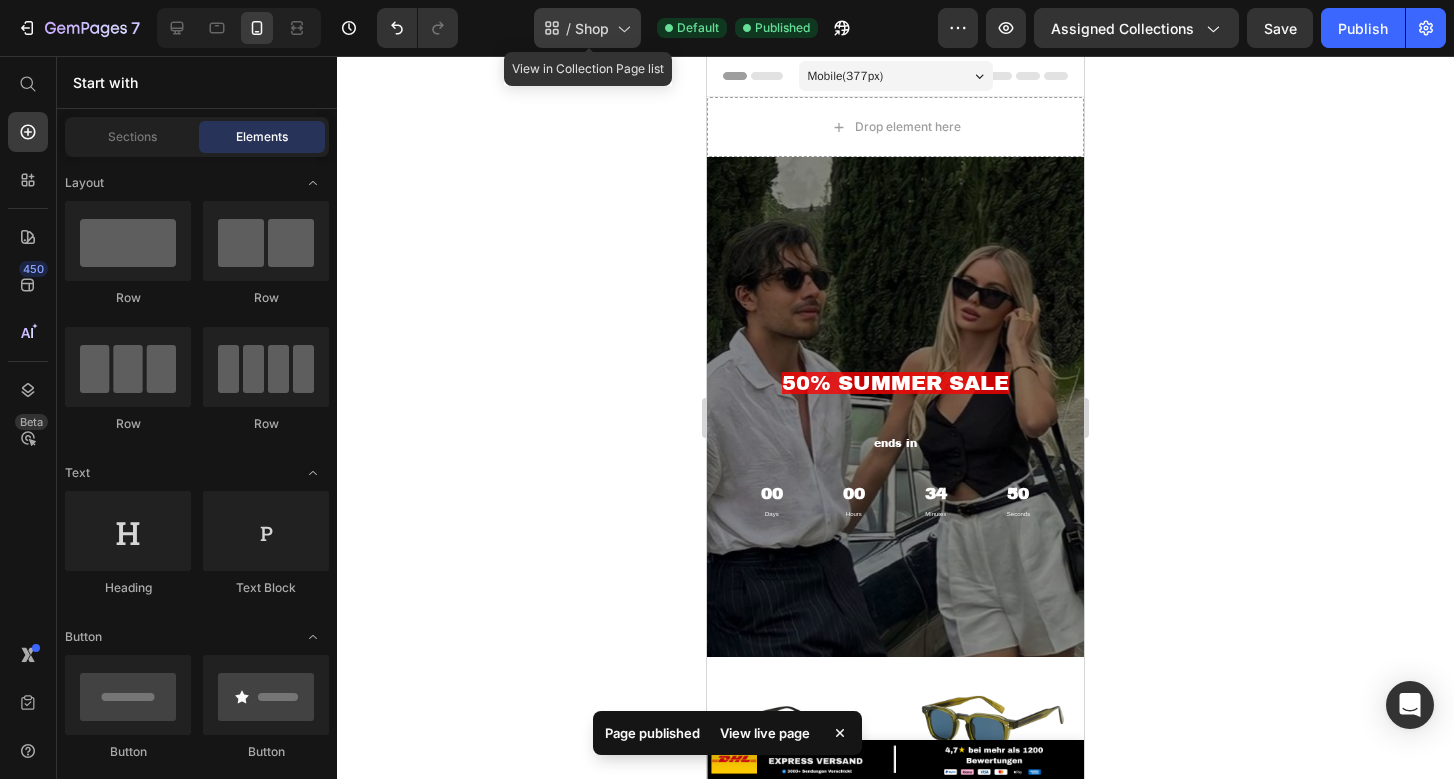 click on "Shop" at bounding box center [592, 28] 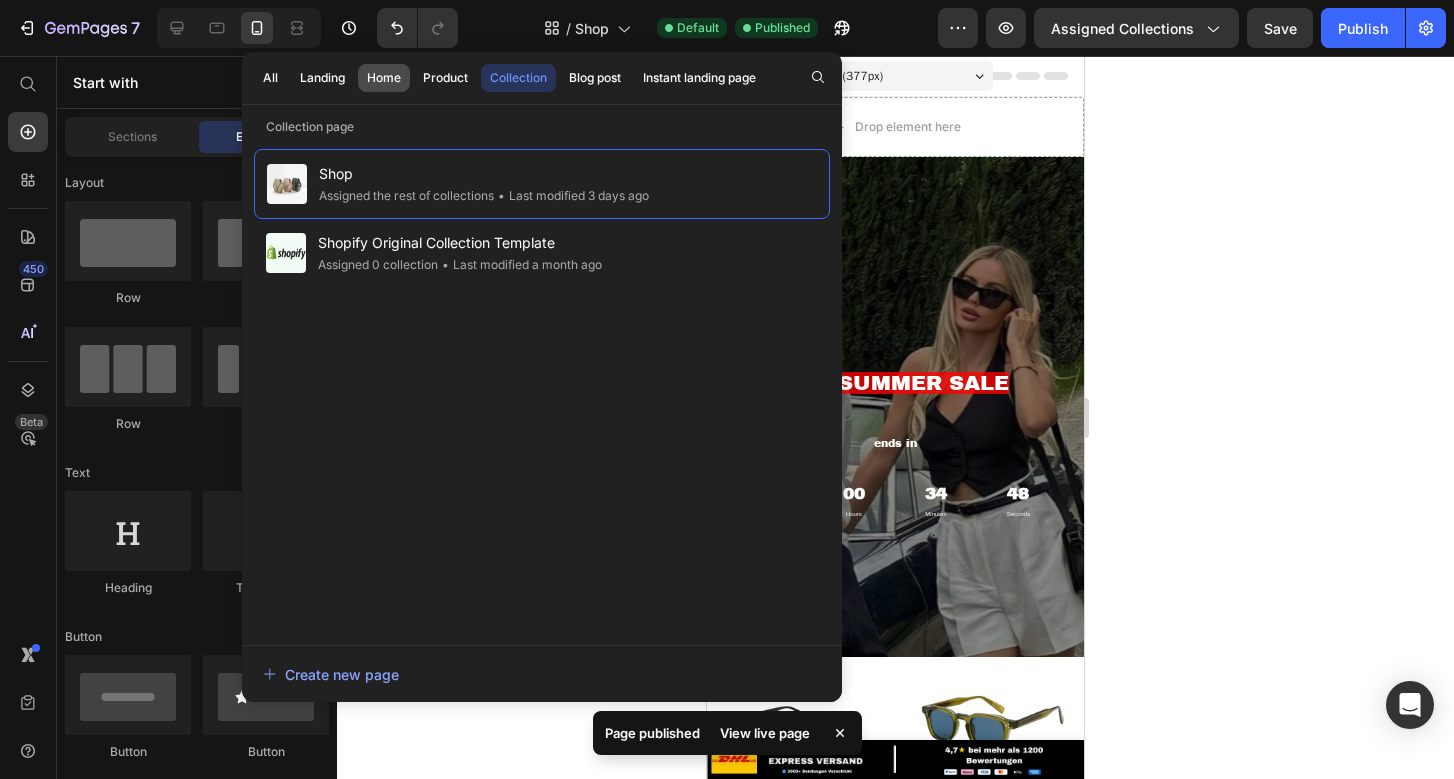 click on "Home" at bounding box center (384, 78) 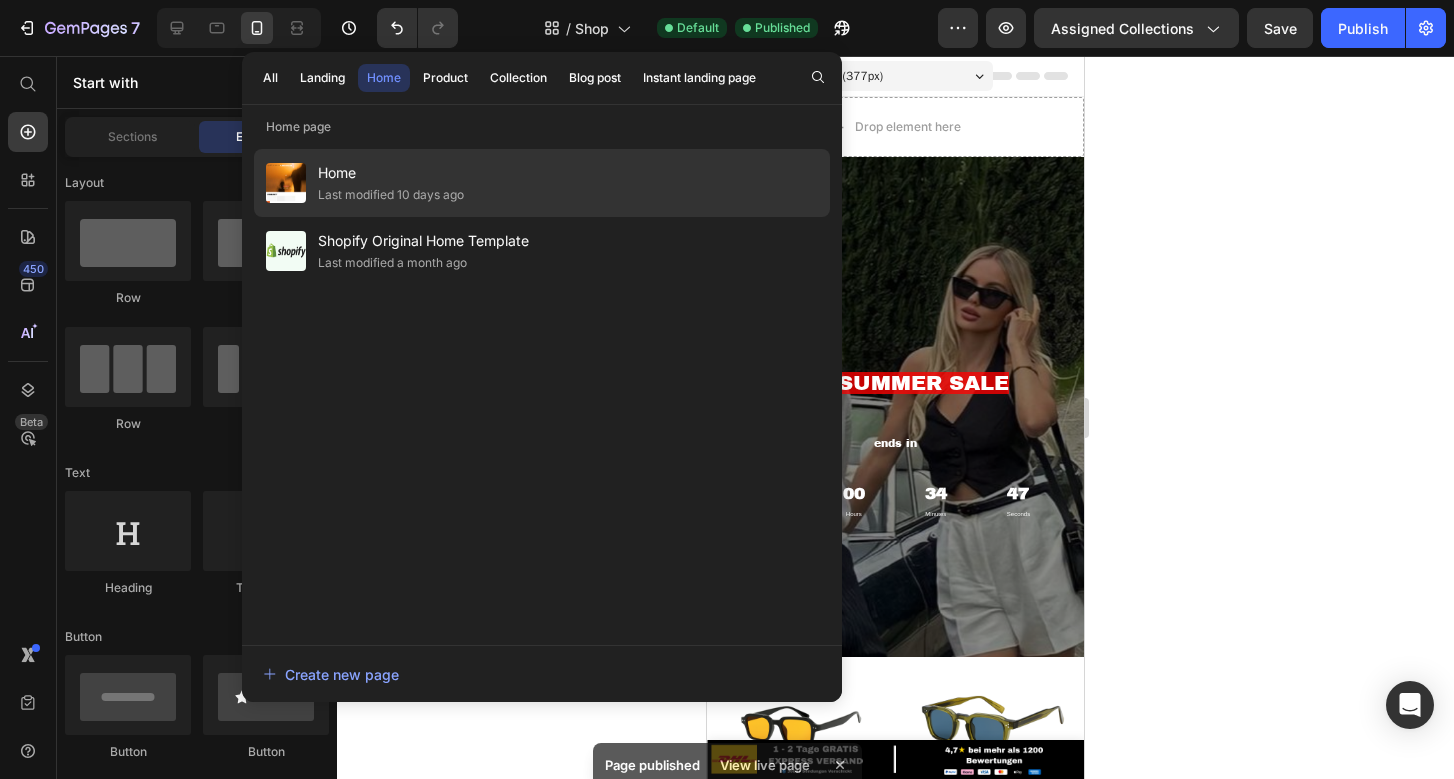 click on "Last modified 10 days ago" 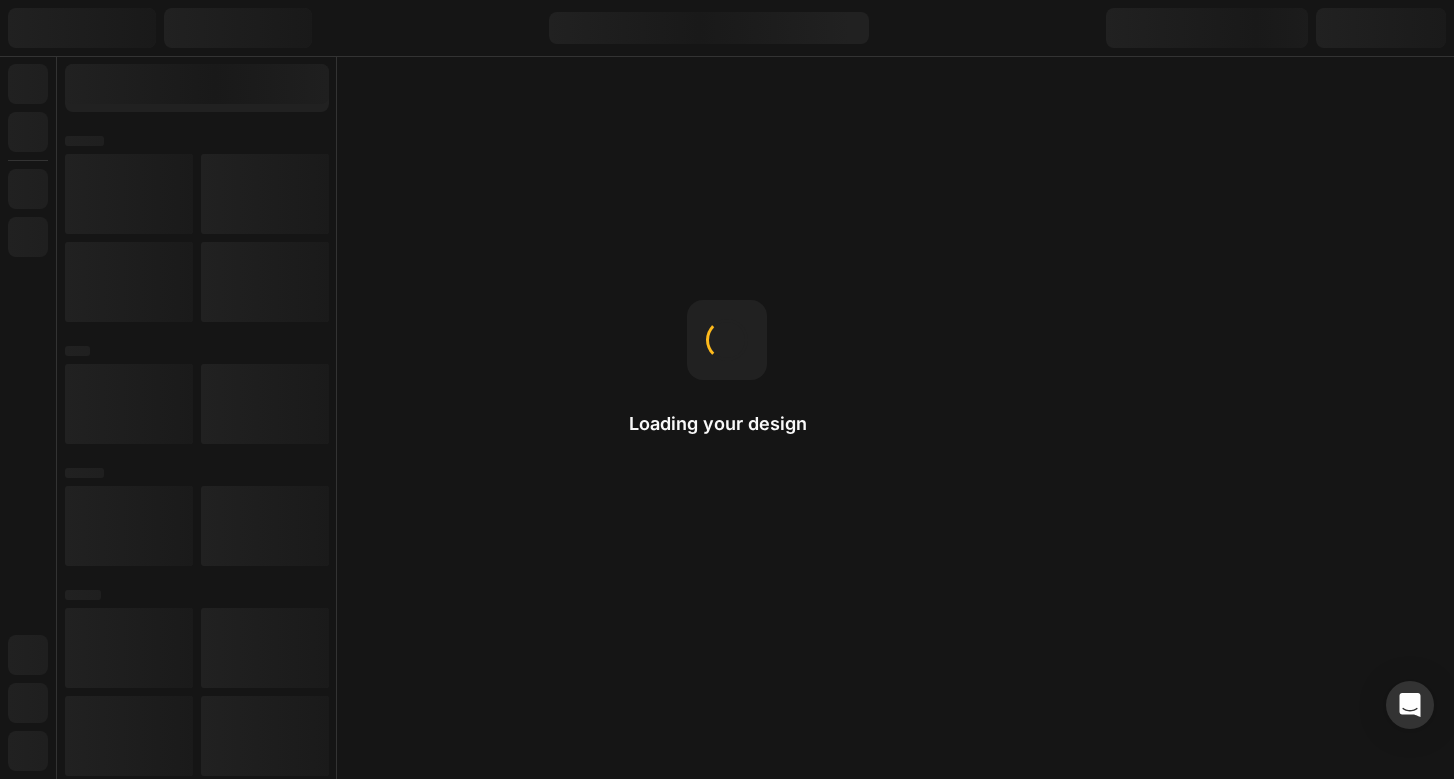 scroll, scrollTop: 0, scrollLeft: 0, axis: both 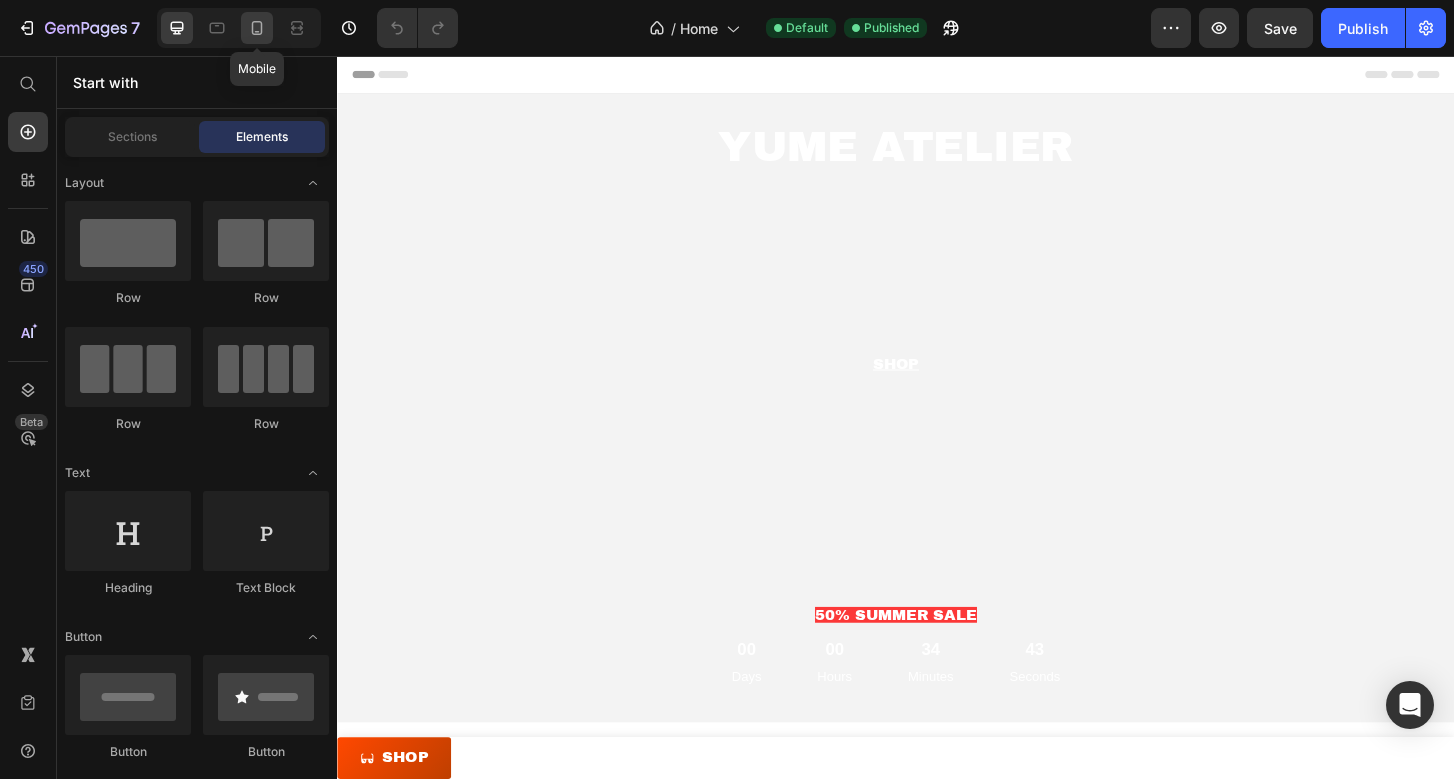 click 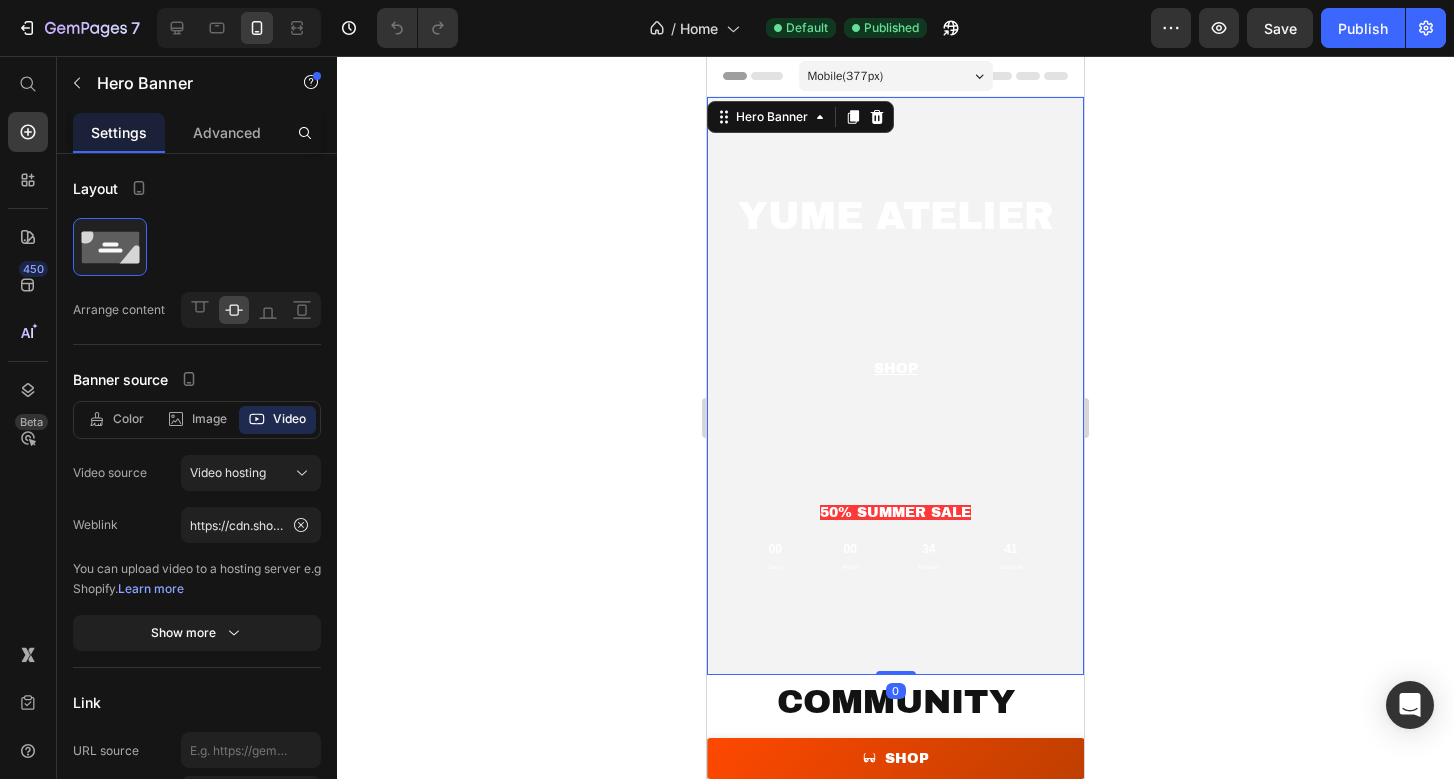 click on "YUME ATELIER Heading Text Block SHOP Button 50% SUMMER SALE Text Block 00 Days 00 Hours 34 Minutes 41 Seconds Countdown Timer" at bounding box center [895, 386] 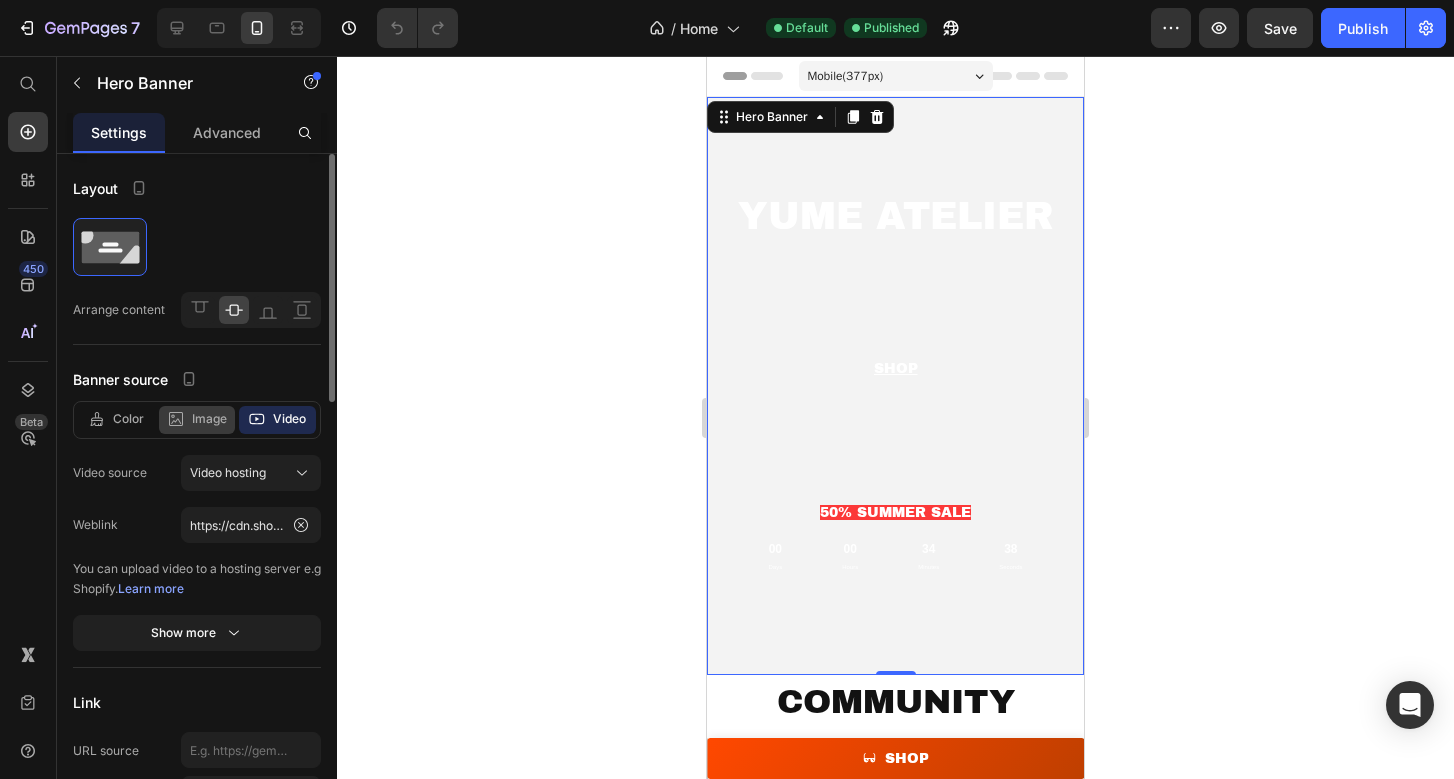 click on "Image" at bounding box center [209, 419] 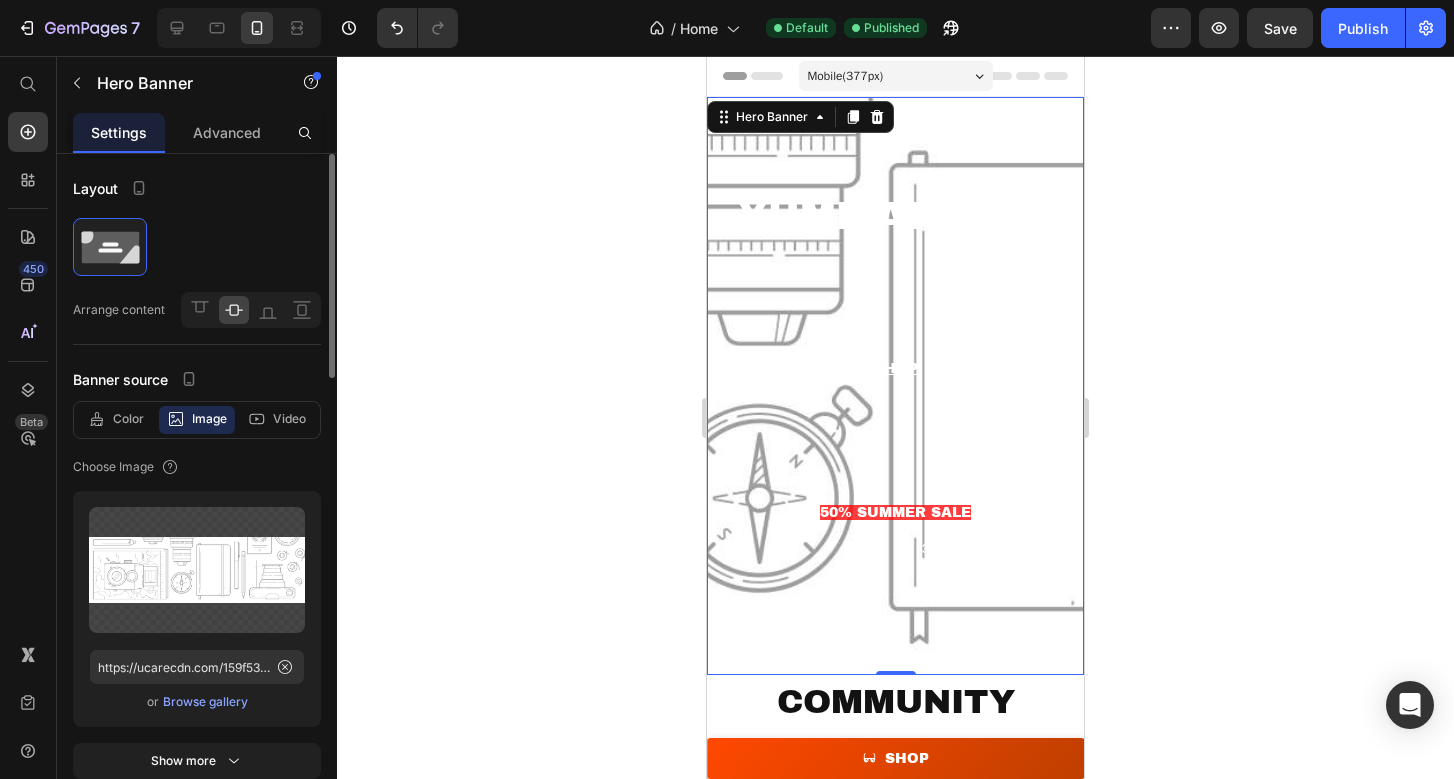 click on "Browse gallery" at bounding box center (205, 702) 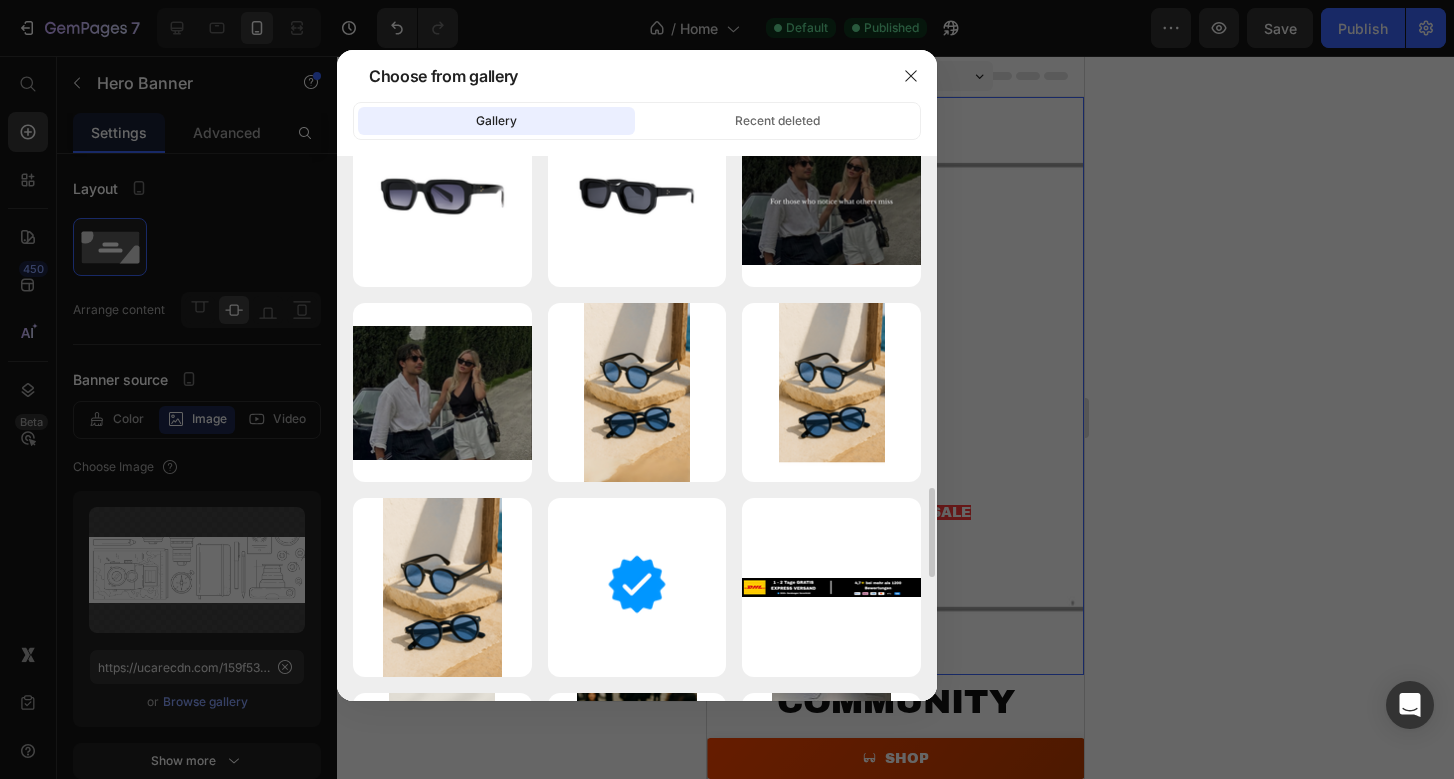 scroll, scrollTop: 2012, scrollLeft: 0, axis: vertical 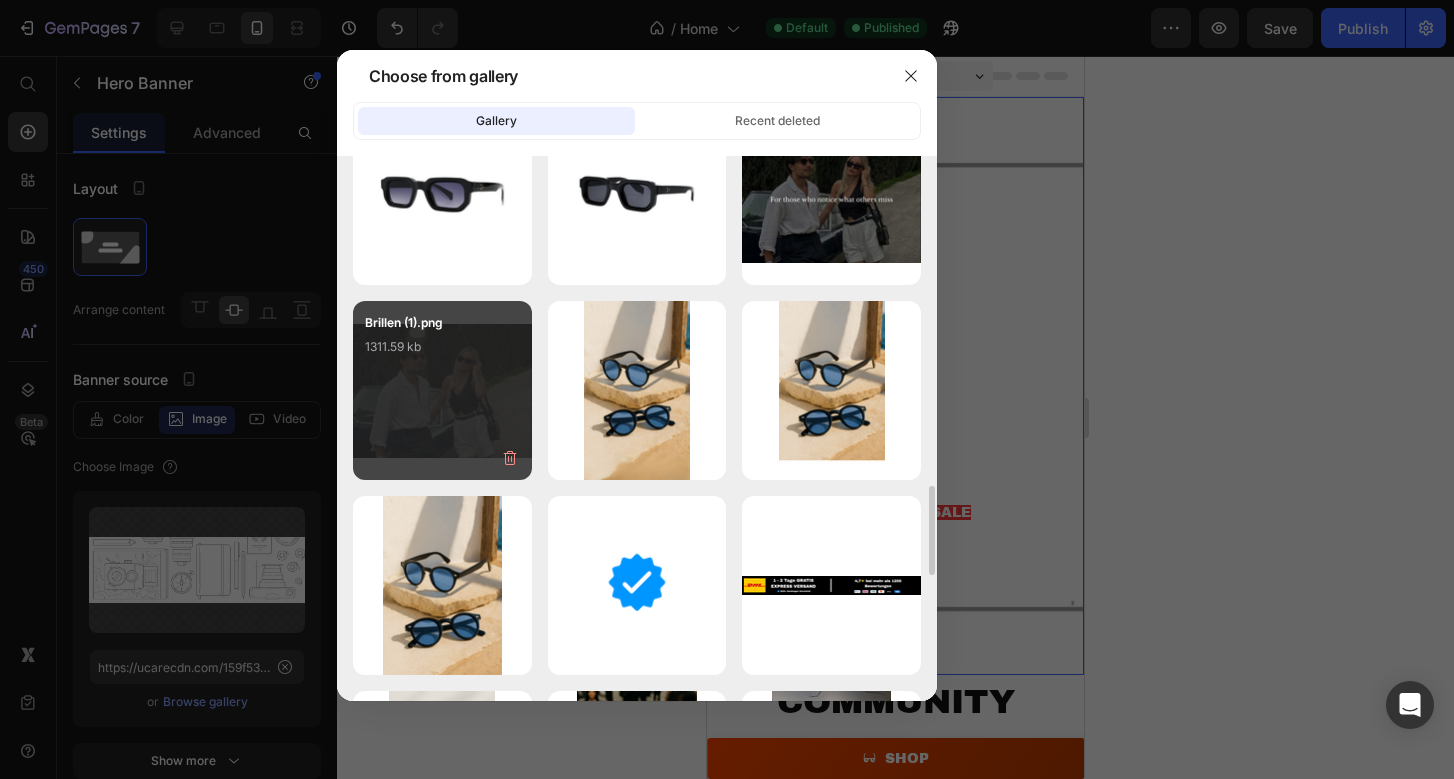 click on "Brillen (1).png 1311.59 kb" at bounding box center (442, 353) 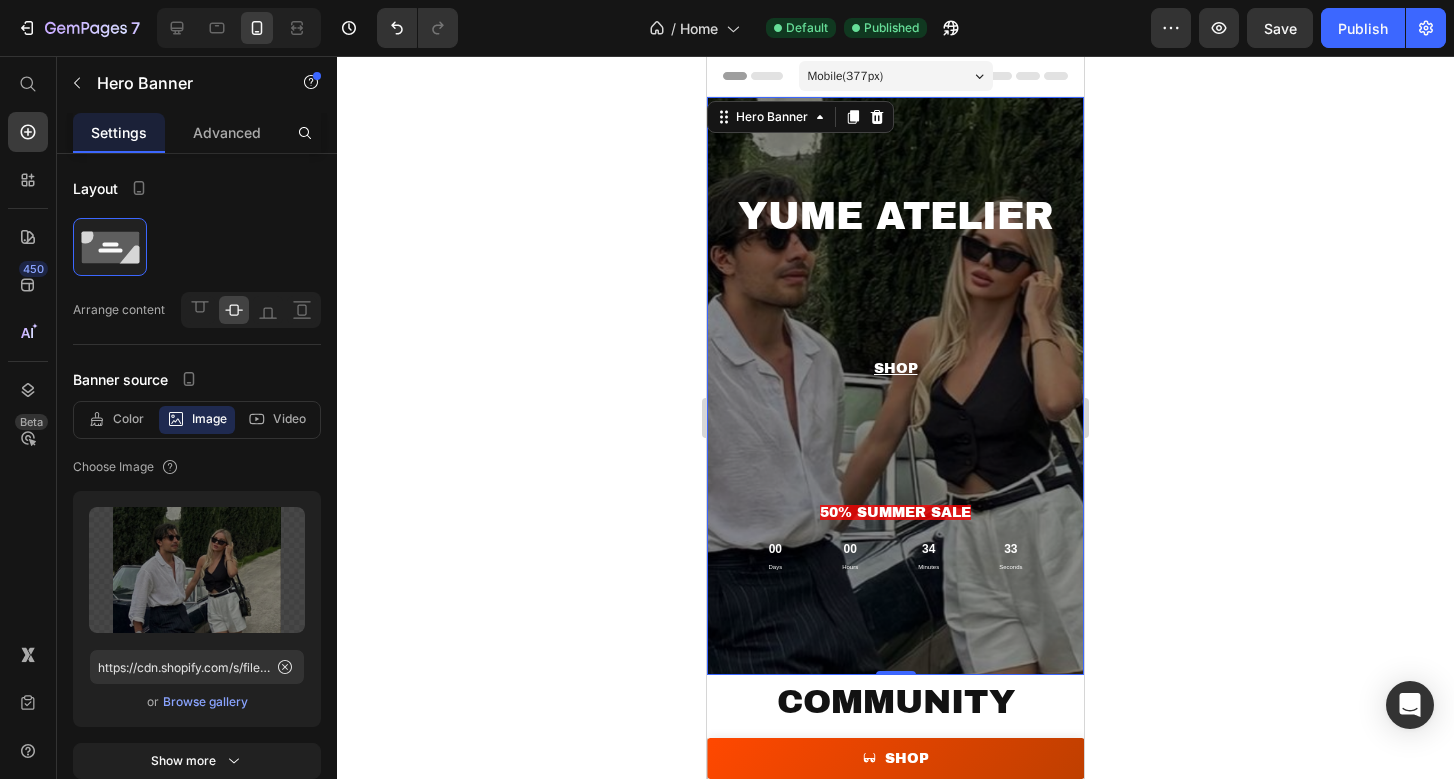 click 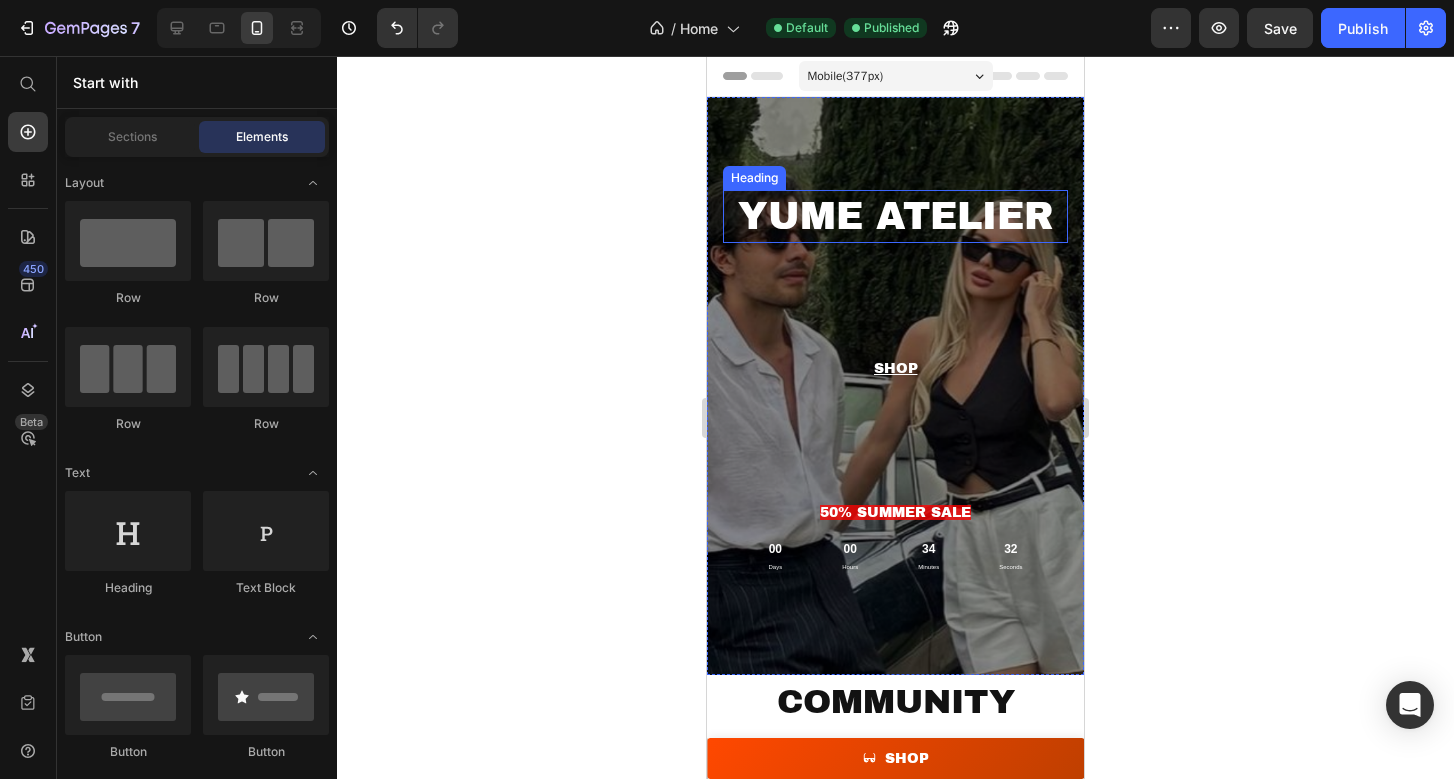 click on "YUME ATELIER" at bounding box center (895, 216) 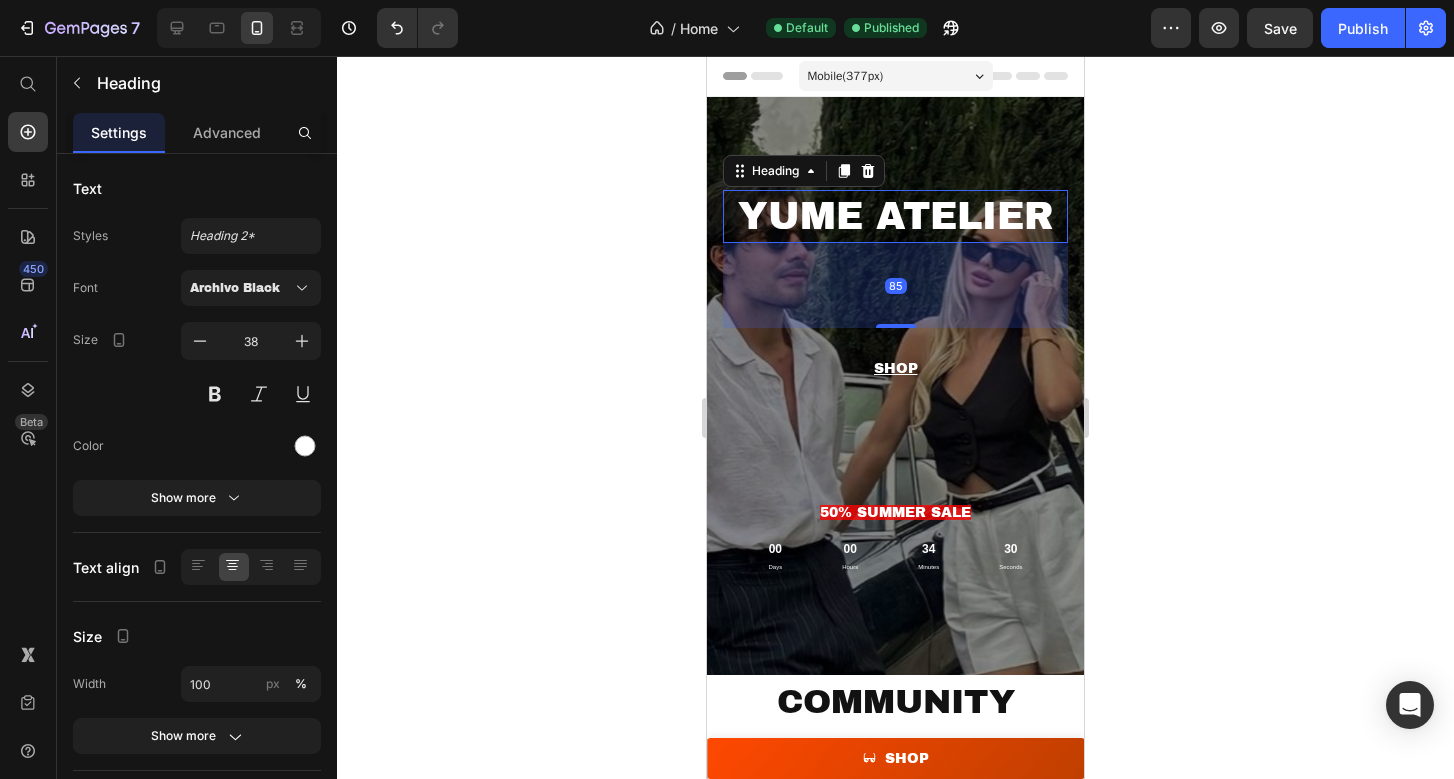 drag, startPoint x: 894, startPoint y: 320, endPoint x: 896, endPoint y: 291, distance: 29.068884 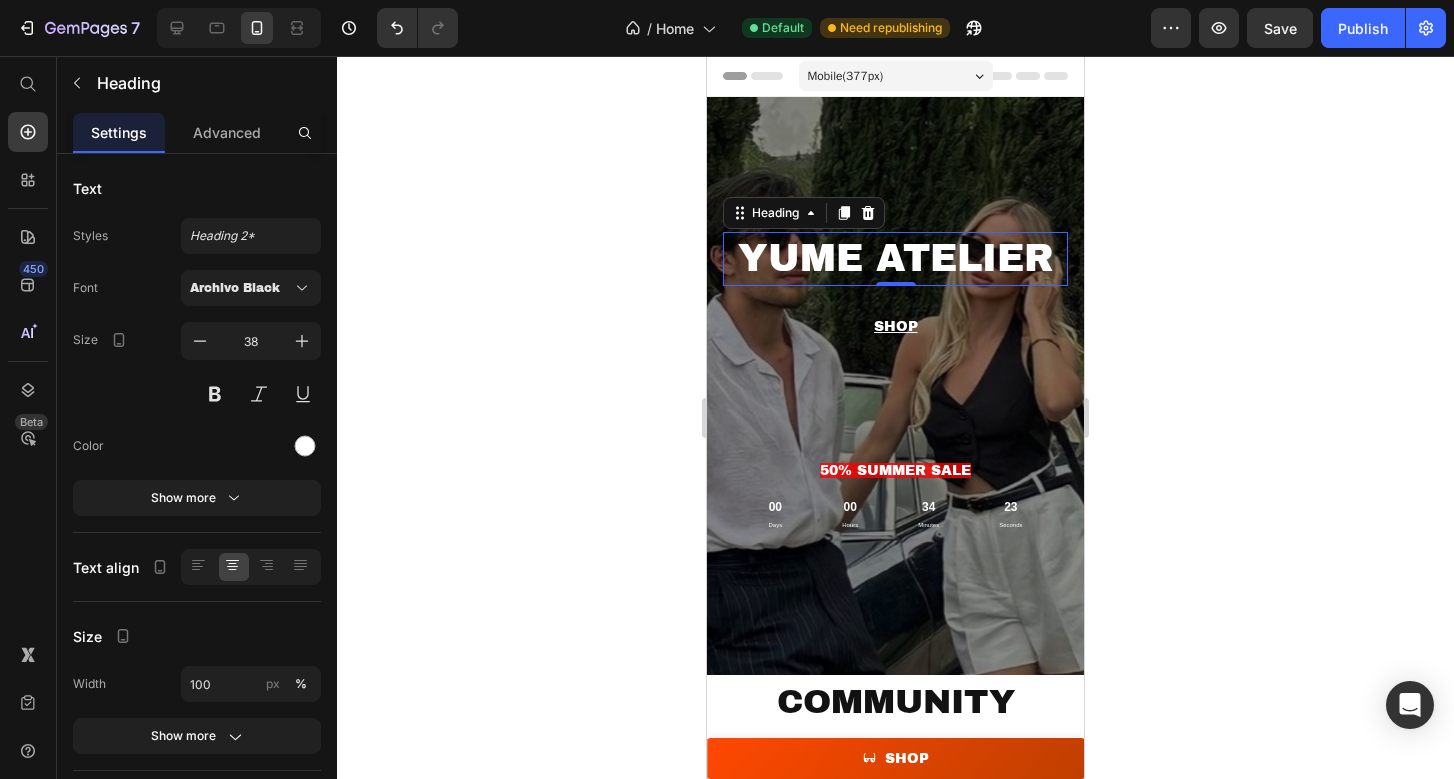 drag, startPoint x: 895, startPoint y: 323, endPoint x: 922, endPoint y: 223, distance: 103.58089 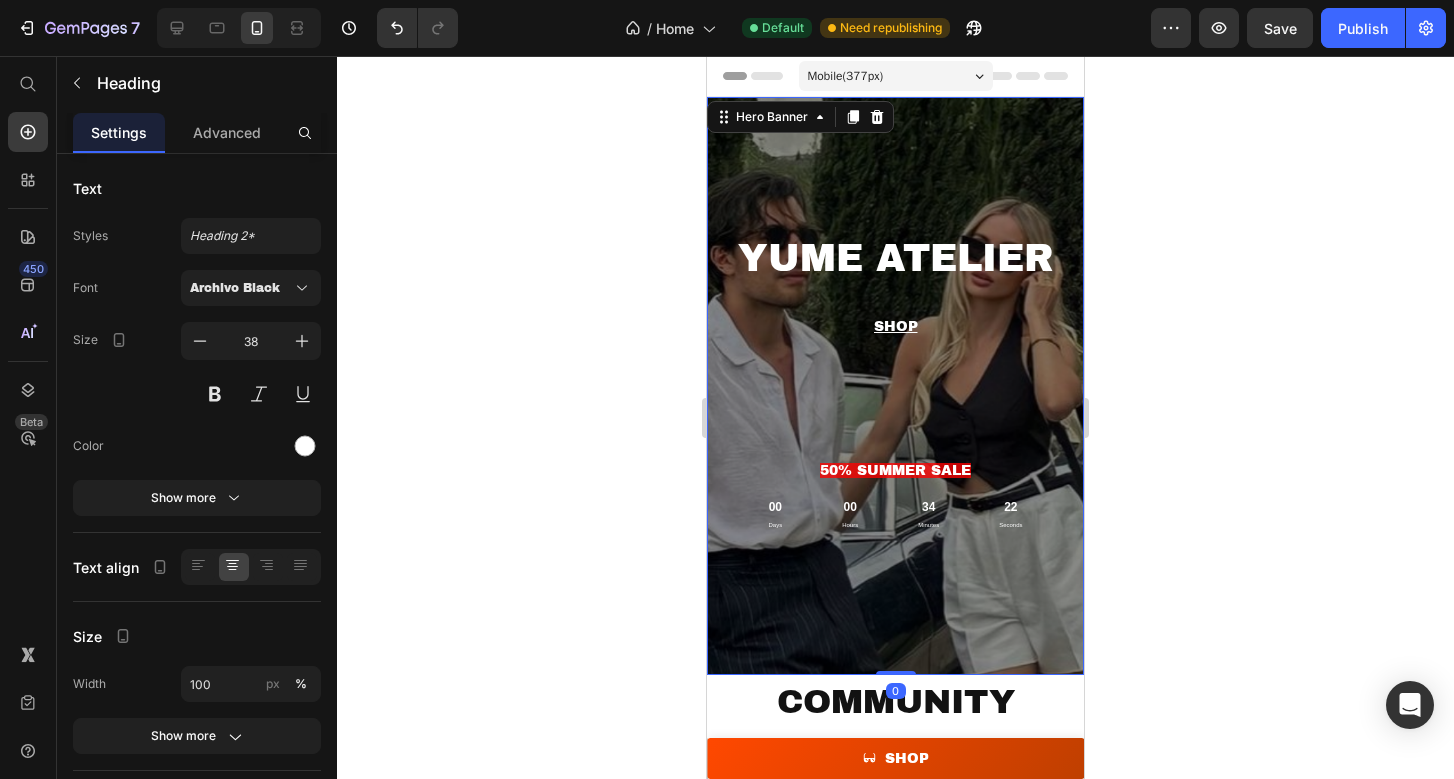 click at bounding box center (895, 386) 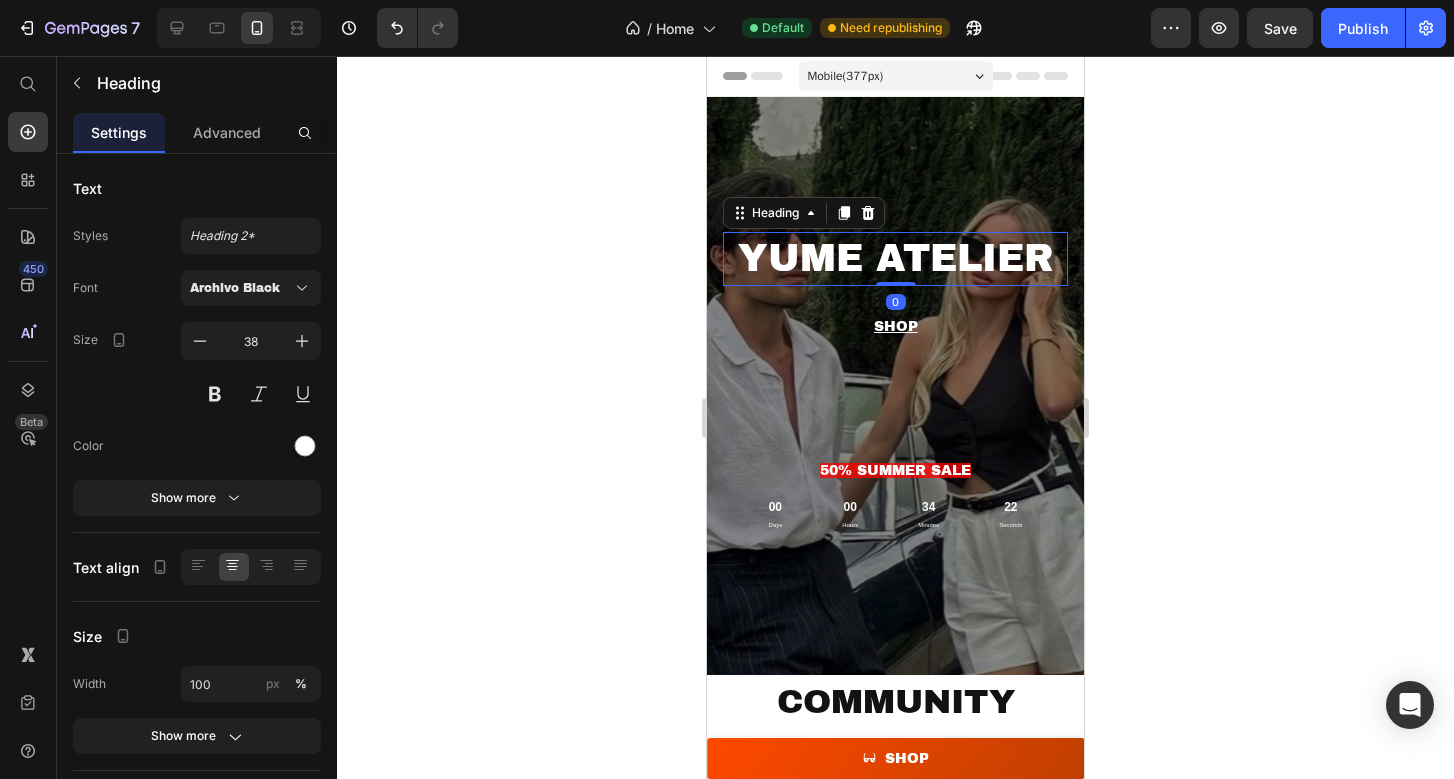 click on "YUME ATELIER" at bounding box center (895, 258) 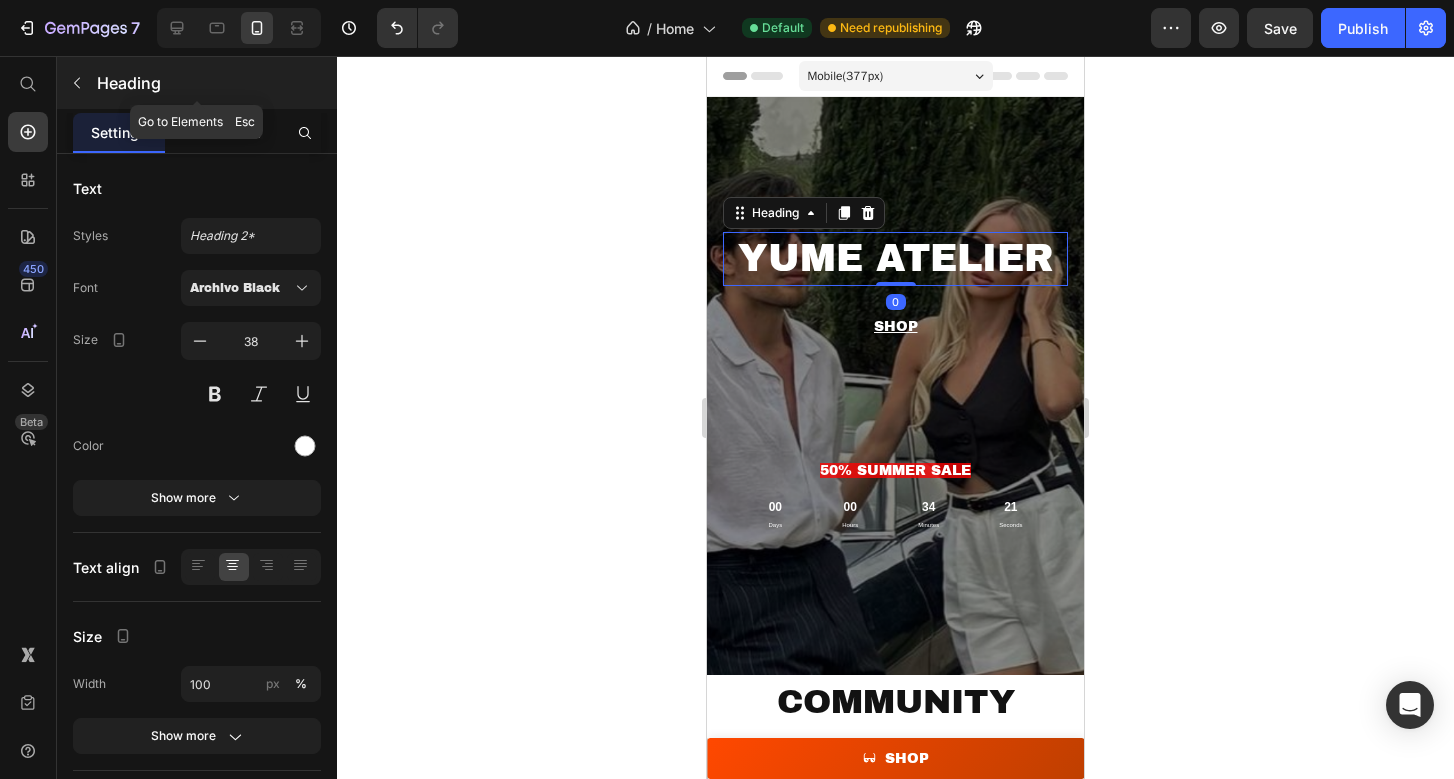 click on "Heading" at bounding box center (197, 83) 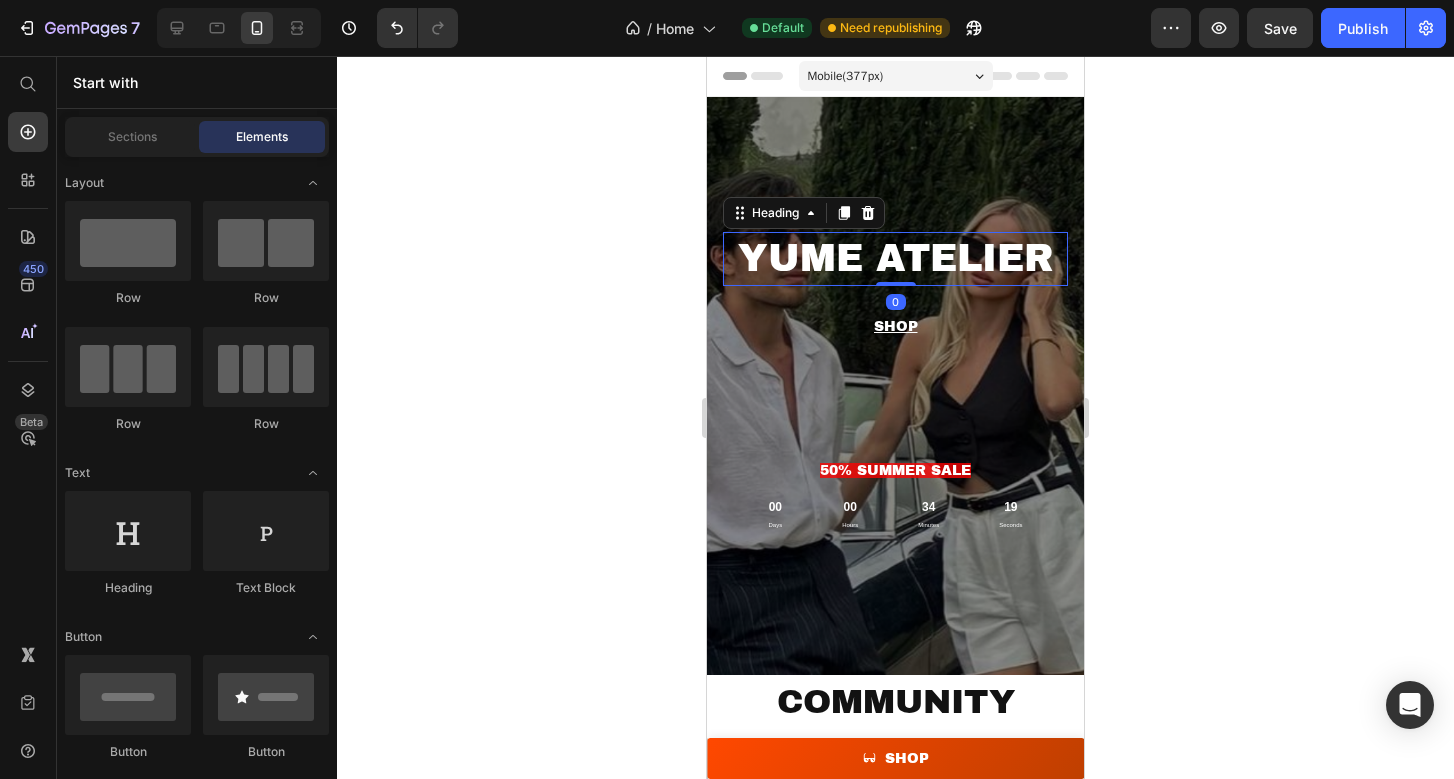 click on "YUME ATELIER" at bounding box center (895, 258) 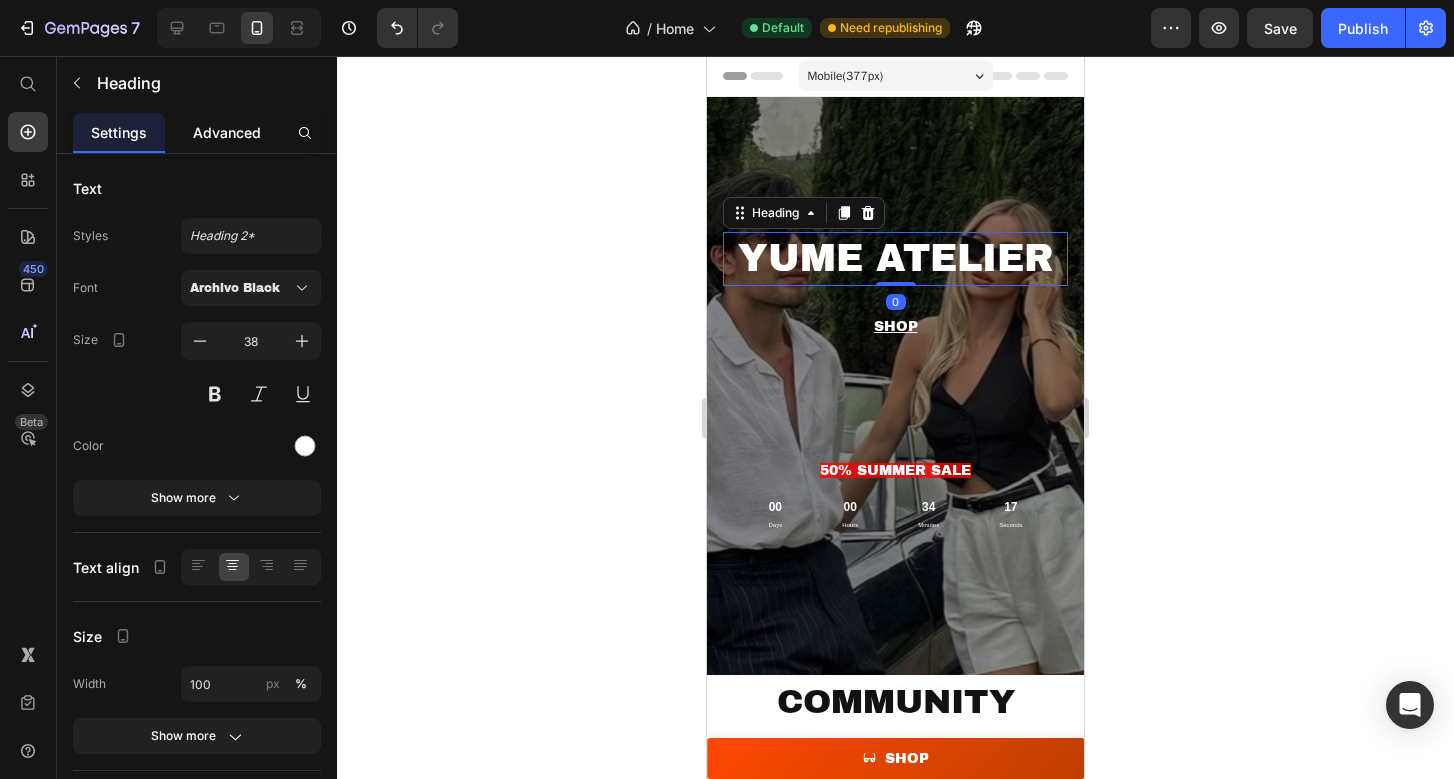 click on "Advanced" at bounding box center (227, 132) 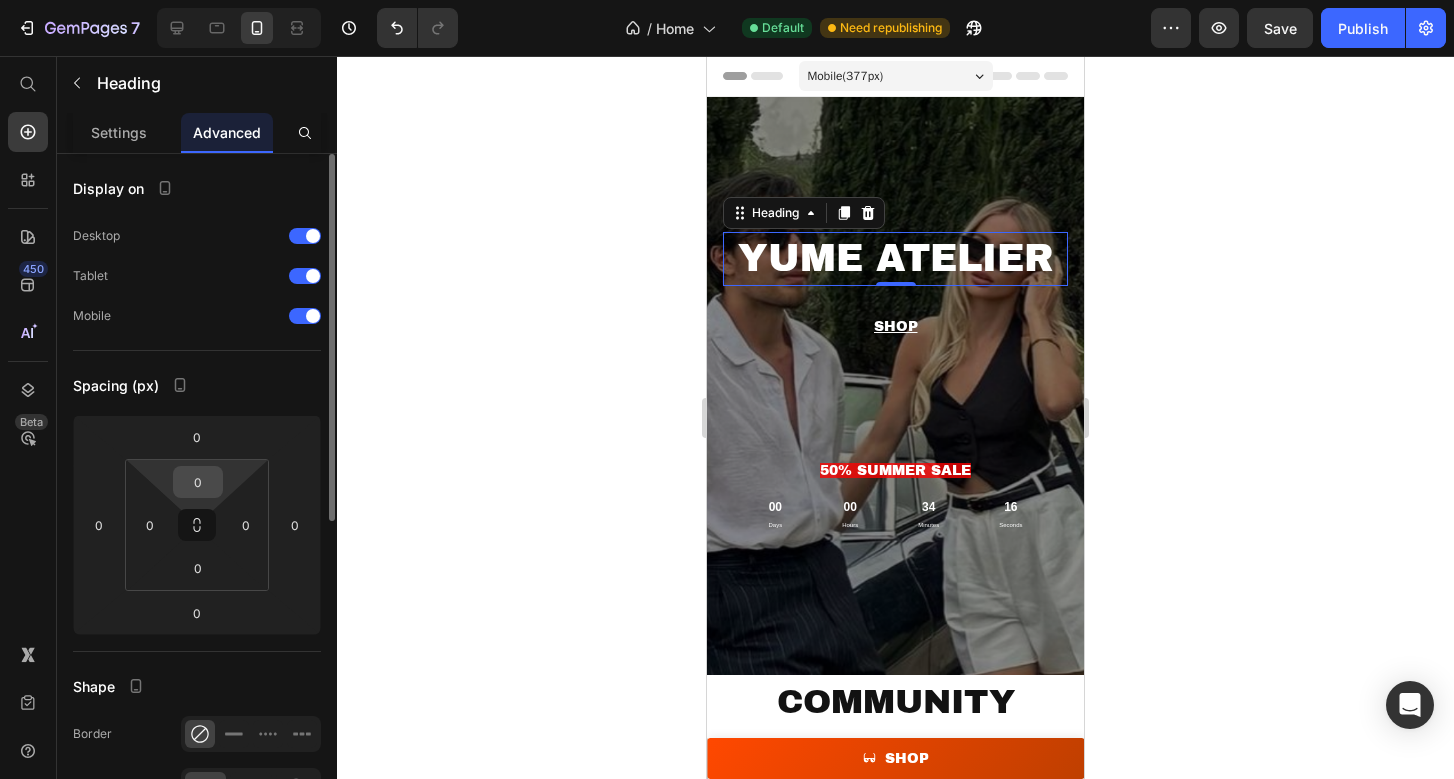 click on "0" at bounding box center (198, 482) 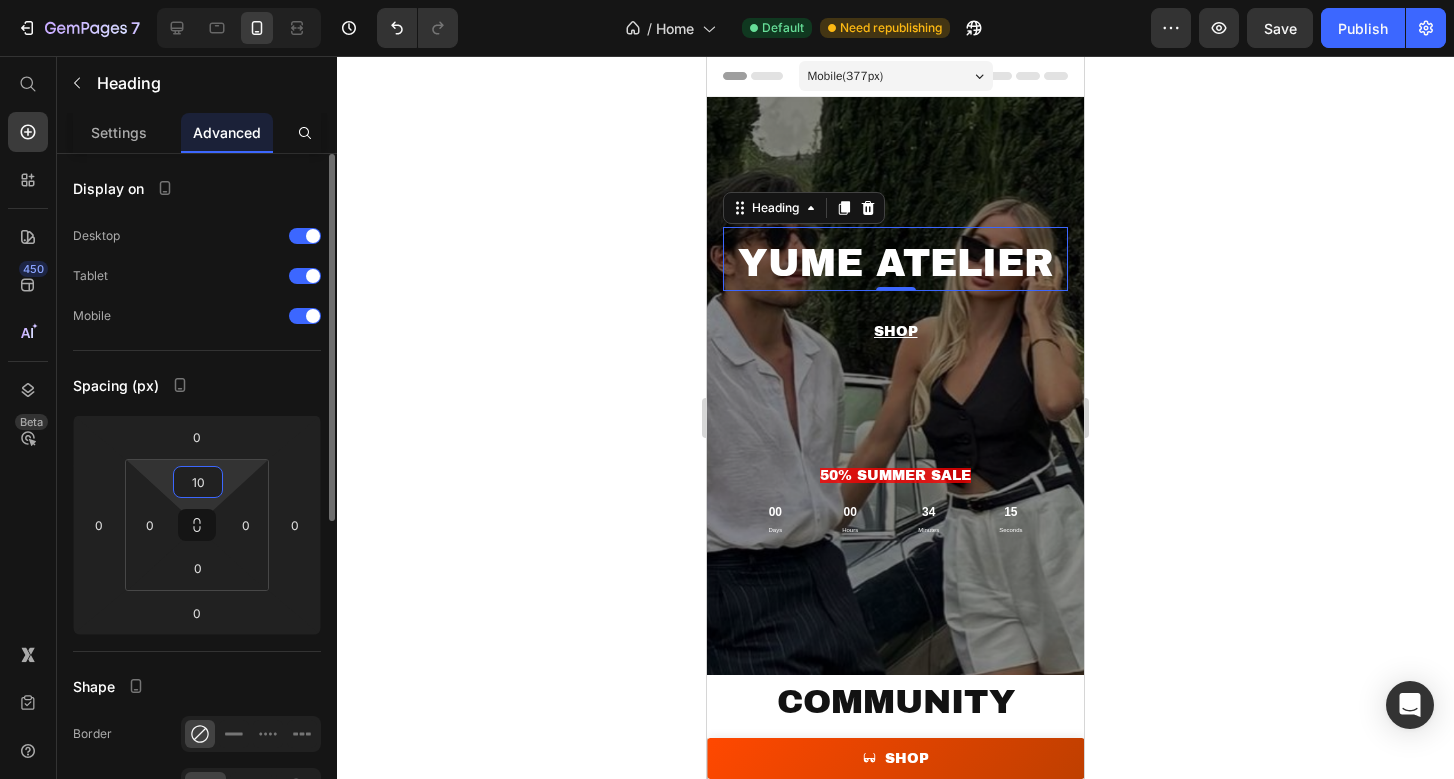 type on "100" 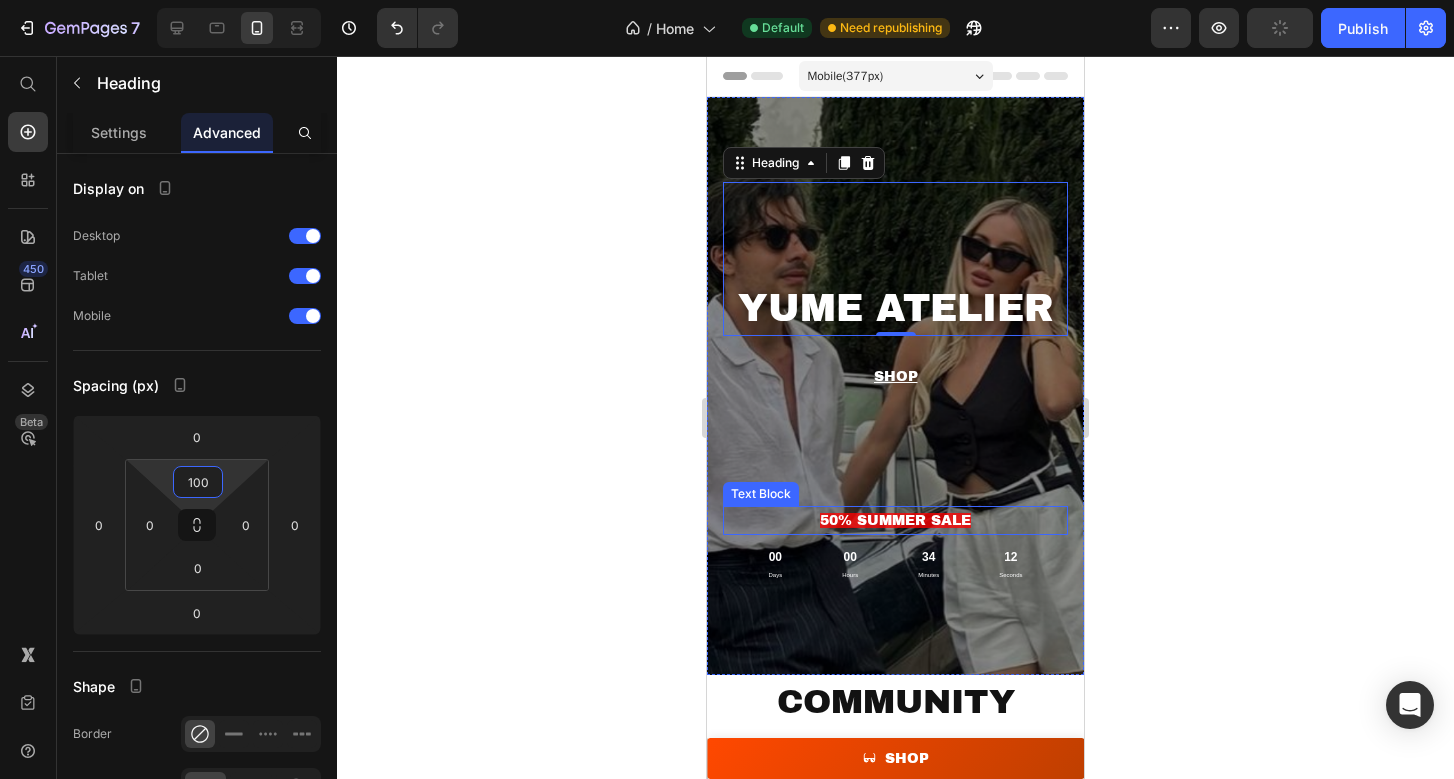 click on "50% SUMMER SALE" at bounding box center [895, 520] 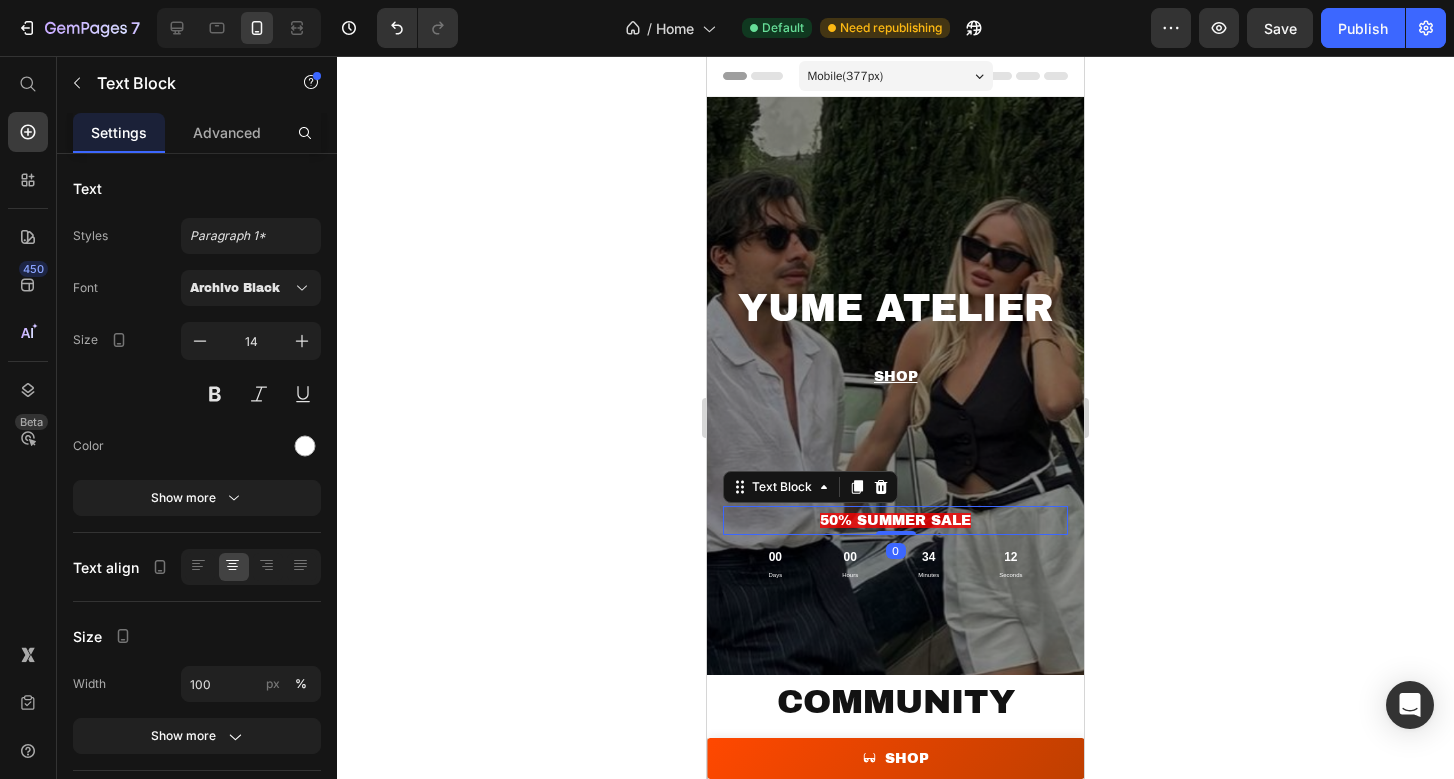 click 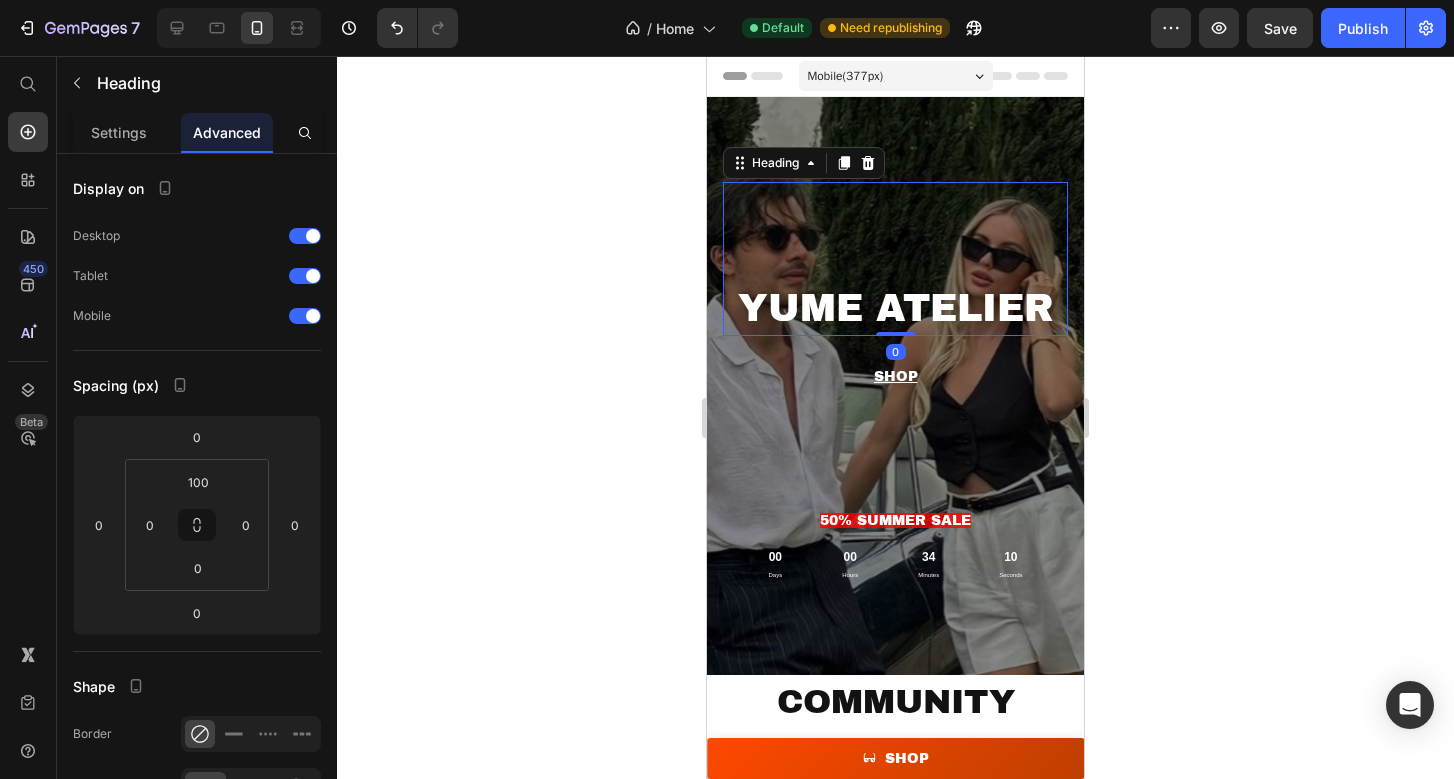 click on "YUME ATELIER" at bounding box center (895, 308) 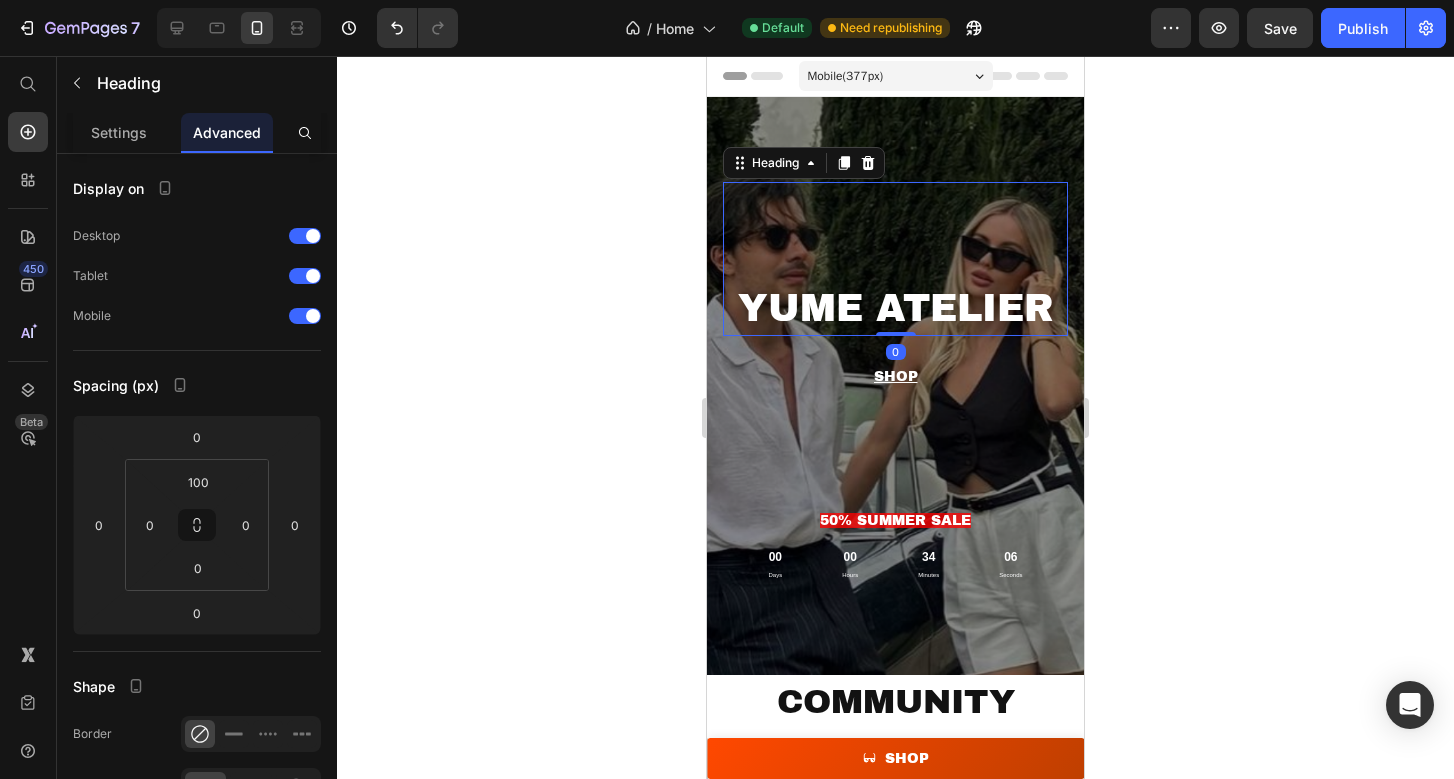 drag, startPoint x: 904, startPoint y: 333, endPoint x: 950, endPoint y: 306, distance: 53.338543 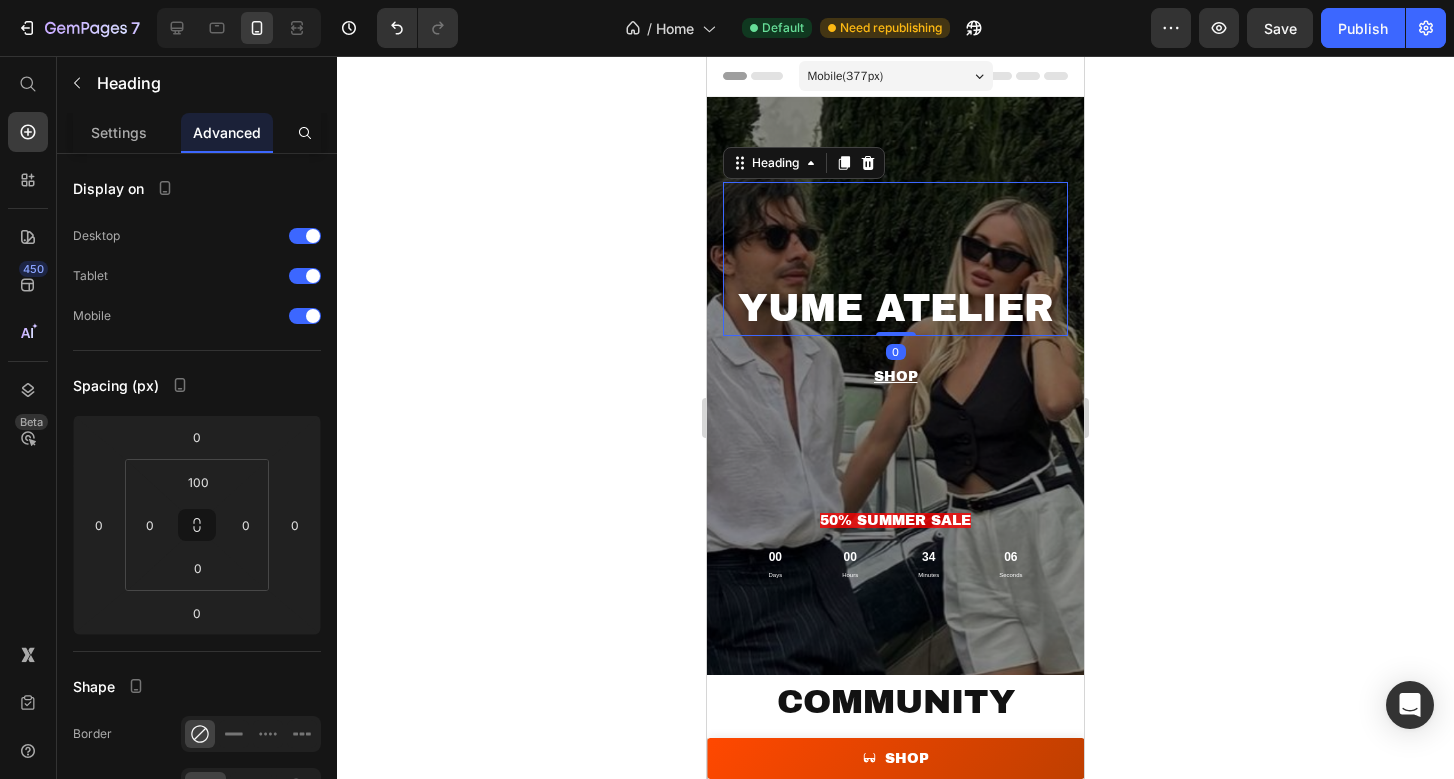 click on "YUME ATELIER Heading   0" at bounding box center [895, 258] 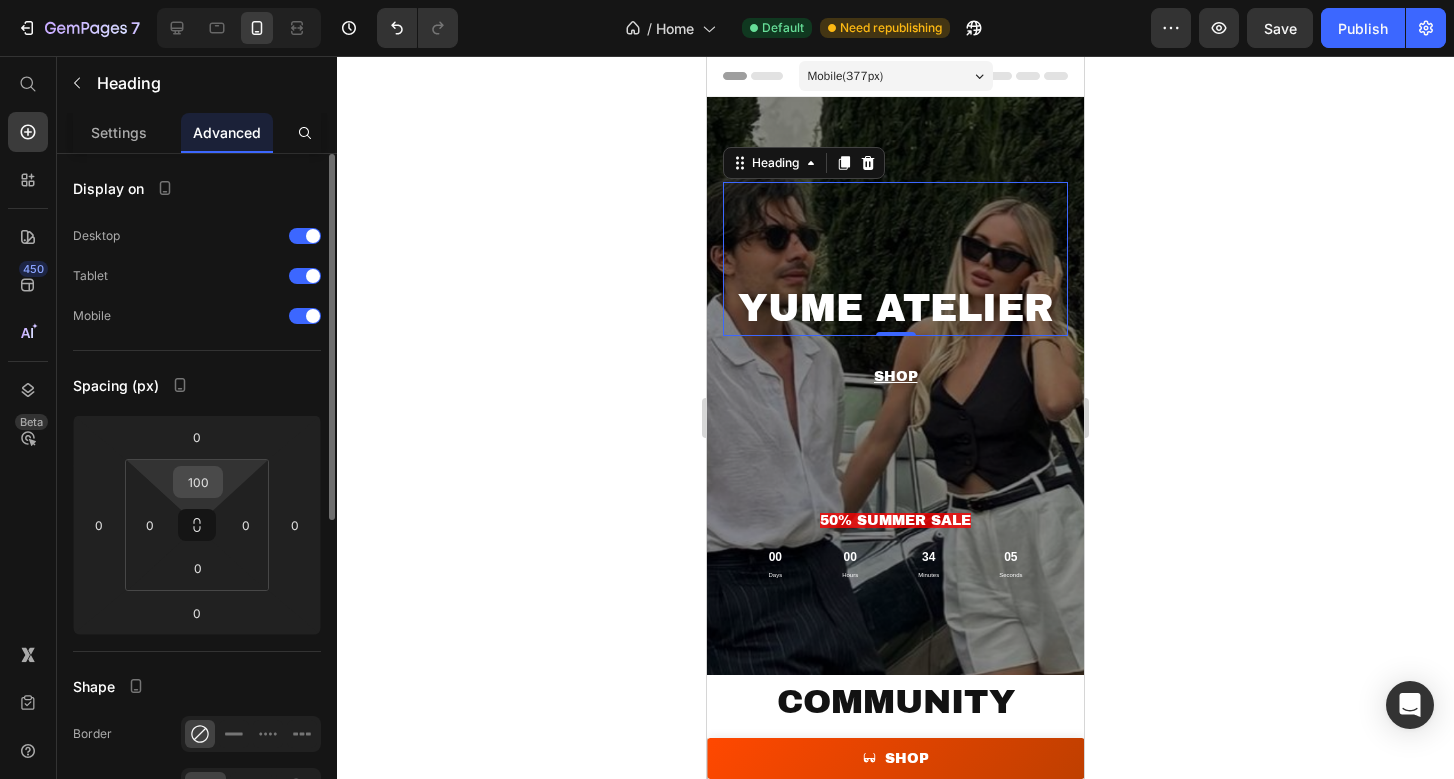 click on "100" at bounding box center (198, 482) 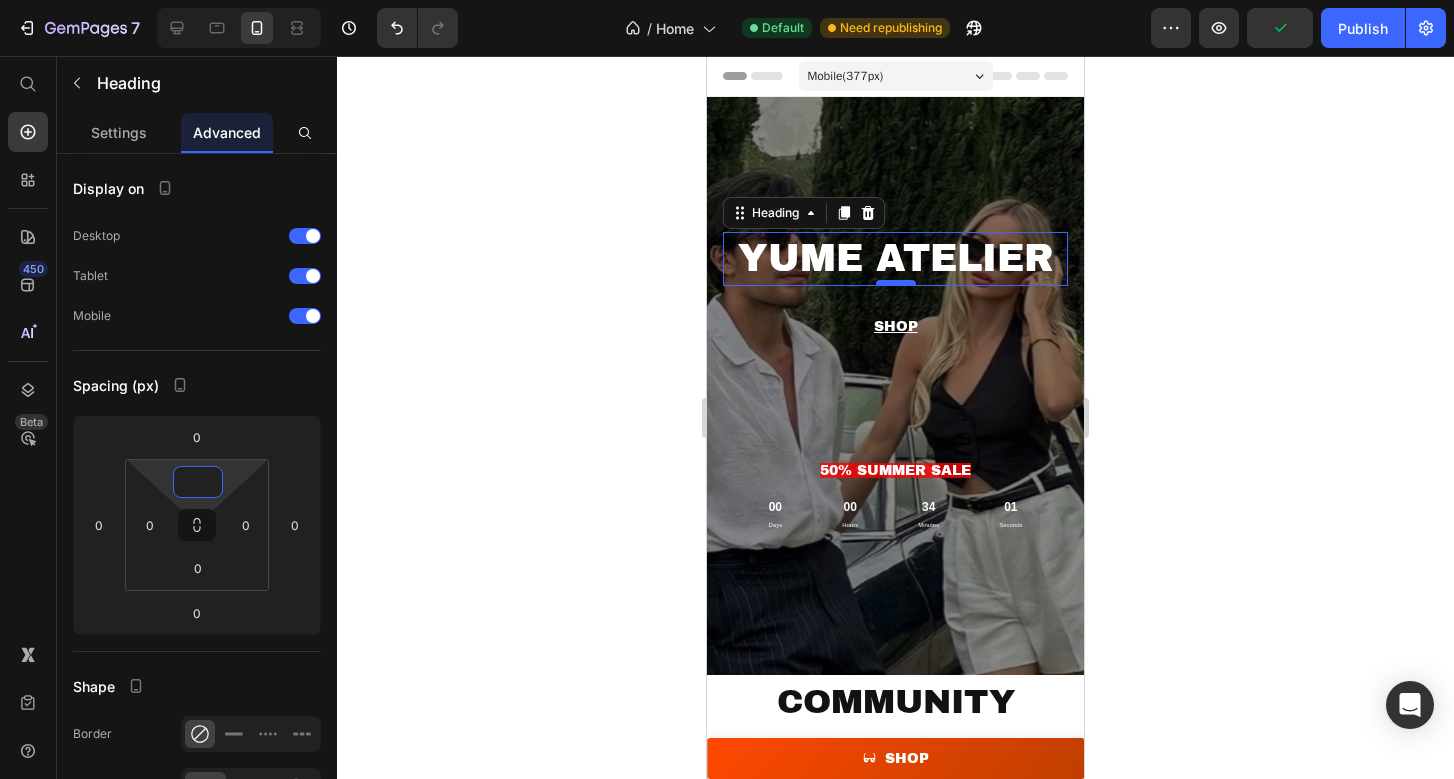 type on "0" 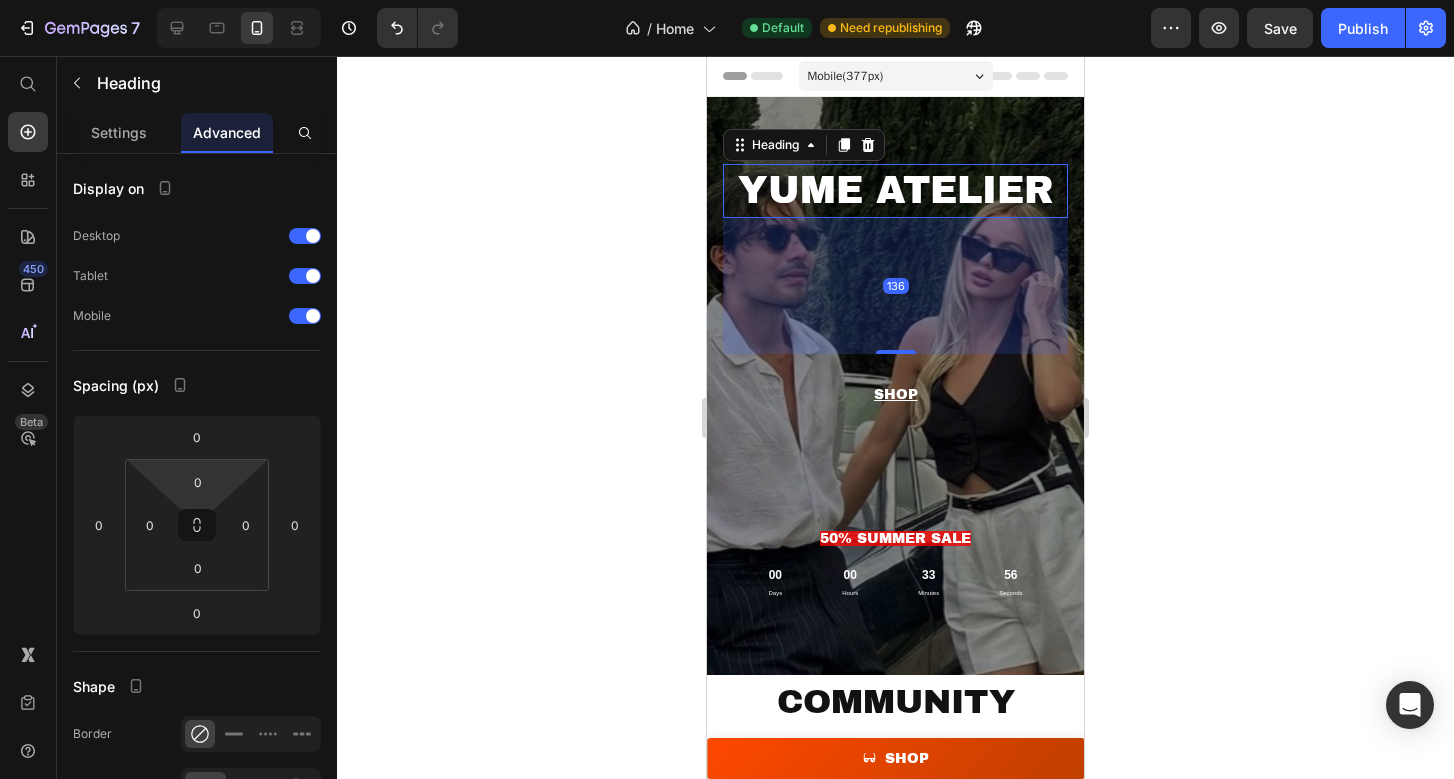drag, startPoint x: 906, startPoint y: 283, endPoint x: 899, endPoint y: 419, distance: 136.18002 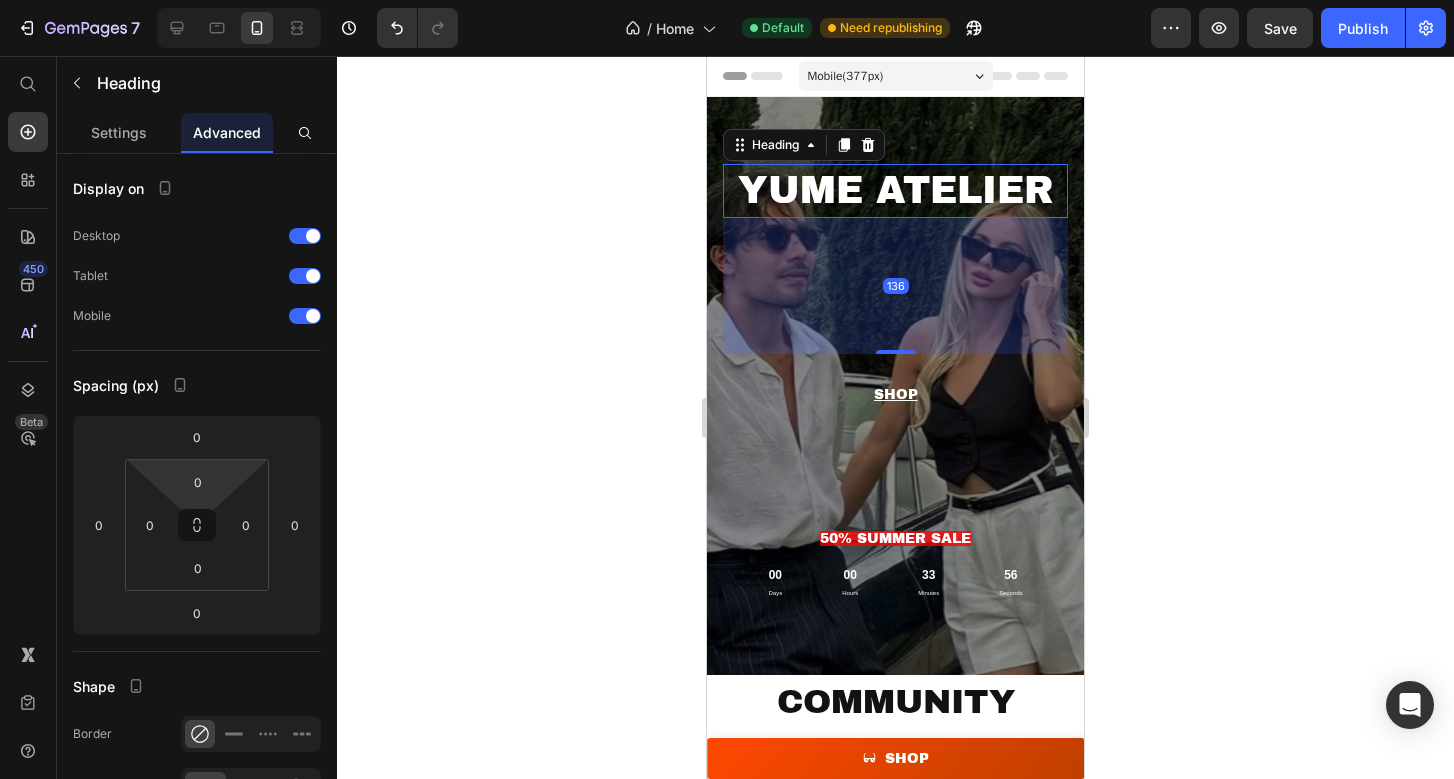 click on "YUME ATELIER Heading   136 Text Block SHOP Button 50% SUMMER SALE Text Block 00 Days 00 Hours 33 Minutes 56 Seconds Countdown Timer" at bounding box center (895, 386) 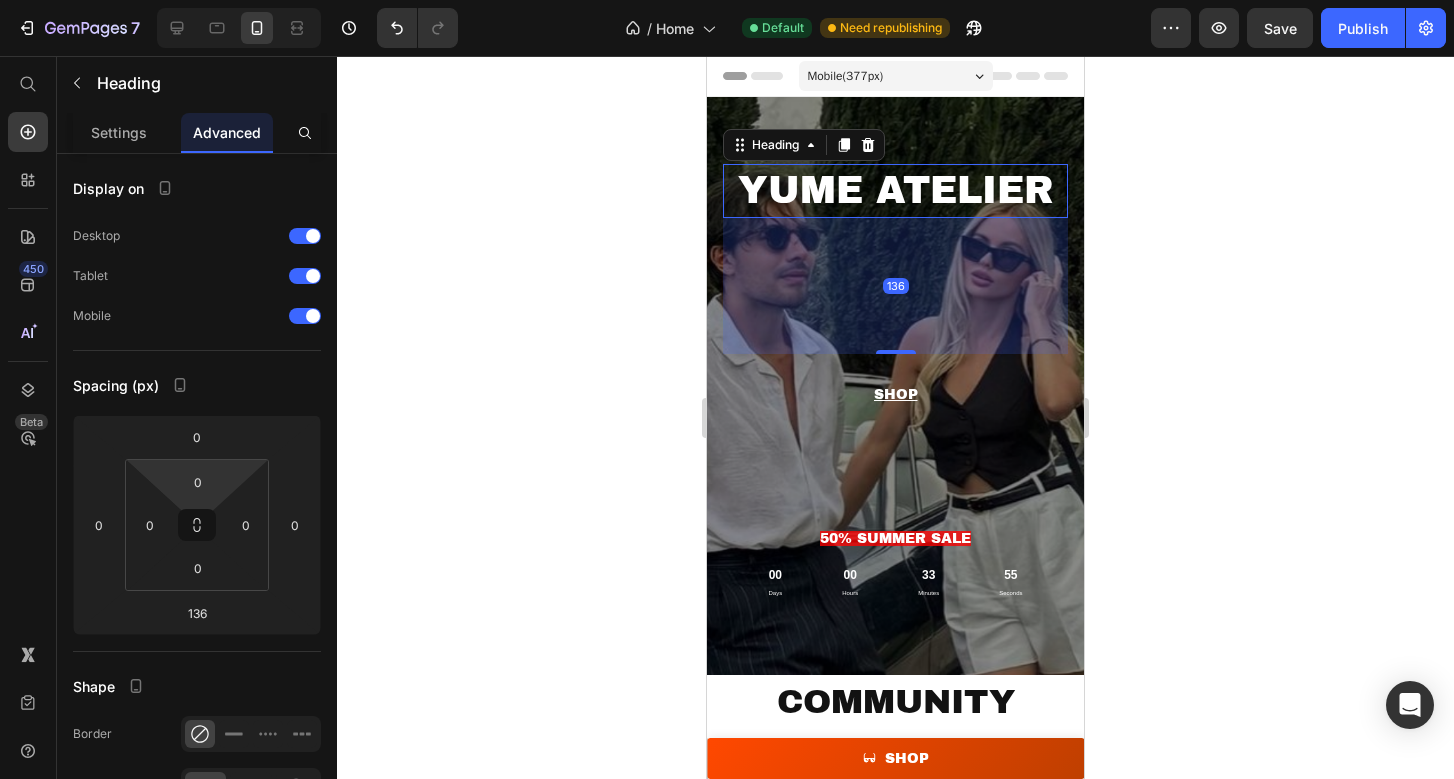 click 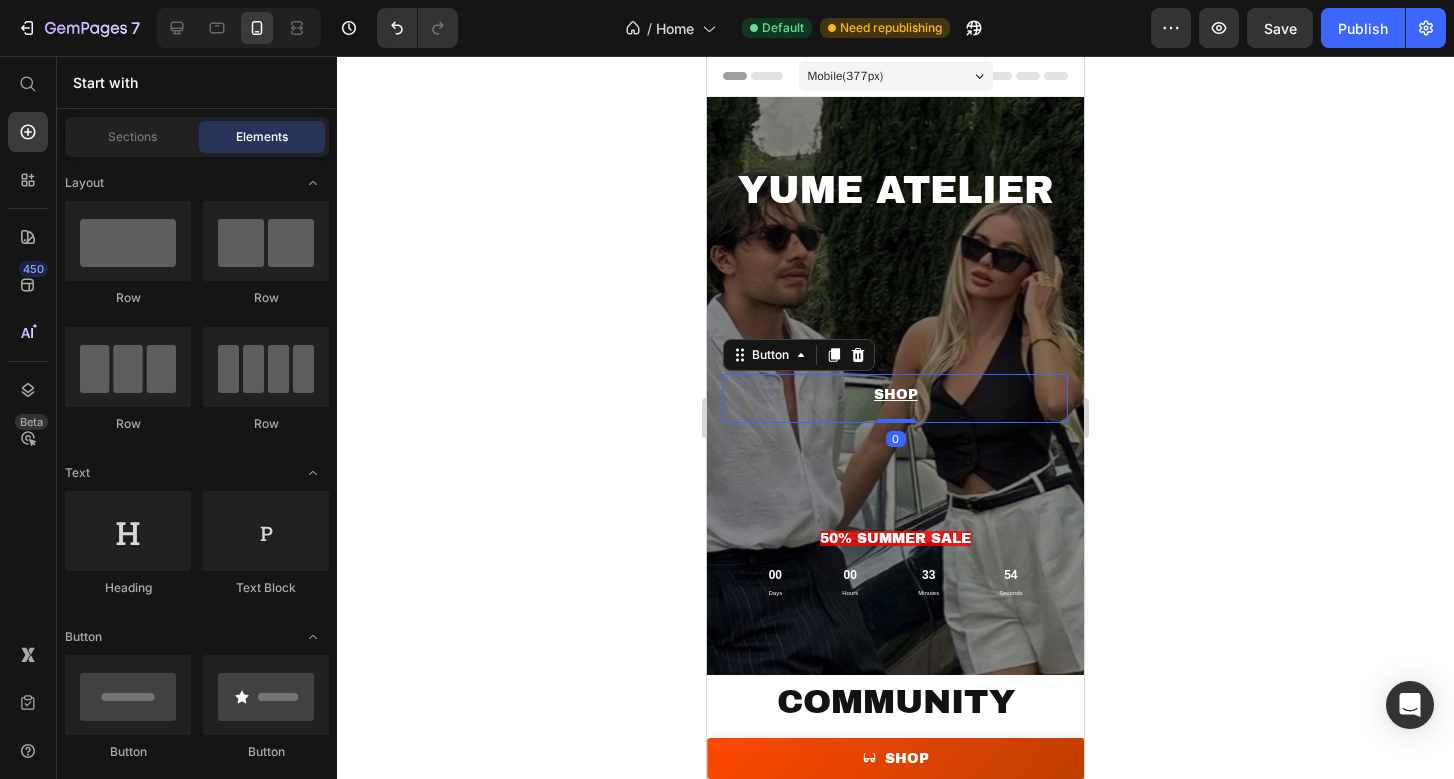 click on "SHOP Button   0" at bounding box center [895, 398] 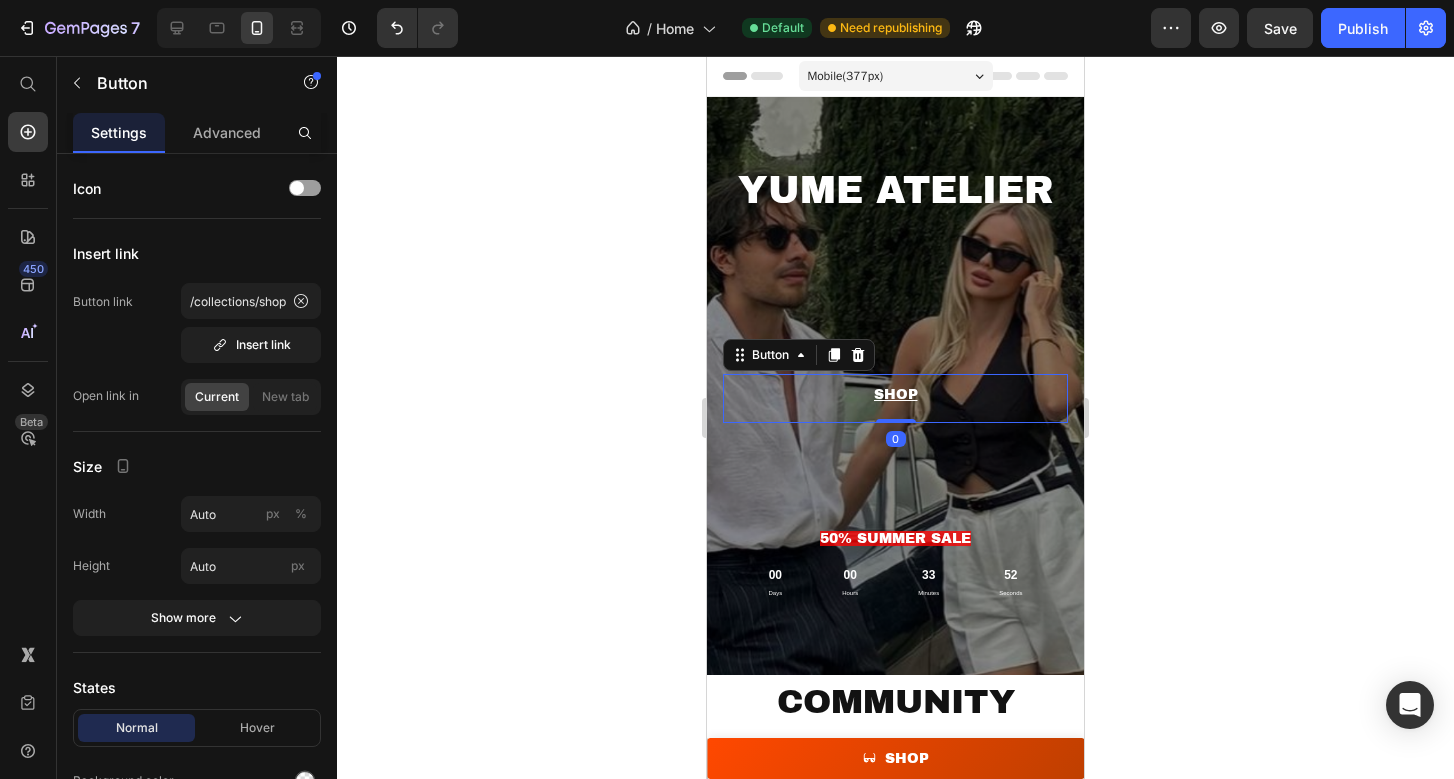 click 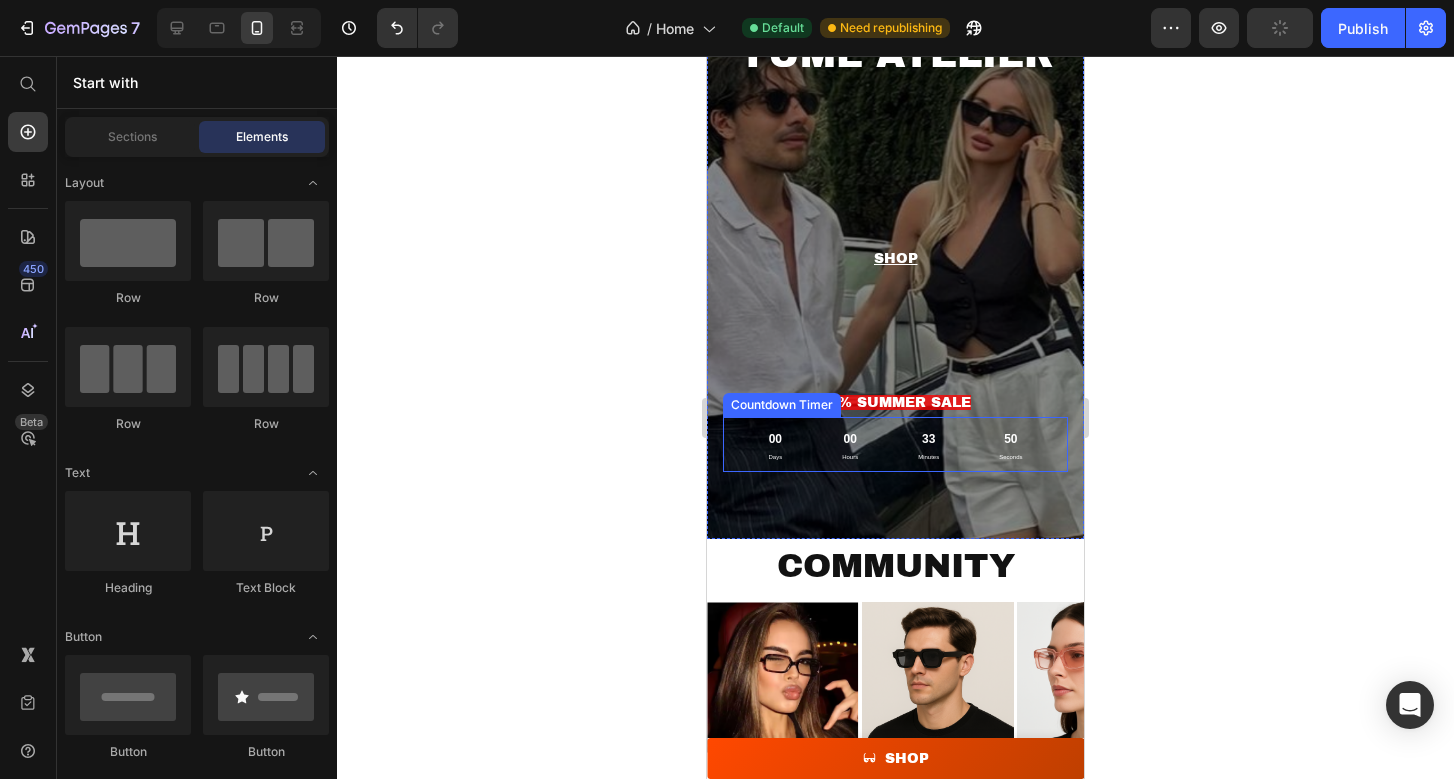 scroll, scrollTop: 137, scrollLeft: 0, axis: vertical 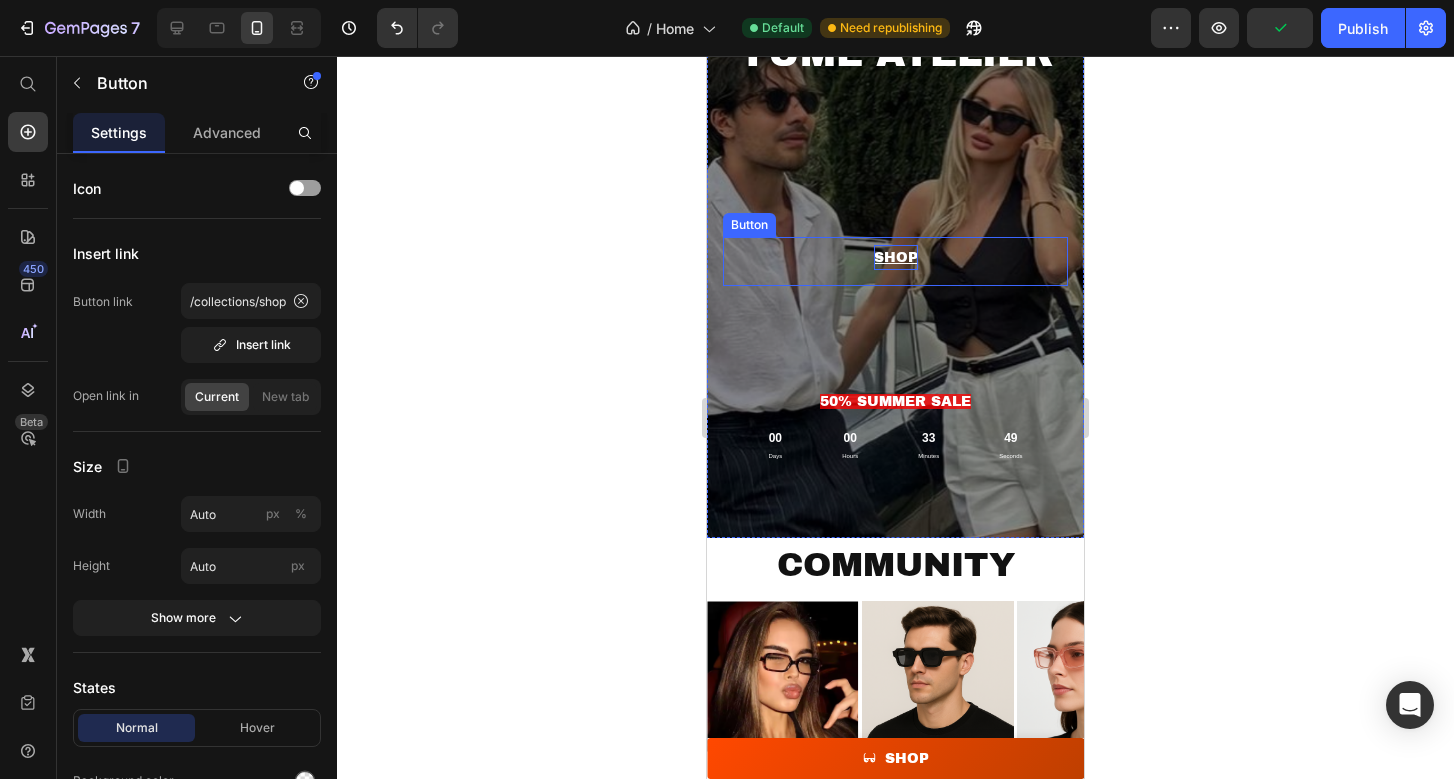 click on "SHOP" at bounding box center (896, 257) 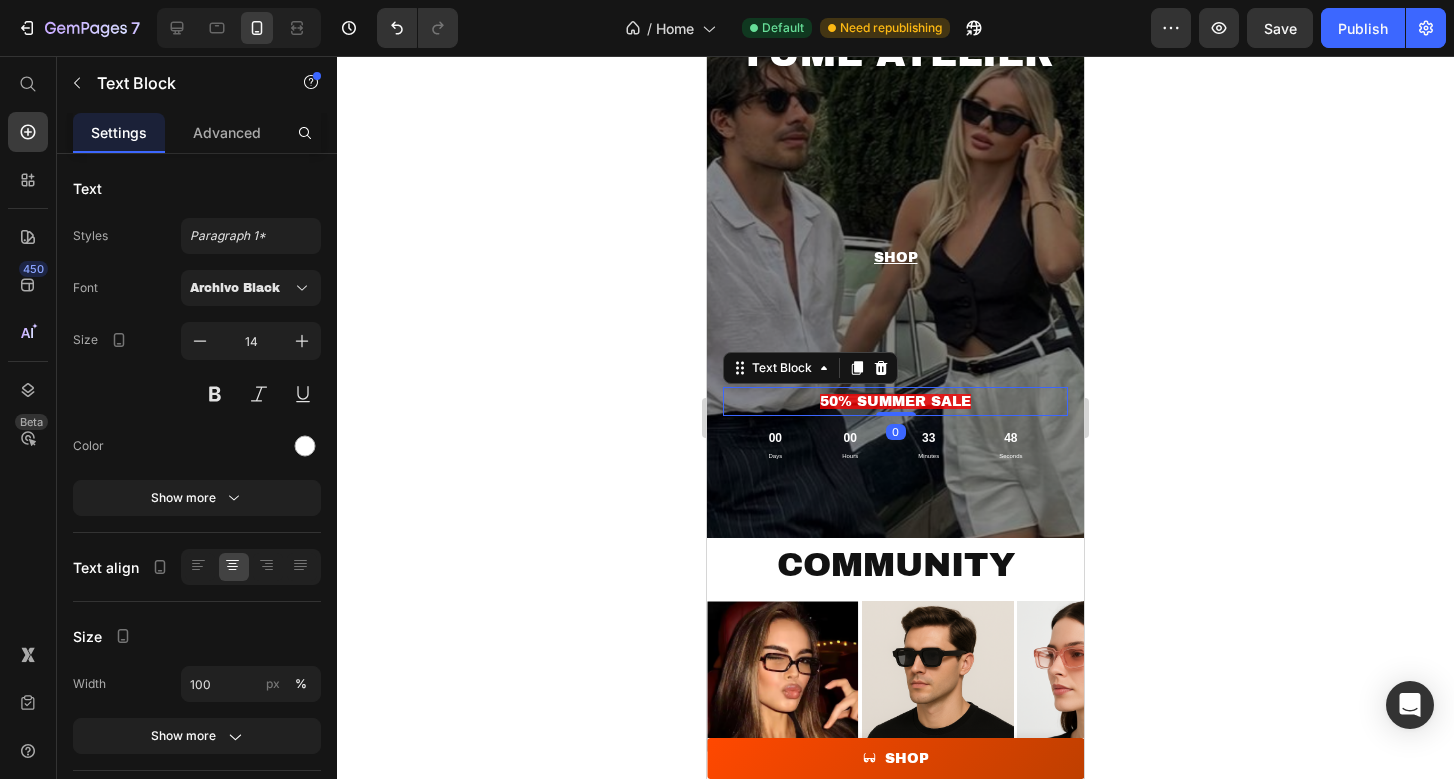 click on "50% SUMMER SALE" at bounding box center [895, 401] 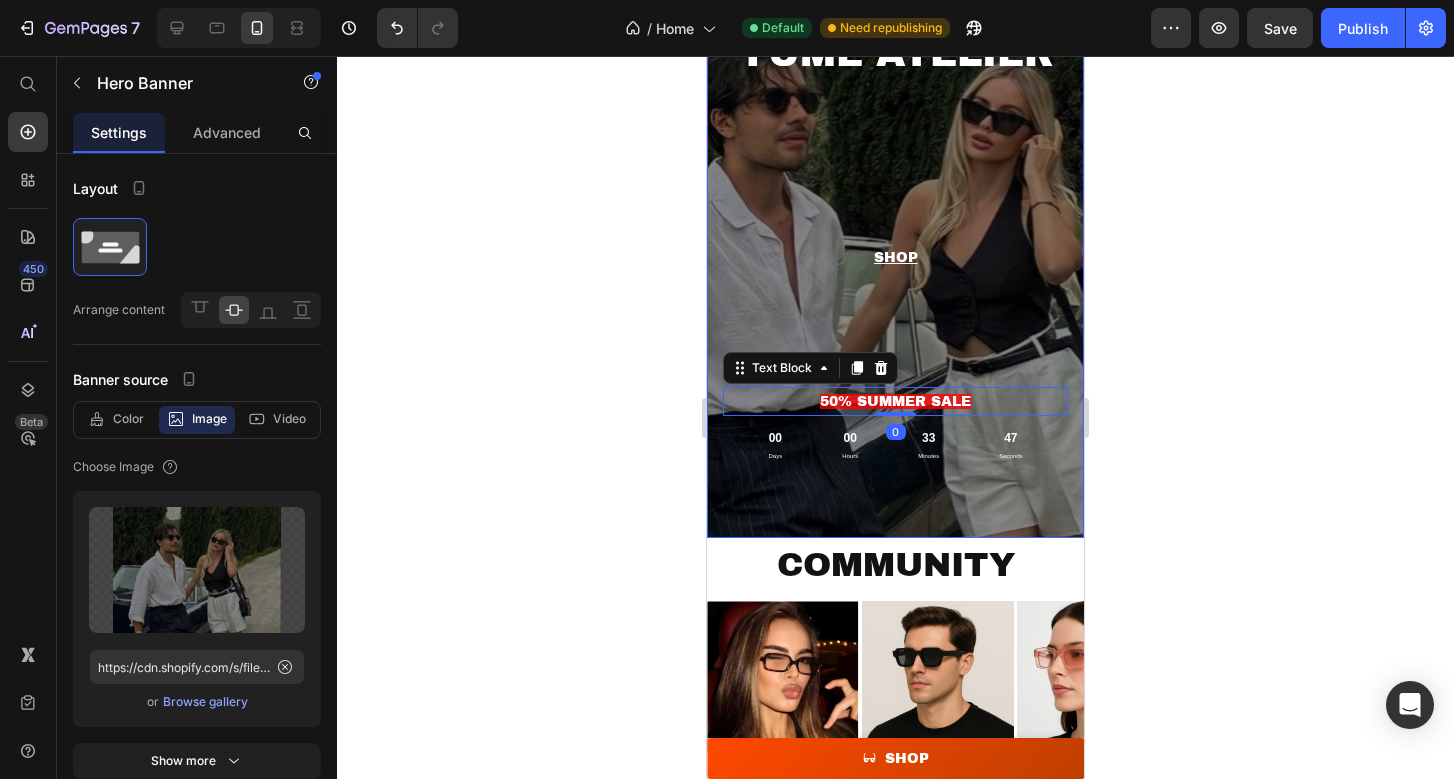 click on "YUME ATELIER Heading Text Block SHOP Button 50% SUMMER SALE Text Block   0 00 Days 00 Hours 33 Minutes 47 Seconds Countdown Timer" at bounding box center [895, 249] 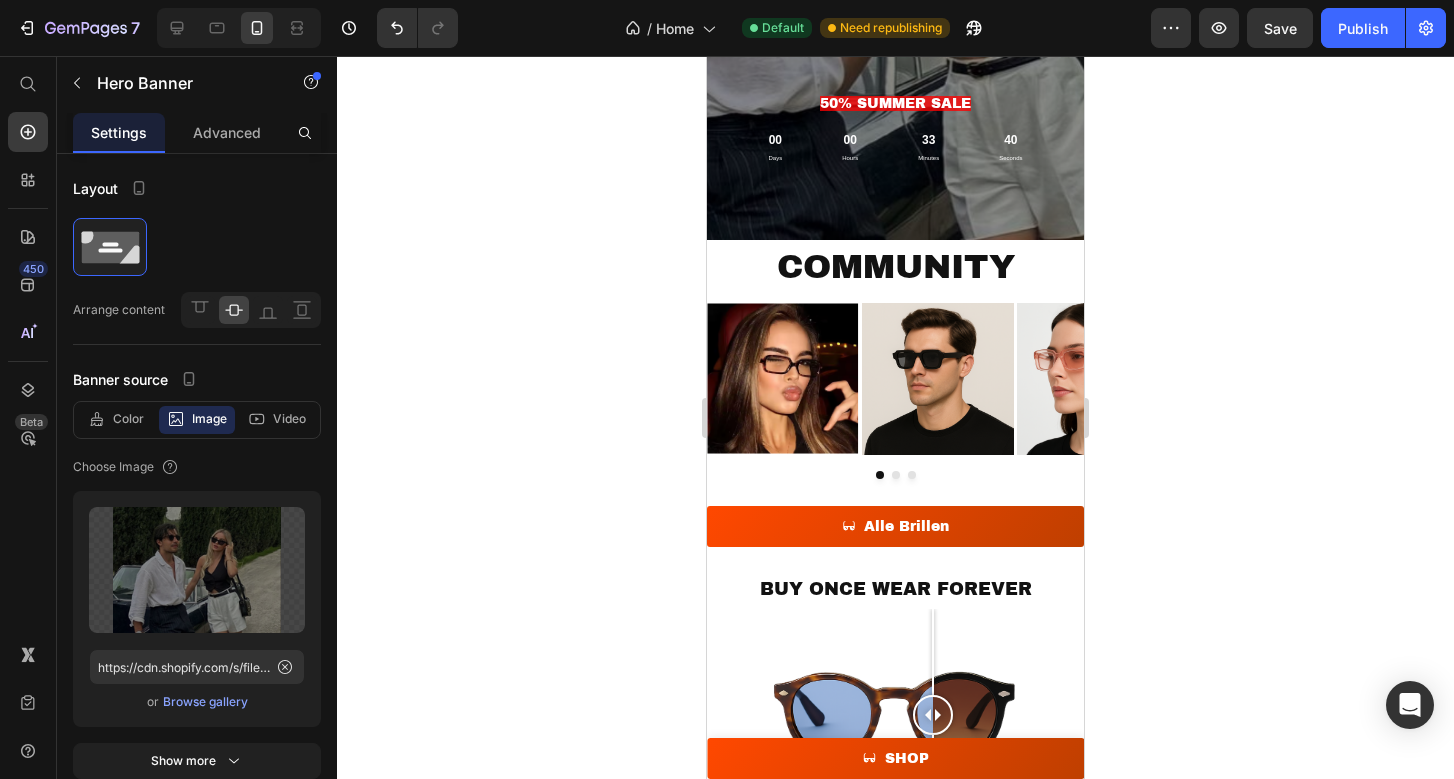 scroll, scrollTop: 0, scrollLeft: 0, axis: both 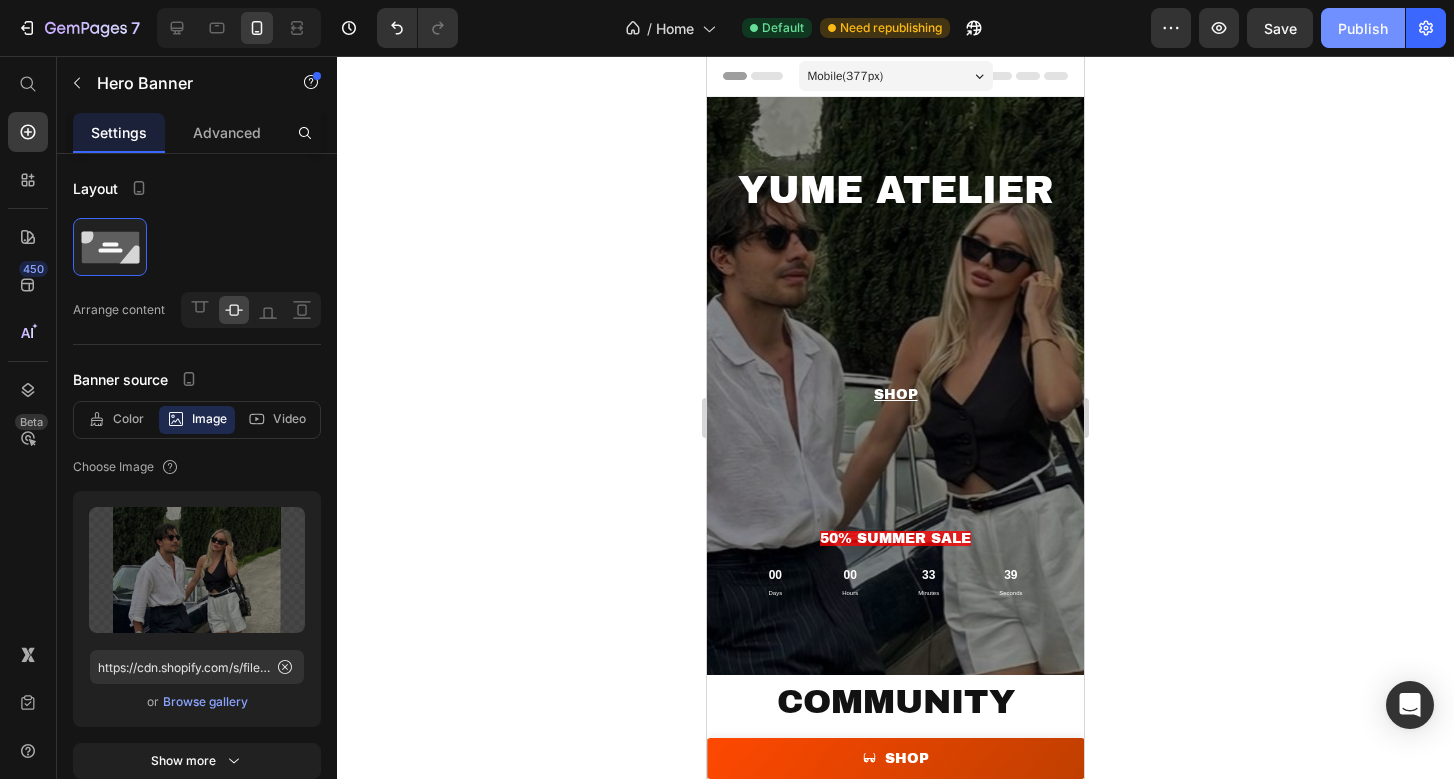 click on "Publish" at bounding box center (1363, 28) 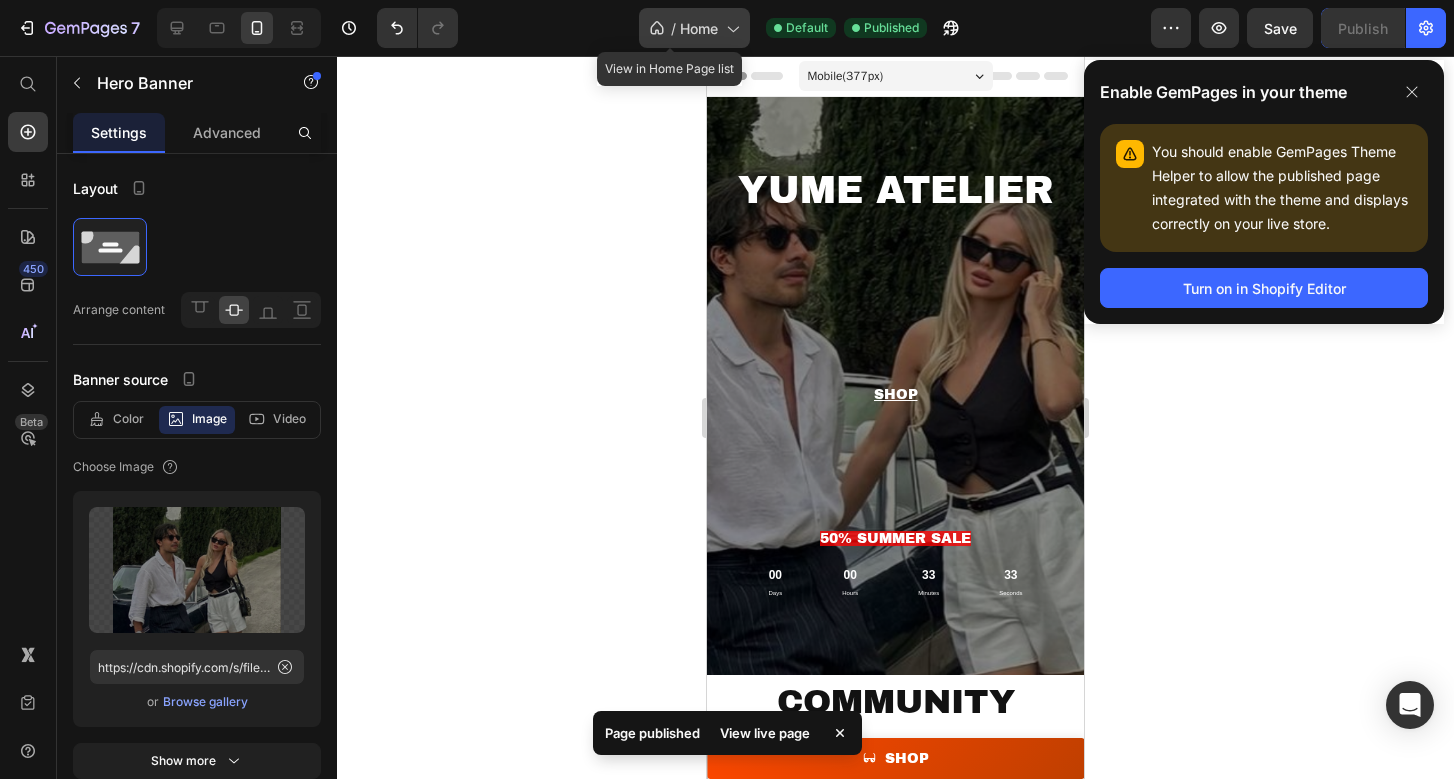 click on "Home" at bounding box center (699, 28) 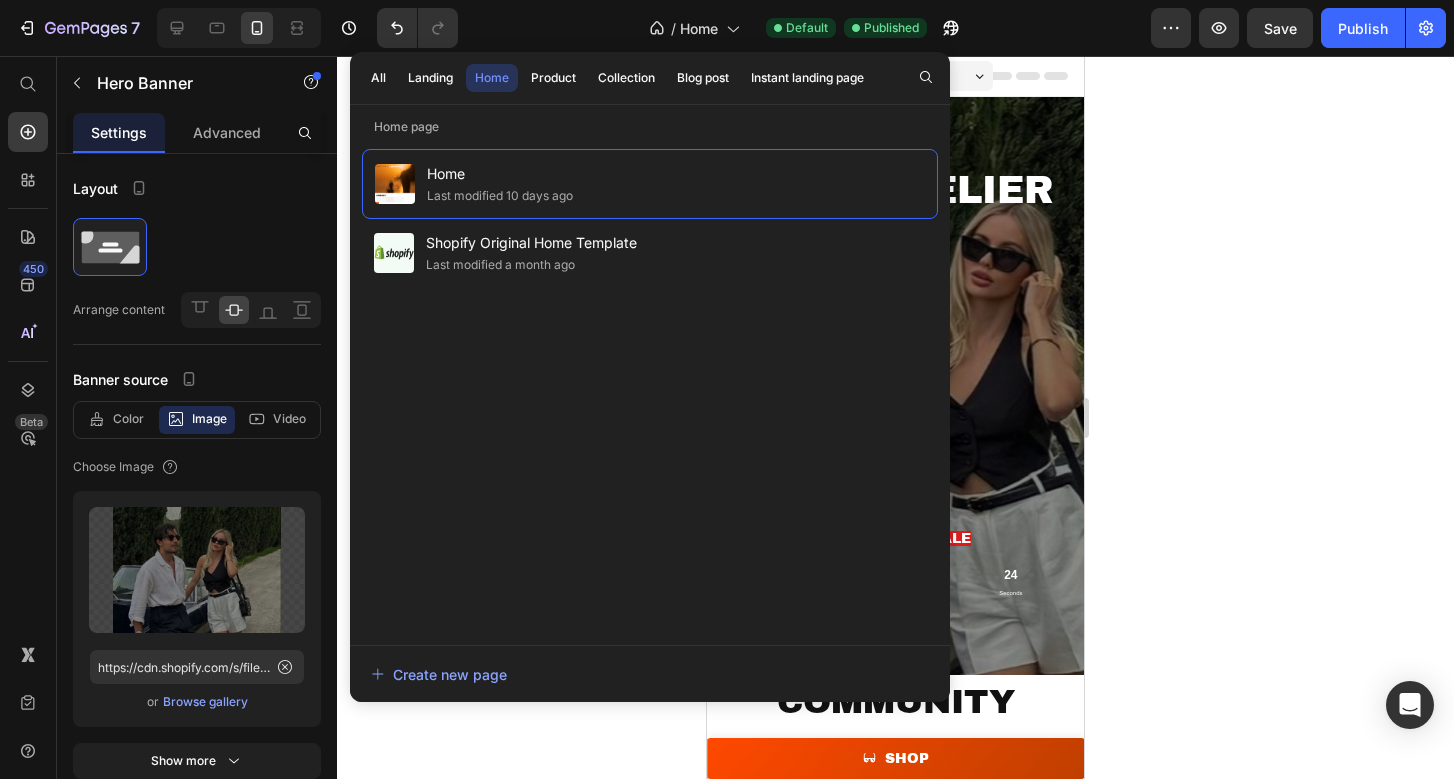 click 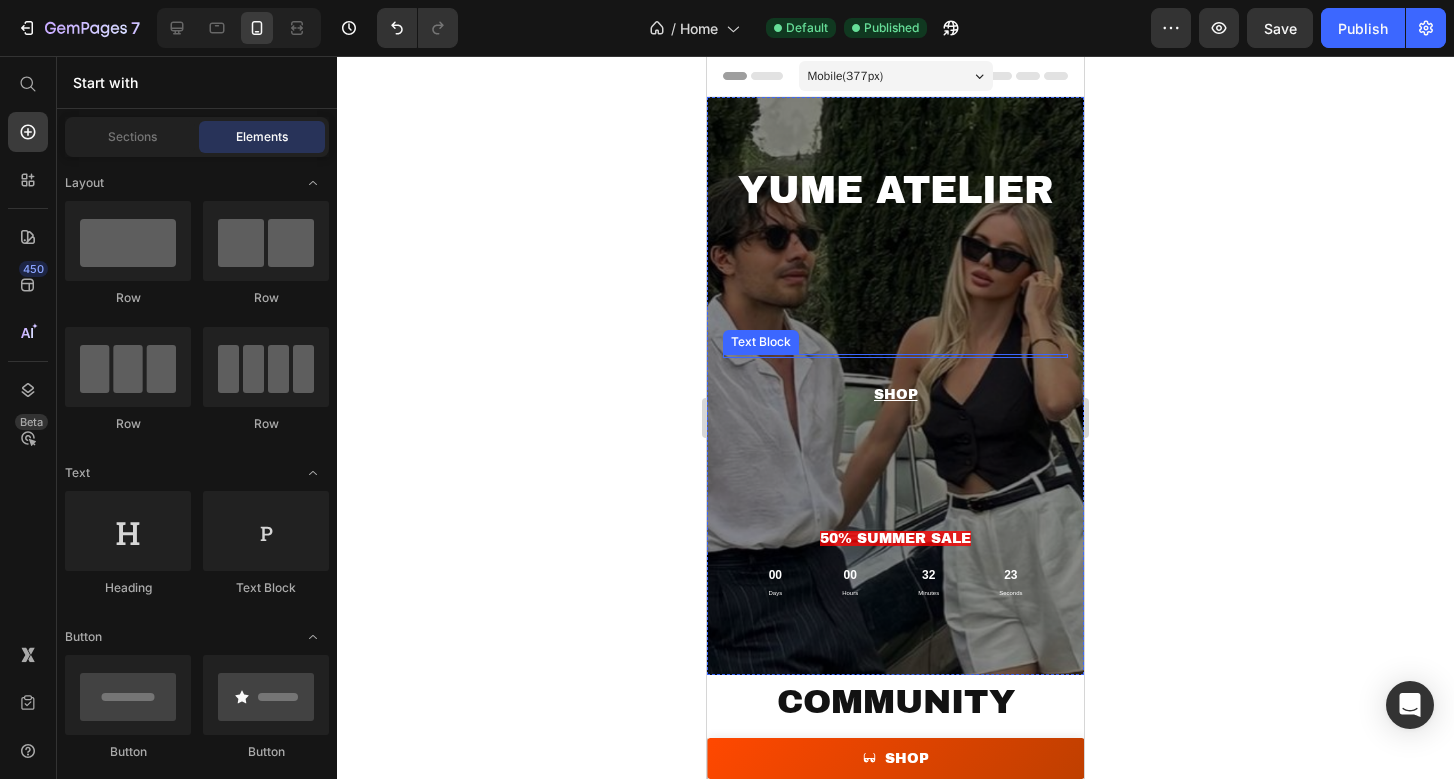 click at bounding box center [895, 356] 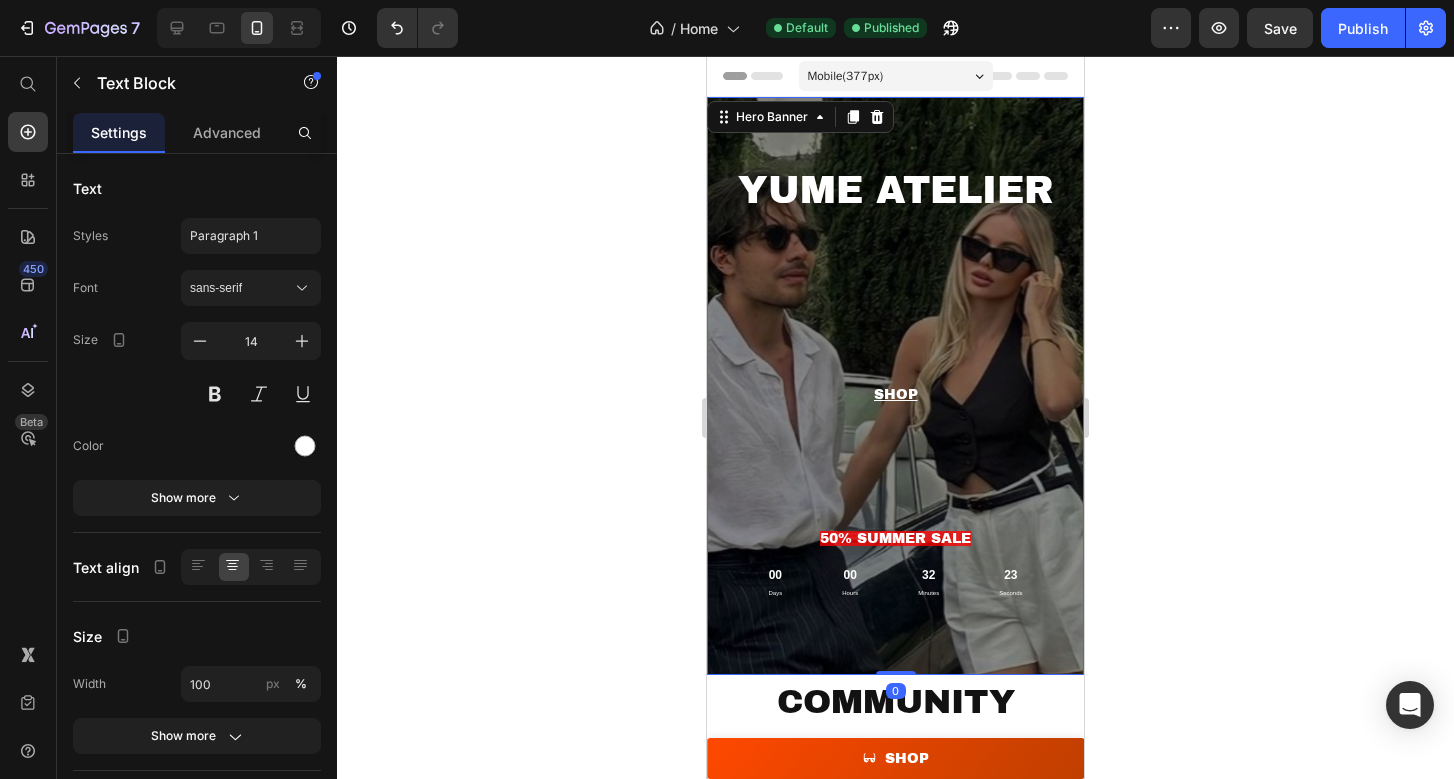 click on "YUME ATELIER Heading Text Block SHOP Button 50% SUMMER SALE Text Block 00 Days 00 Hours 32 Minutes 23 Seconds Countdown Timer" at bounding box center [895, 386] 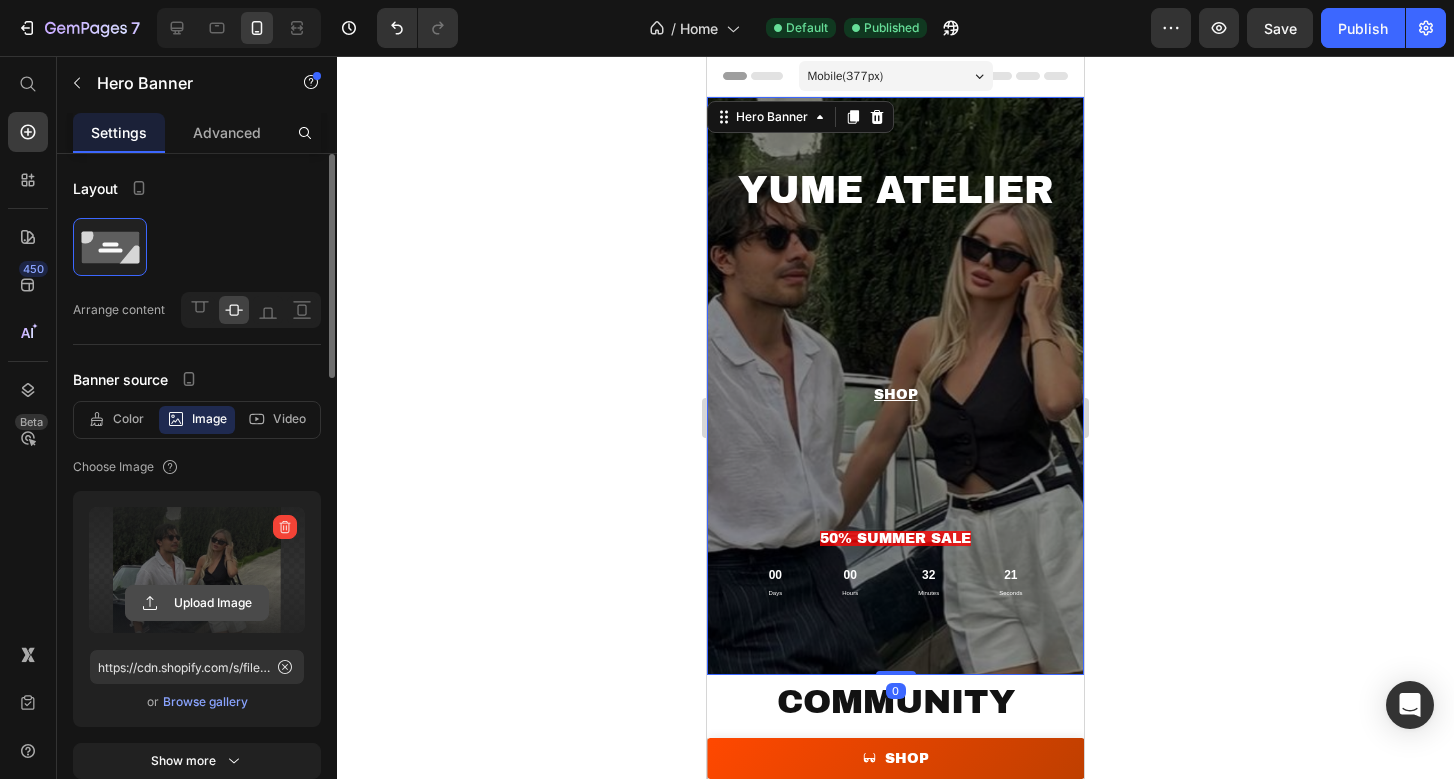 click 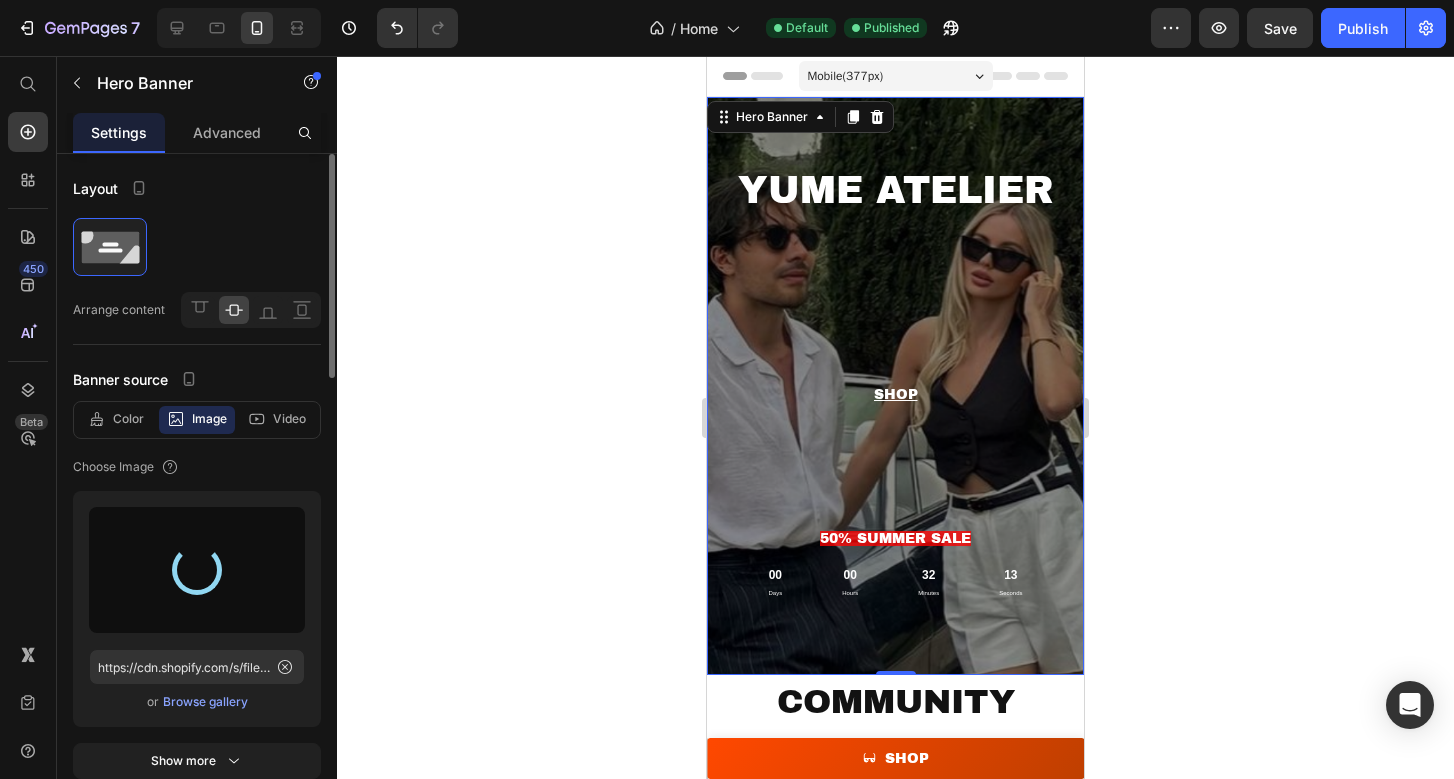 type on "https://cdn.shopify.com/s/files/1/0954/0629/3321/files/gempages_570735855572878208-2b925913-e717-4a2e-8228-198b1564aadd.webp" 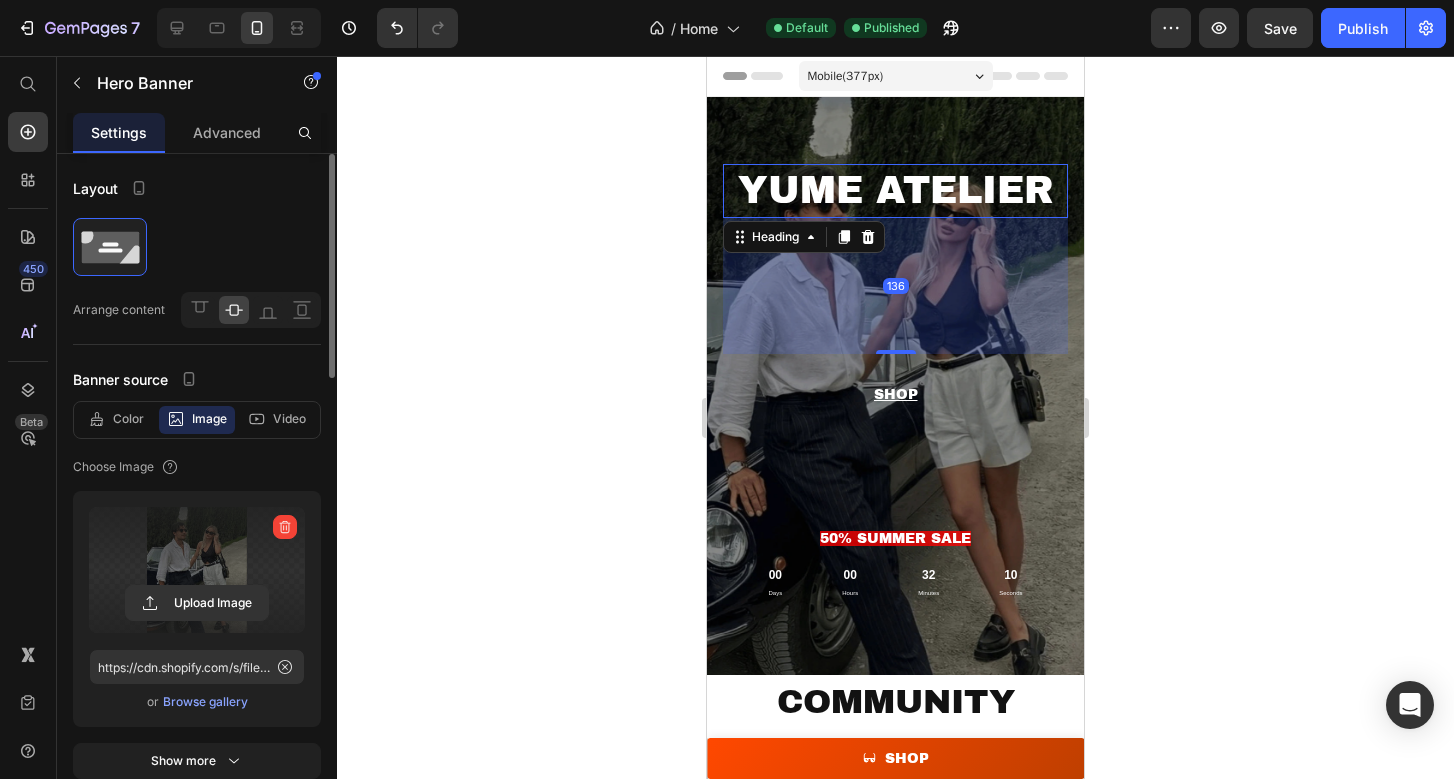 click on "YUME ATELIER" at bounding box center (895, 190) 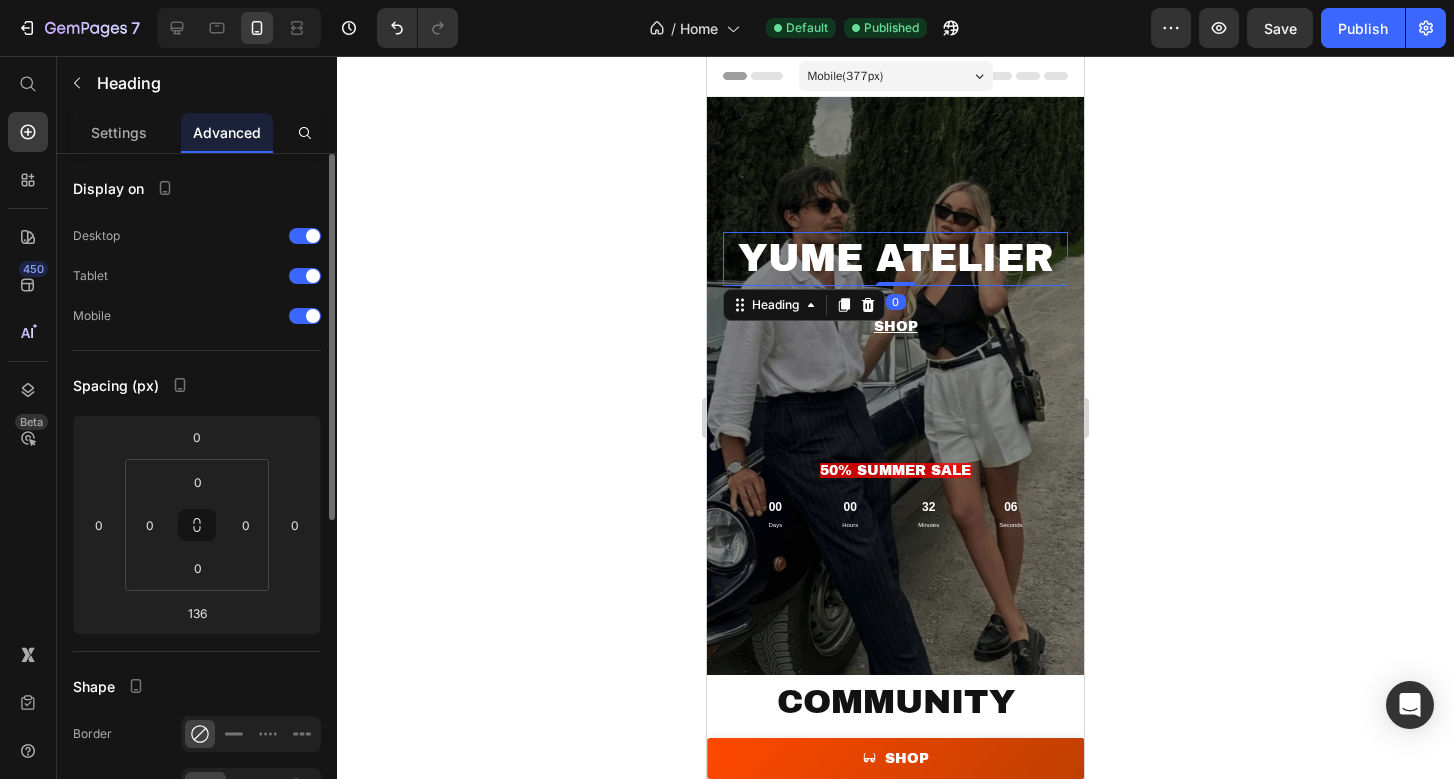 drag, startPoint x: 906, startPoint y: 352, endPoint x: 953, endPoint y: 189, distance: 169.6408 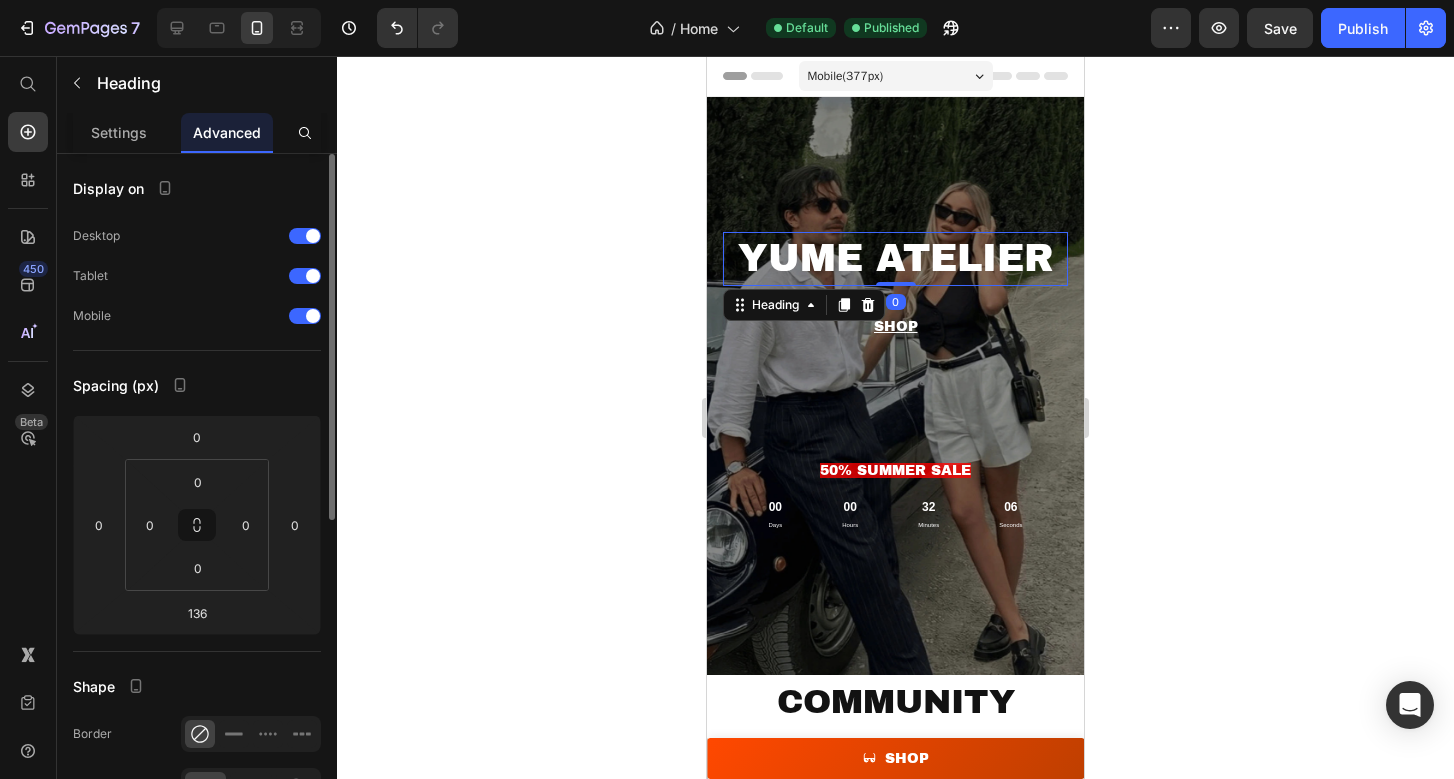click on "YUME ATELIER Heading   0 Text Block SHOP Button 50% SUMMER SALE Text Block 00 Days 00 Hours 32 Minutes 06 Seconds Countdown Timer" at bounding box center [895, 386] 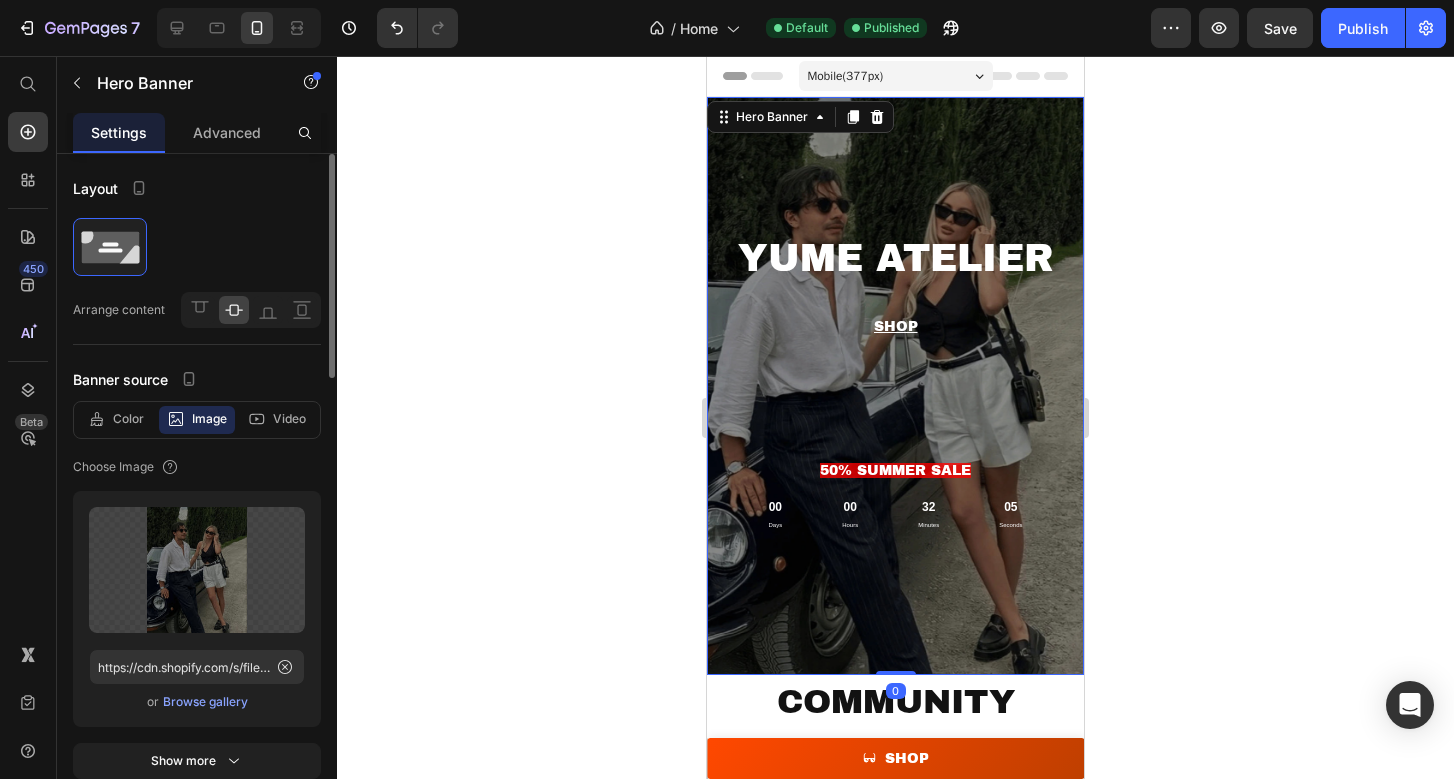 click on "YUME ATELIER Heading Text Block SHOP Button 50% SUMMER SALE Text Block 00 Days 00 Hours 32 Minutes 05 Seconds Countdown Timer" at bounding box center [895, 386] 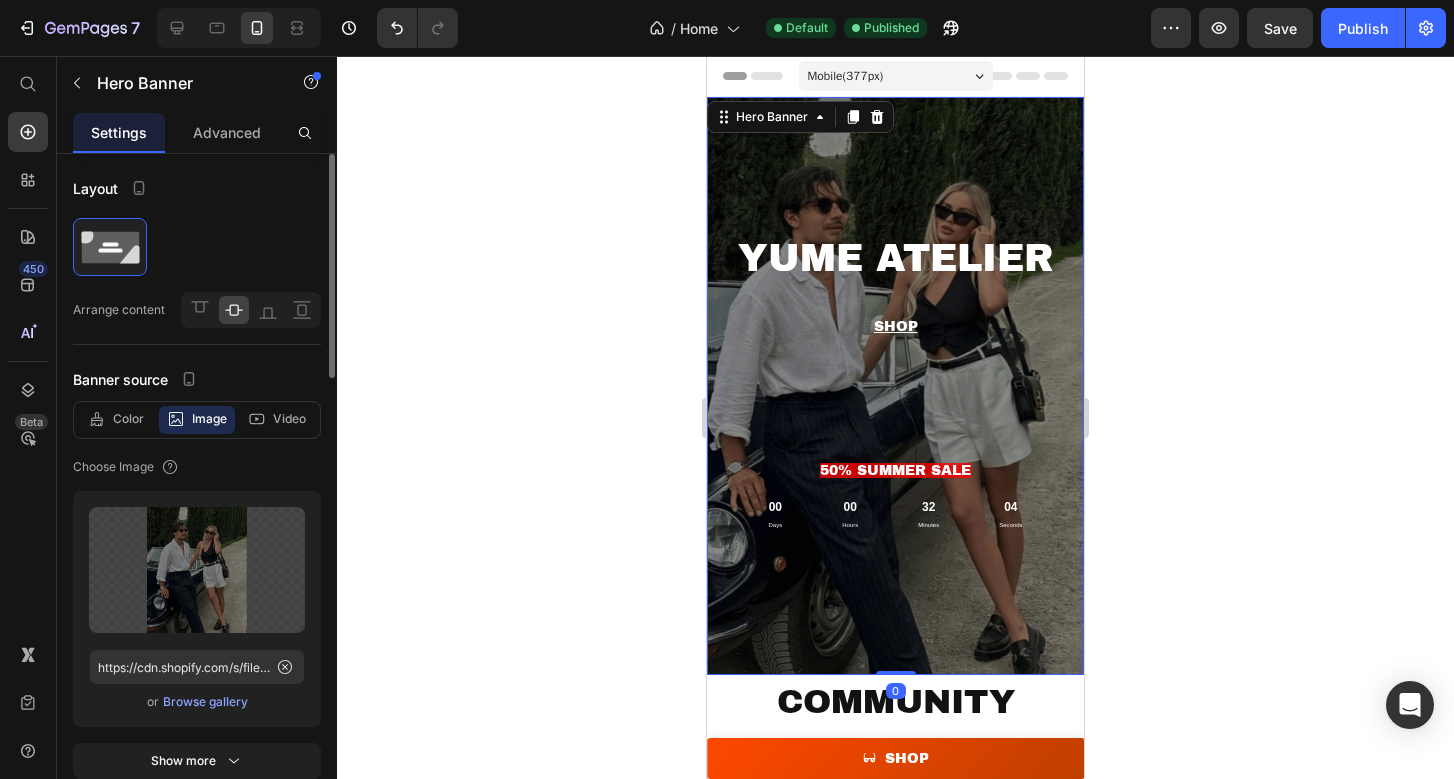 click at bounding box center (895, 386) 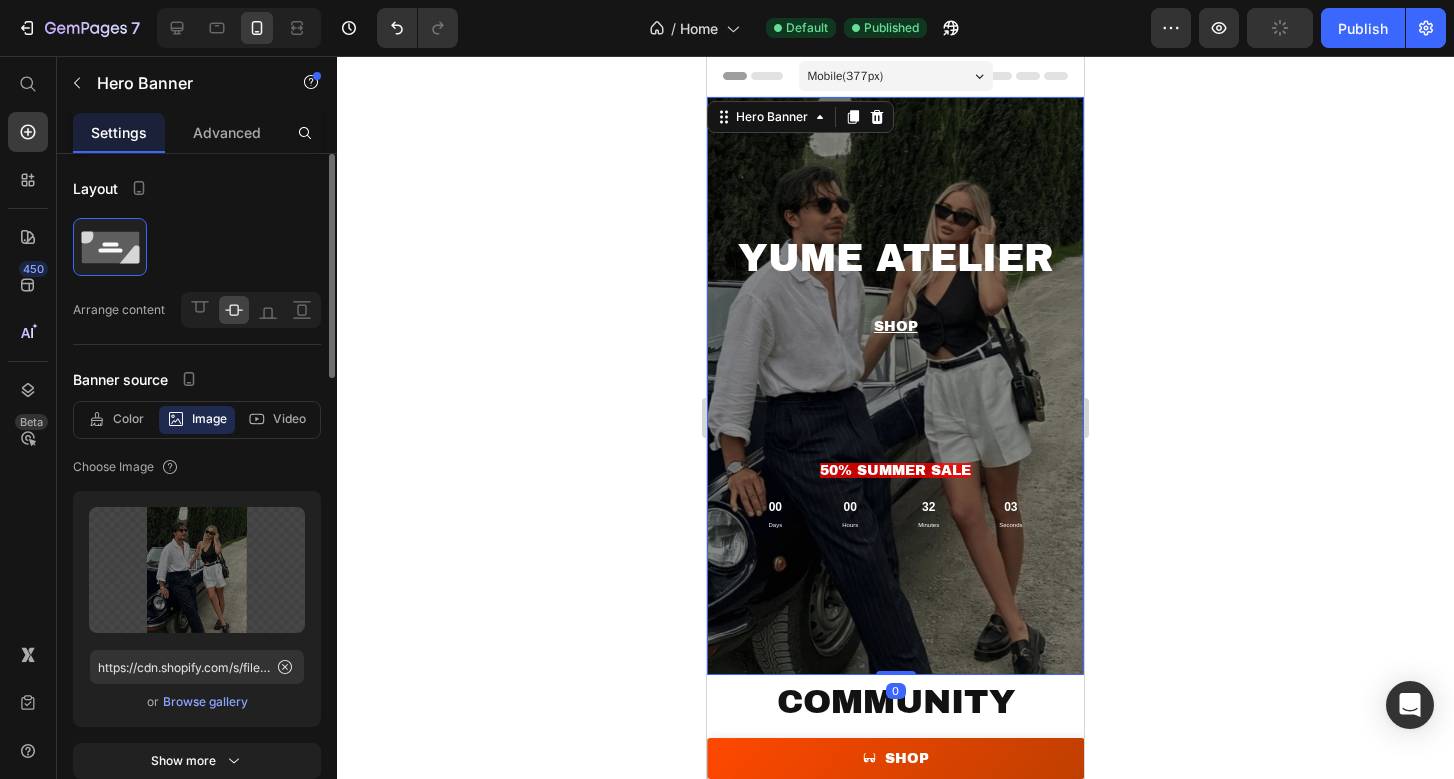 drag, startPoint x: 899, startPoint y: 671, endPoint x: 909, endPoint y: 586, distance: 85.58621 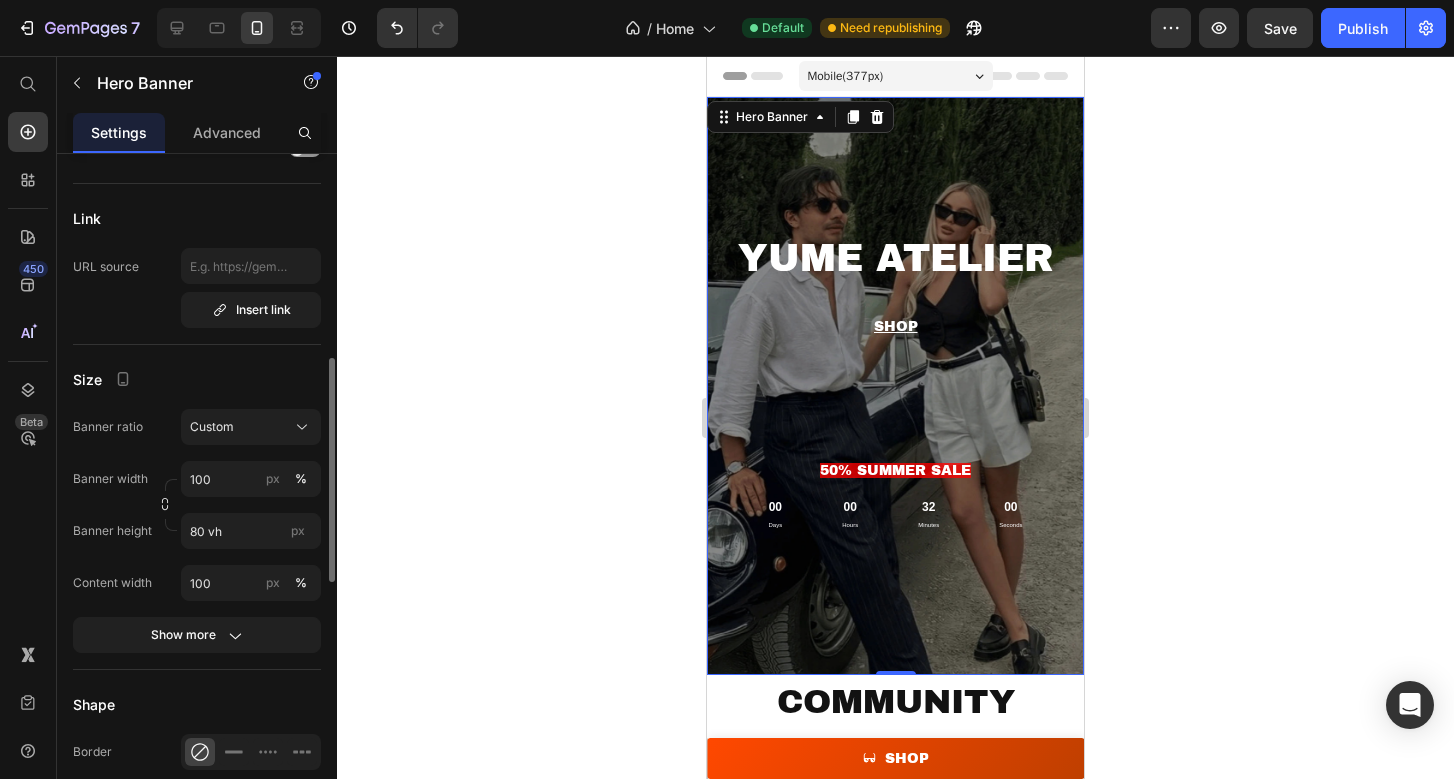 scroll, scrollTop: 667, scrollLeft: 0, axis: vertical 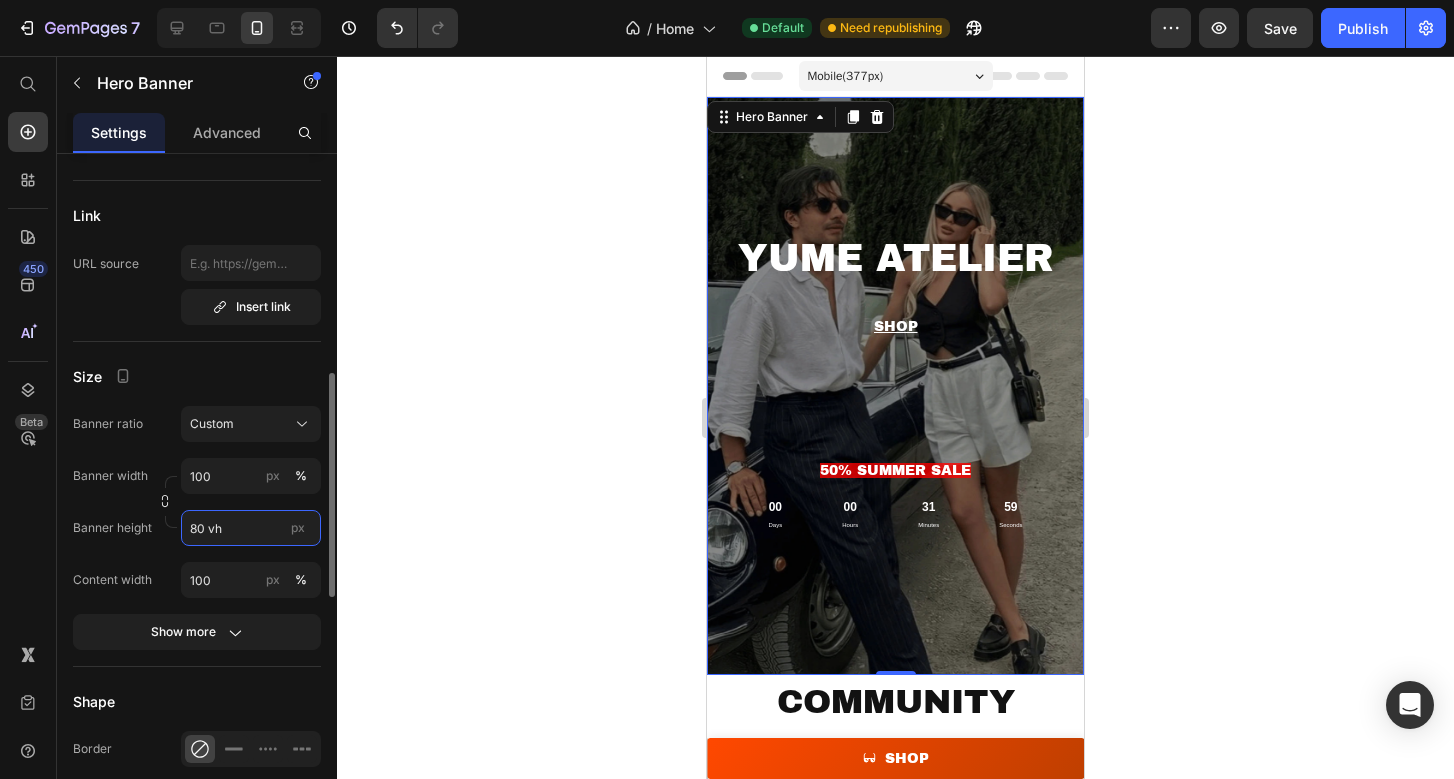 click on "80 vh" at bounding box center (251, 528) 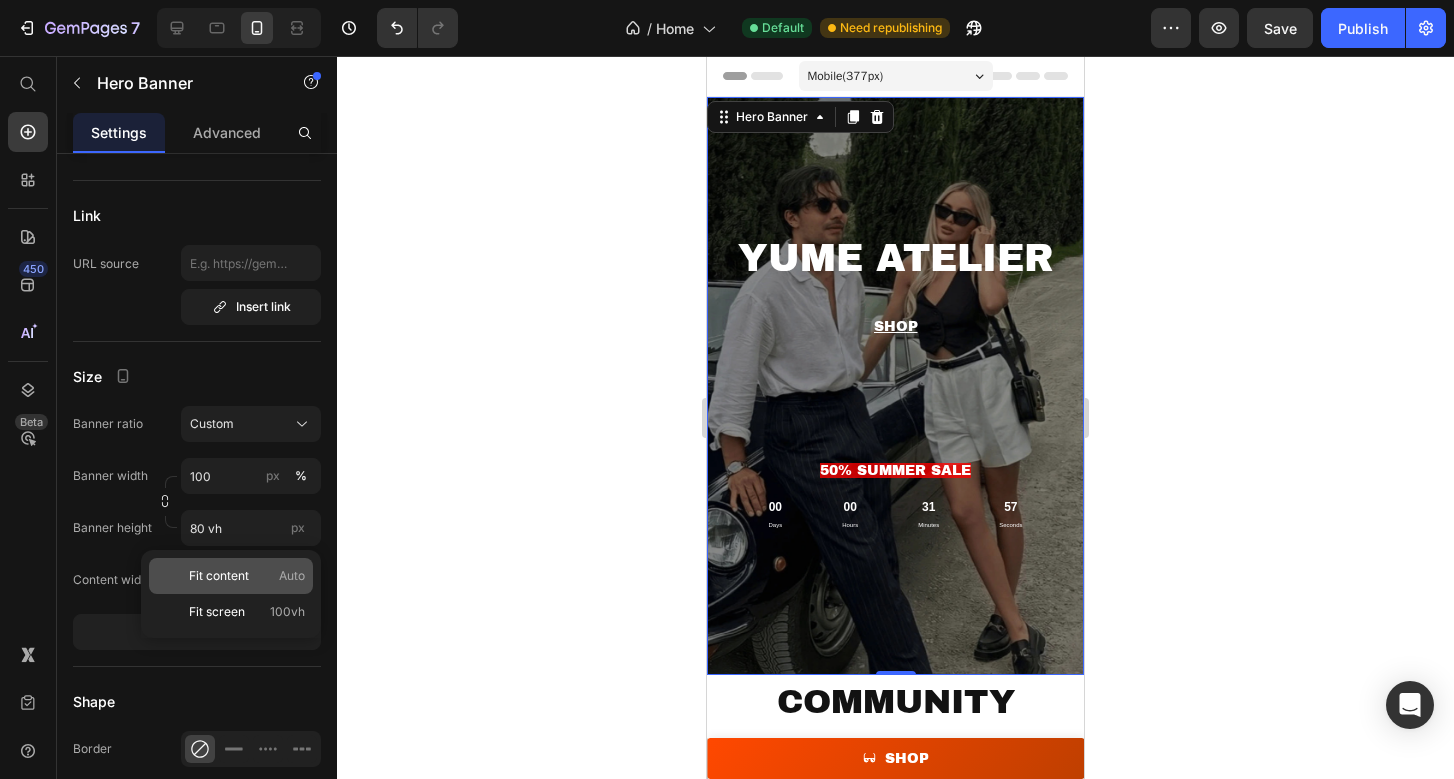 click on "Fit content" at bounding box center (219, 576) 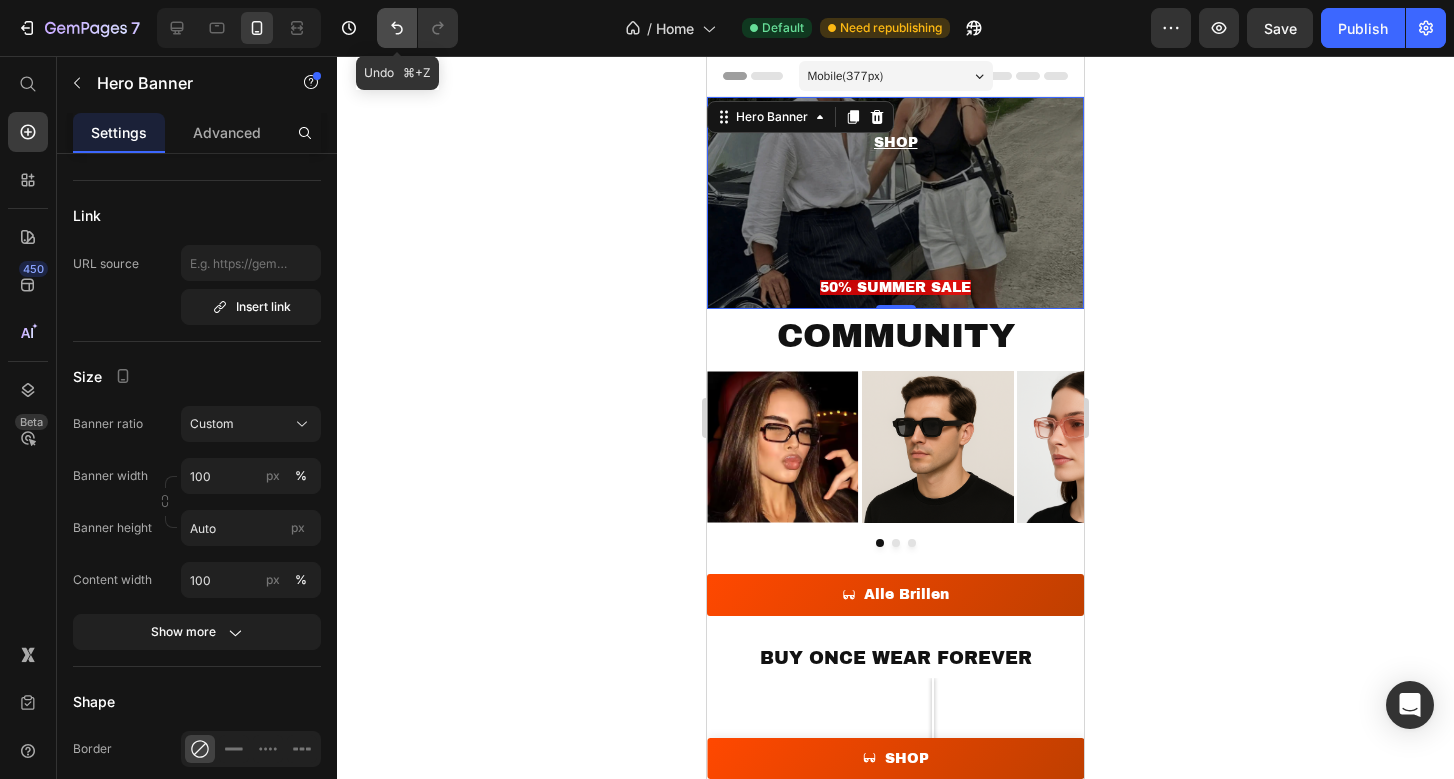 click 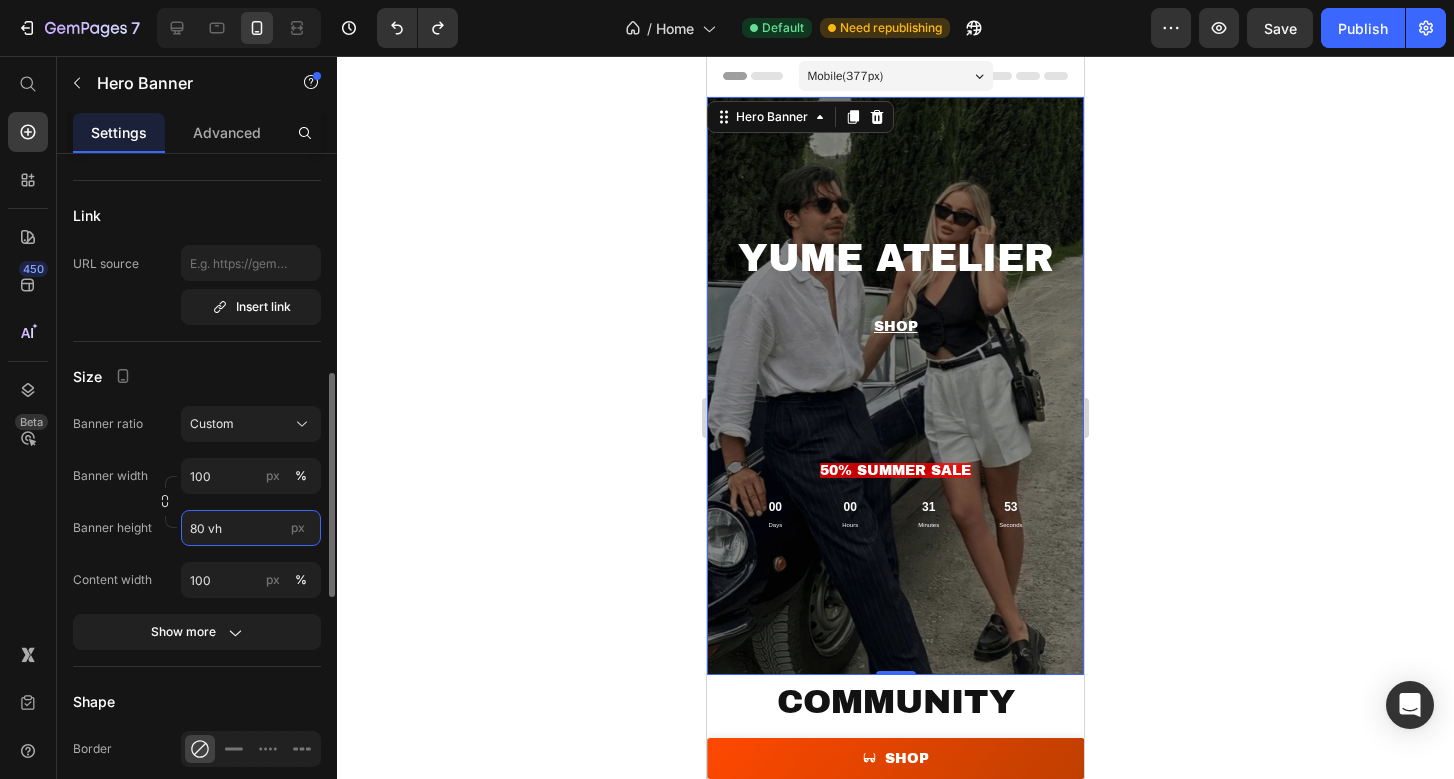 click on "80 vh" at bounding box center (251, 528) 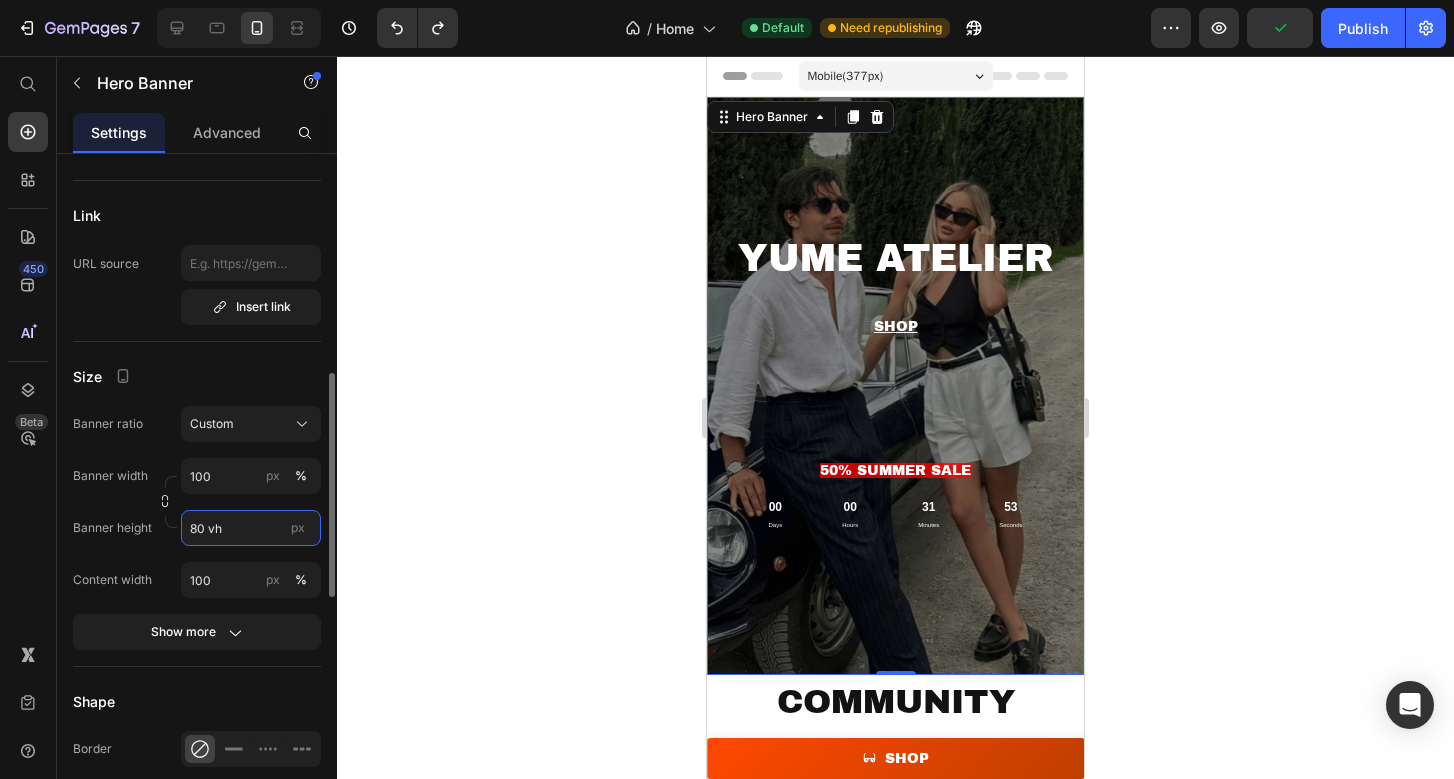 click on "80 vh" at bounding box center (251, 528) 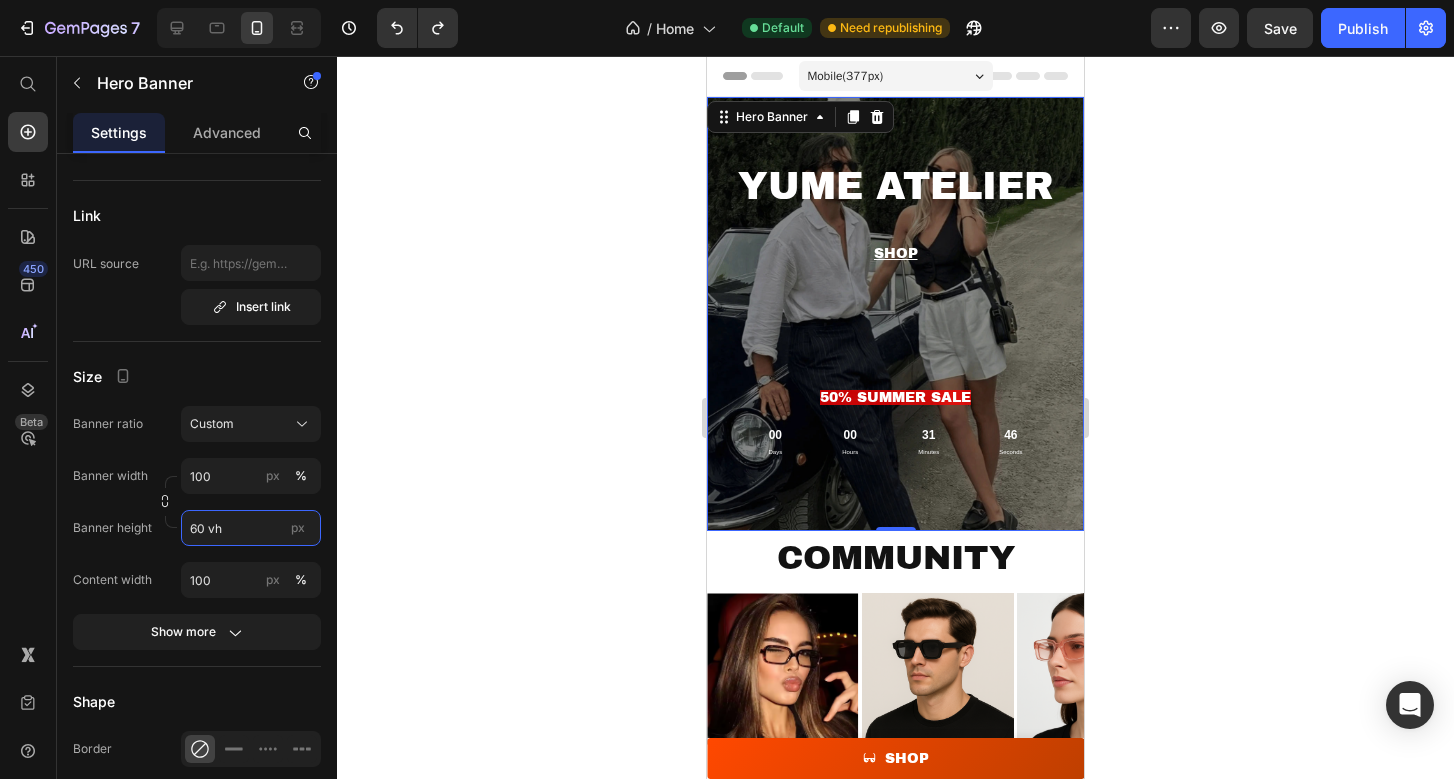 type on "60 vh" 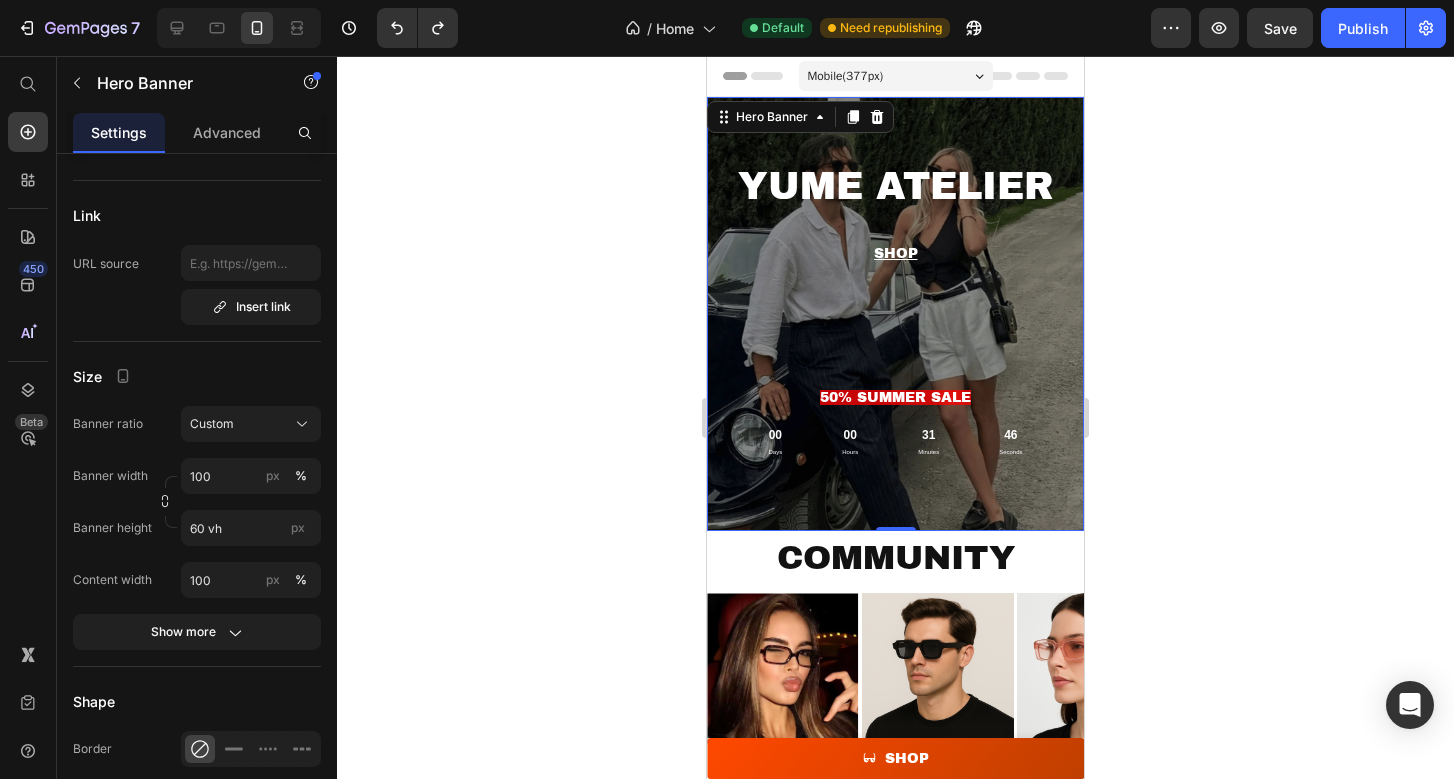 click 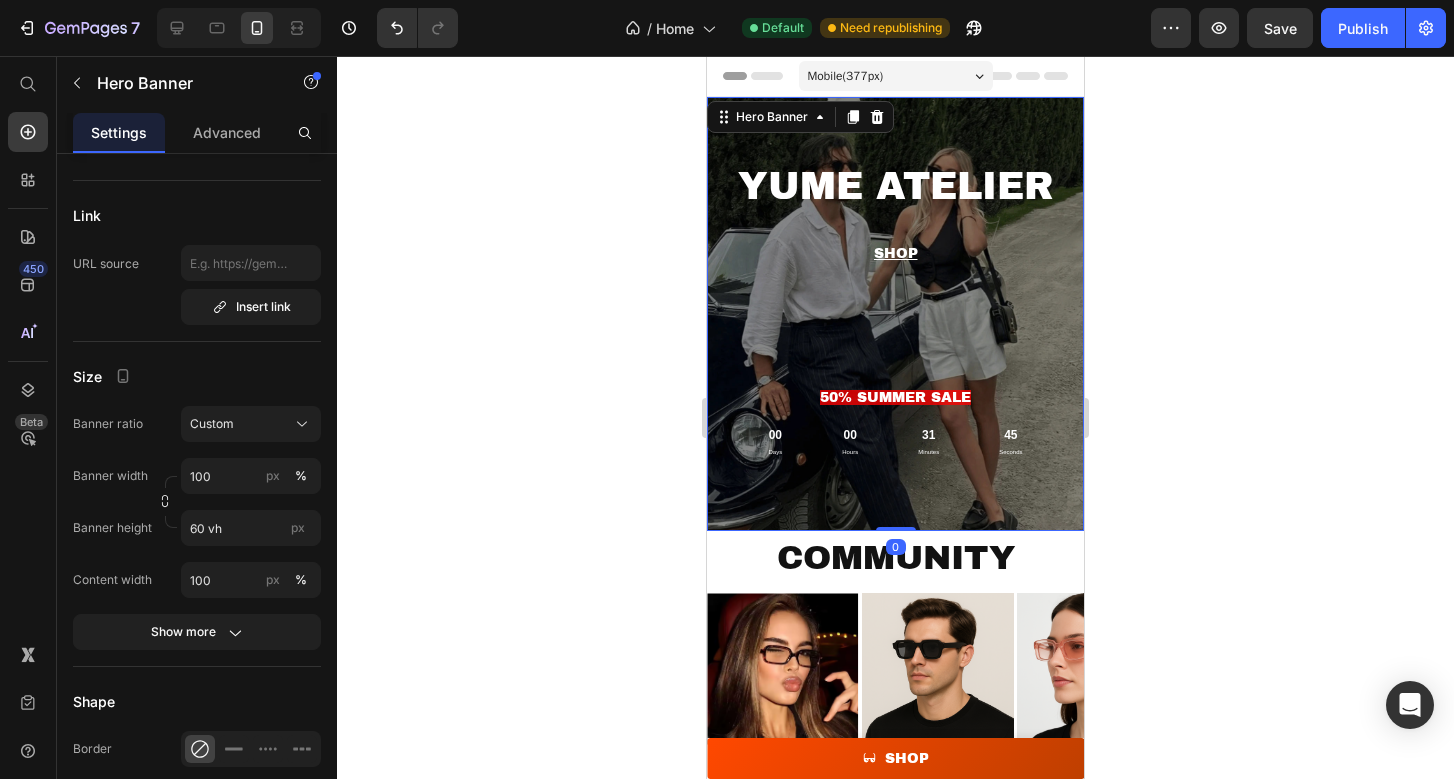 click on "YUME ATELIER Heading Text Block SHOP Button 50% SUMMER SALE Text Block 00 Days 00 Hours 31 Minutes 45 Seconds Countdown Timer" at bounding box center (895, 314) 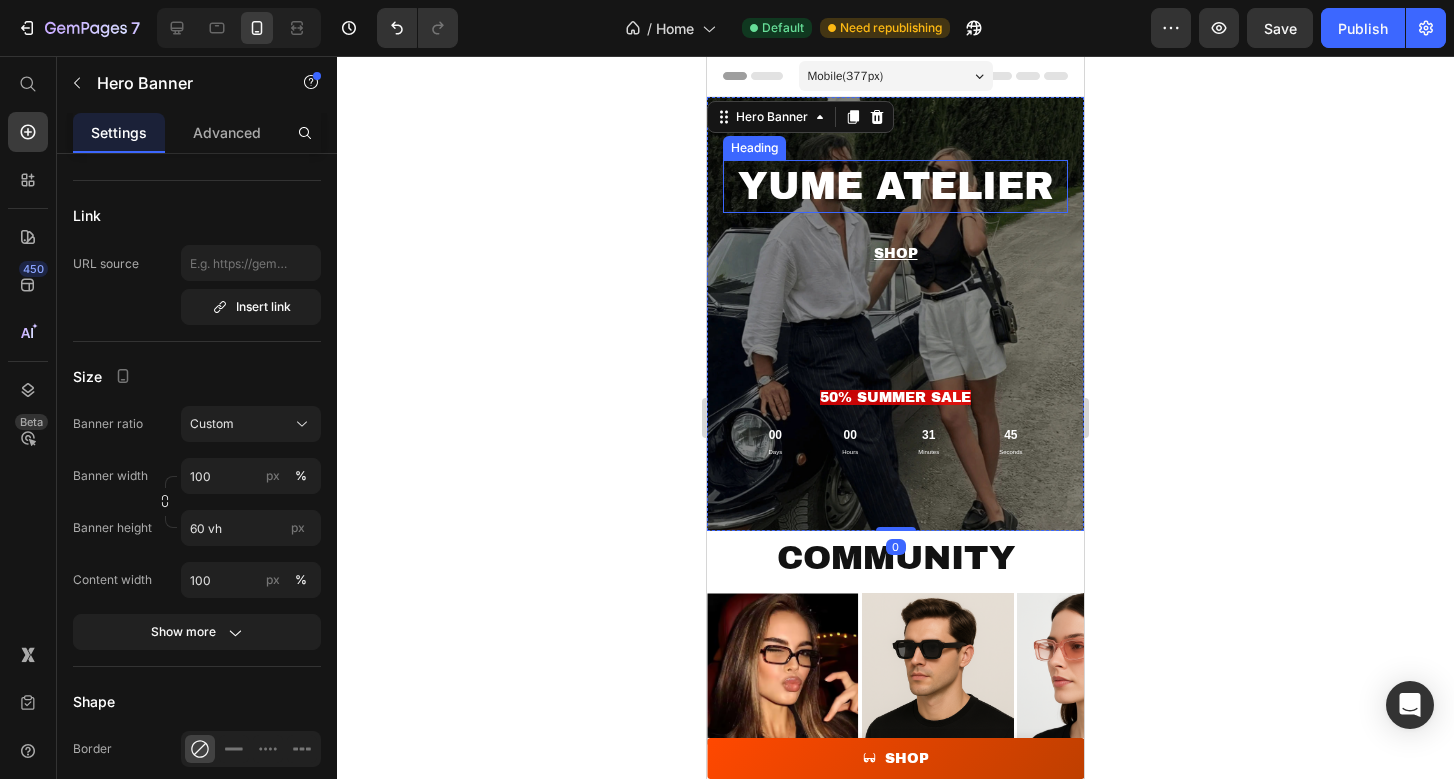 click on "YUME ATELIER" at bounding box center [895, 186] 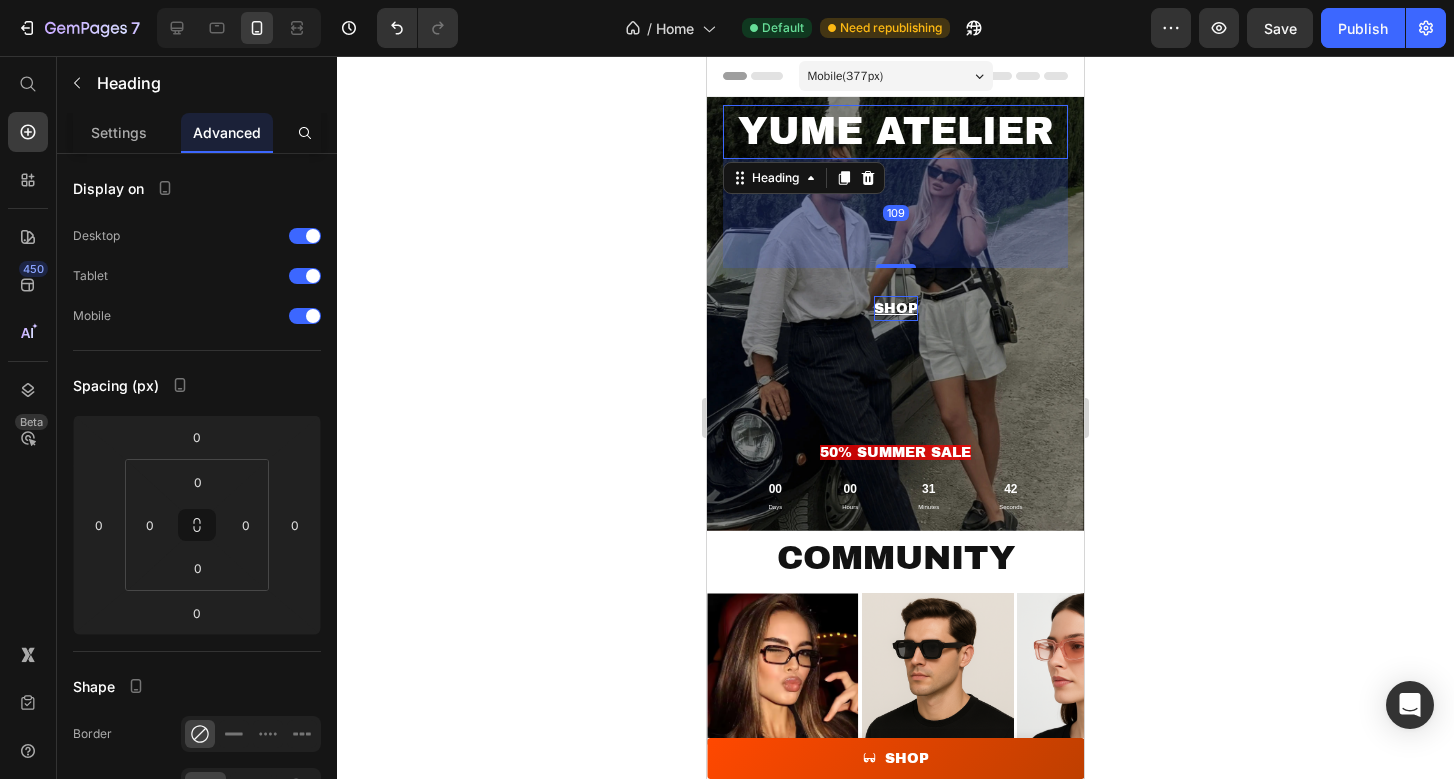 drag, startPoint x: 904, startPoint y: 210, endPoint x: 897, endPoint y: 320, distance: 110.2225 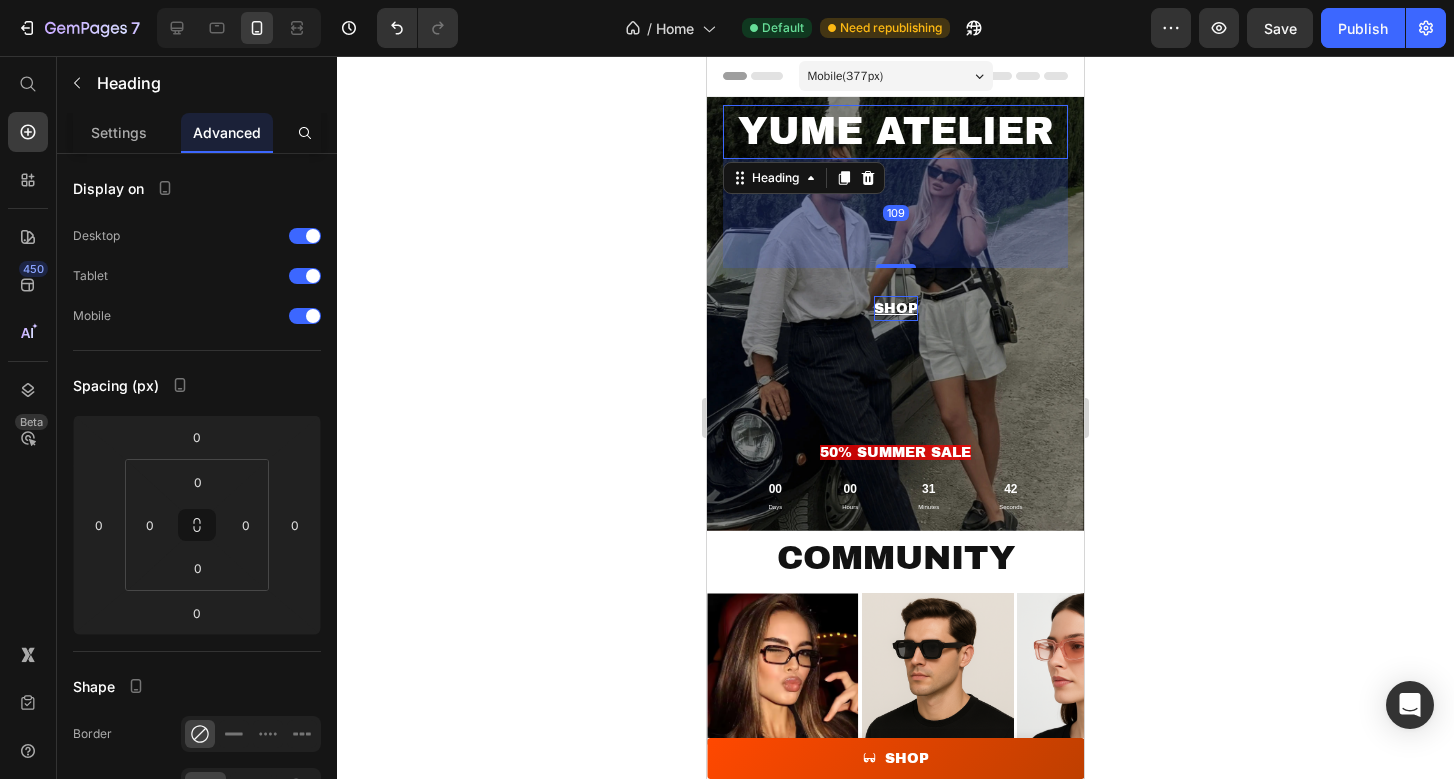 click on "YUME ATELIER Heading   109 Text Block SHOP Button 50% SUMMER SALE Text Block 00 Days 00 Hours 31 Minutes 42 Seconds Countdown Timer" at bounding box center (895, 313) 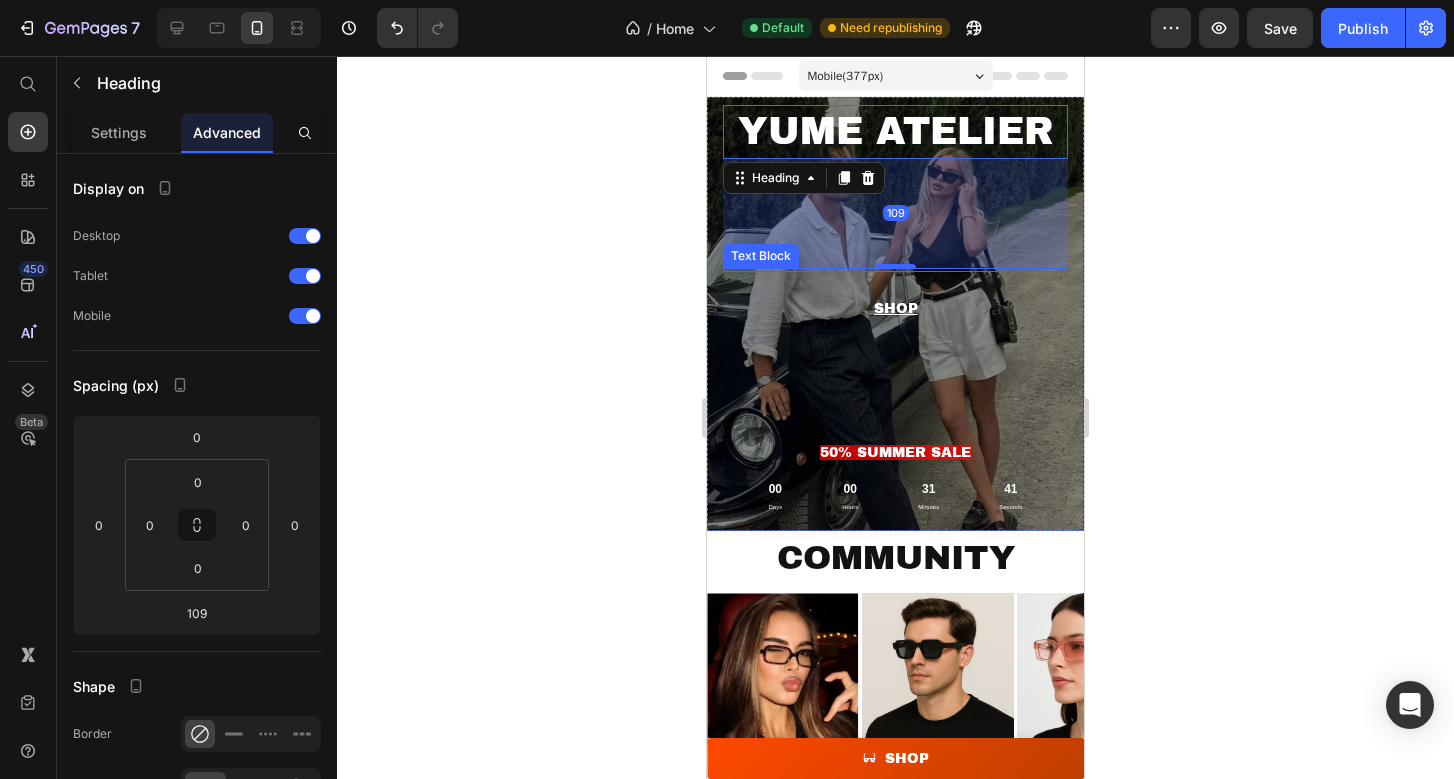 click 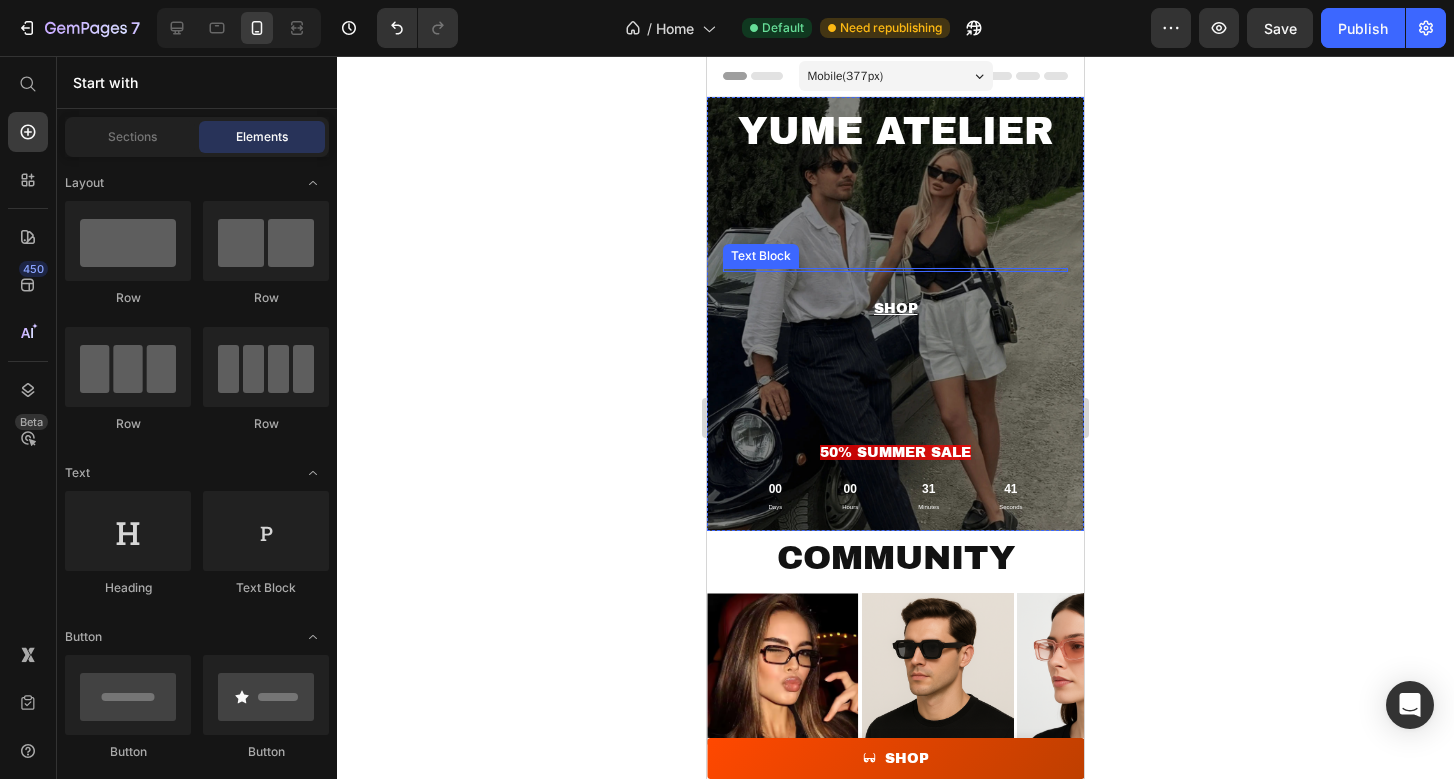 click 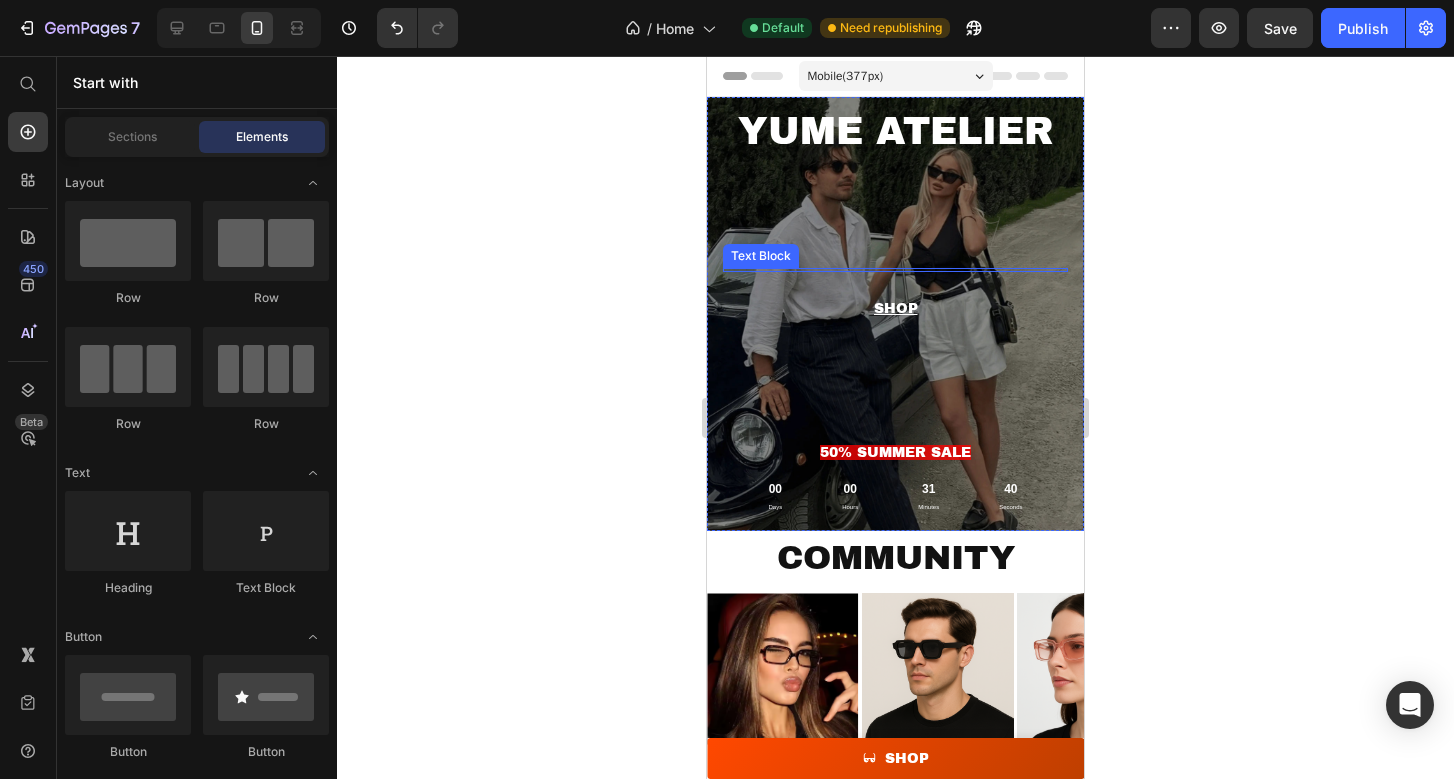 click 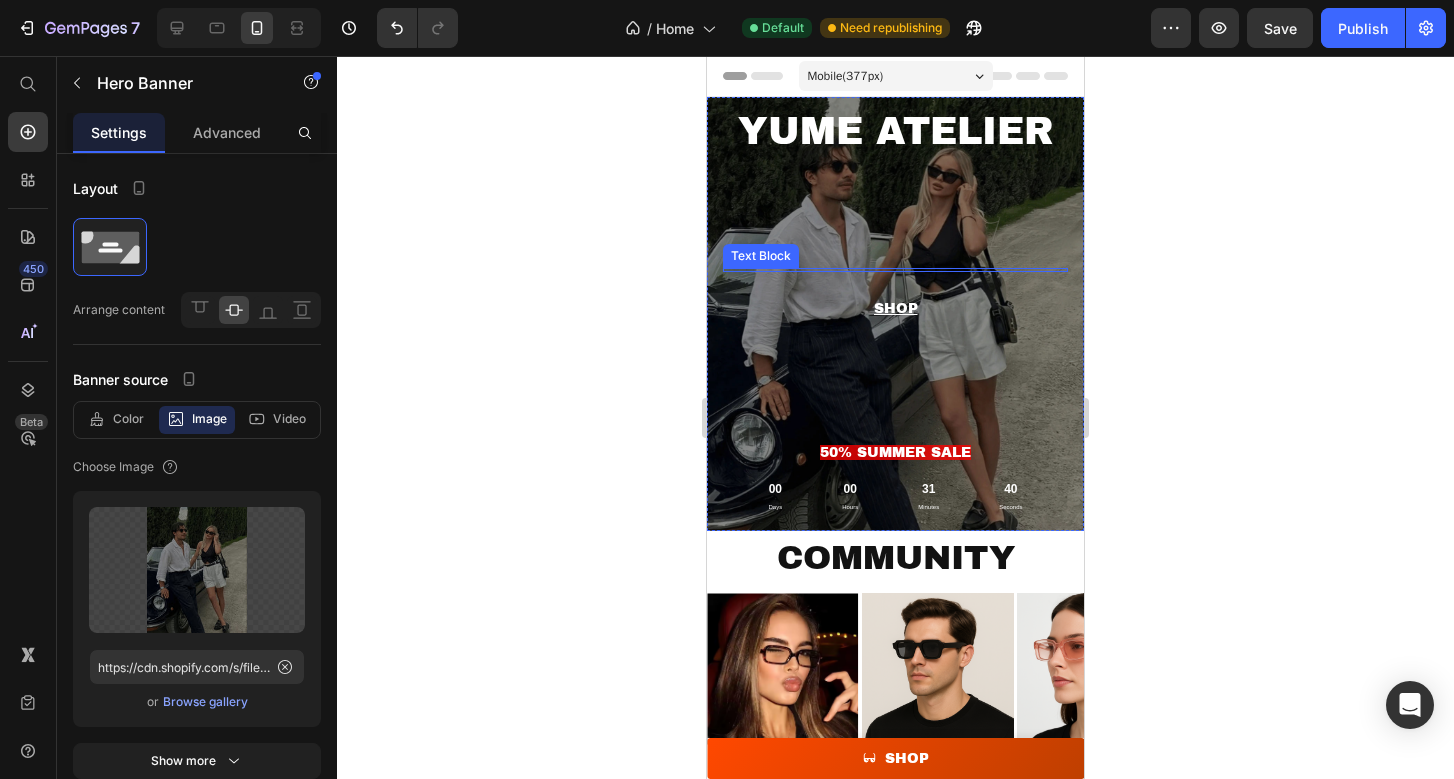click on "YUME ATELIER Heading Text Block SHOP Button 50% SUMMER SALE Text Block 00 Days 00 Hours 31 Minutes 40 Seconds Countdown Timer" at bounding box center [895, 313] 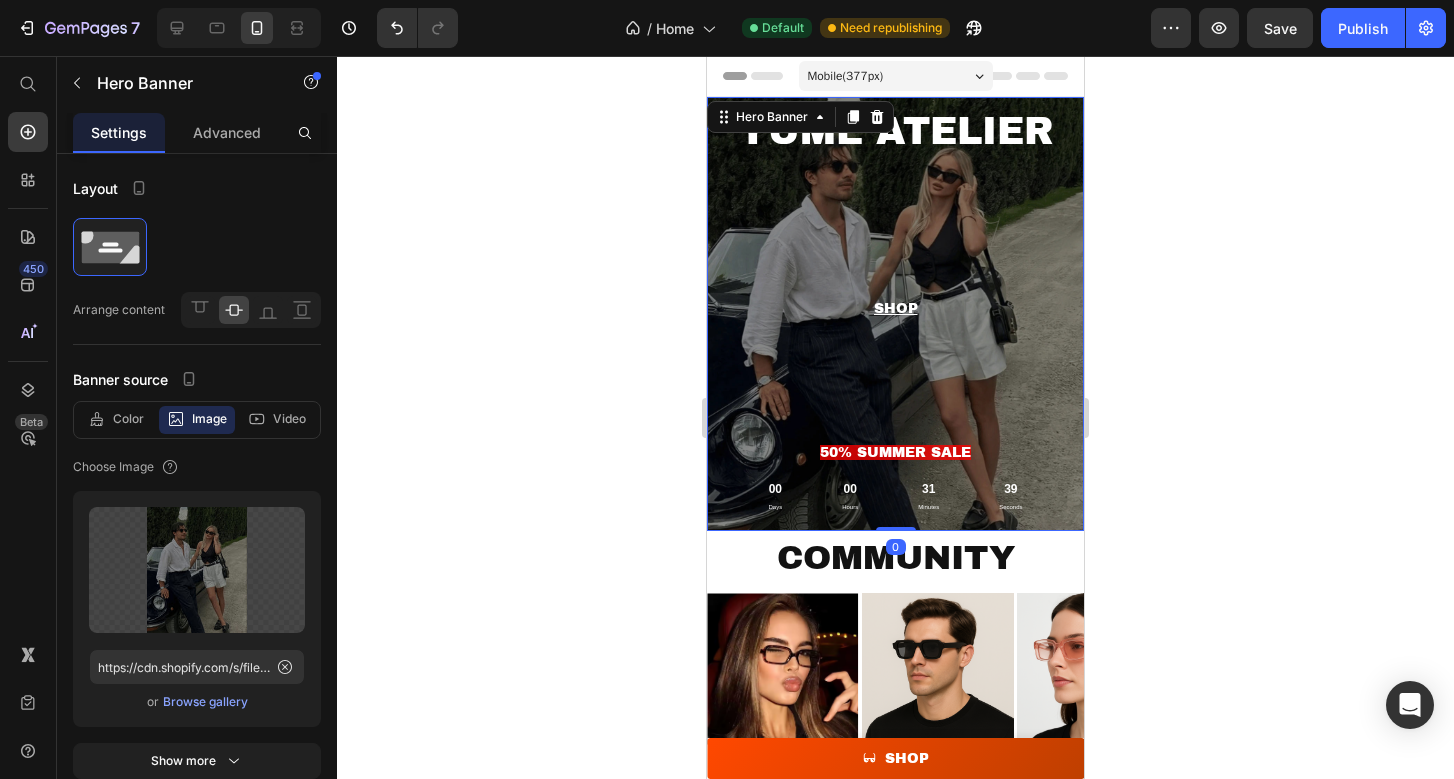 click 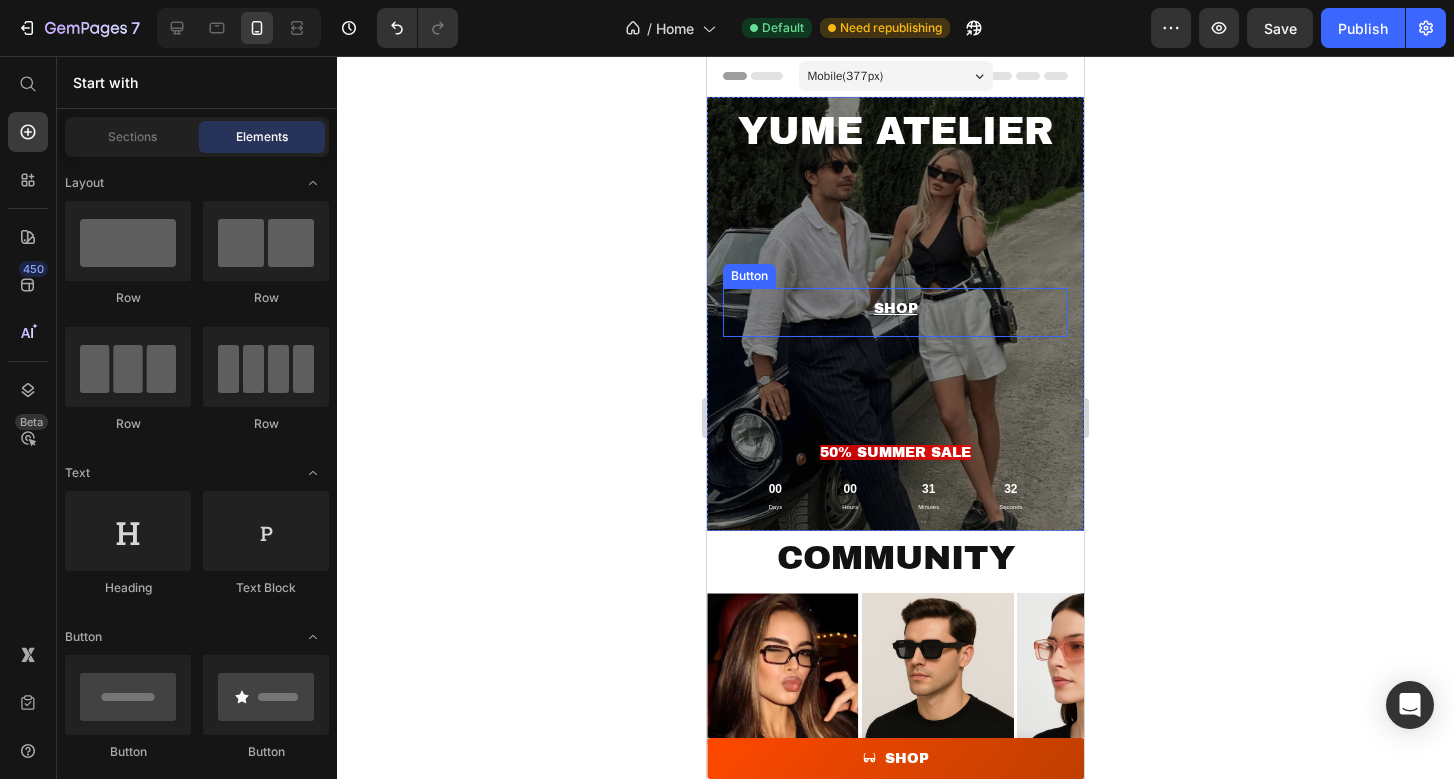 click on "SHOP" at bounding box center (896, 308) 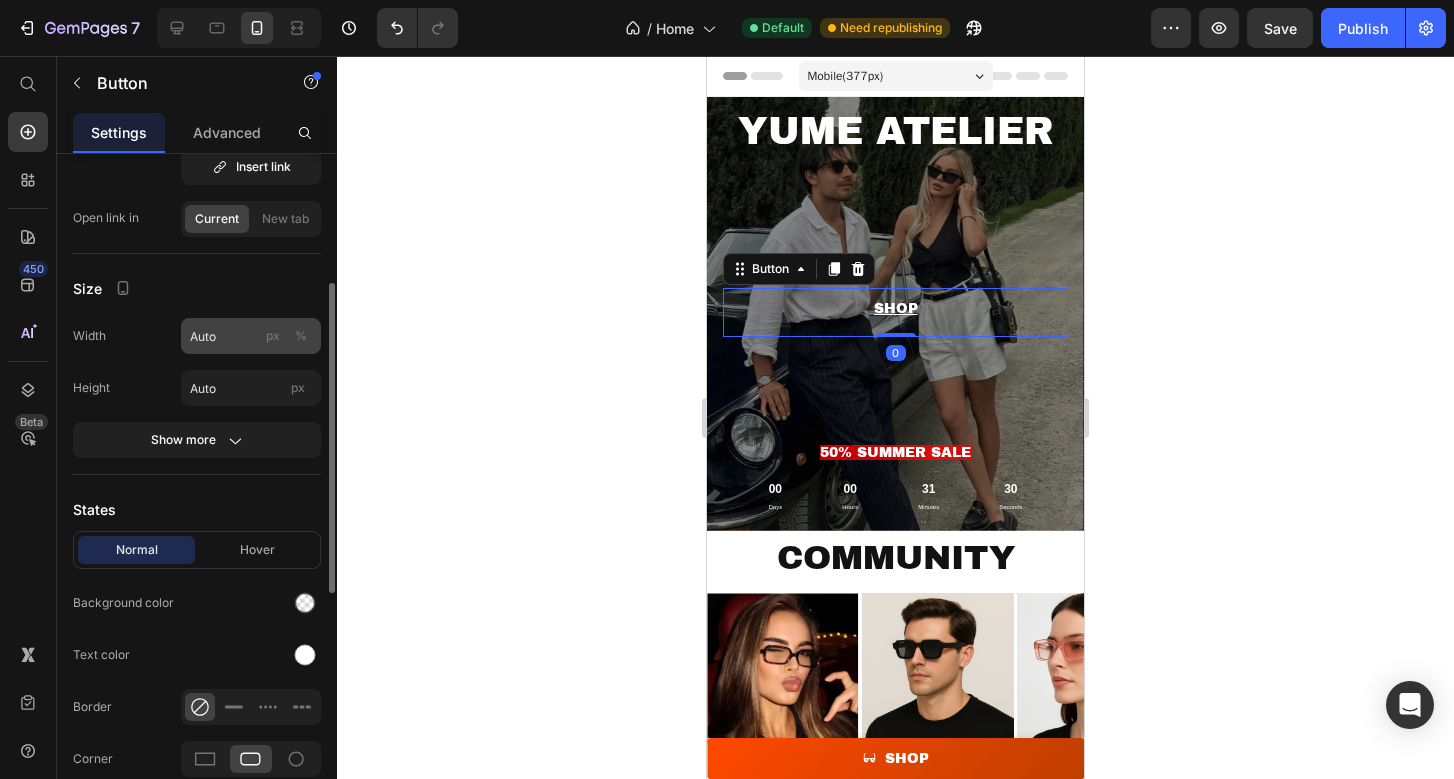 scroll, scrollTop: 227, scrollLeft: 0, axis: vertical 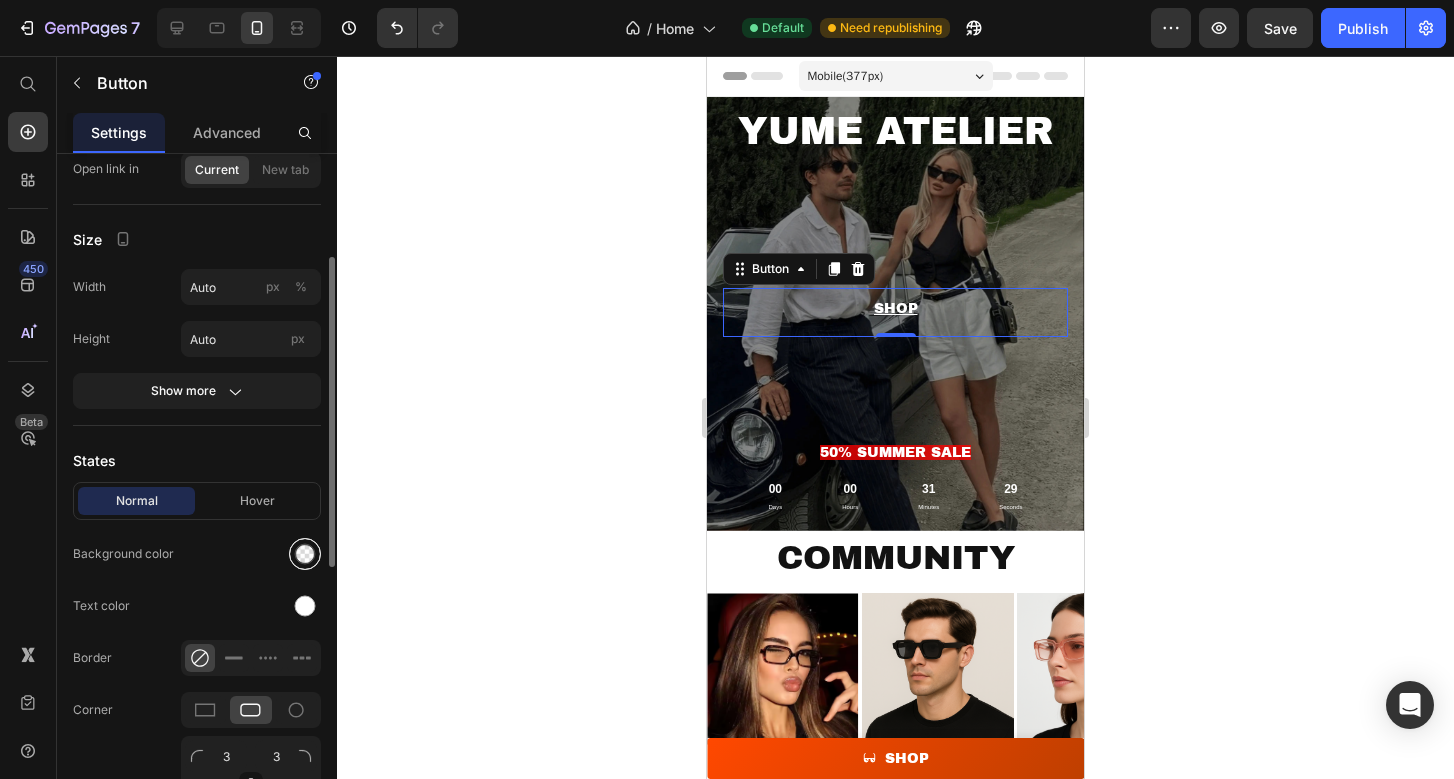 click at bounding box center (305, 554) 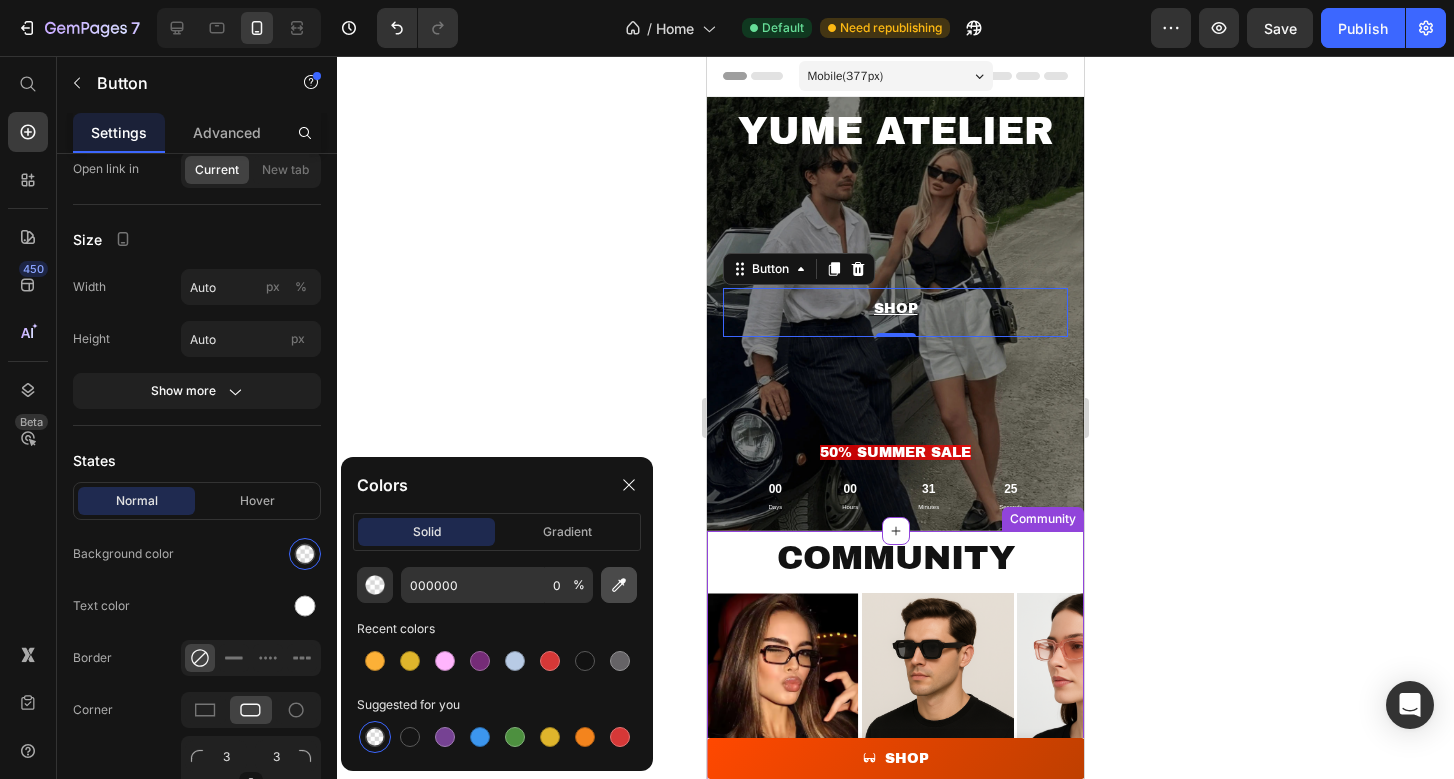 click 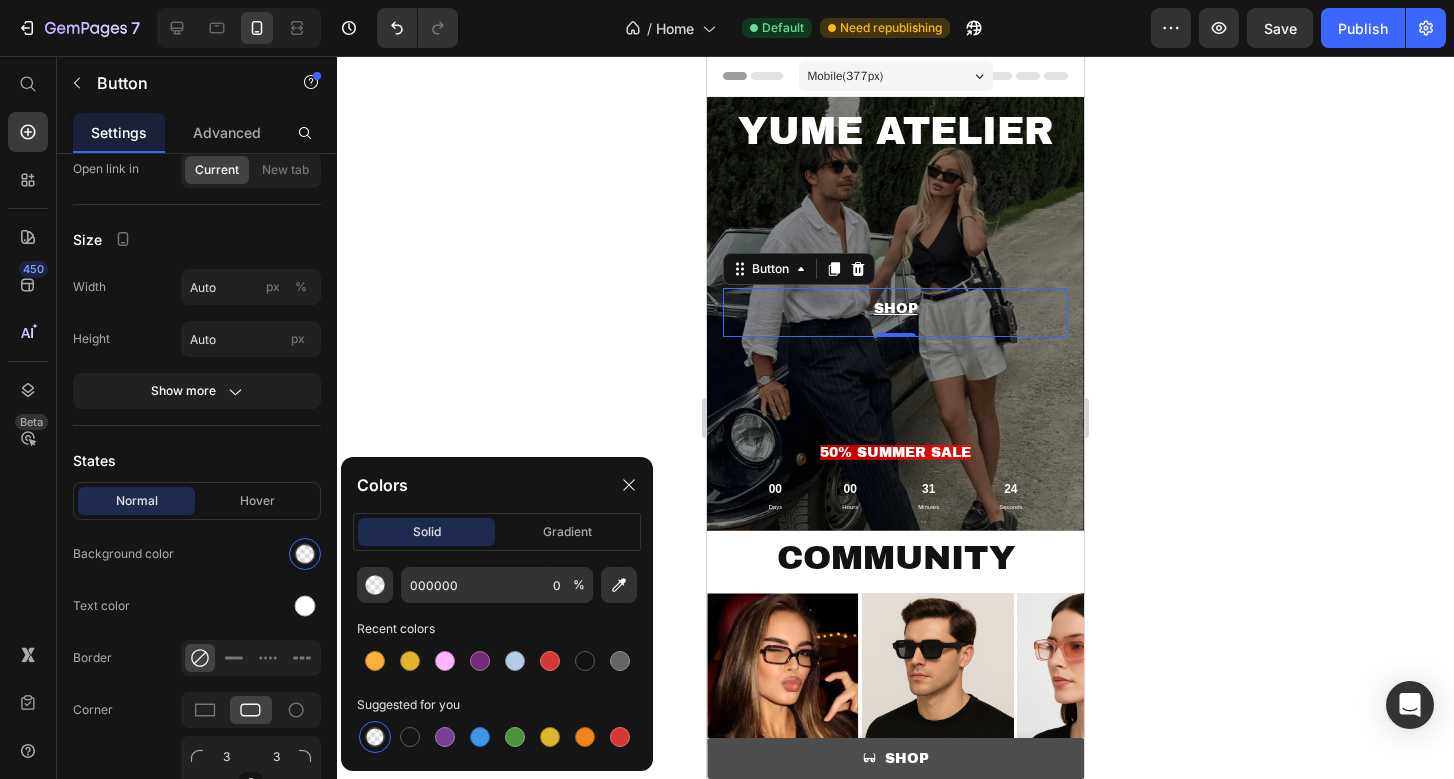 type on "ED4502" 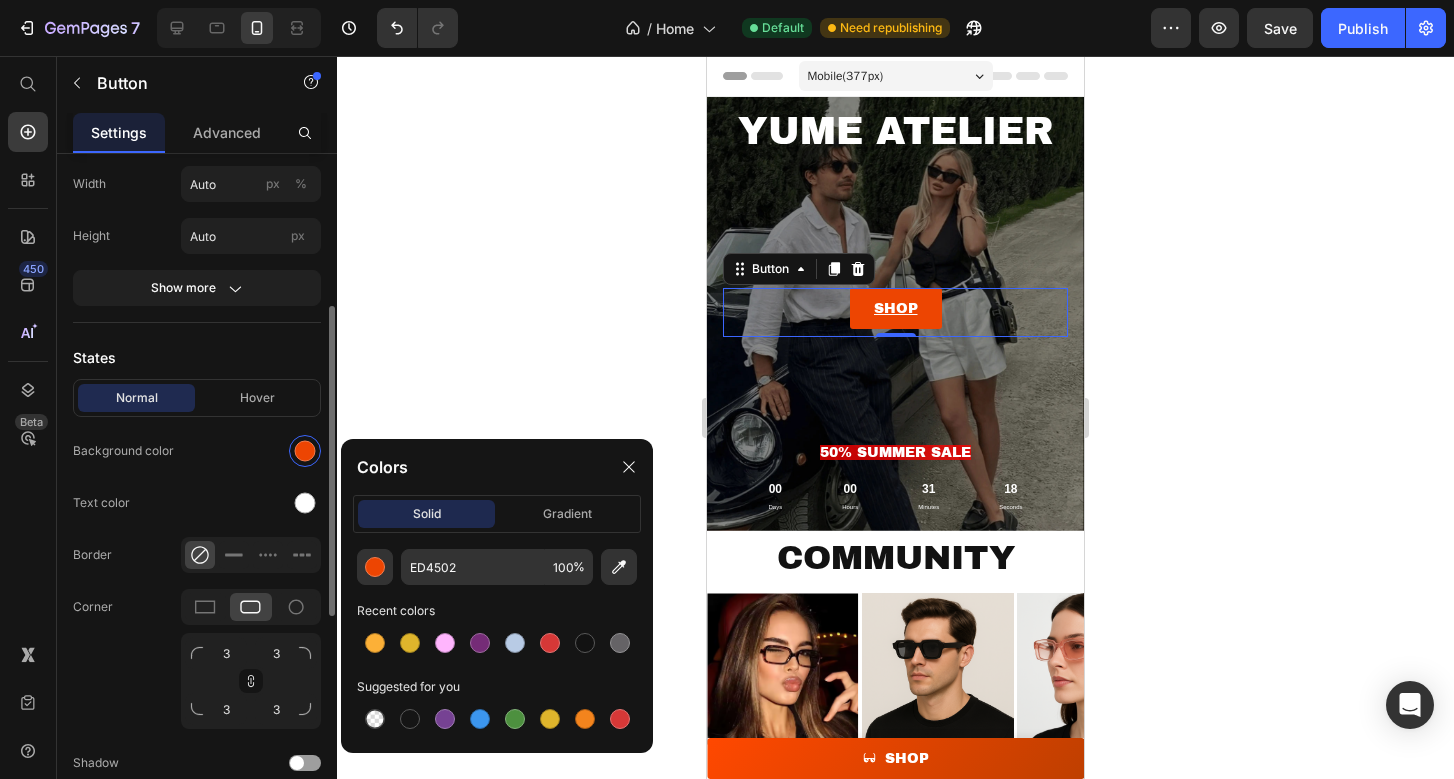 scroll, scrollTop: 335, scrollLeft: 0, axis: vertical 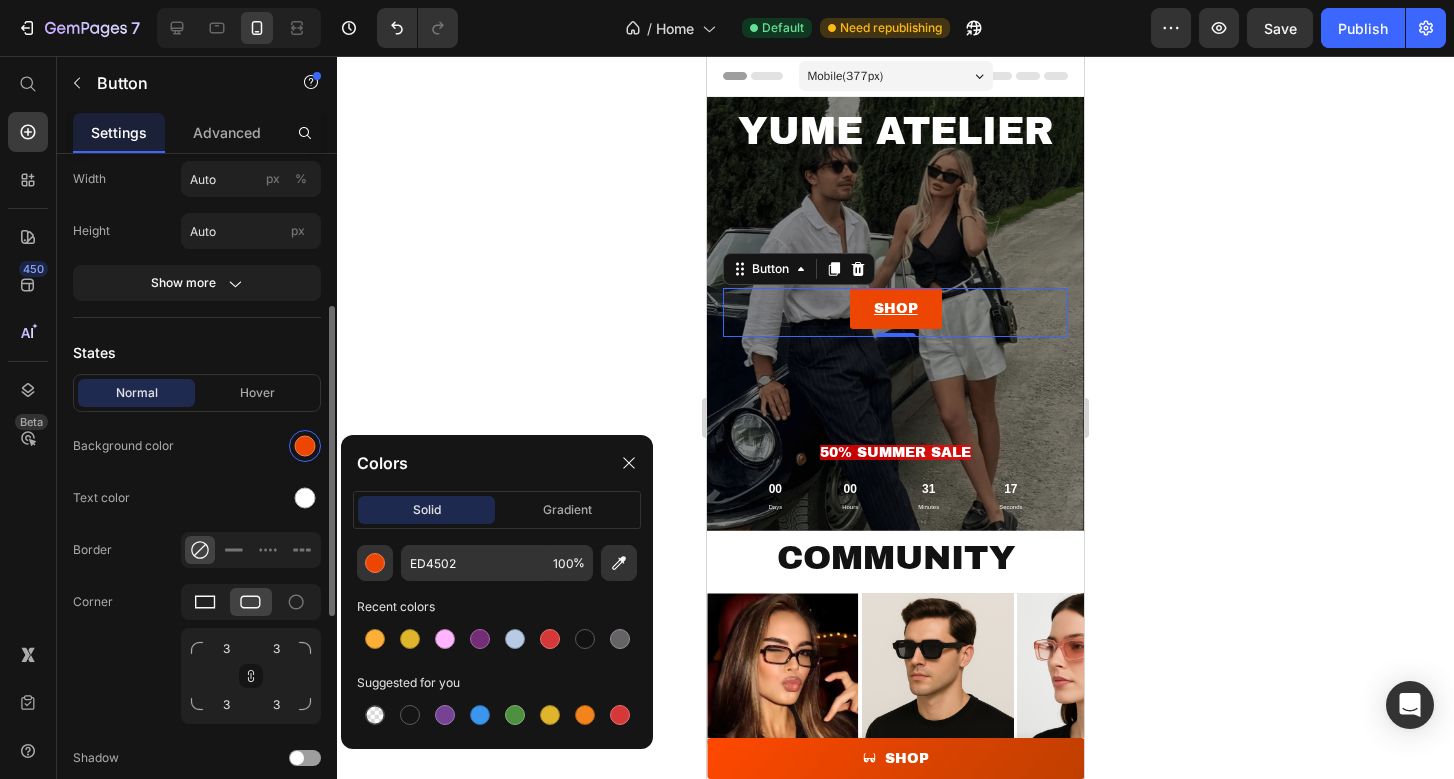 click 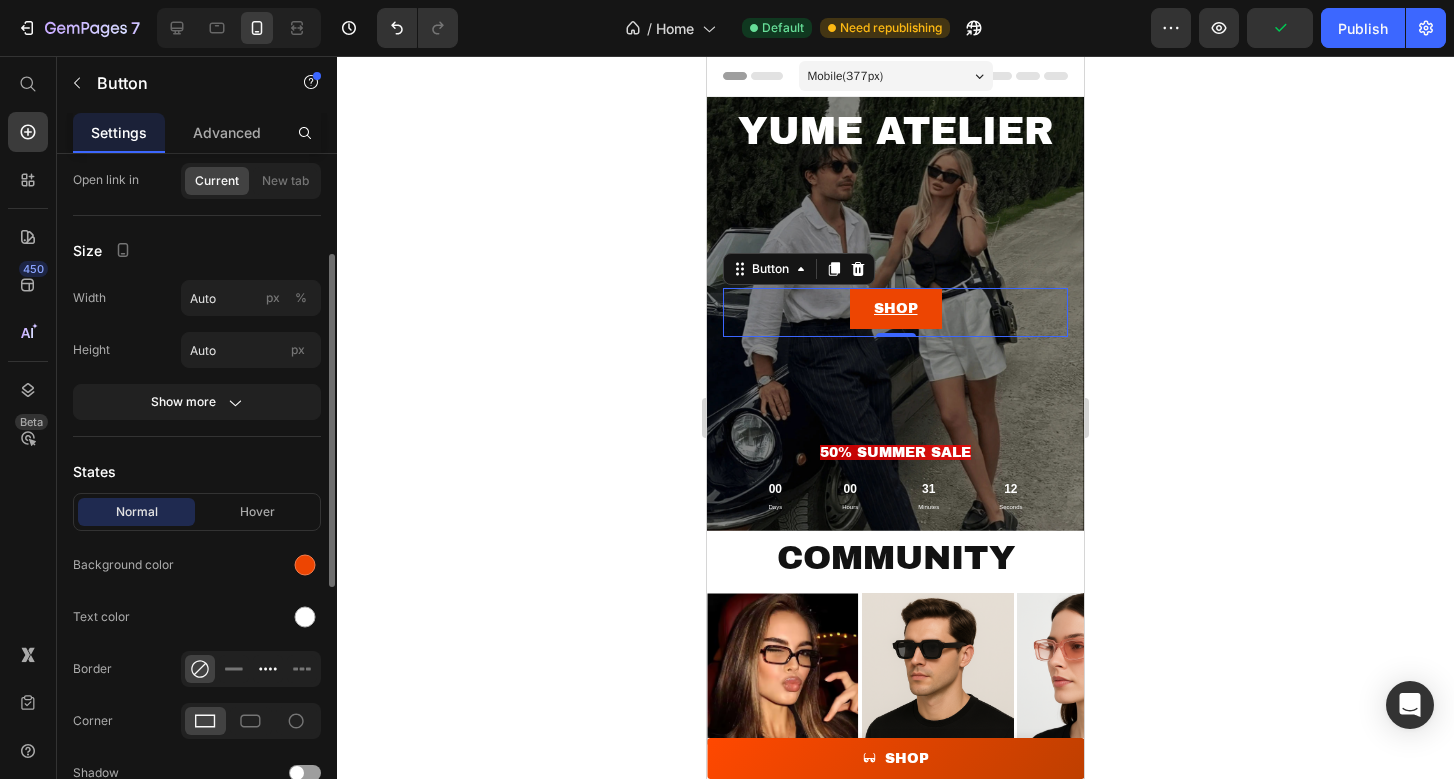 scroll, scrollTop: 211, scrollLeft: 0, axis: vertical 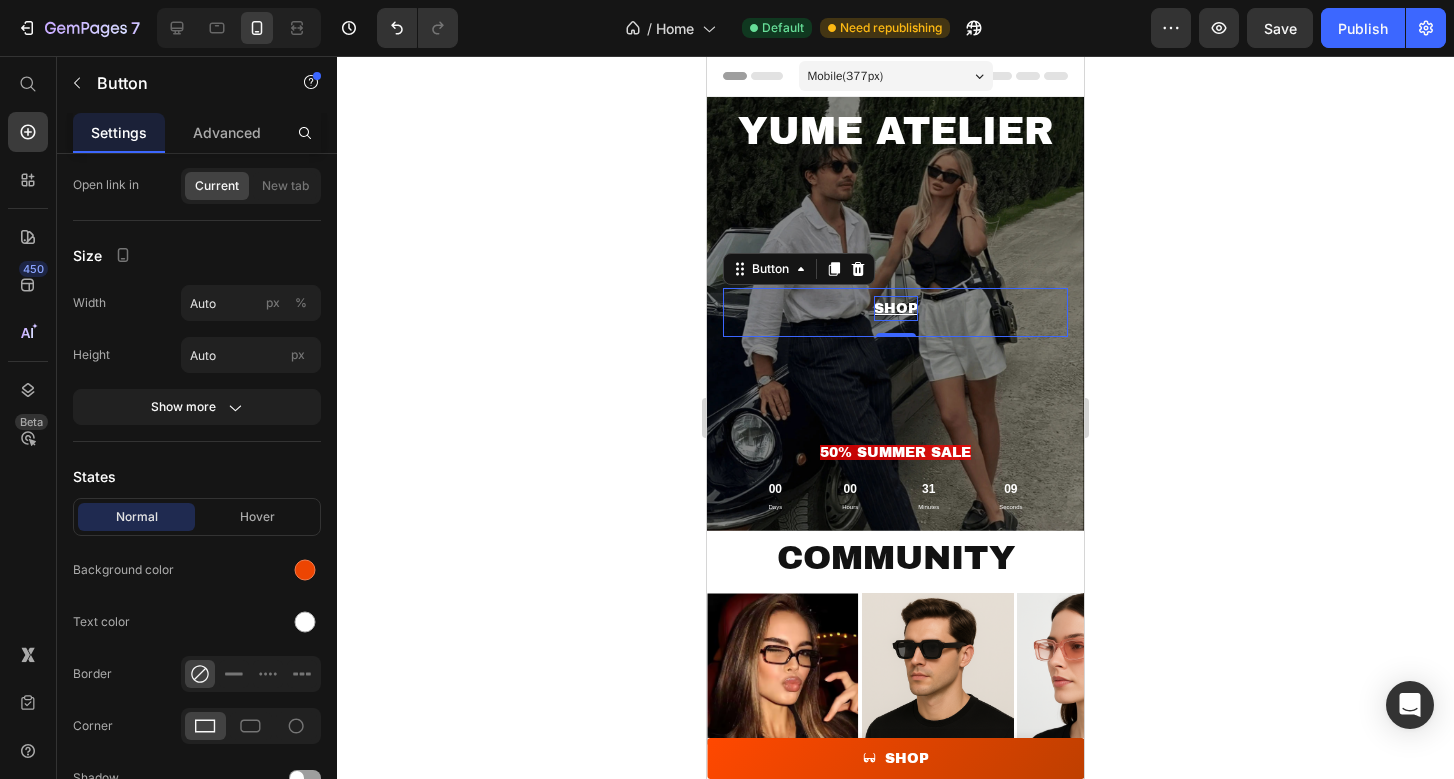click on "SHOP" at bounding box center (896, 308) 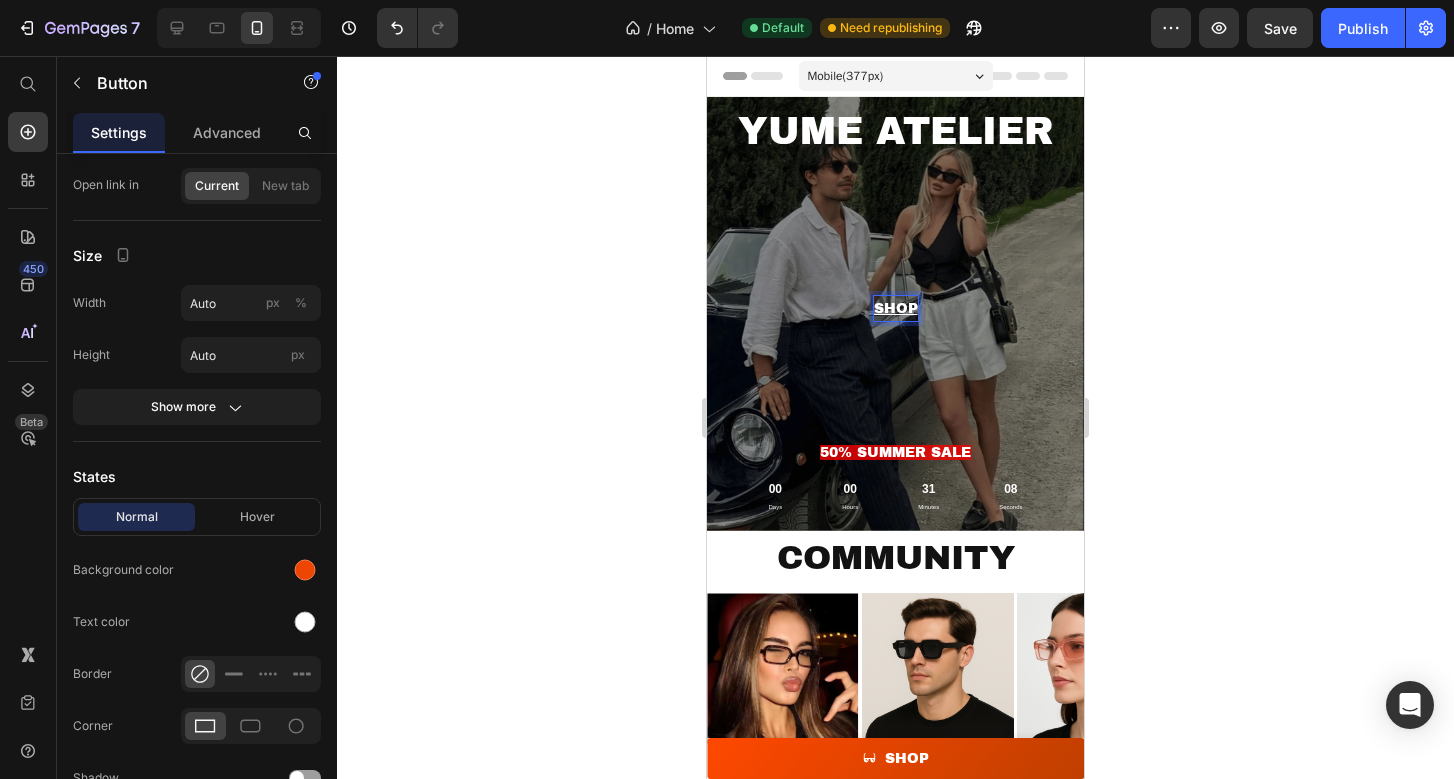click on "SHOP" at bounding box center (896, 308) 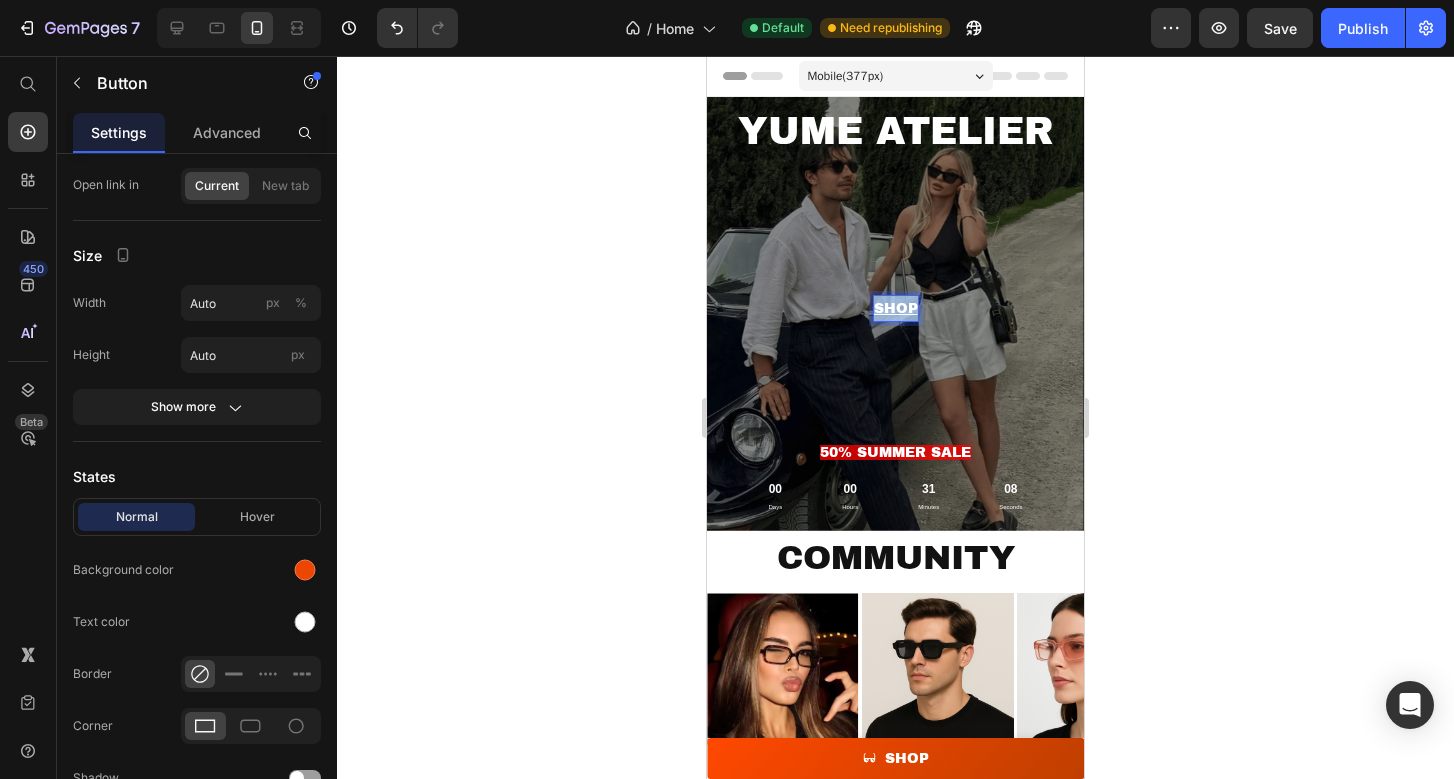 click on "SHOP" at bounding box center [896, 308] 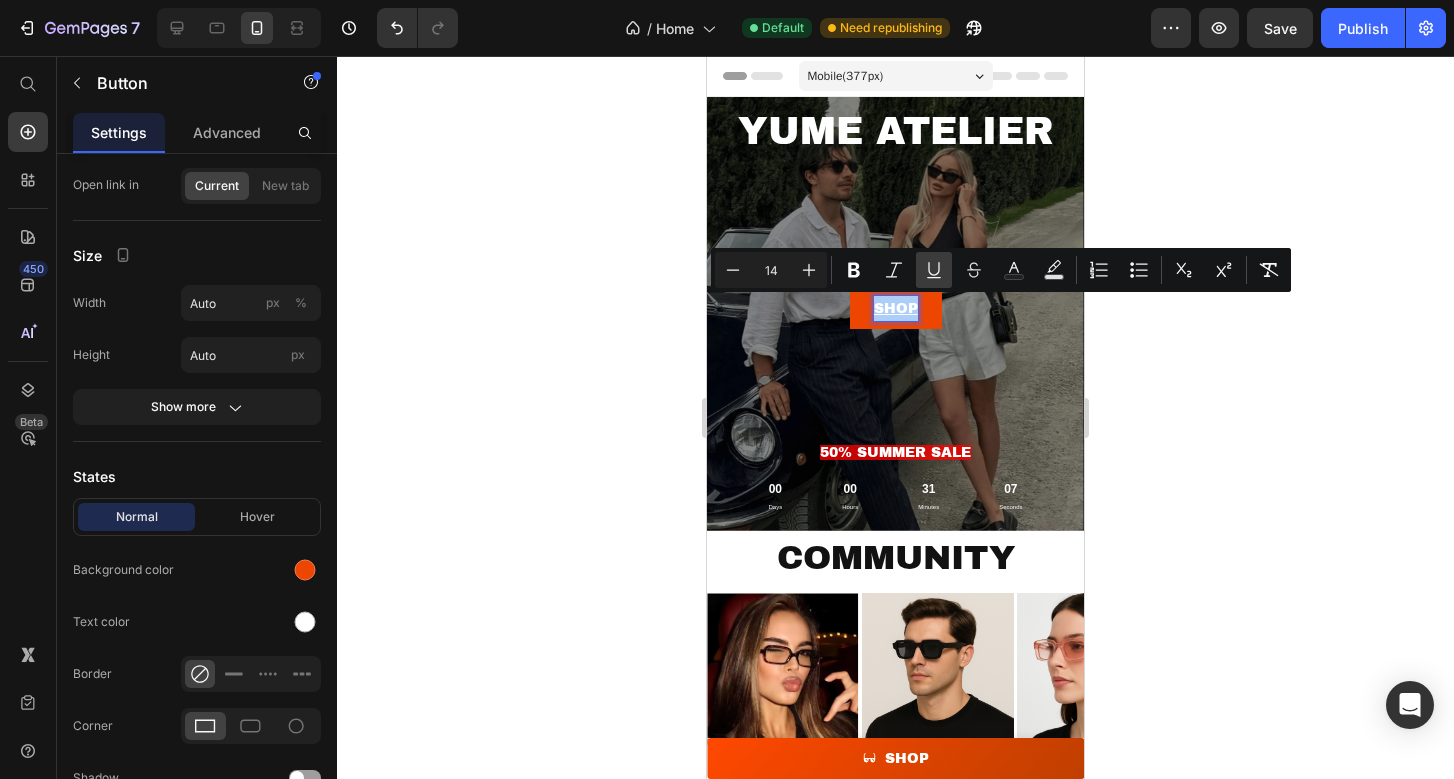 click 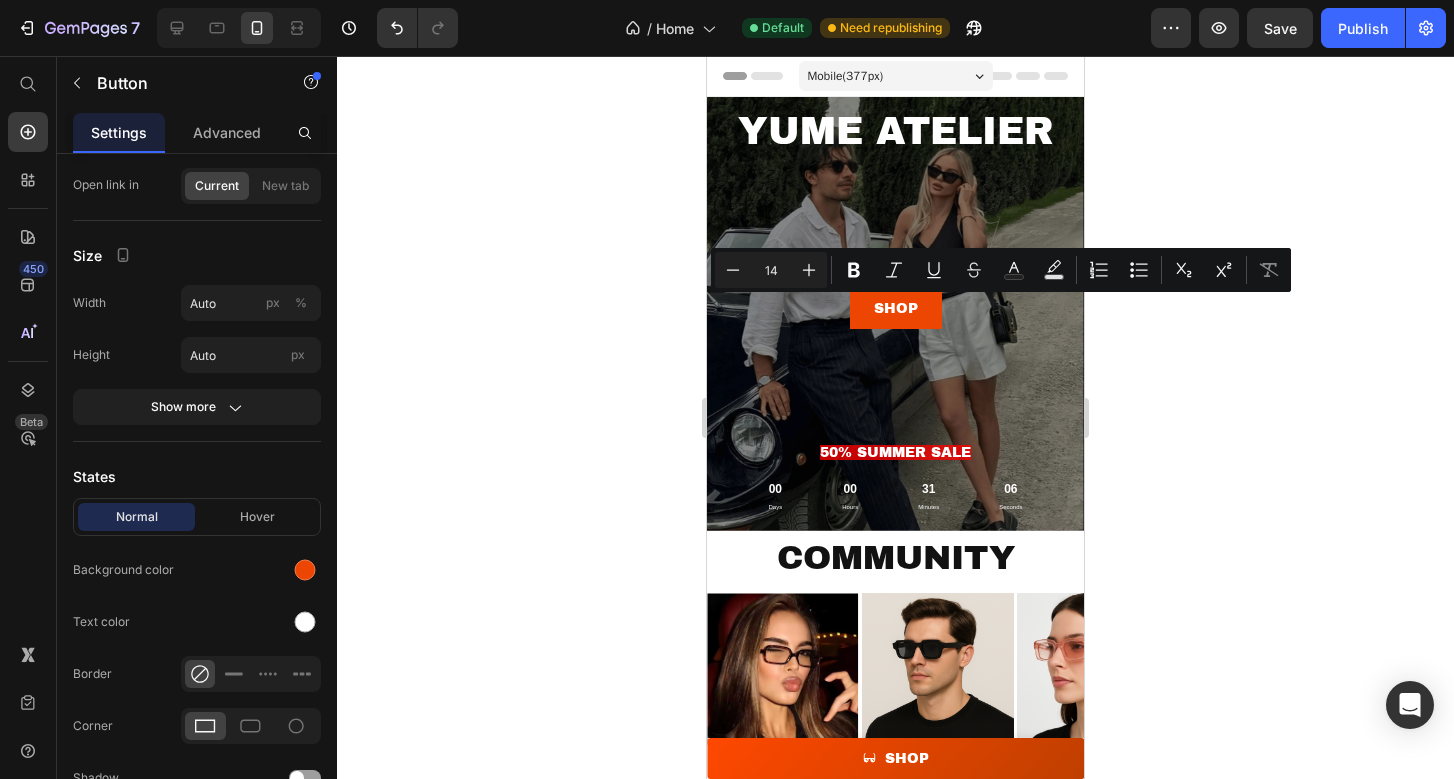 click 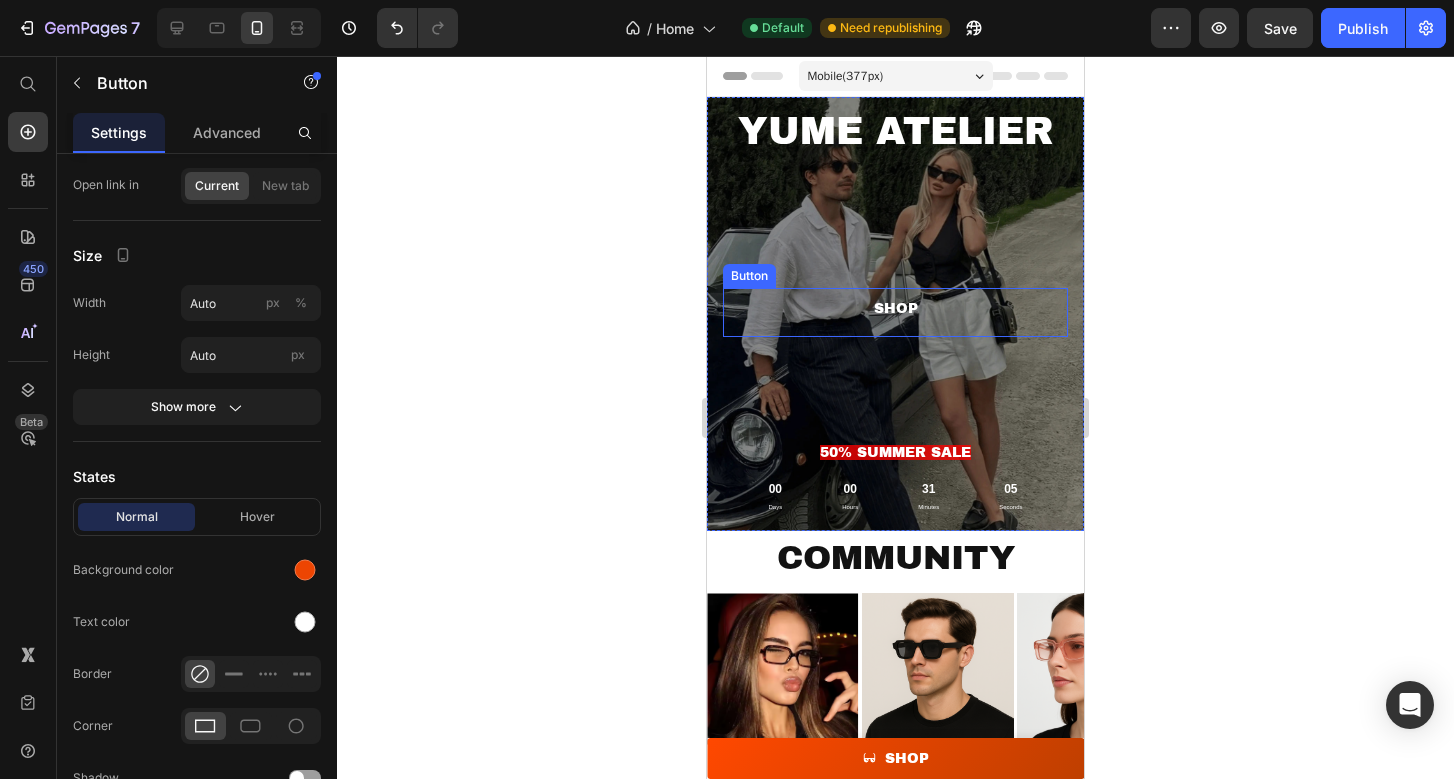 click on "SHOP" at bounding box center (896, 308) 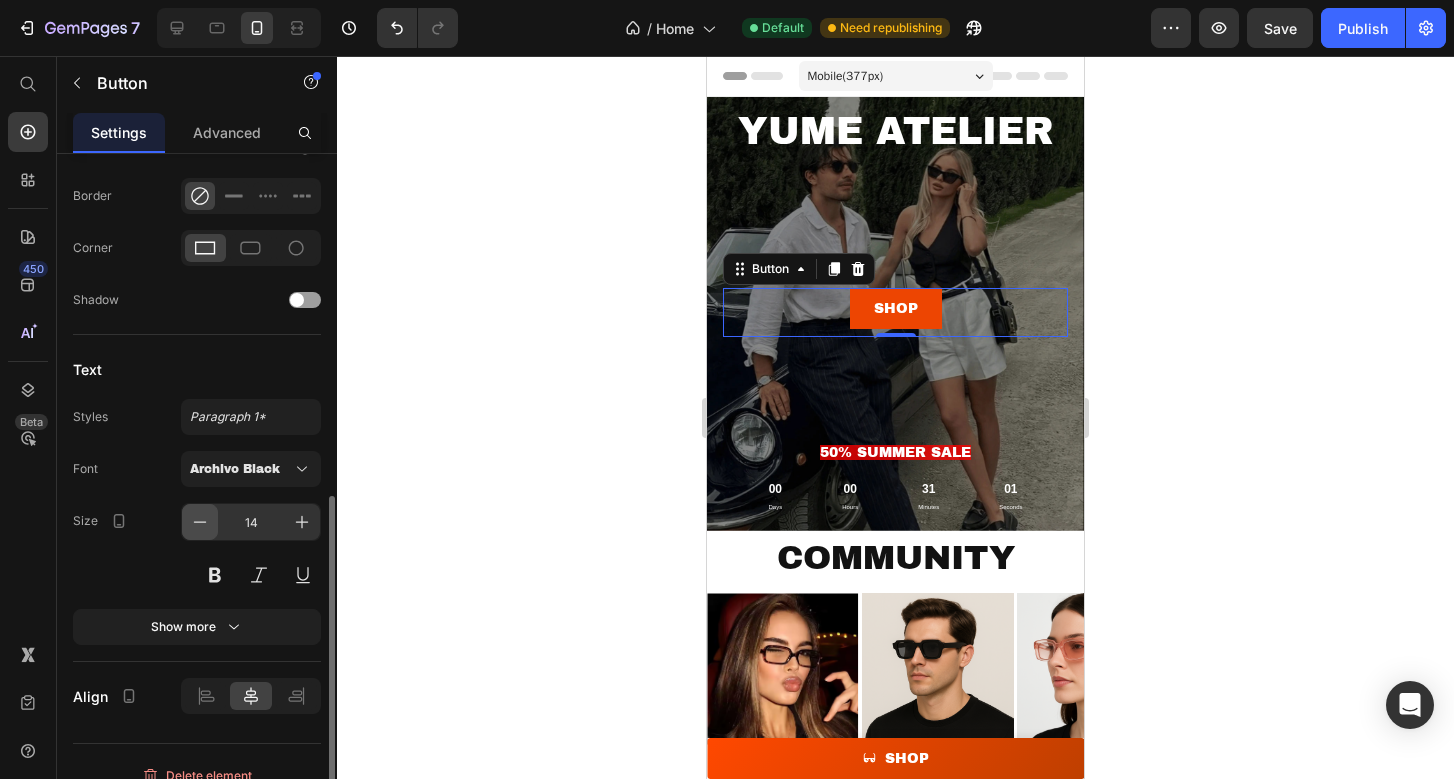 scroll, scrollTop: 692, scrollLeft: 0, axis: vertical 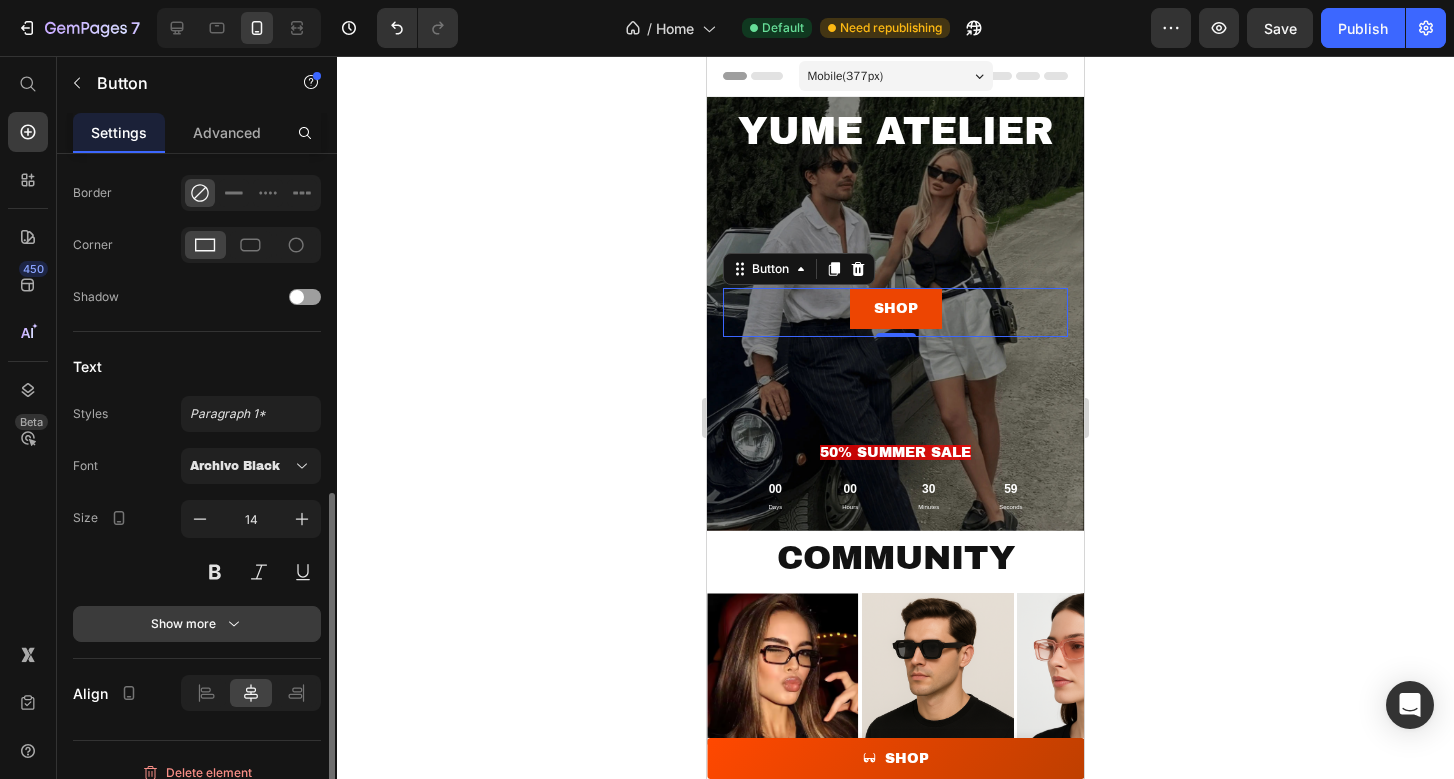 click 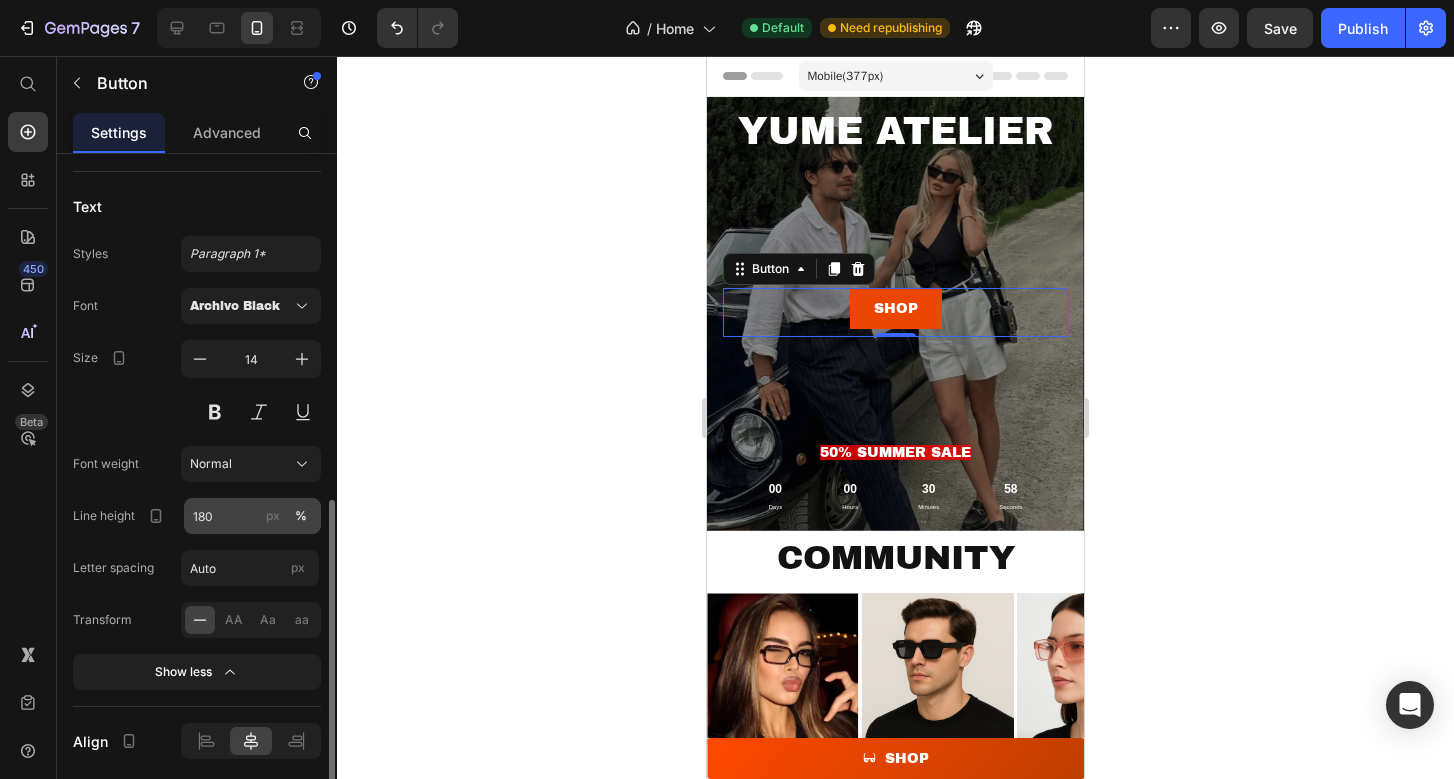 scroll, scrollTop: 872, scrollLeft: 0, axis: vertical 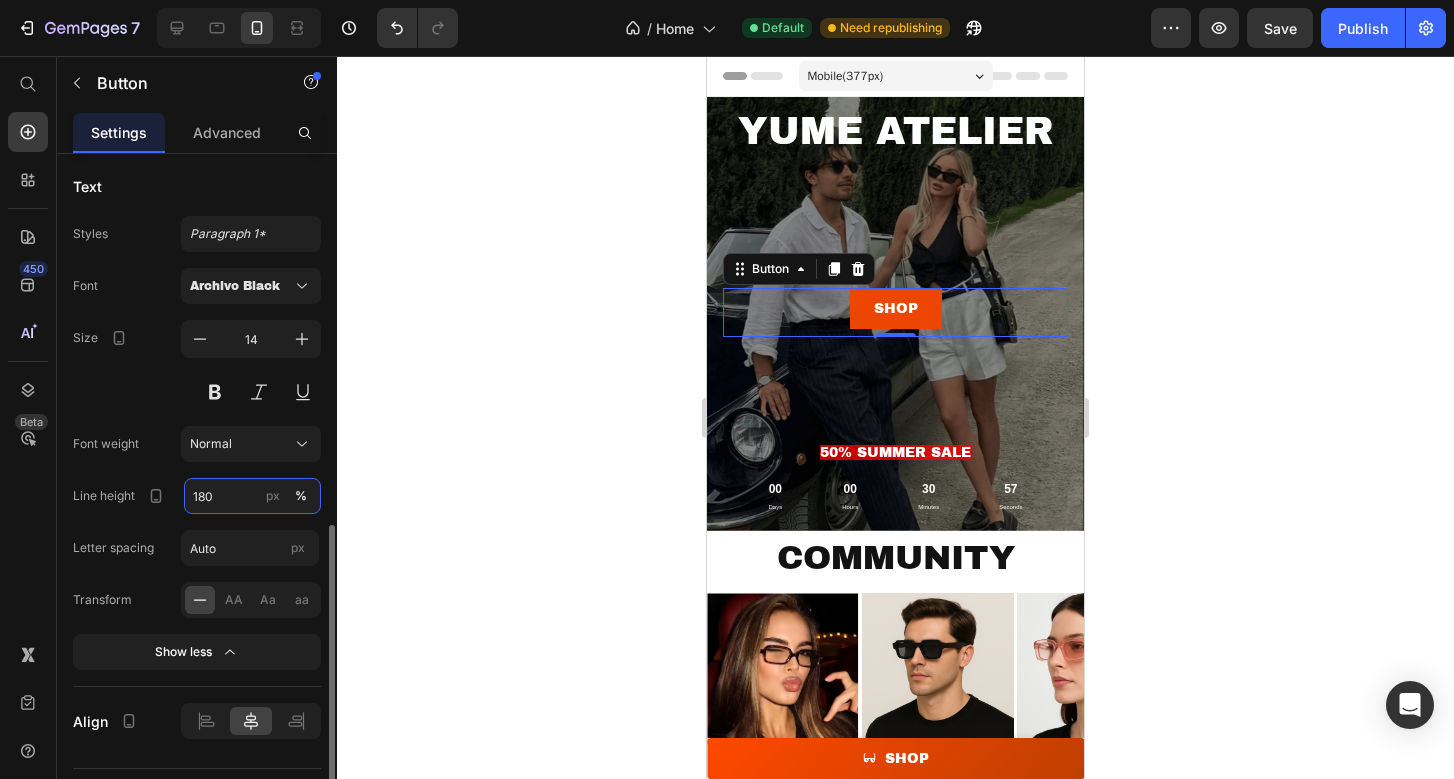 click on "180" at bounding box center [252, 496] 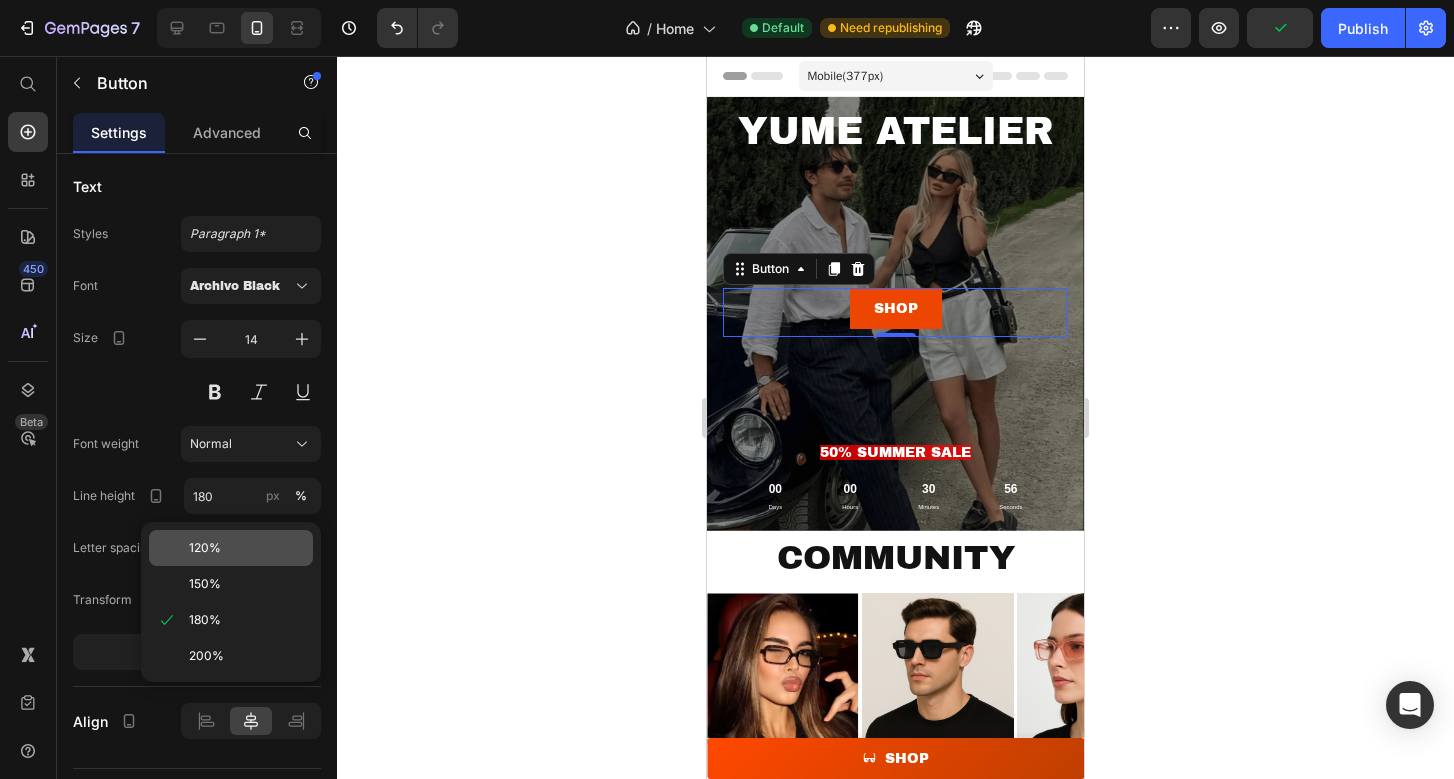 click on "120%" at bounding box center (205, 548) 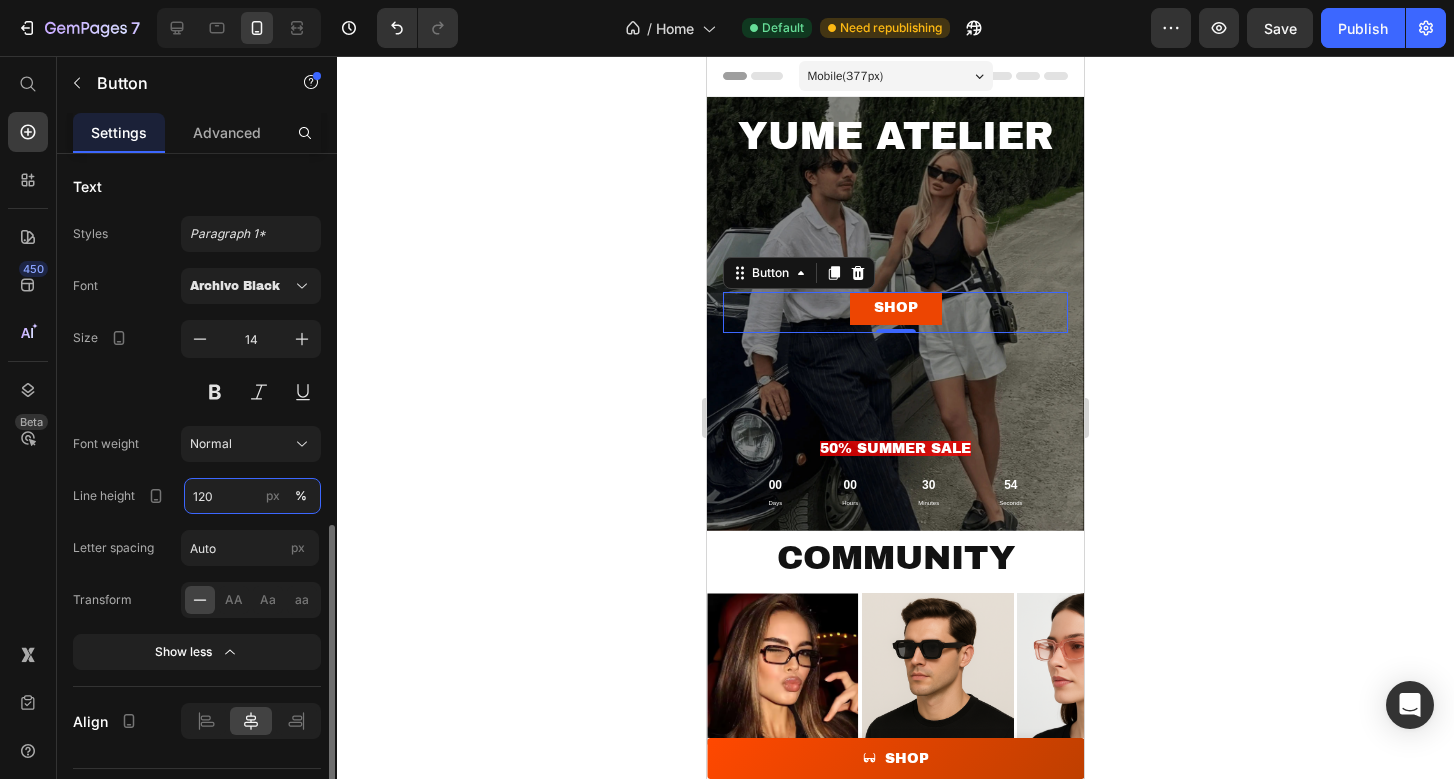 click on "120" at bounding box center (252, 496) 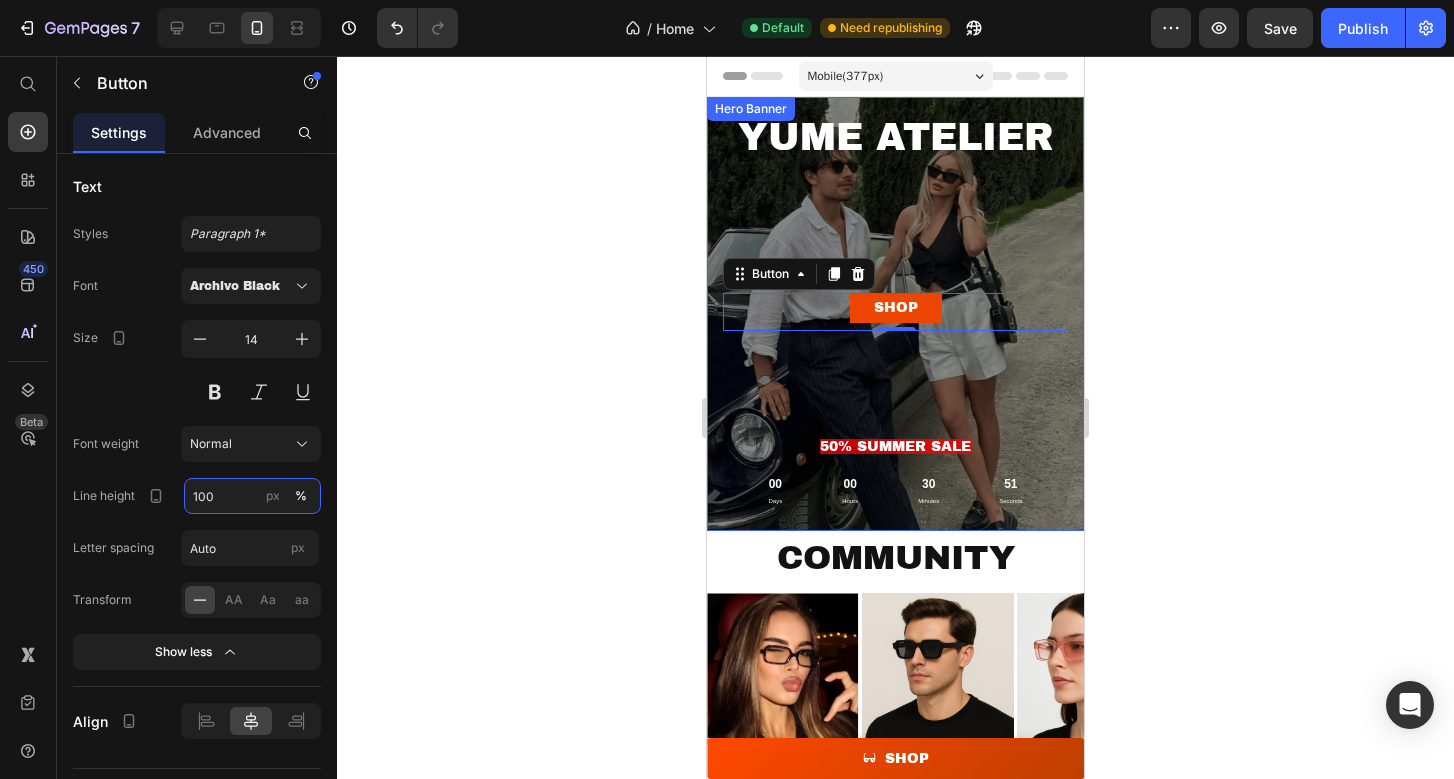type on "100" 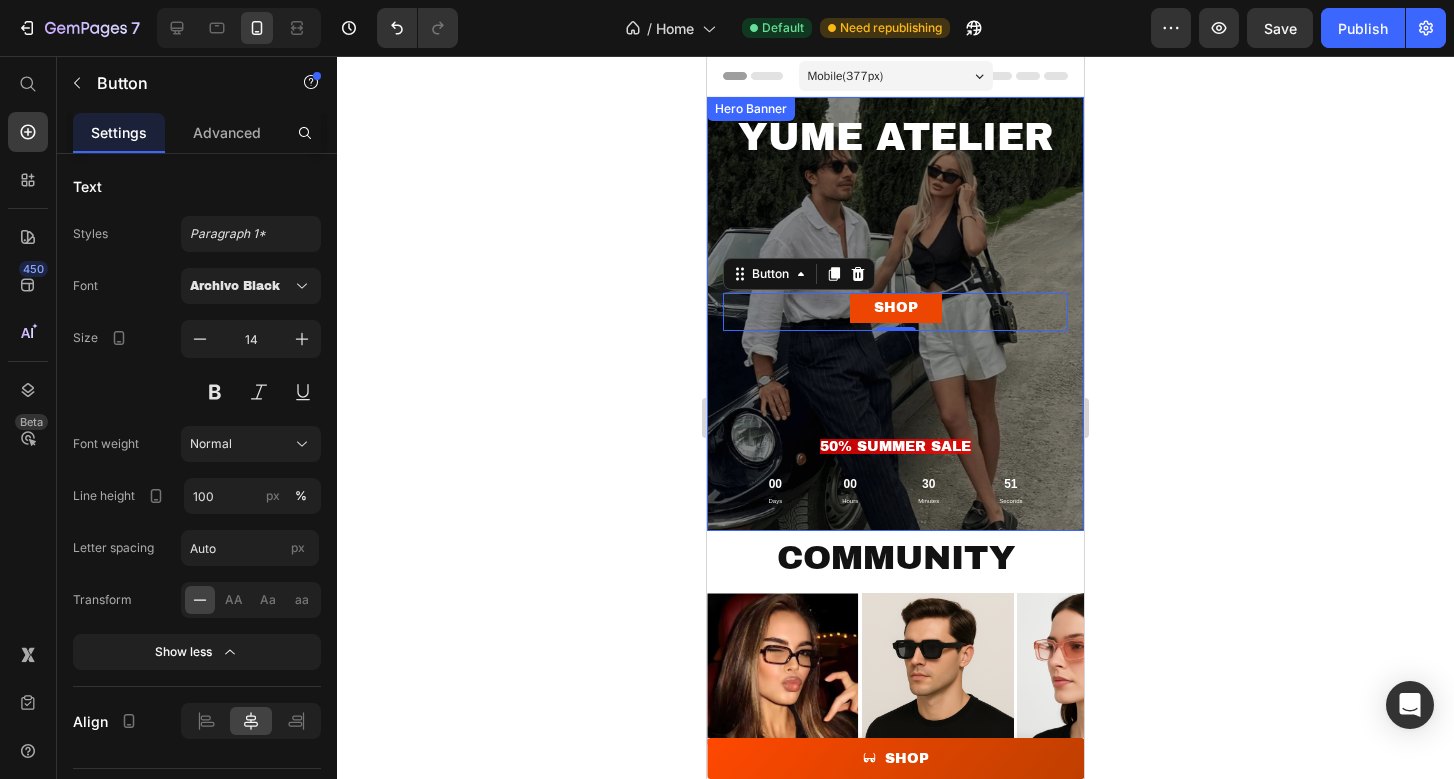 click 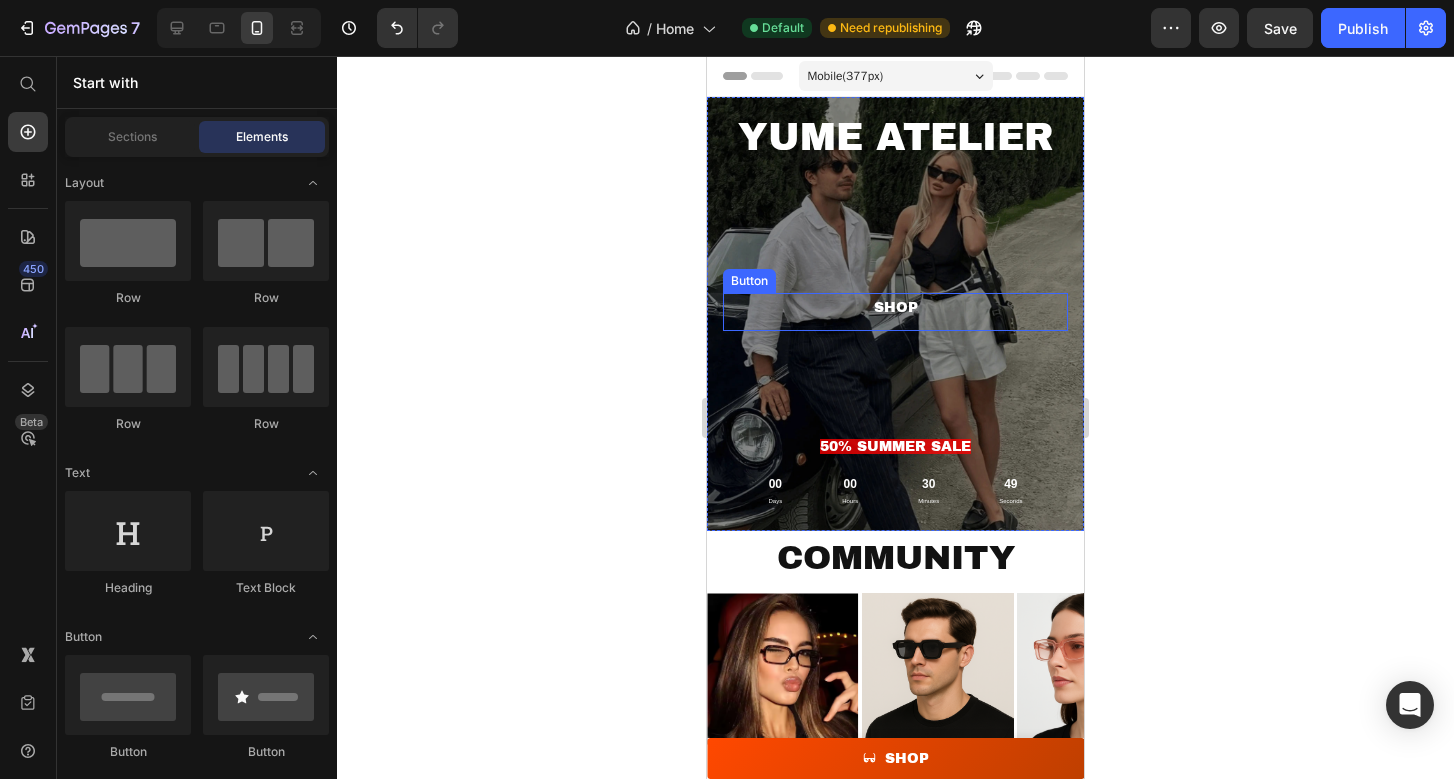 click on "SHOP" at bounding box center [896, 308] 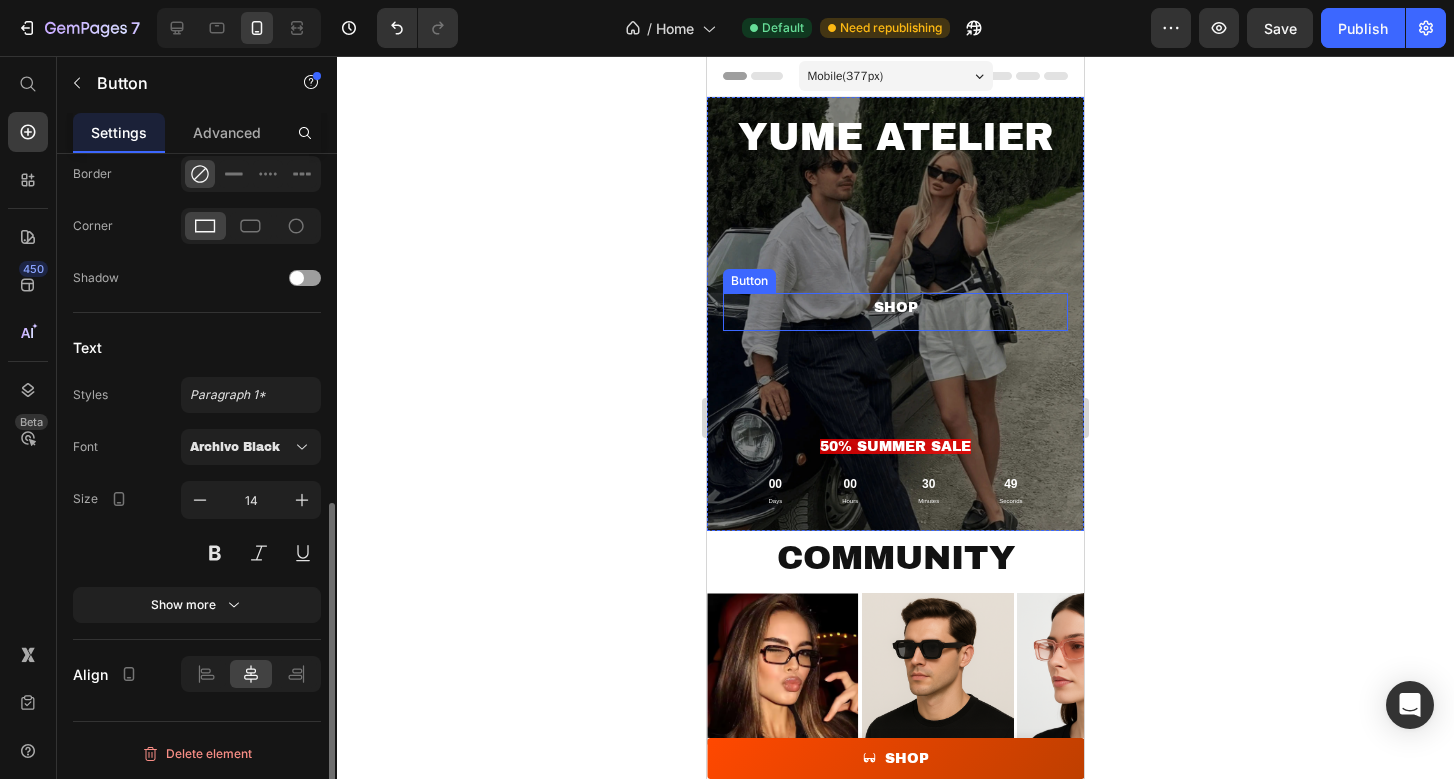 scroll, scrollTop: 711, scrollLeft: 0, axis: vertical 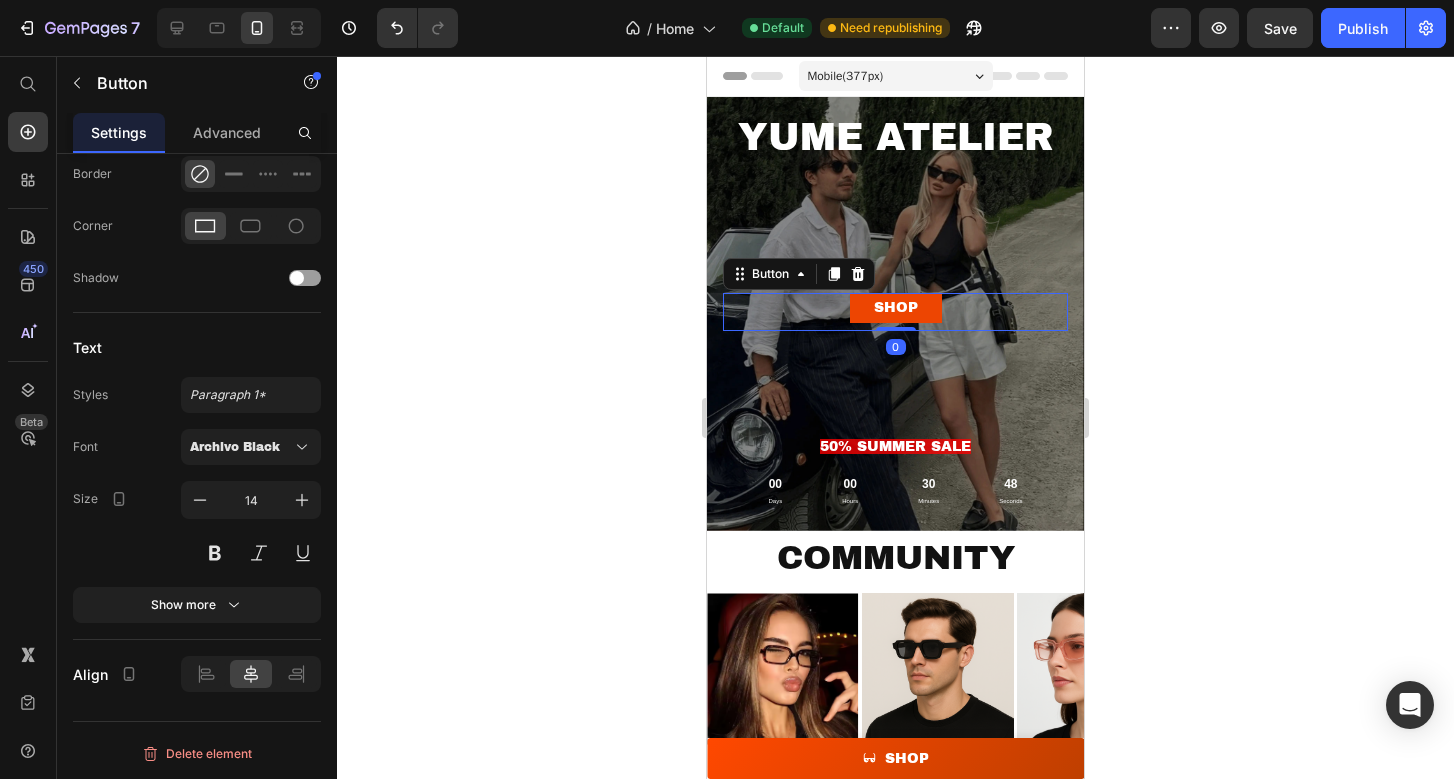 click 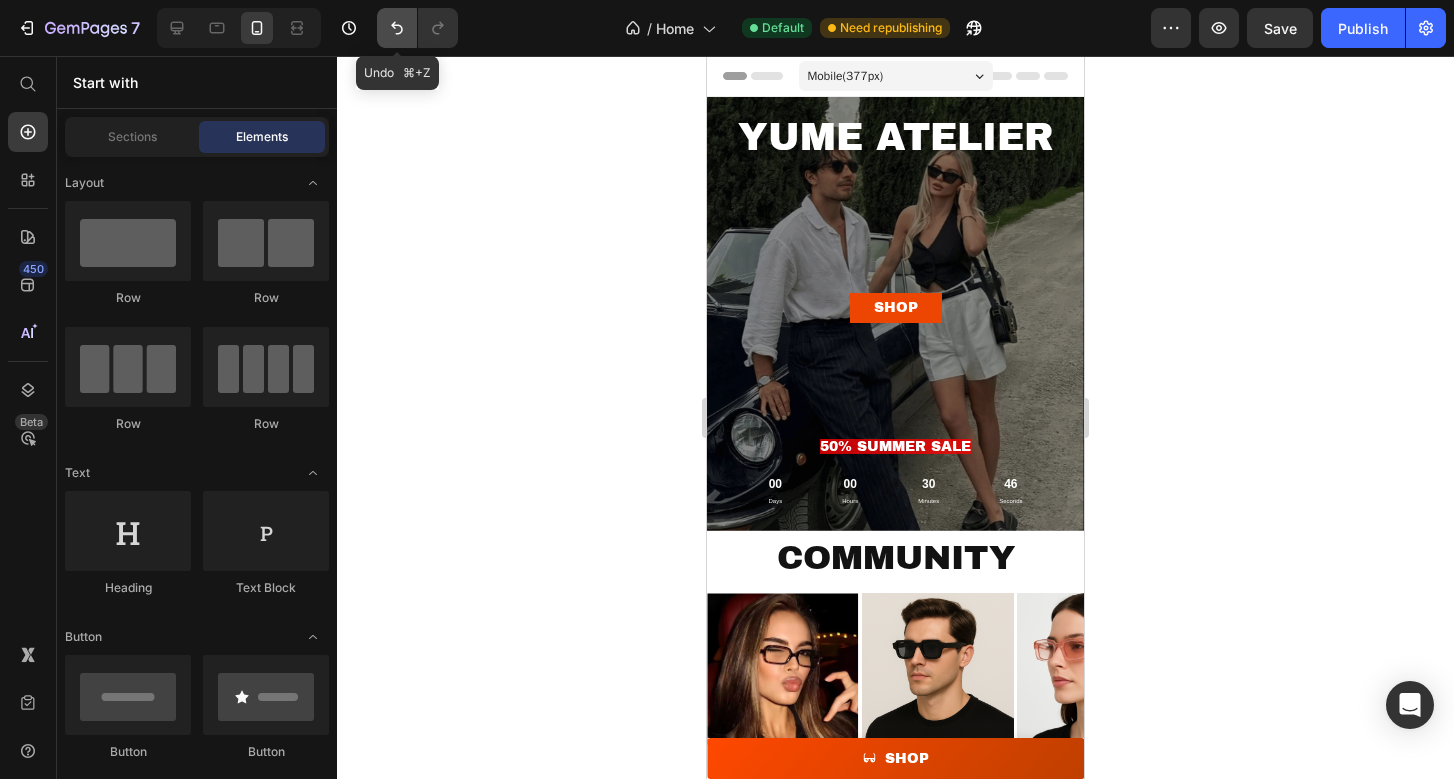 click 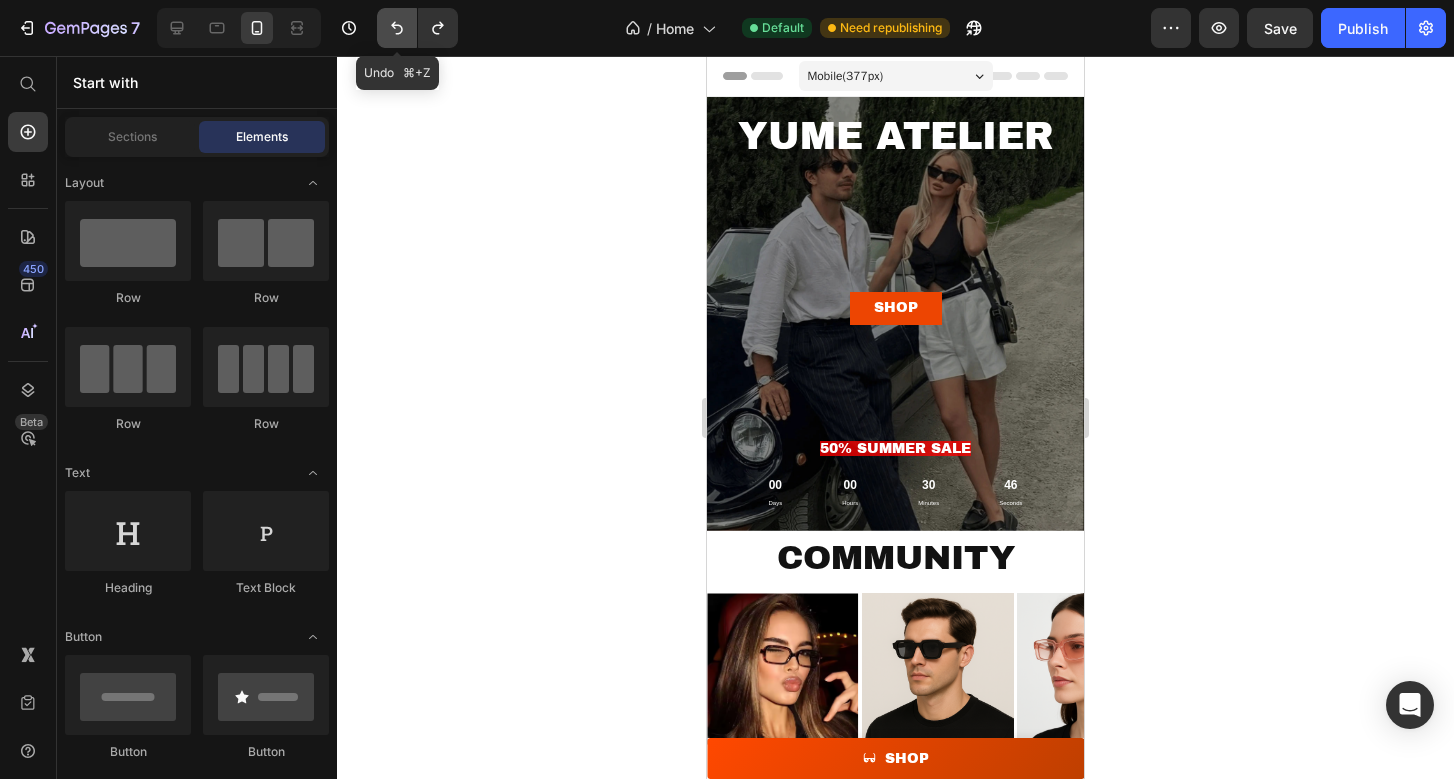 click 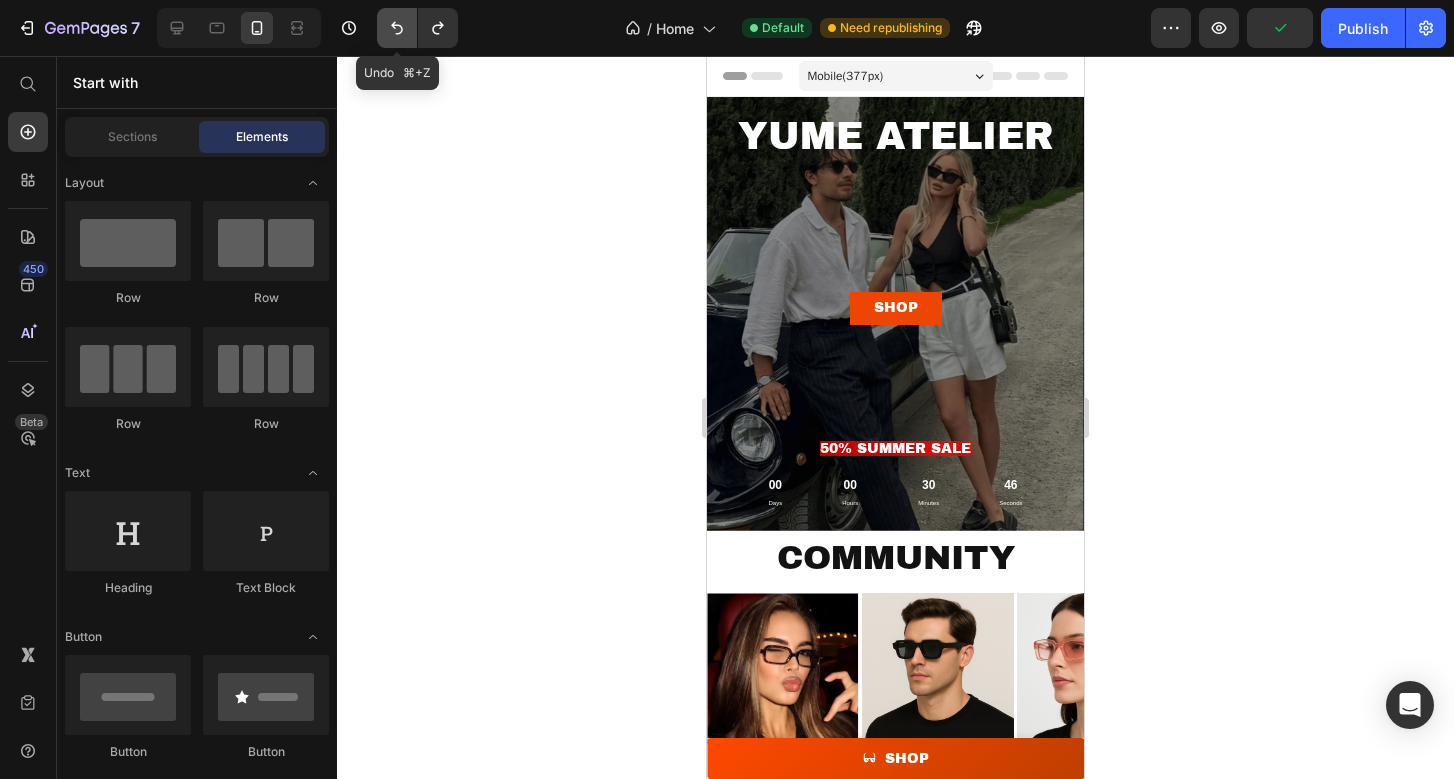 click 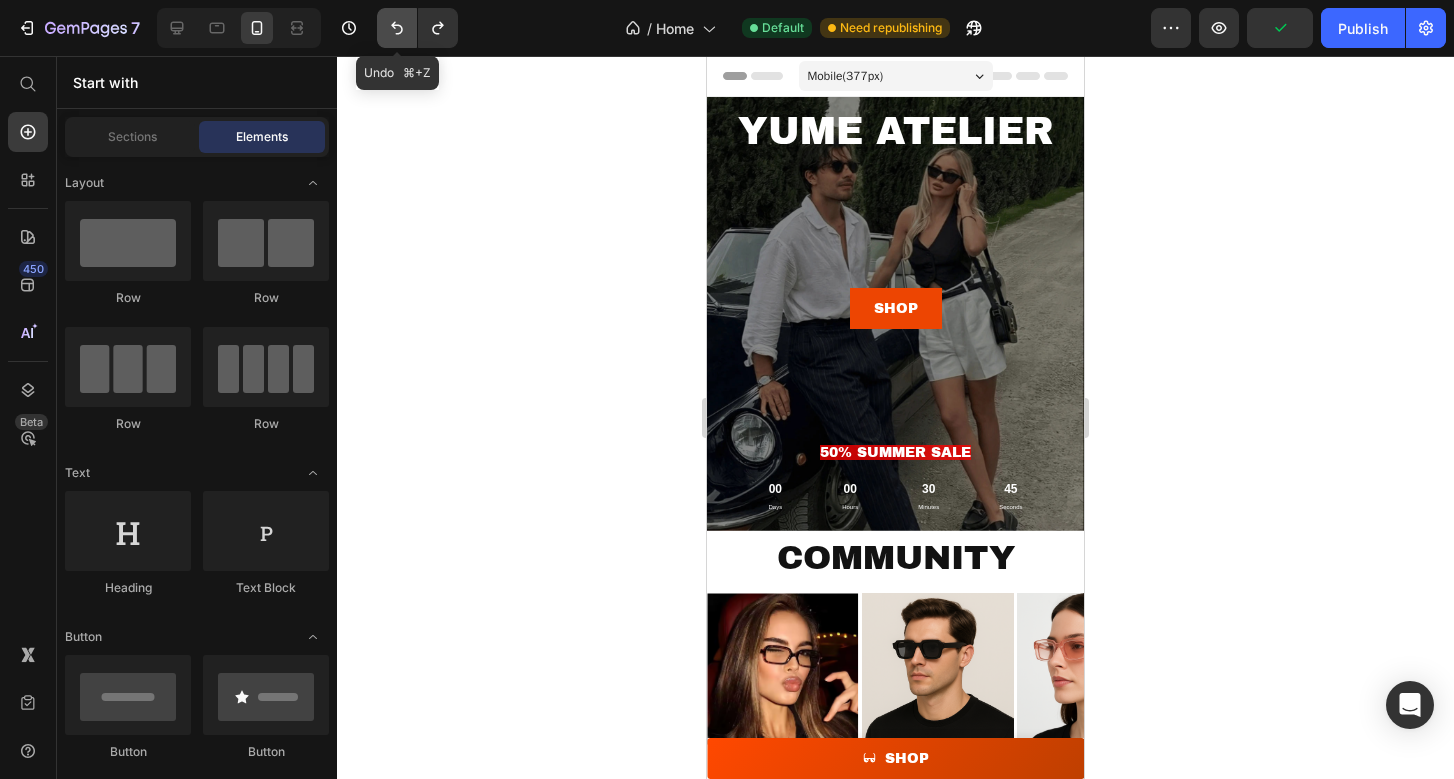 click 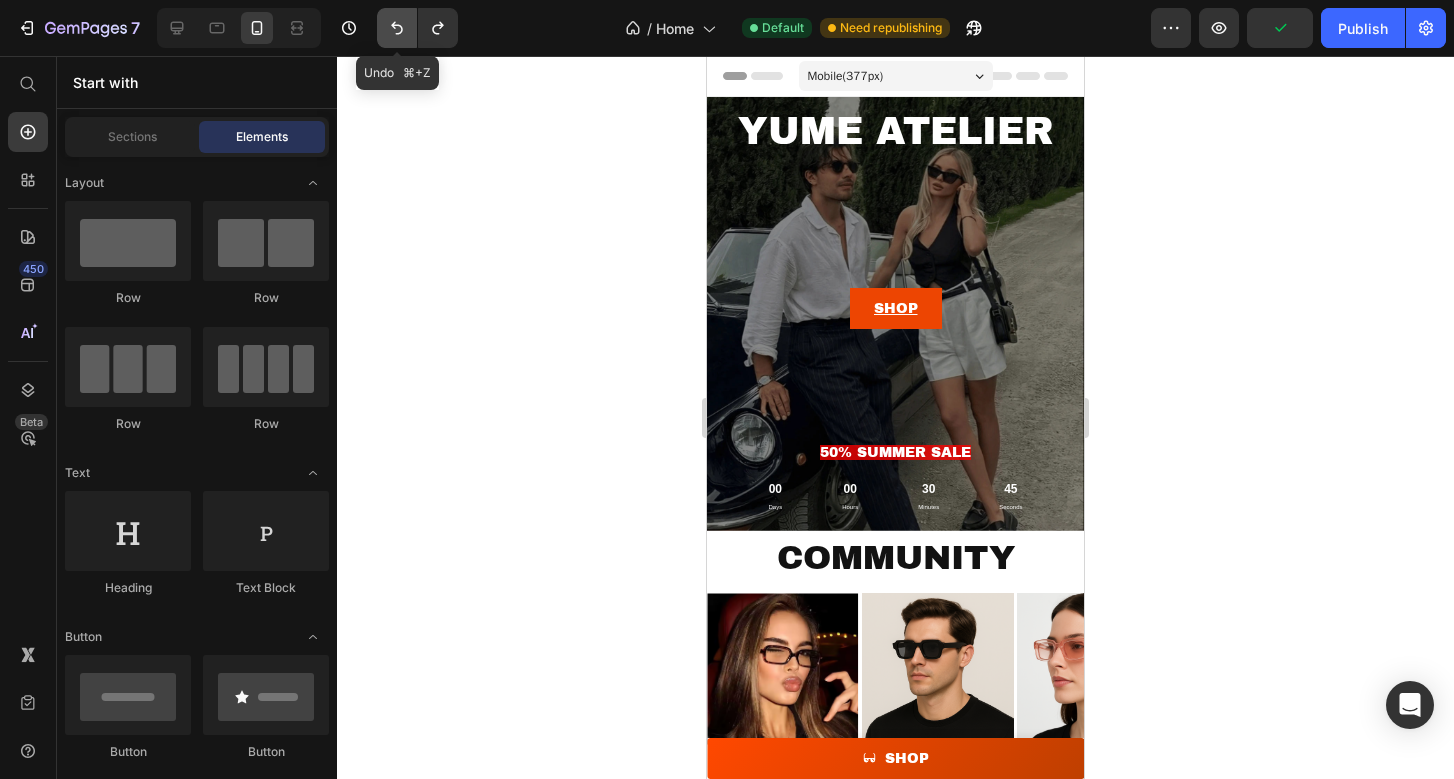 click 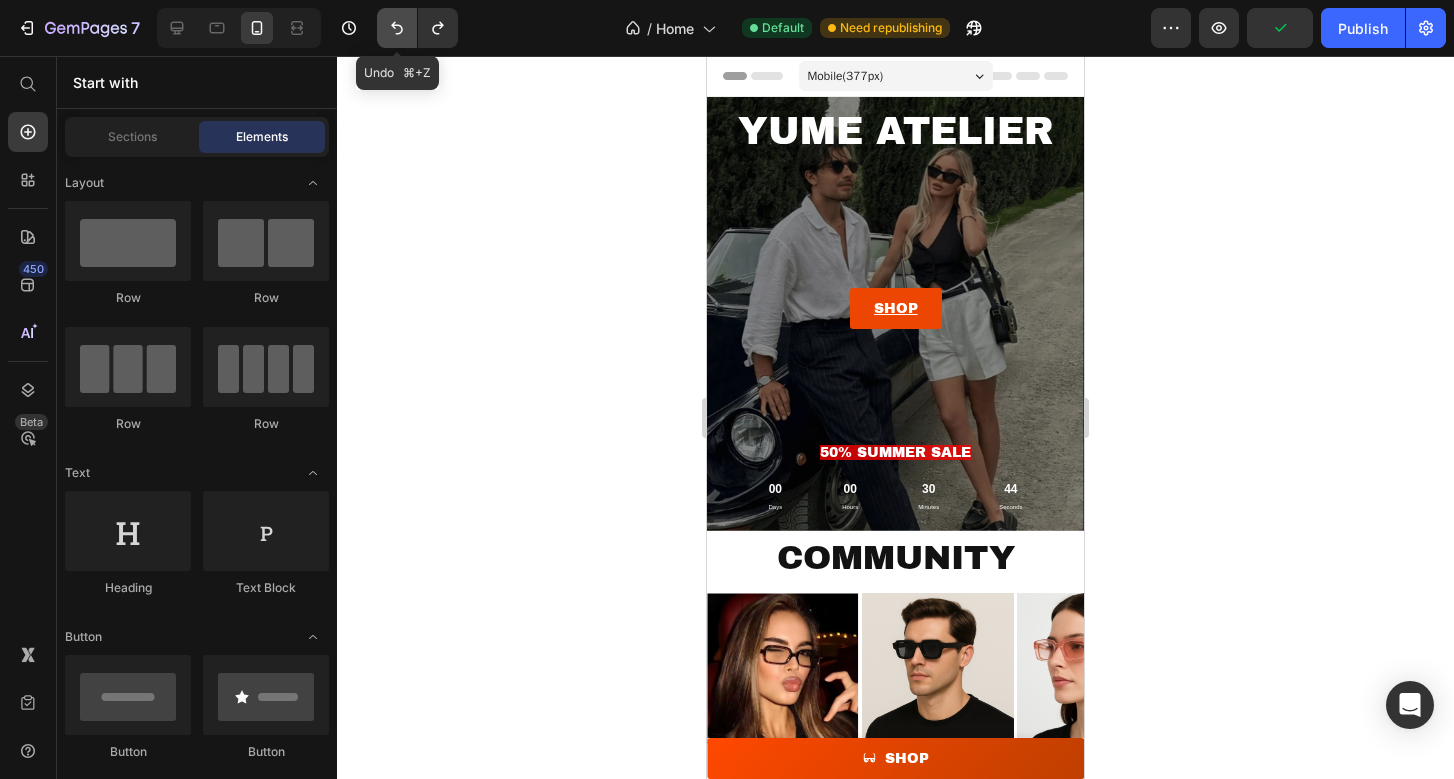 click 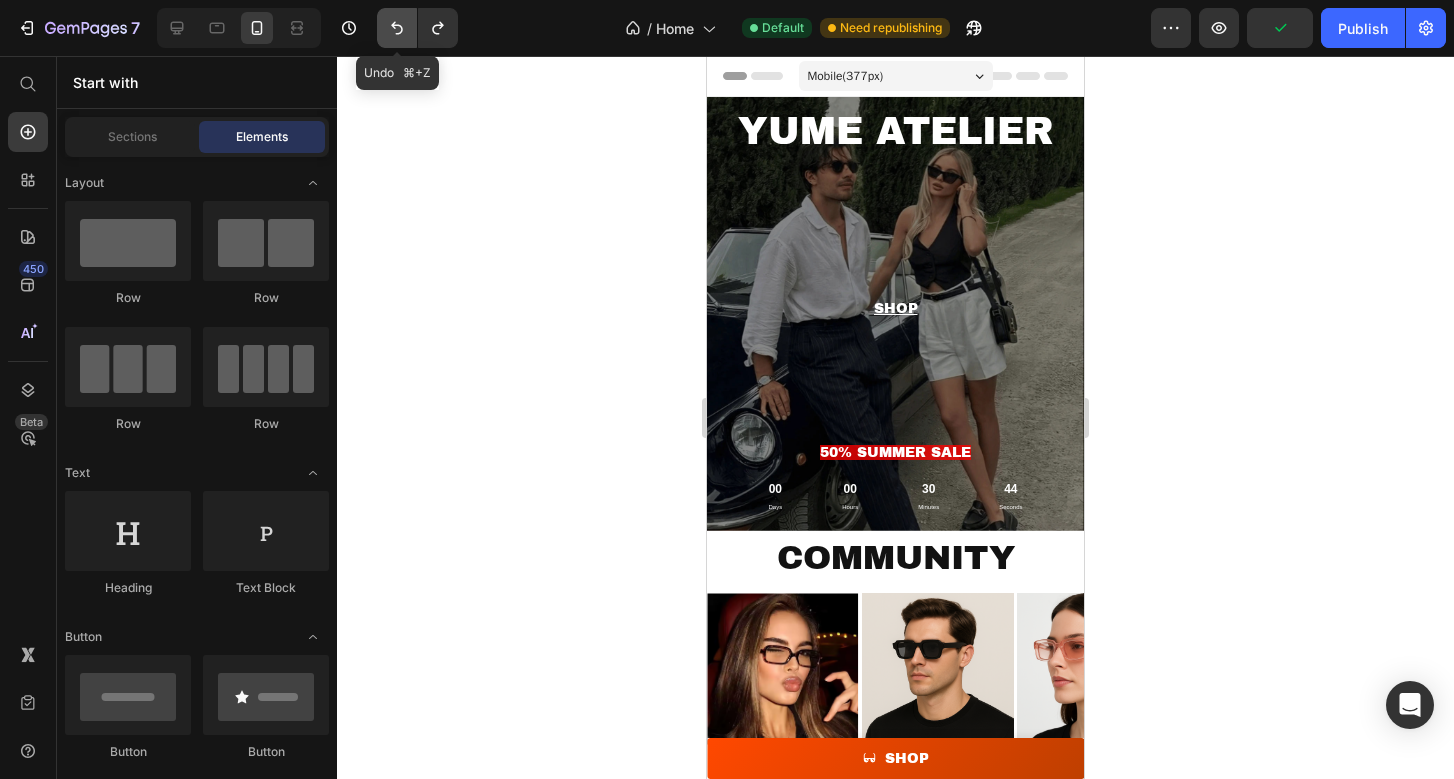 click 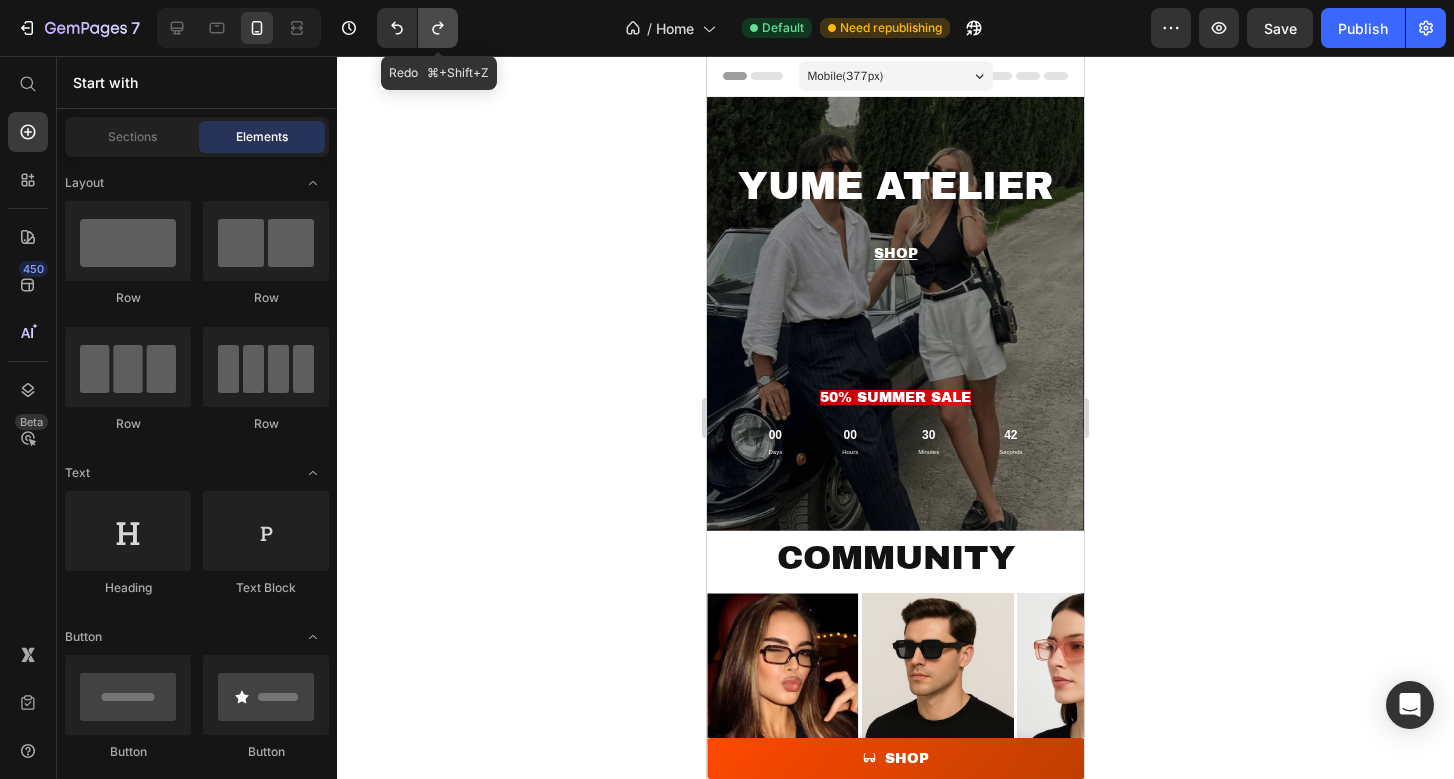 click 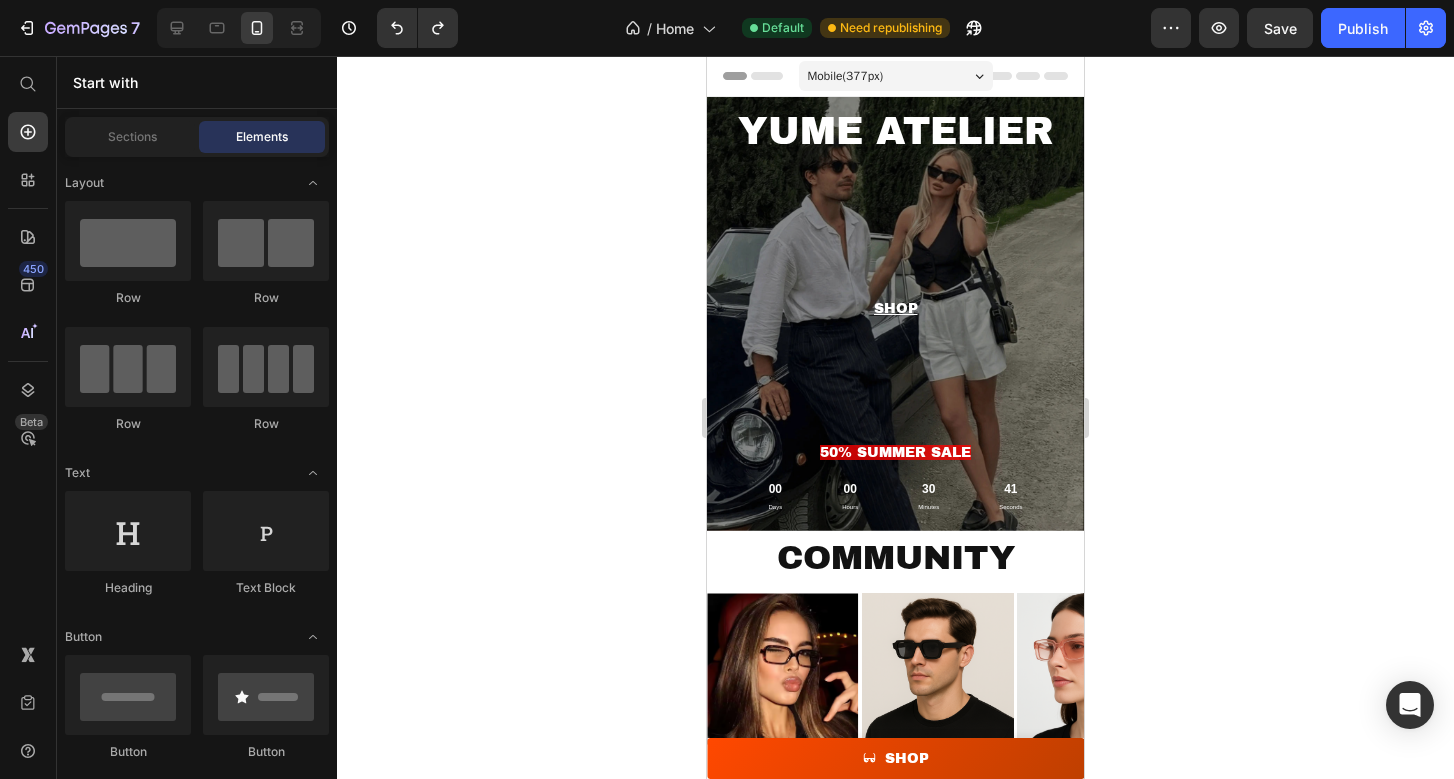 click 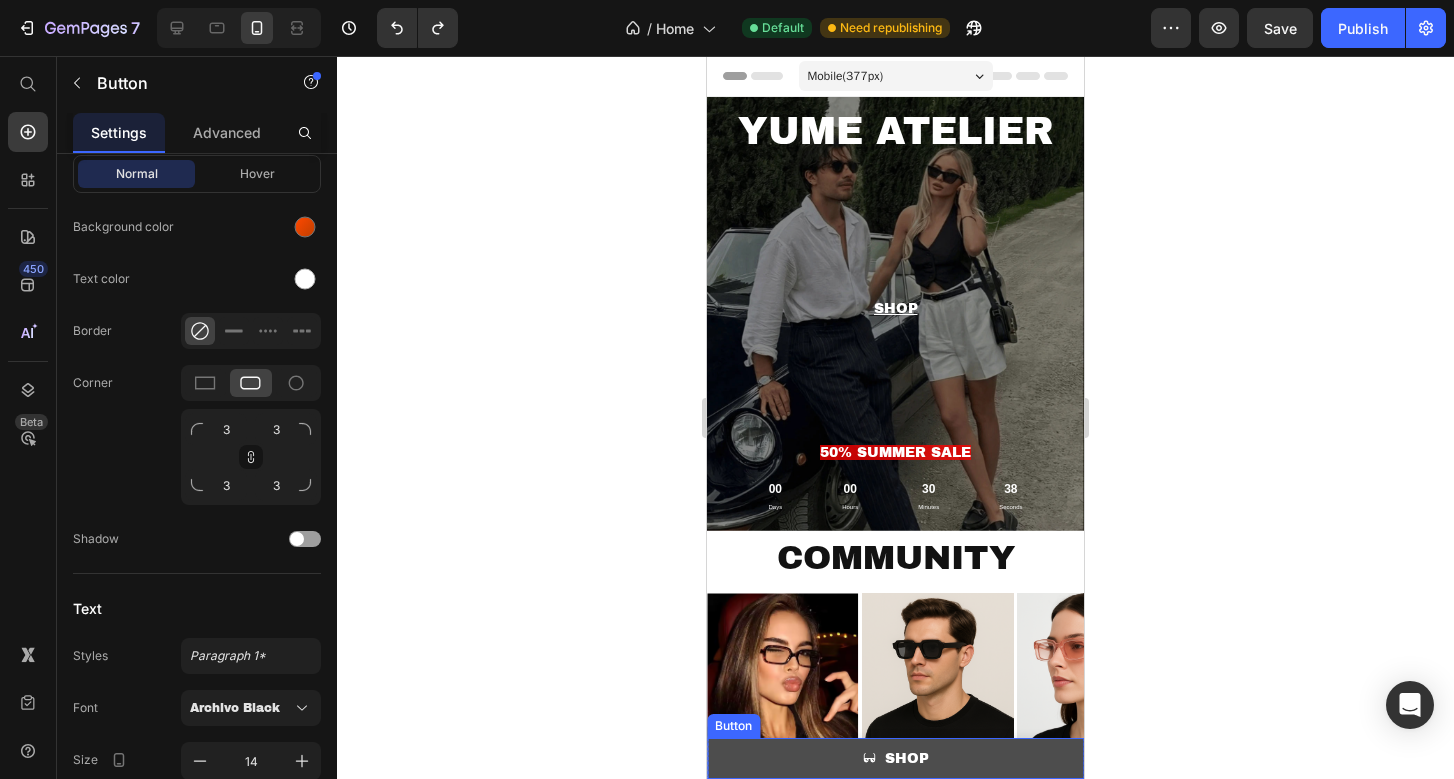 click on "SHOP" at bounding box center [895, 758] 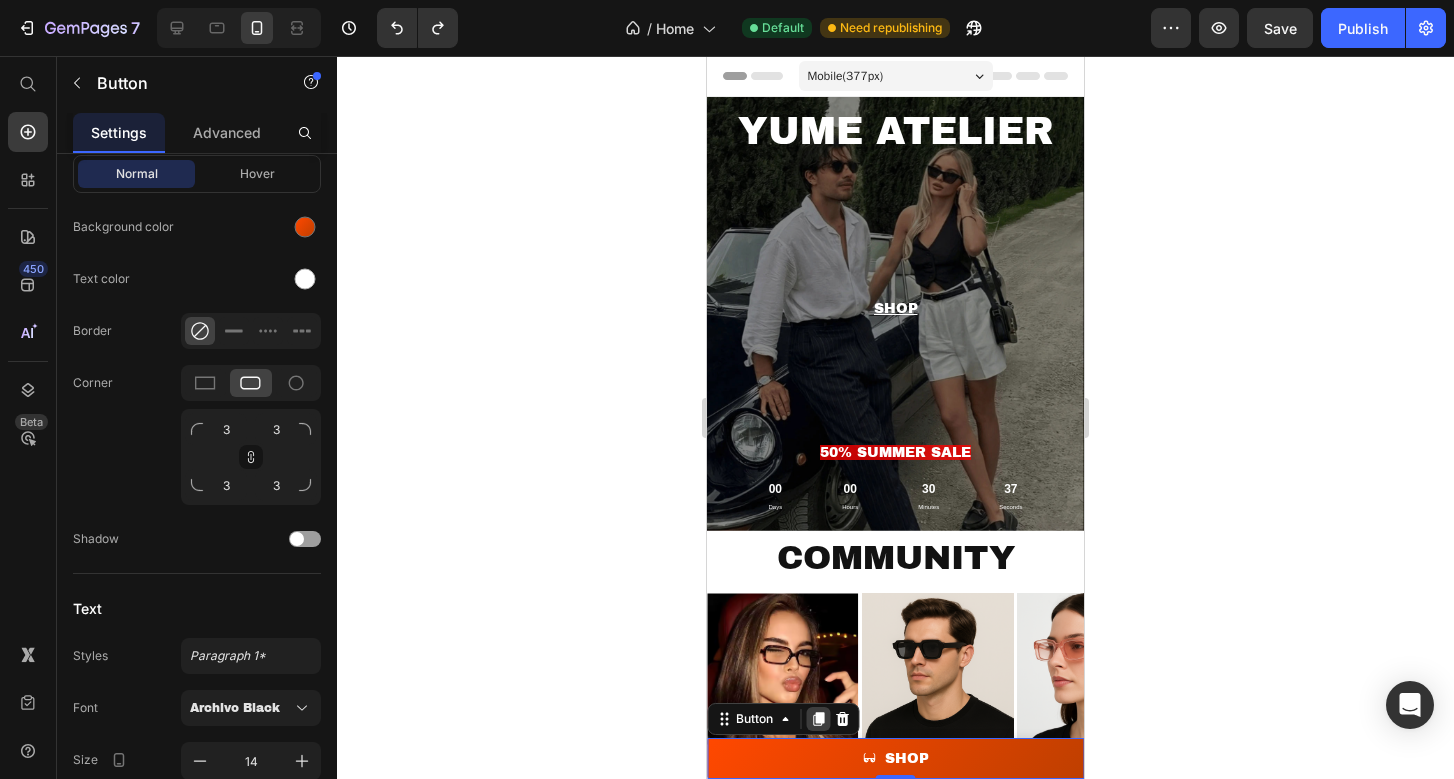 click 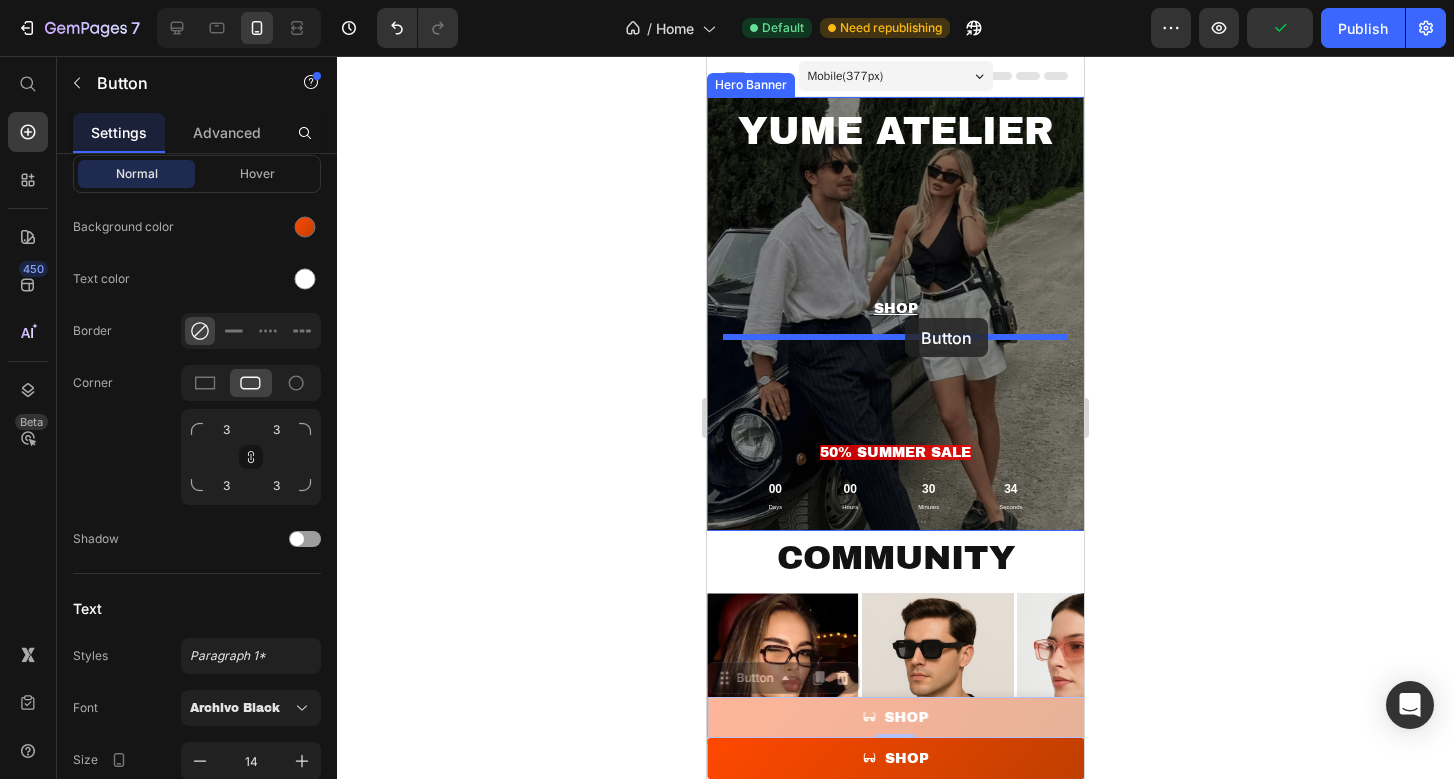 drag, startPoint x: 972, startPoint y: 729, endPoint x: 905, endPoint y: 317, distance: 417.41226 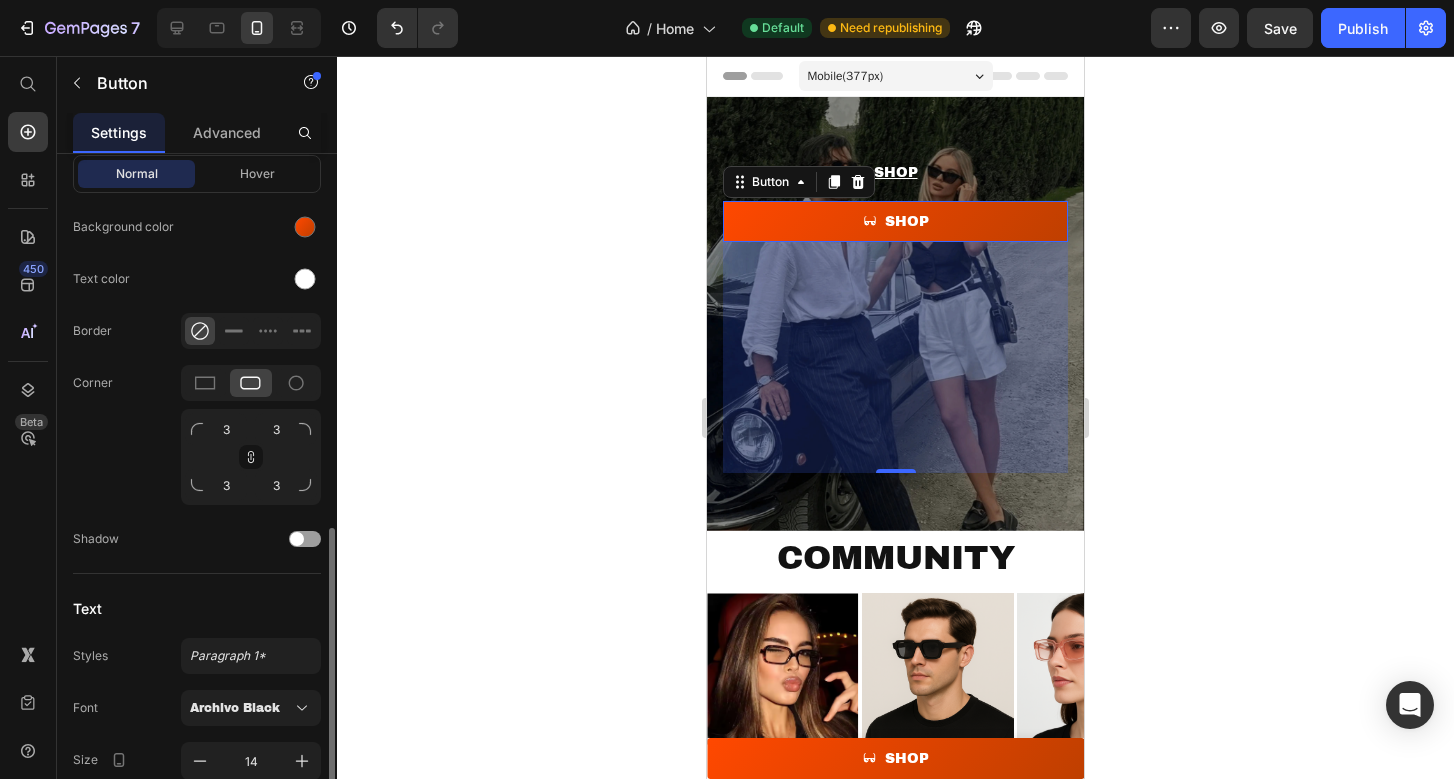 scroll, scrollTop: 907, scrollLeft: 0, axis: vertical 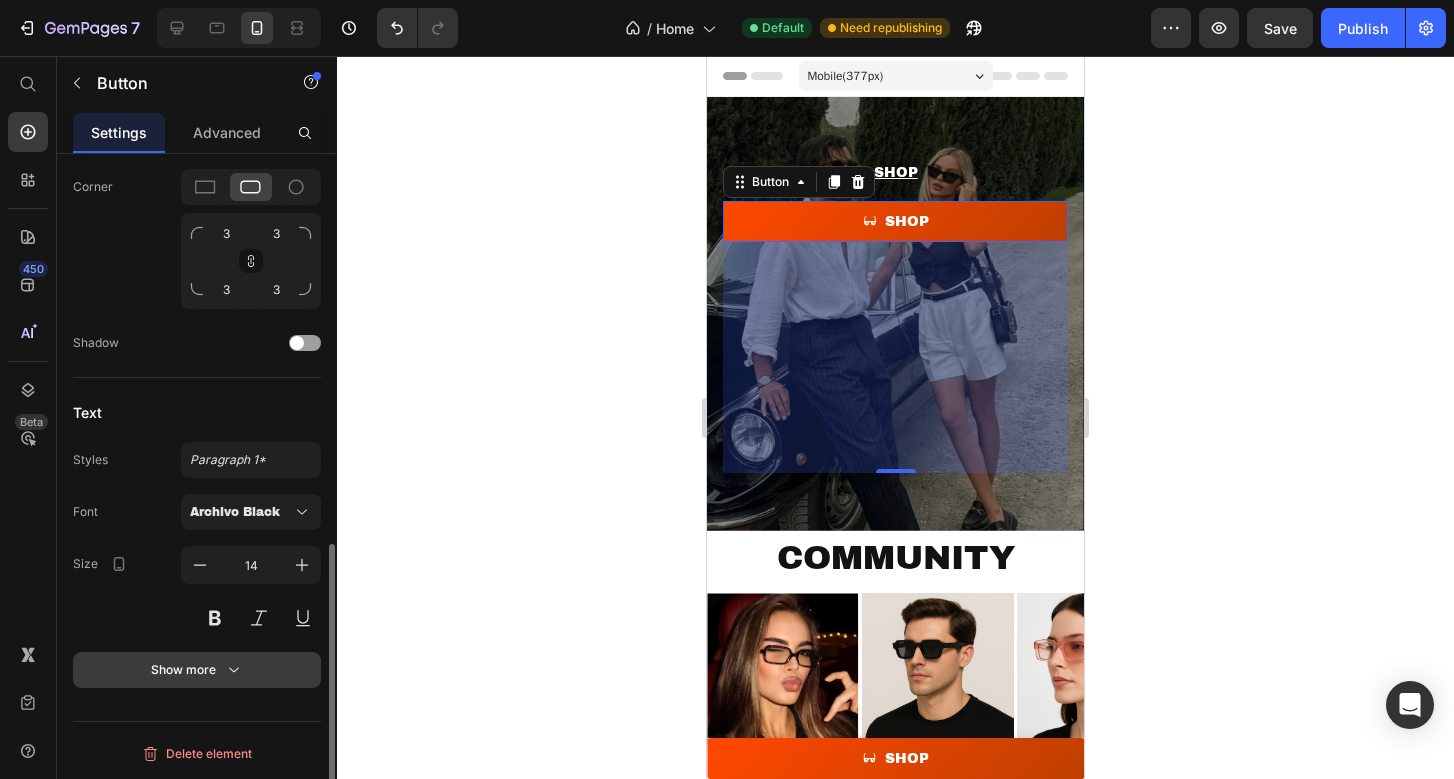 click on "Show more" at bounding box center [197, 670] 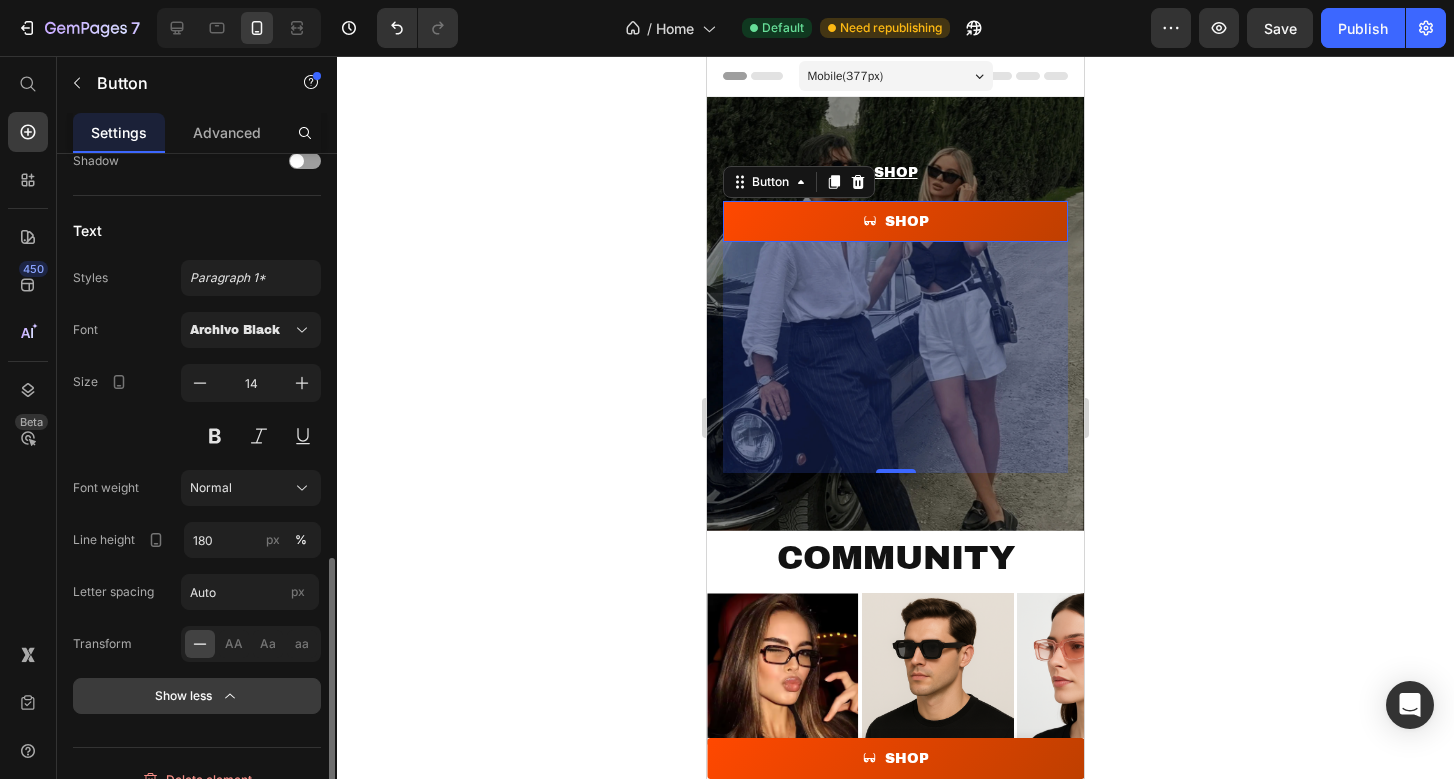 scroll, scrollTop: 1115, scrollLeft: 0, axis: vertical 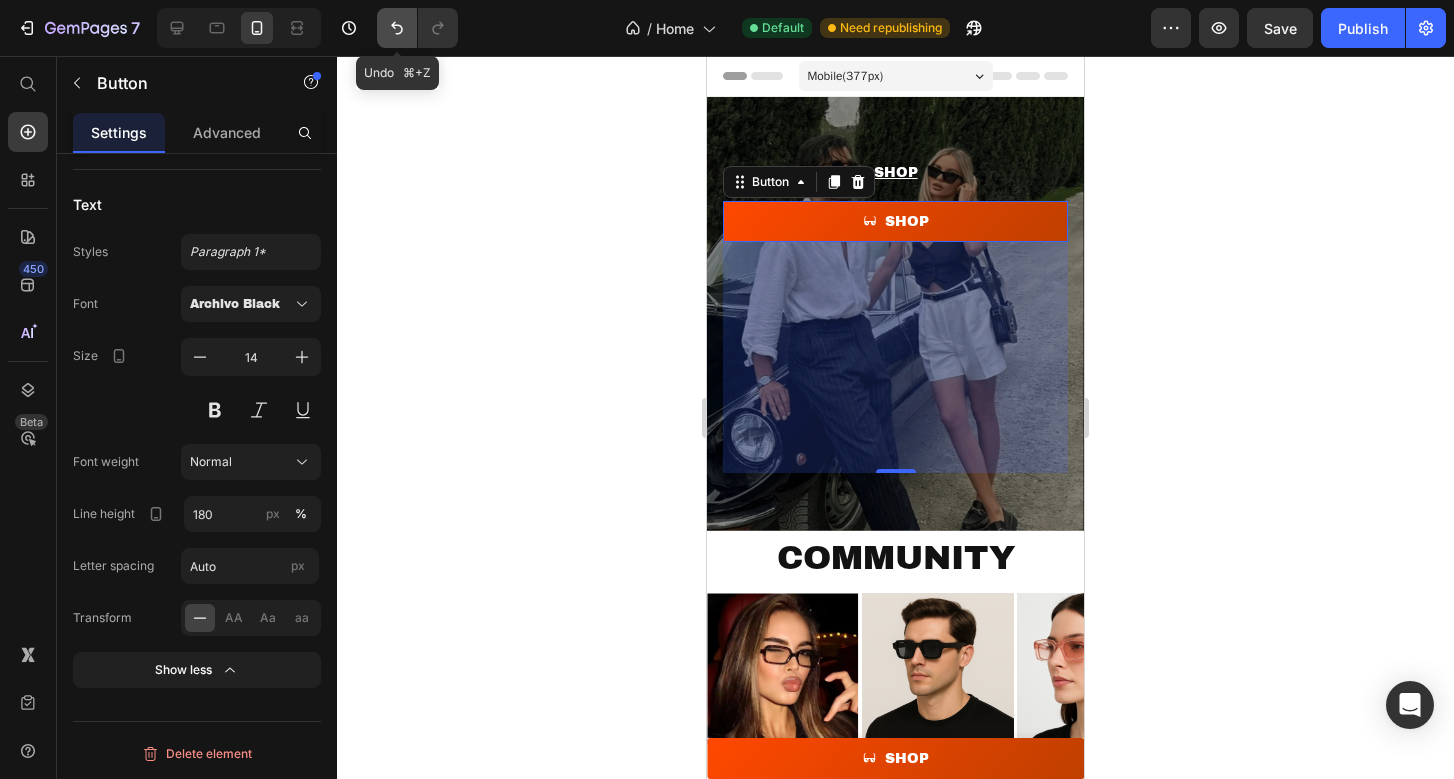 click 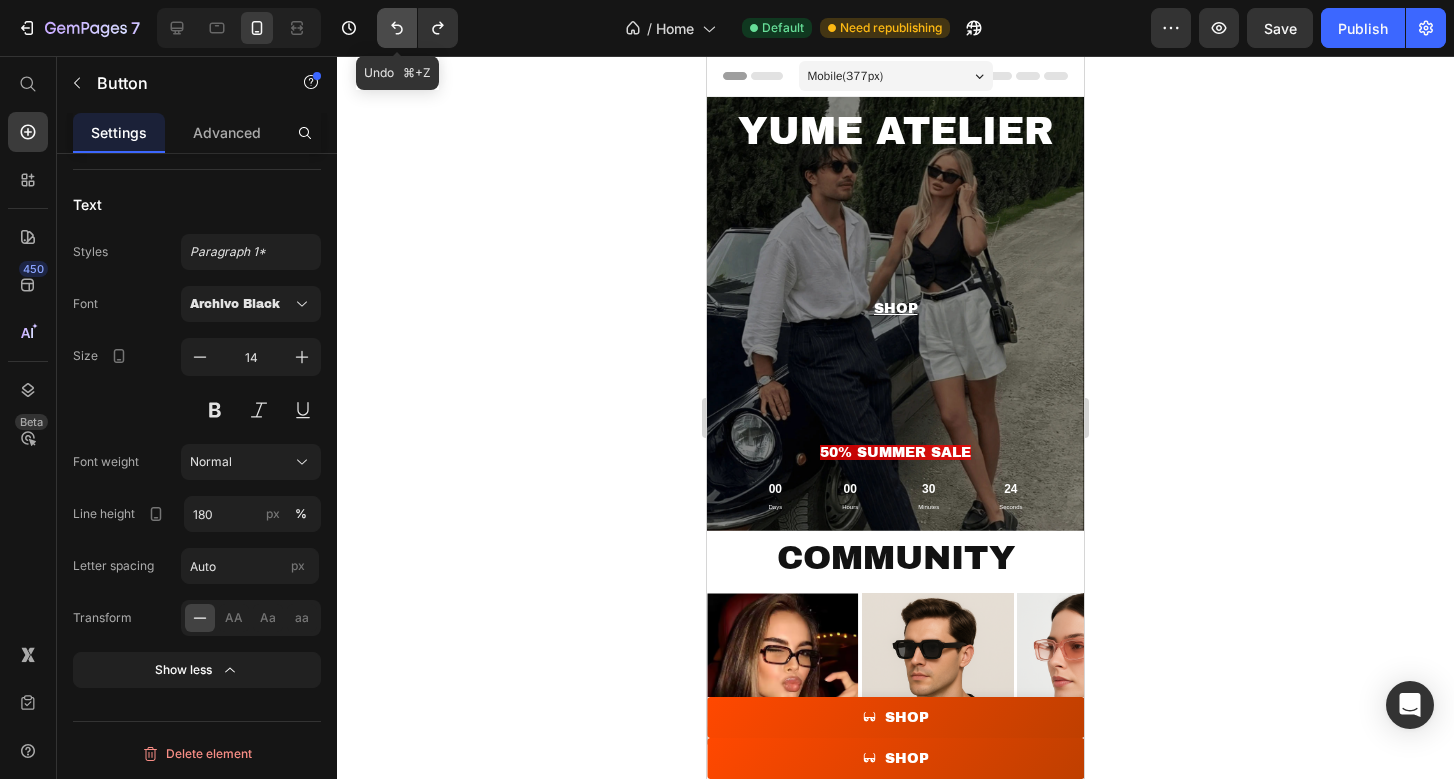 click 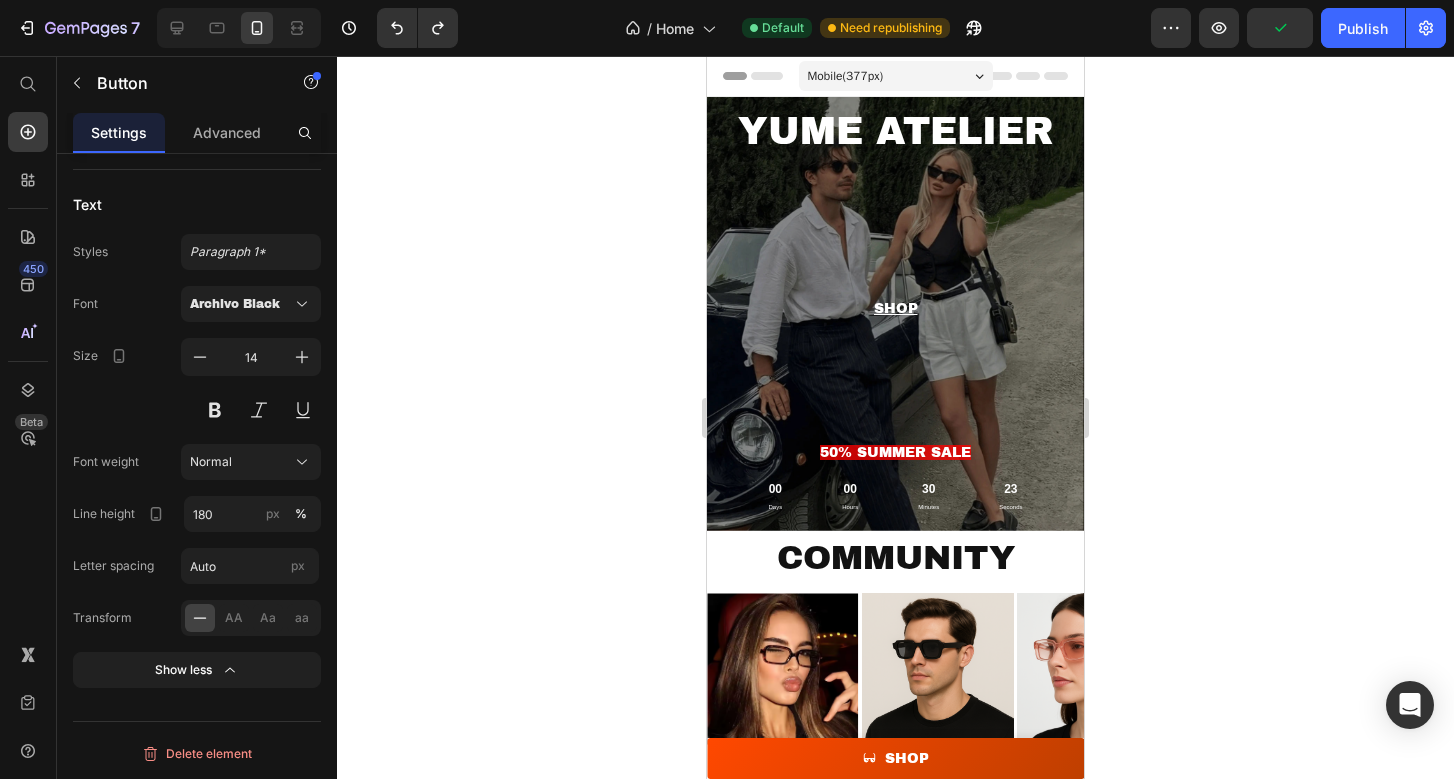 click 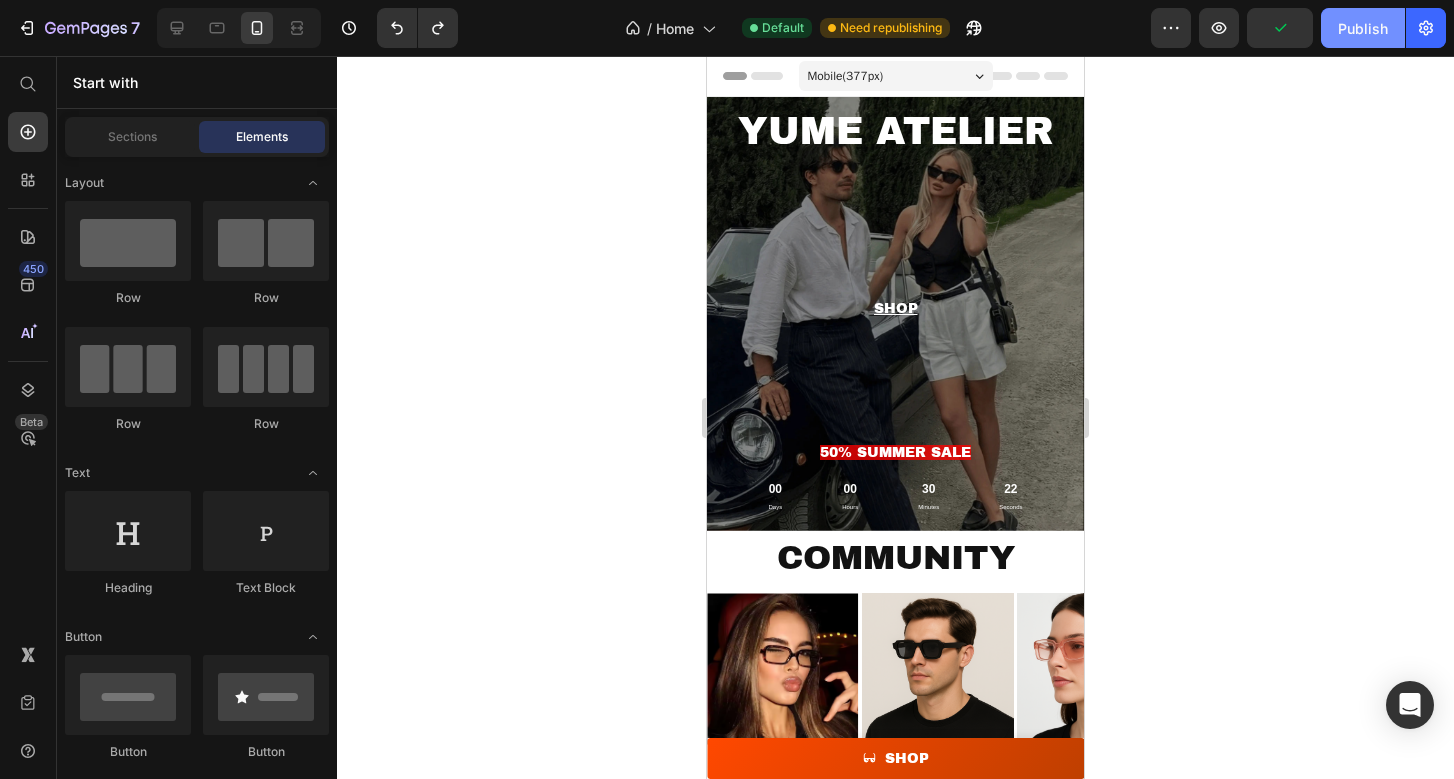 click on "Publish" at bounding box center [1363, 28] 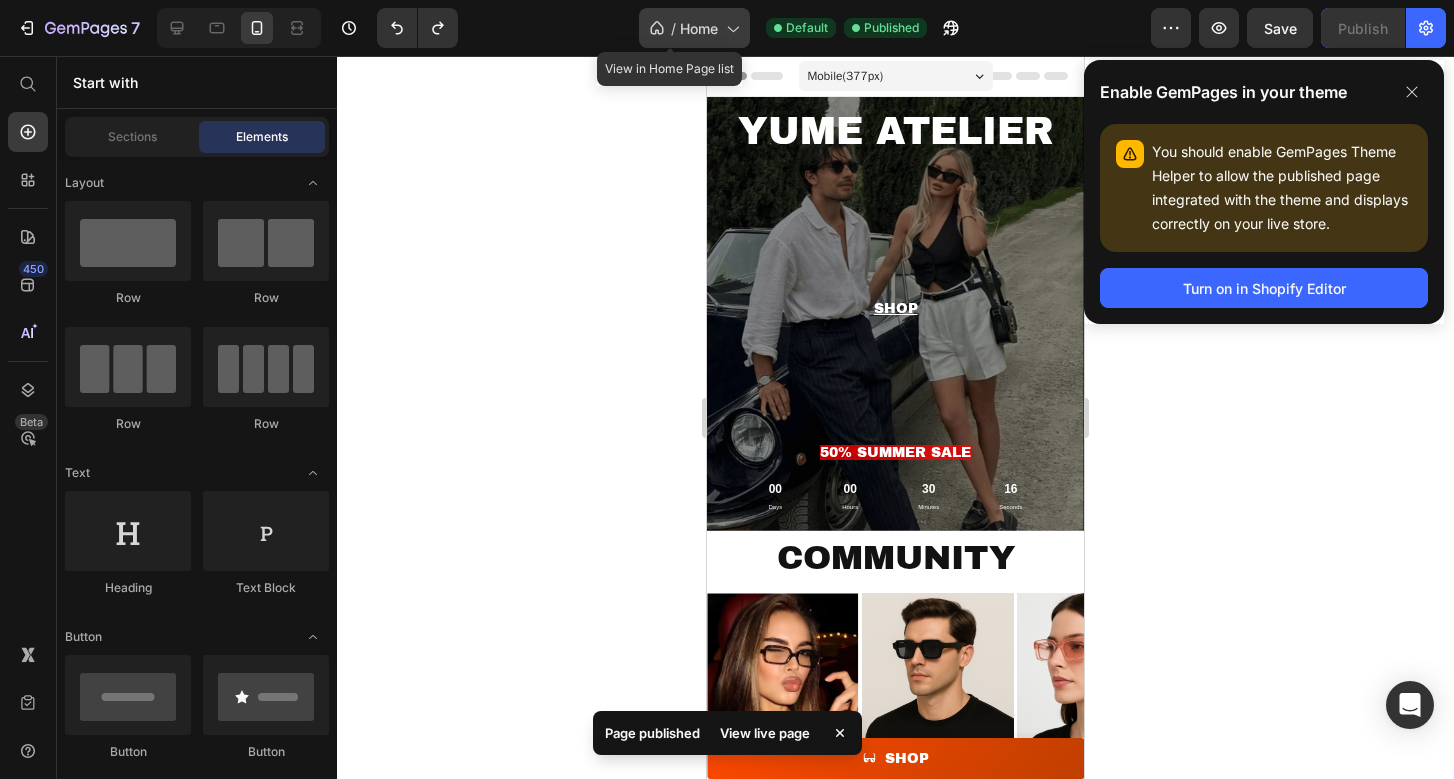 click 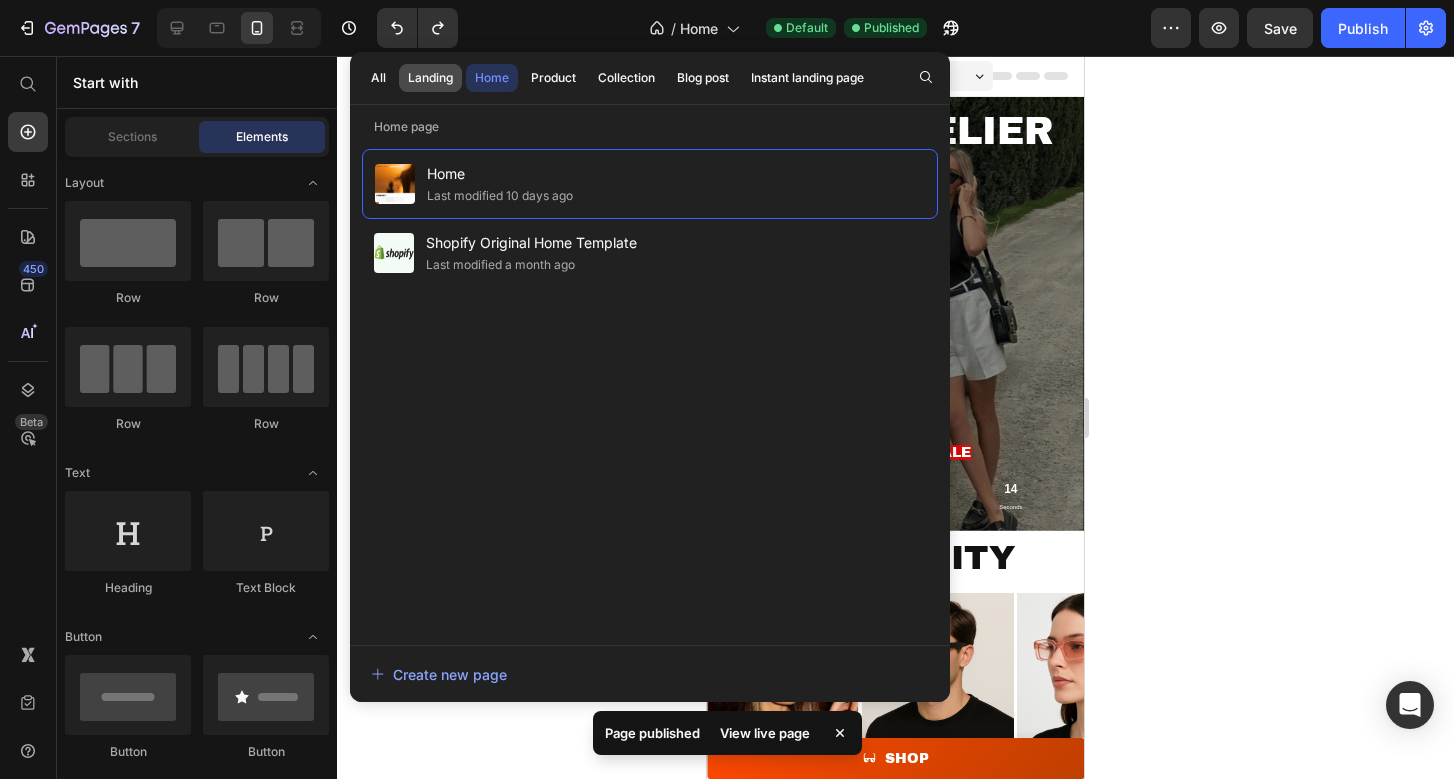 click on "Landing" at bounding box center [430, 78] 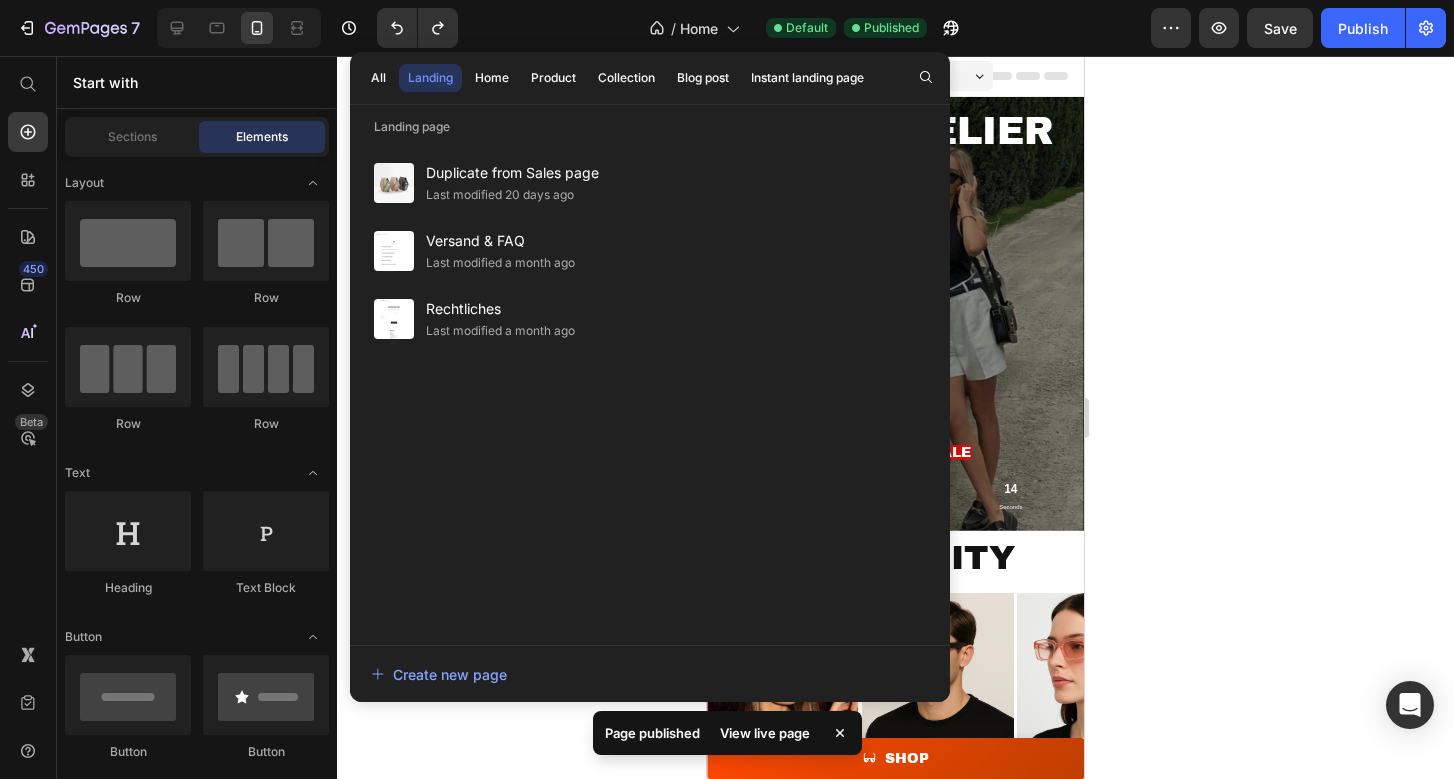 click on "All Landing Home Product Collection Blog post Instant landing page" at bounding box center [617, 78] 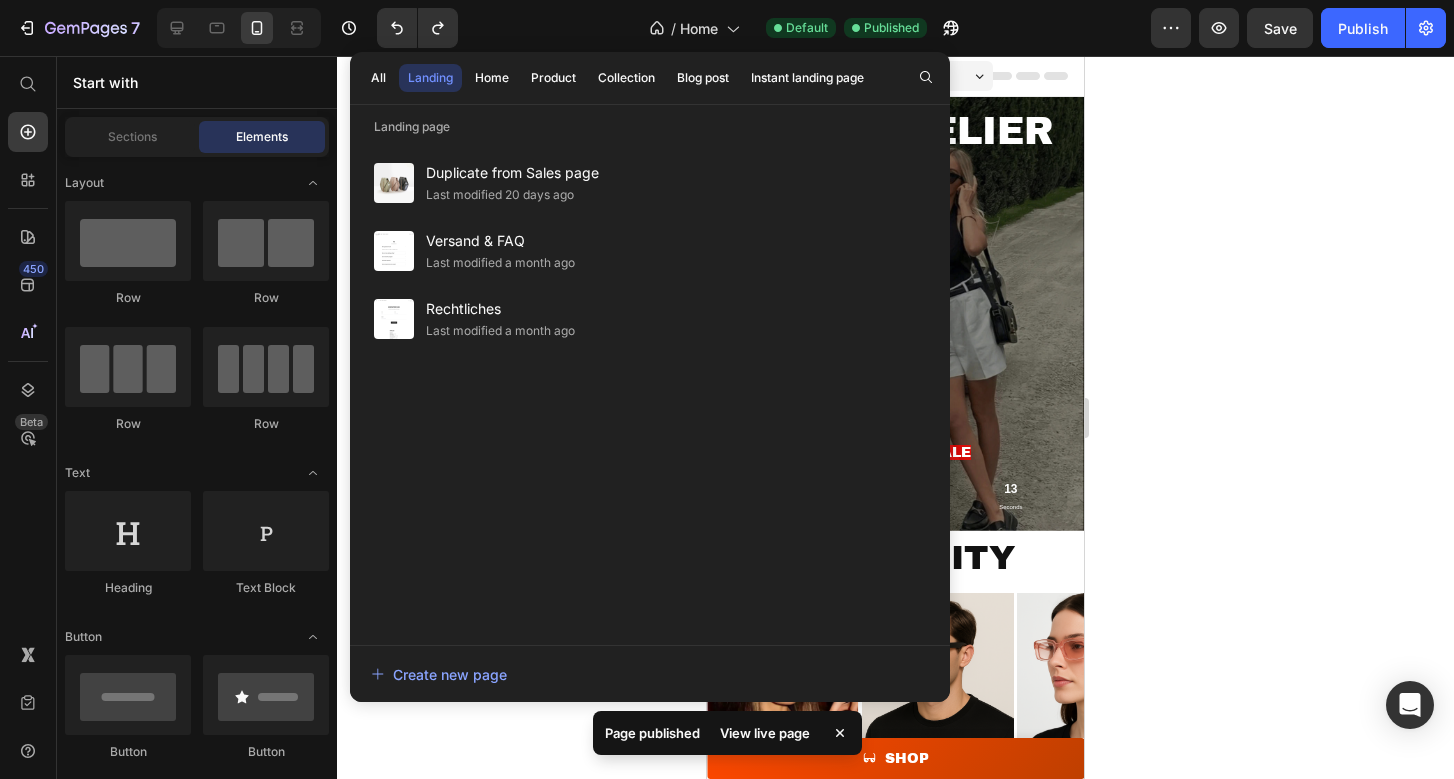 click on "All Landing Home Product Collection Blog post Instant landing page" at bounding box center [617, 78] 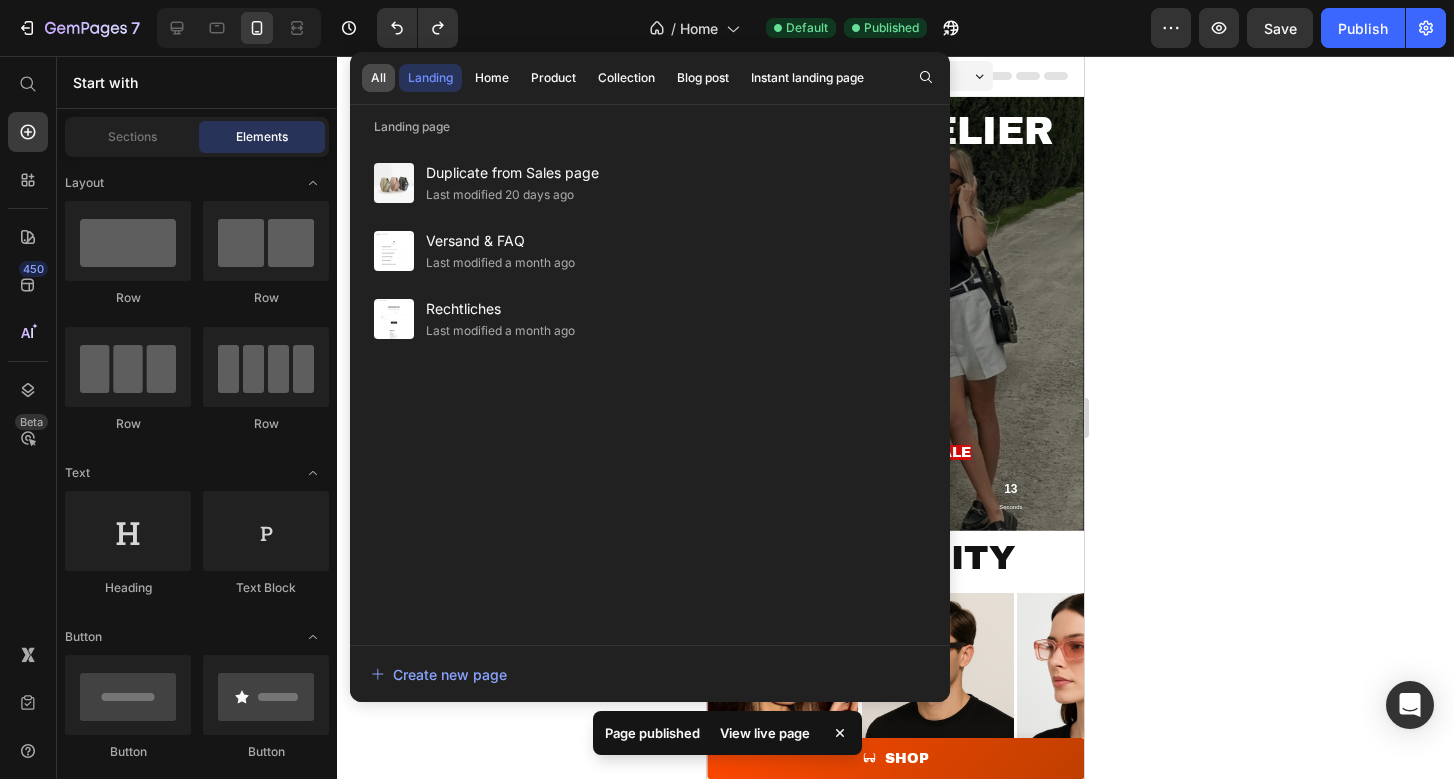 click on "All" at bounding box center (378, 78) 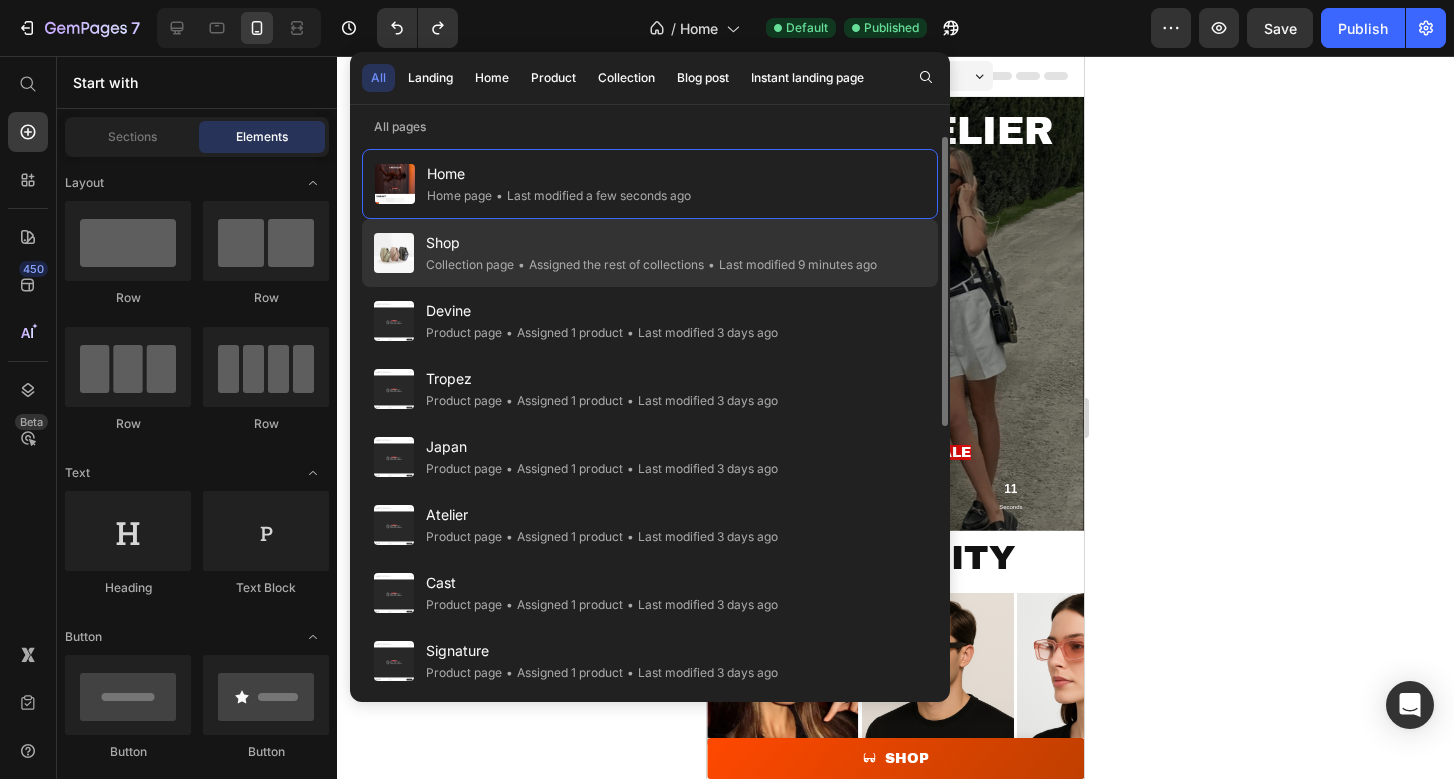 click on "Collection page" 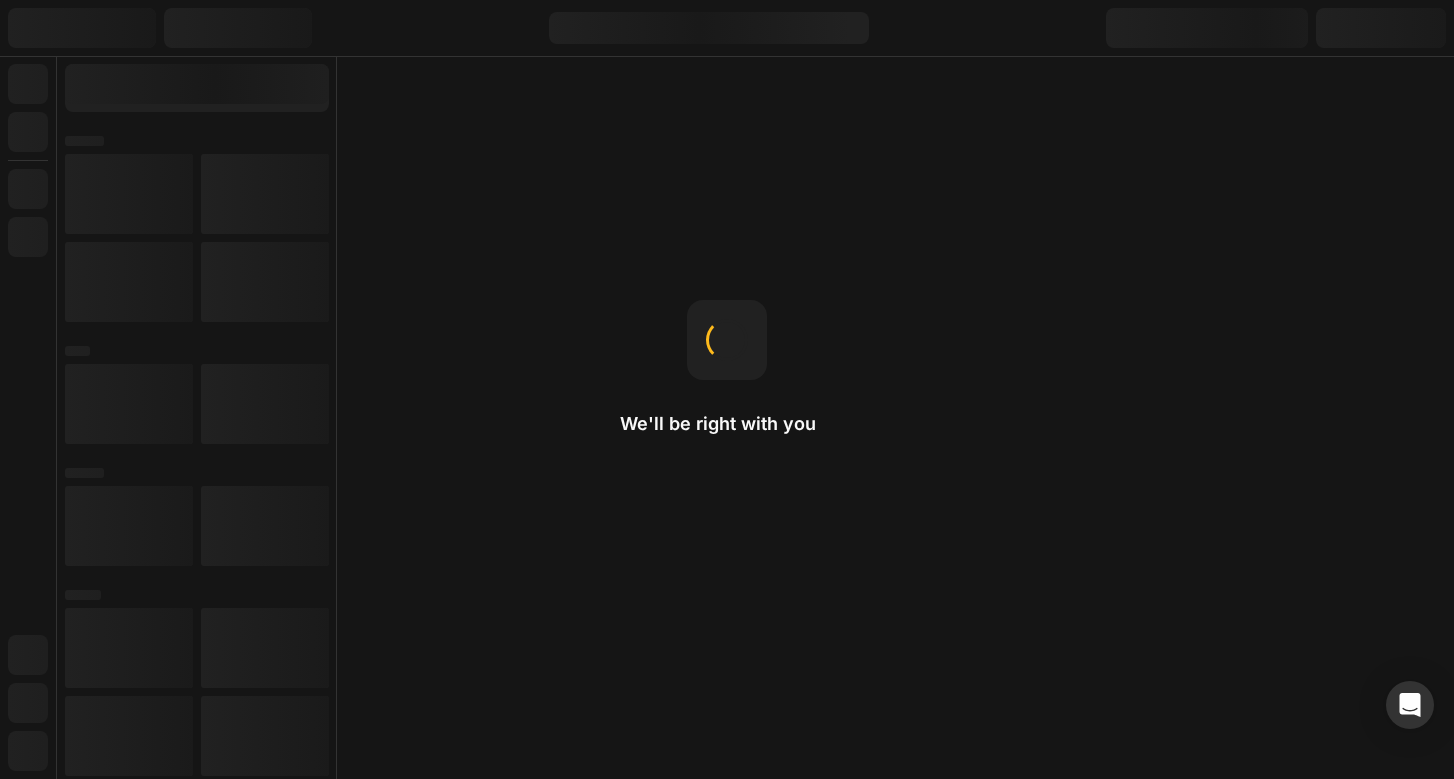 scroll, scrollTop: 0, scrollLeft: 0, axis: both 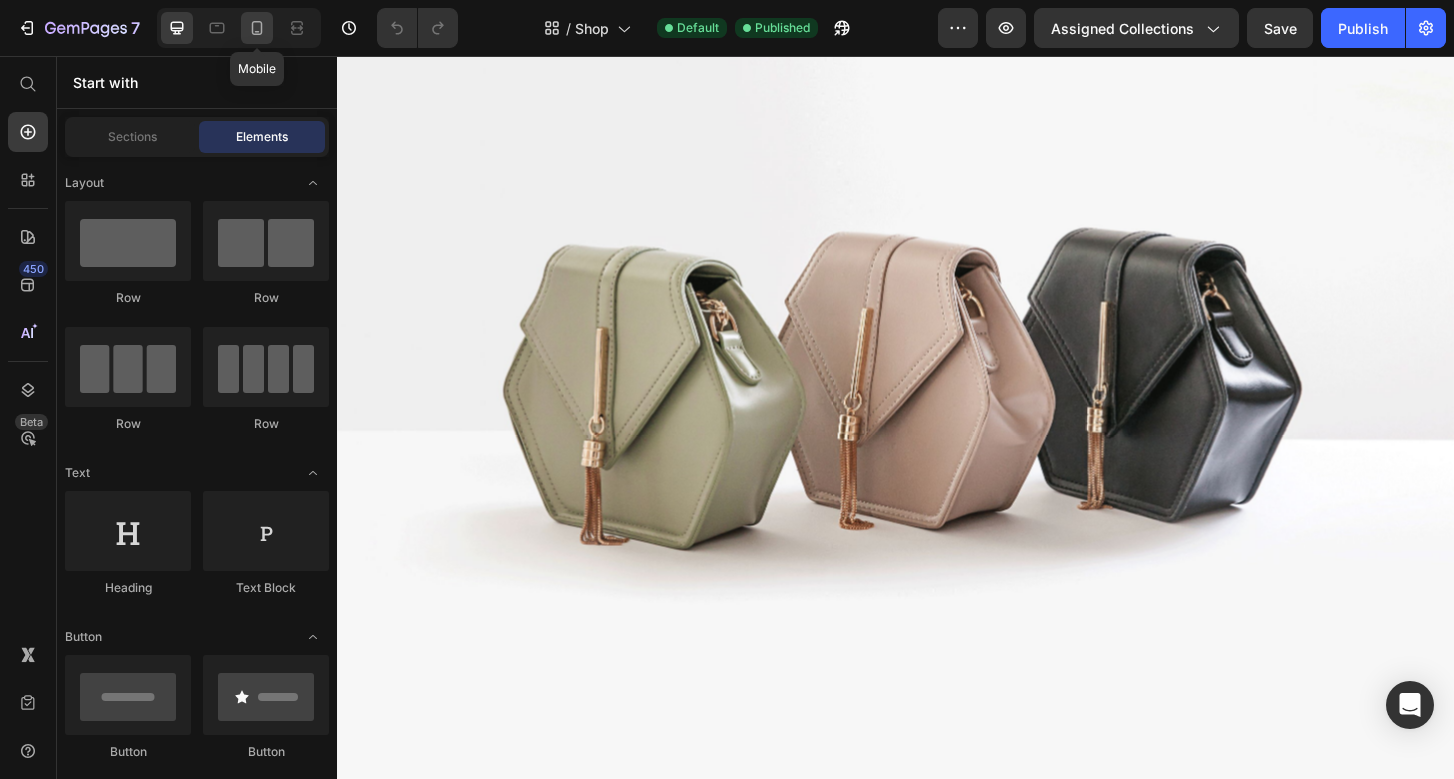 click 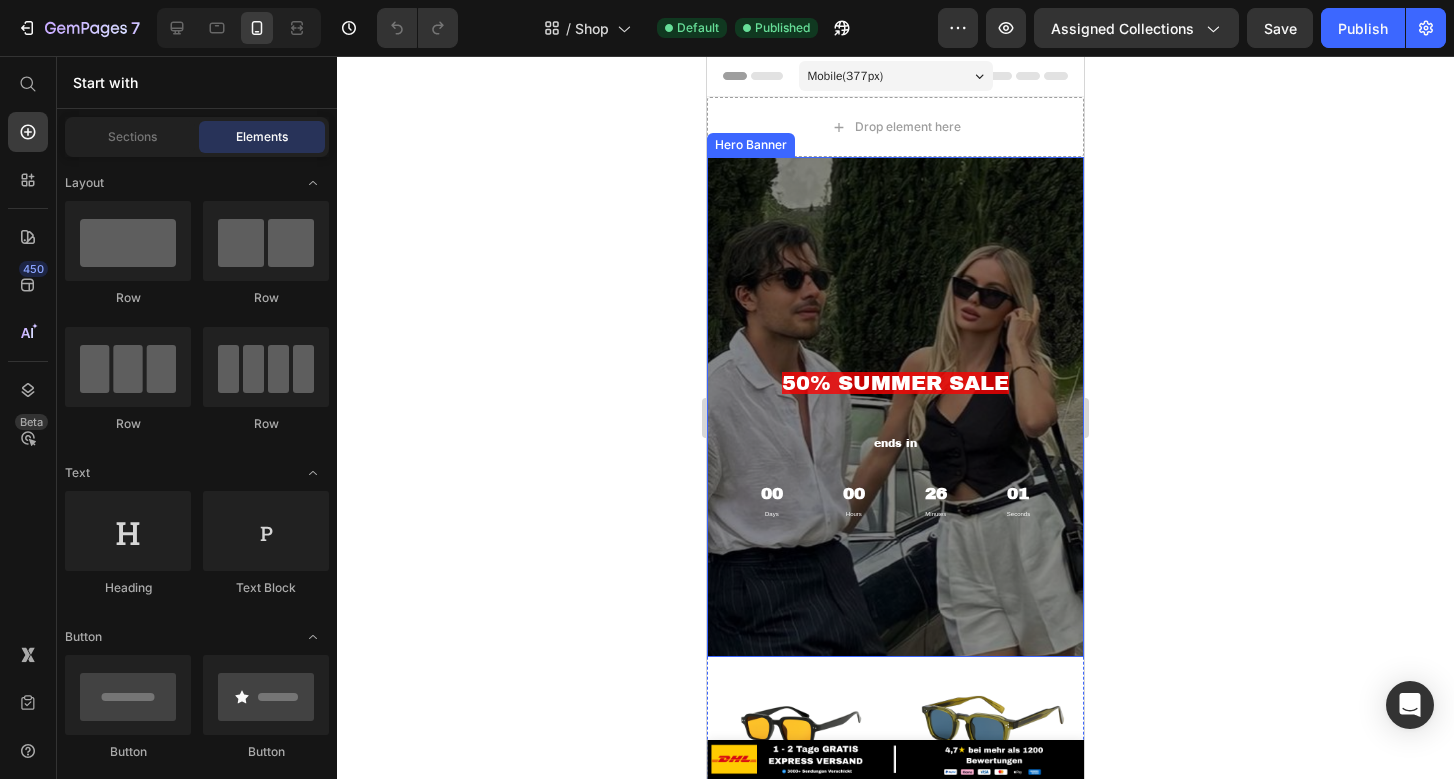 click at bounding box center [895, 407] 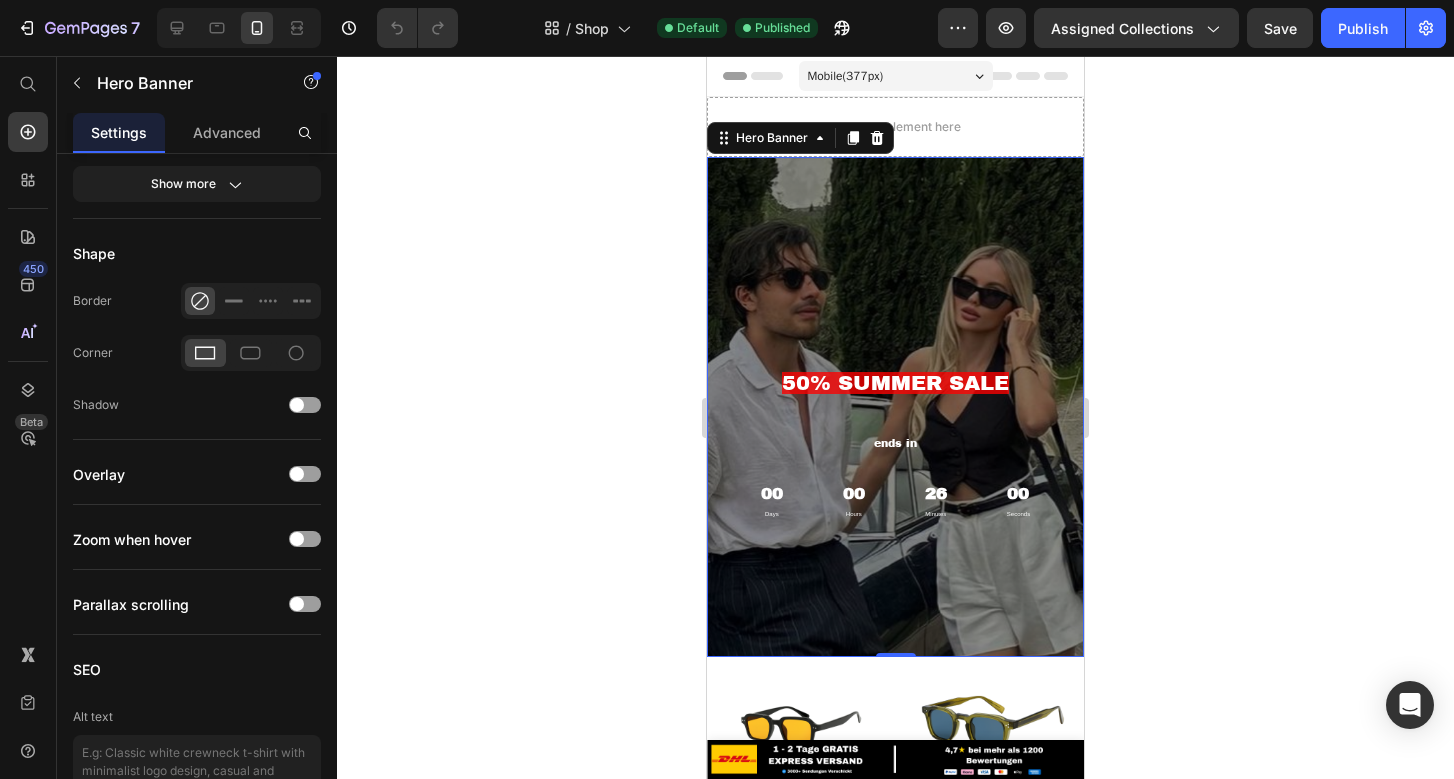 scroll, scrollTop: 0, scrollLeft: 0, axis: both 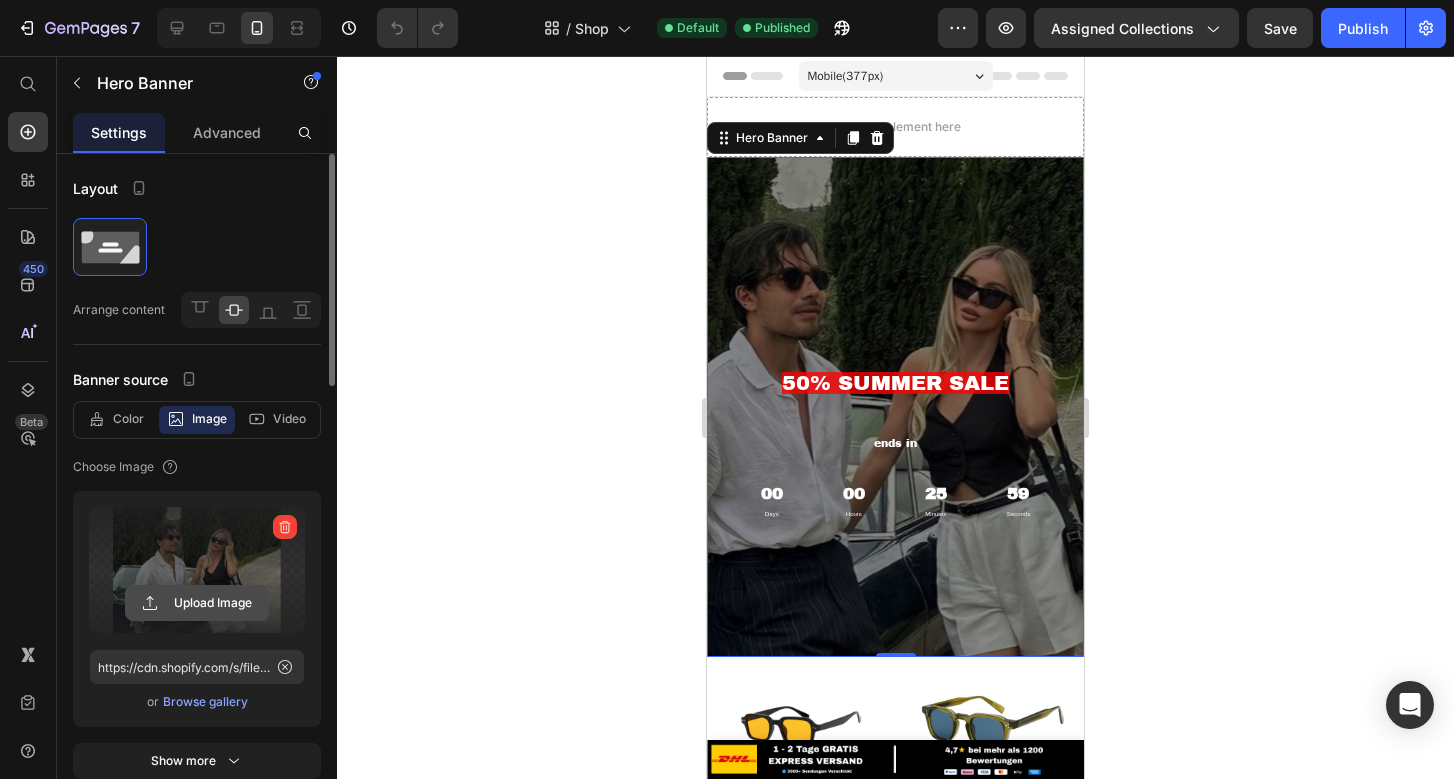 click 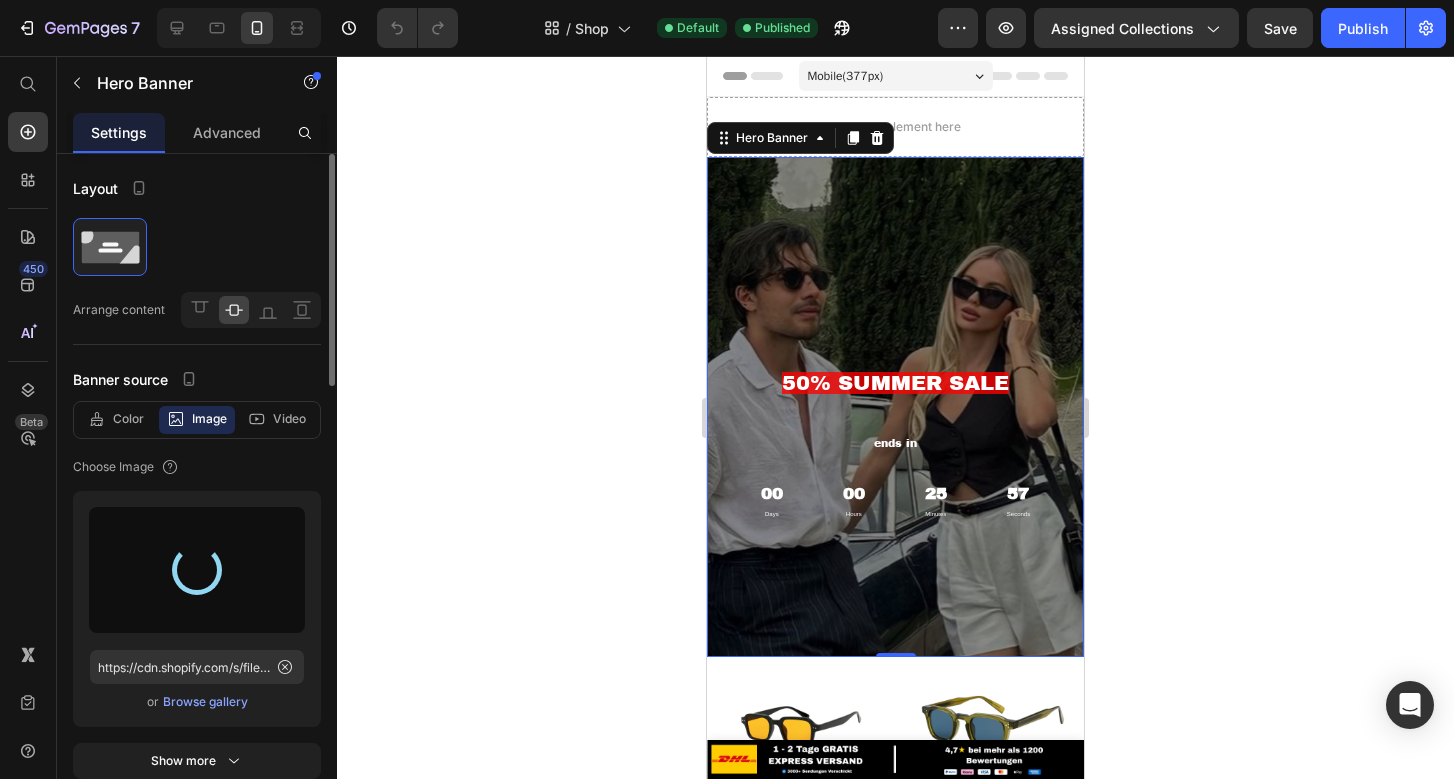 type on "https://cdn.shopify.com/s/files/1/0954/0629/3321/files/gempages_570735855572878208-2b925913-e717-4a2e-8228-198b1564aadd.webp" 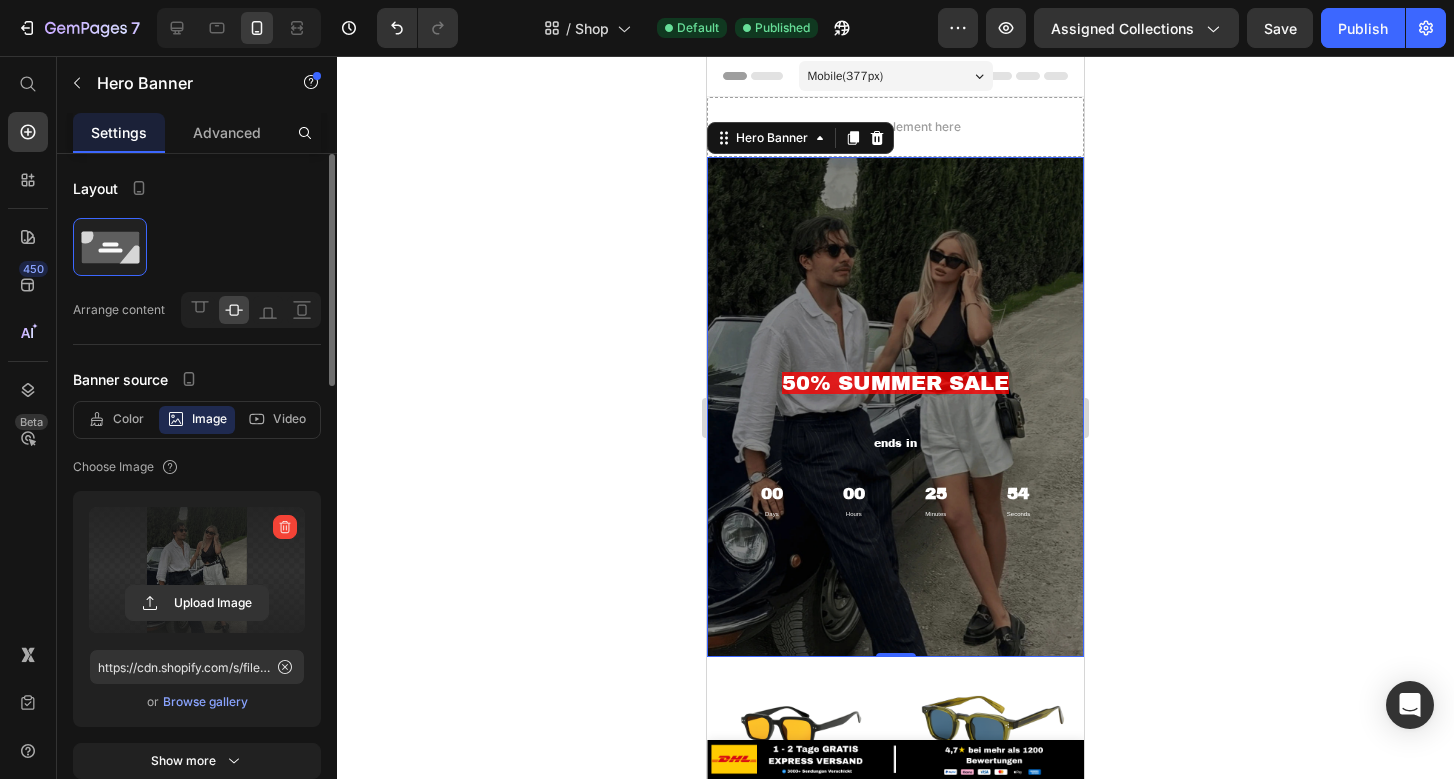 click on "50% SUMMER SALE Text Block ends in Heading 00 Days 00 Hours 25 Minutes 54 Seconds Countdown Timer" at bounding box center [895, 407] 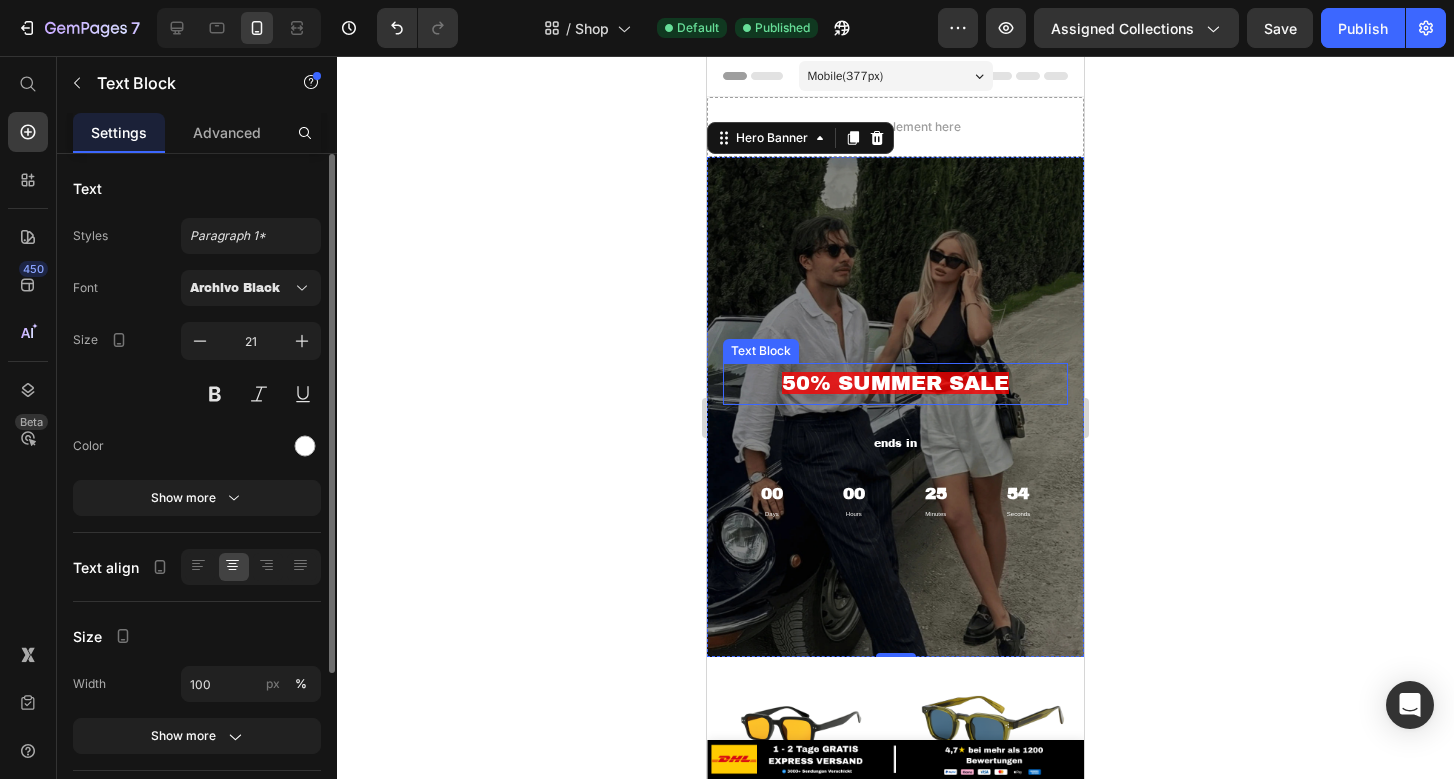 click on "50% SUMMER SALE" at bounding box center (895, 383) 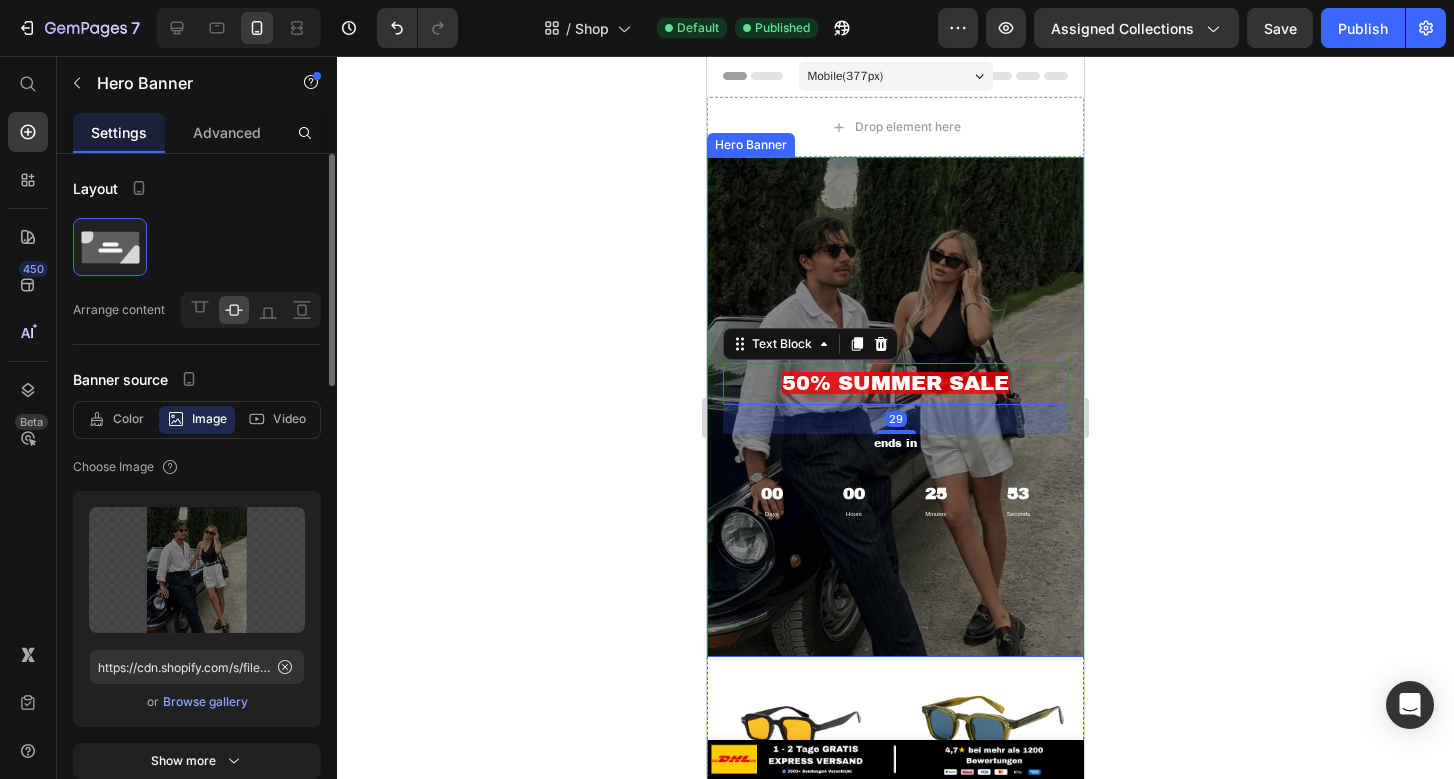 click on "50% SUMMER SALE Text Block   29 ends in Heading 00 Days 00 Hours 25 Minutes 53 Seconds Countdown Timer" at bounding box center [895, 407] 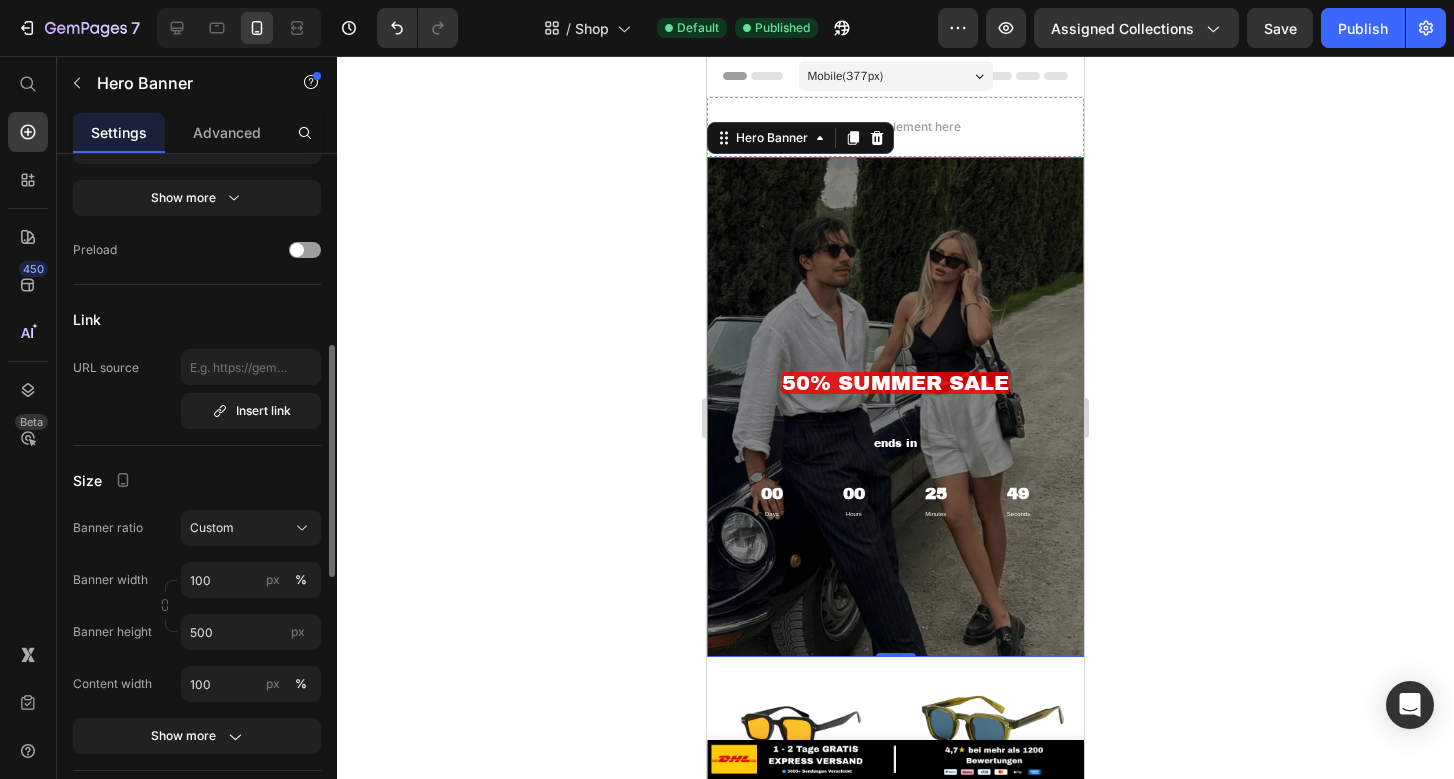 scroll, scrollTop: 760, scrollLeft: 0, axis: vertical 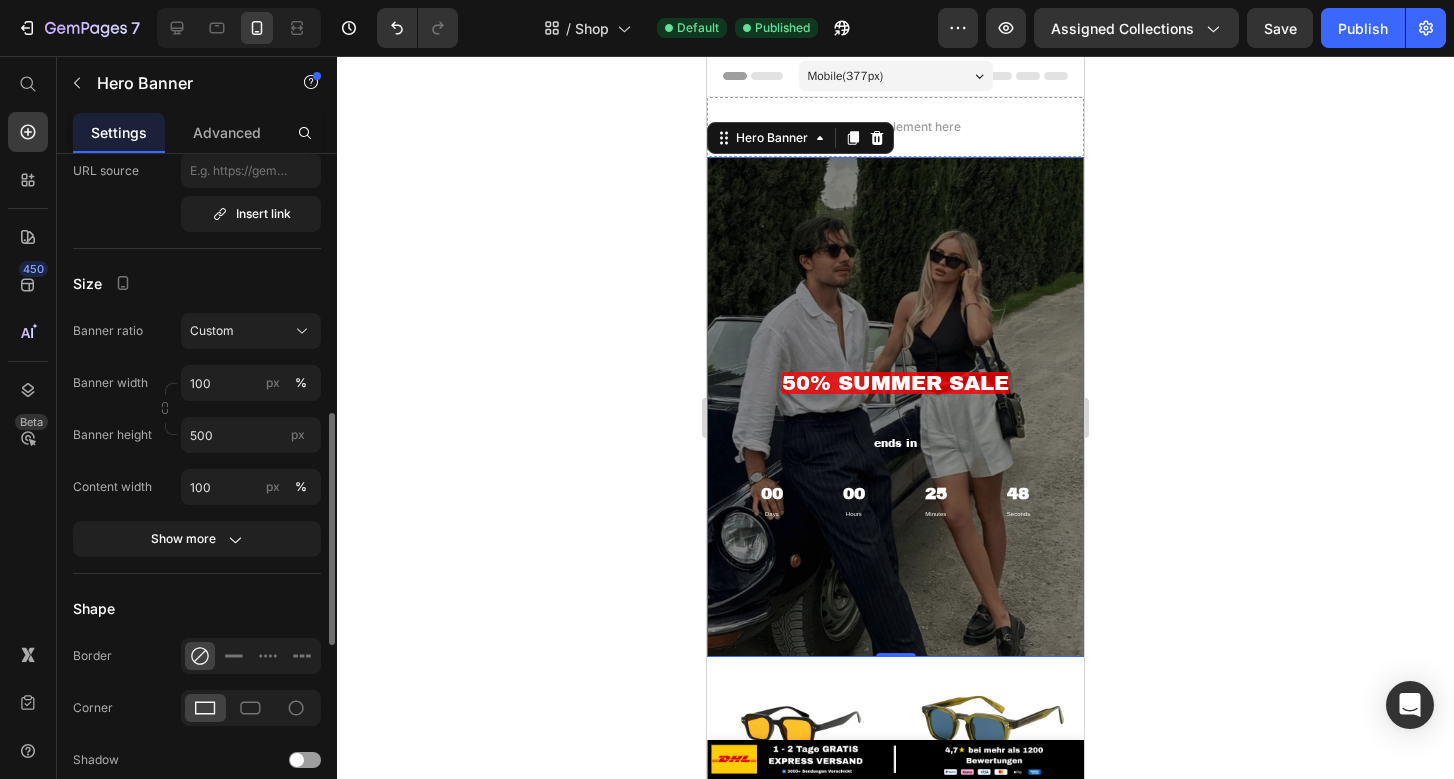 click on "Size Banner ratio Custom Banner width 100 px % Banner height 500 px Content width 100 px % Show more" 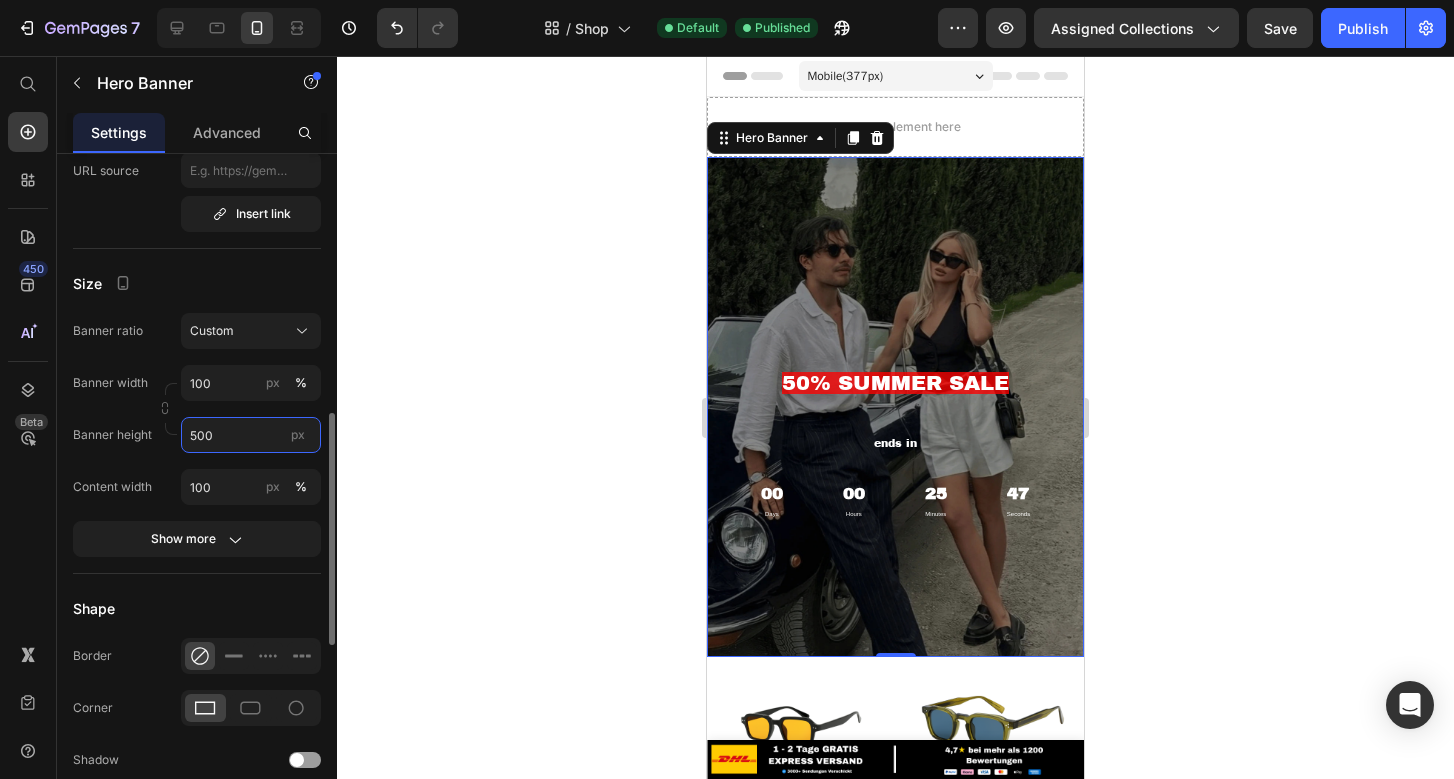 click on "500" at bounding box center [251, 435] 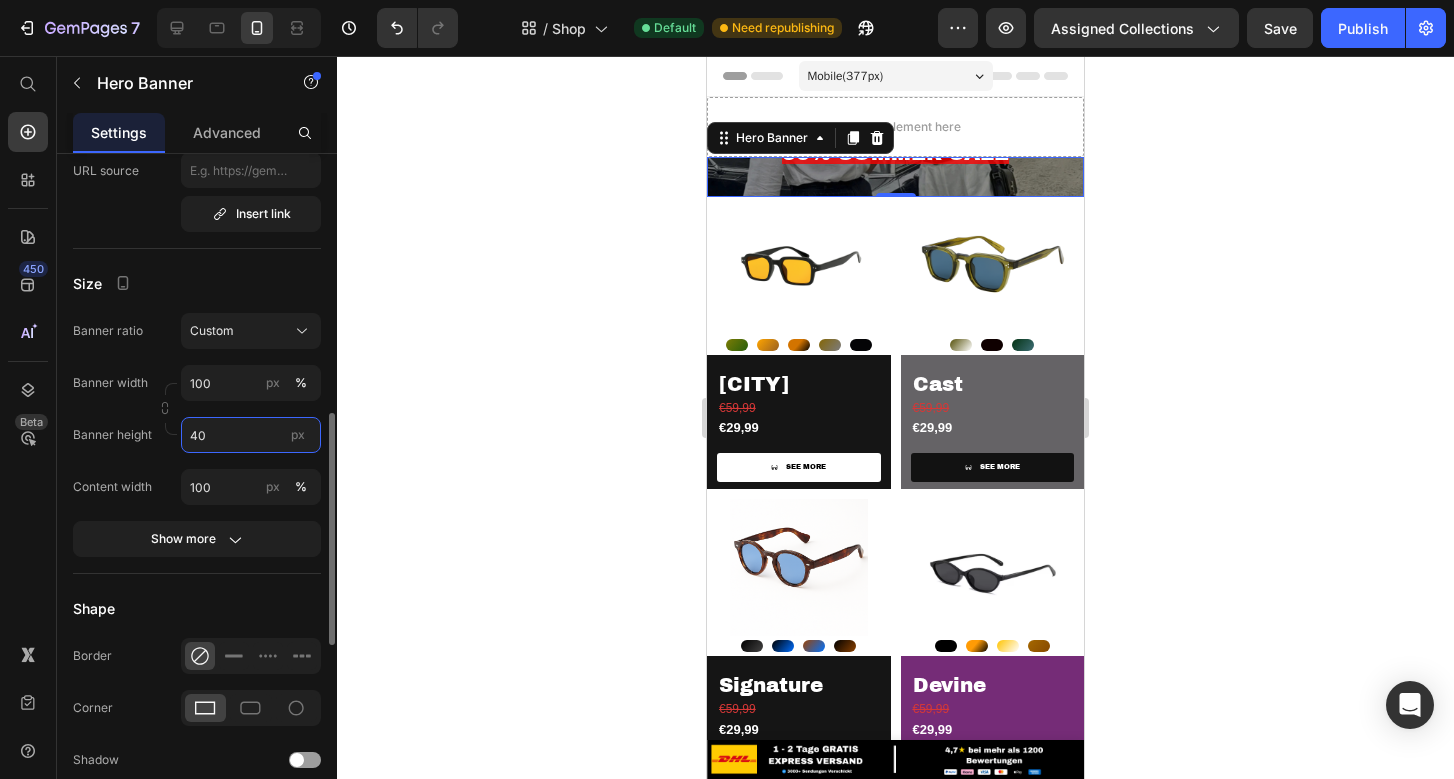 type on "4" 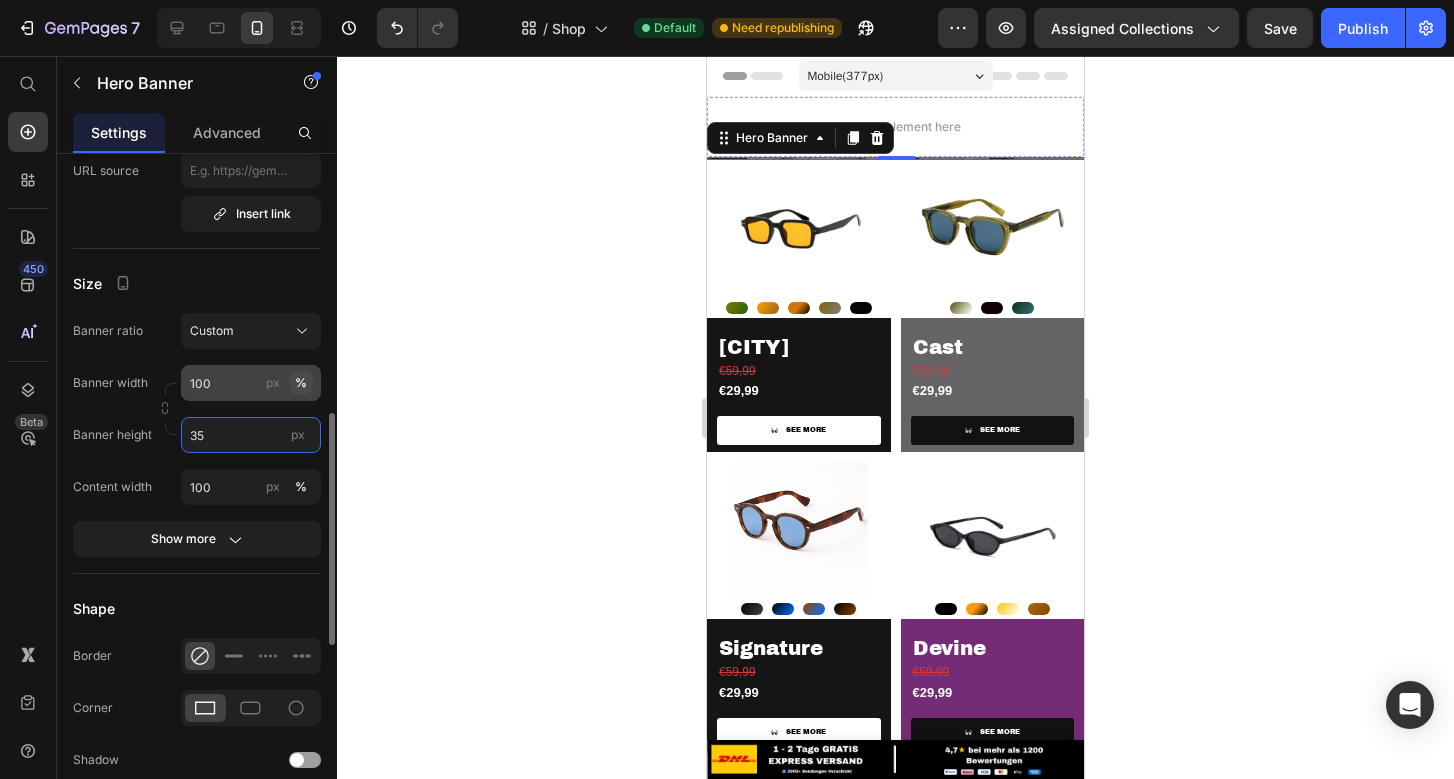 type on "350" 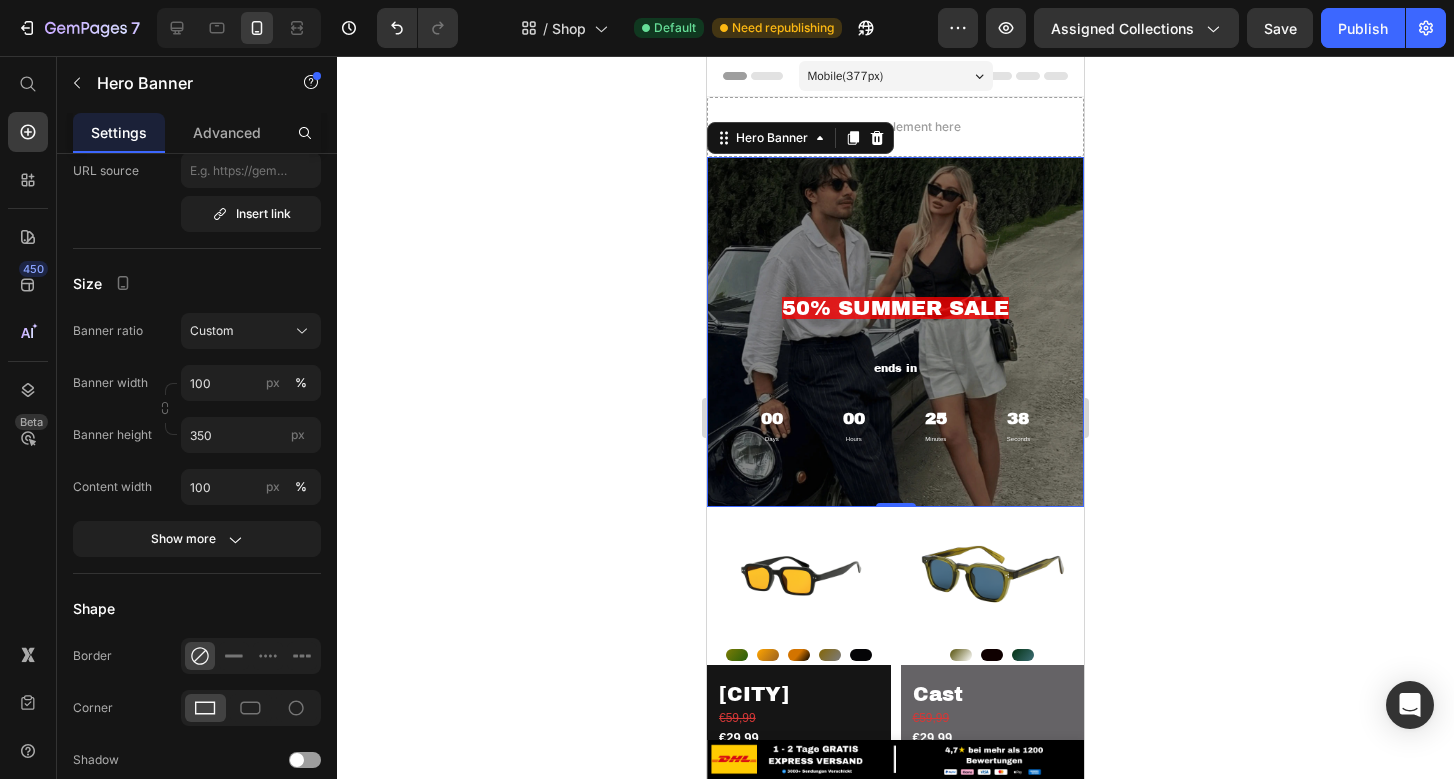 click 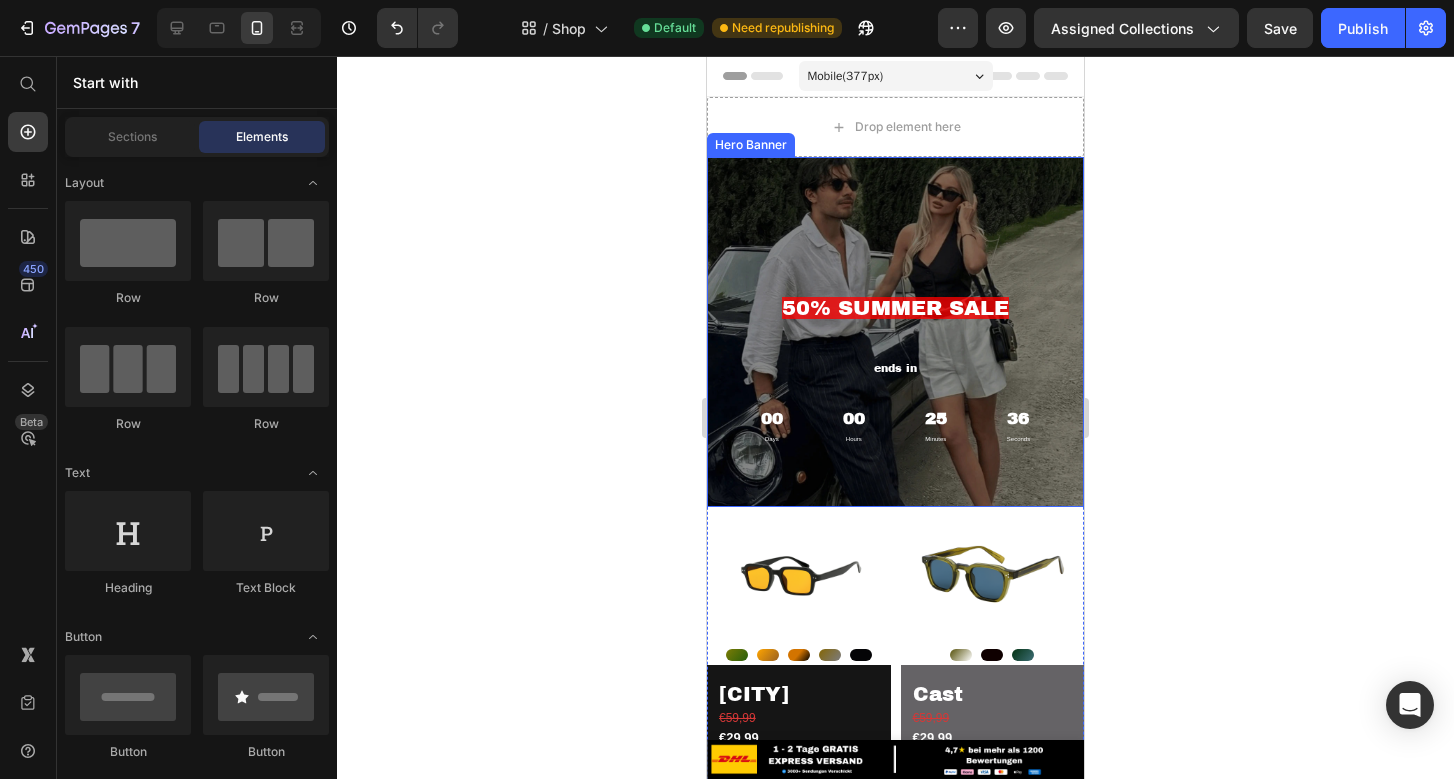 click on "50% SUMMER SALE Text Block ends in Heading 00 Days 00 Hours 25 Minutes 36 Seconds Countdown Timer" at bounding box center [895, 332] 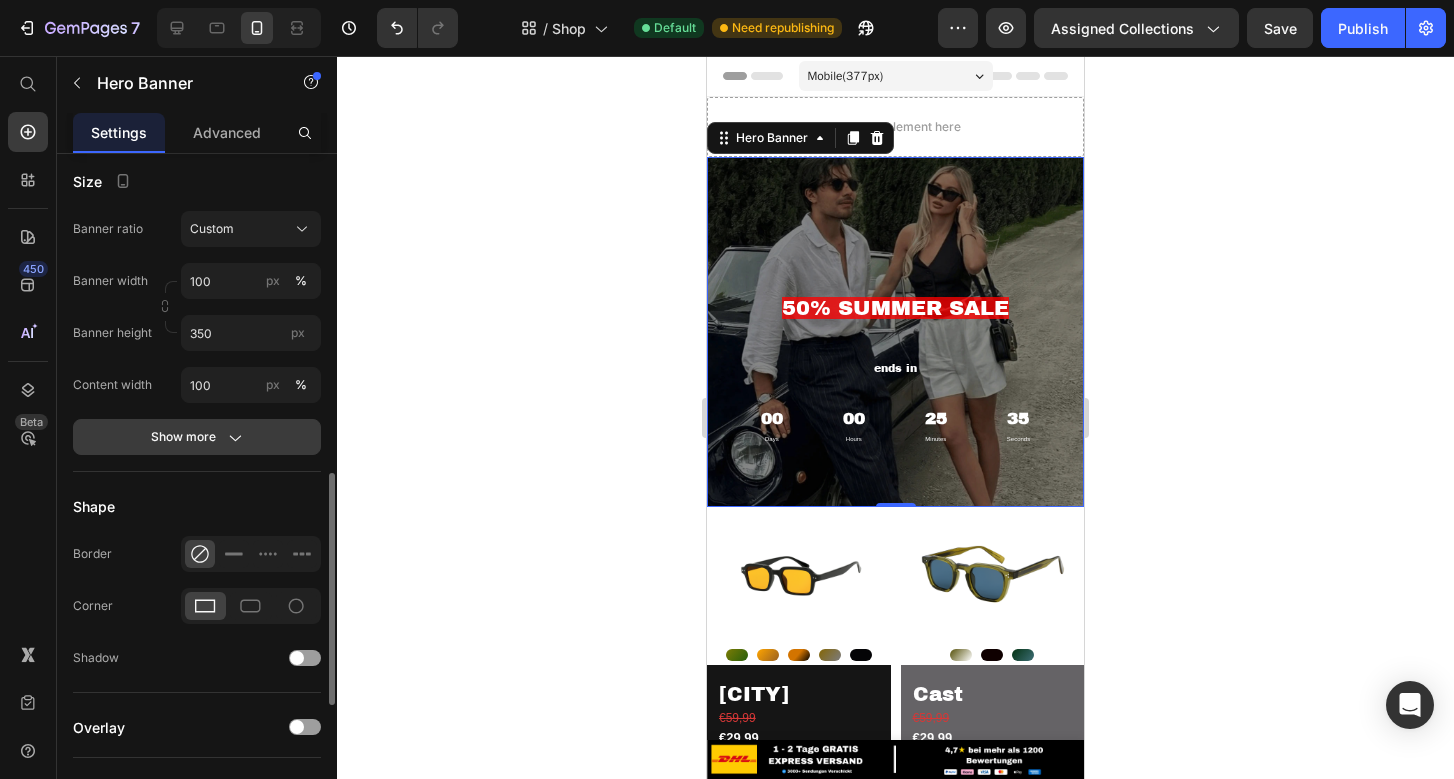 scroll, scrollTop: 883, scrollLeft: 0, axis: vertical 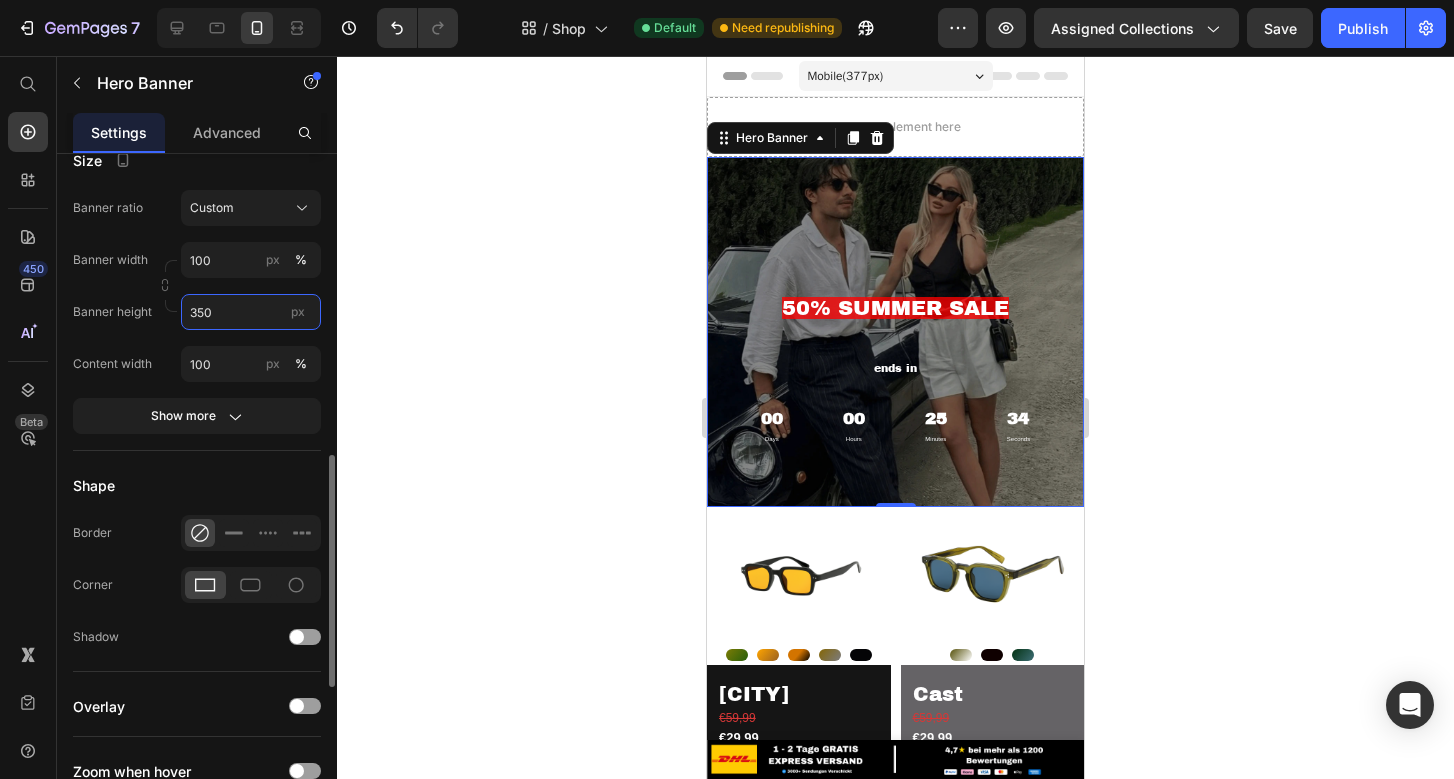 click on "350" at bounding box center (251, 312) 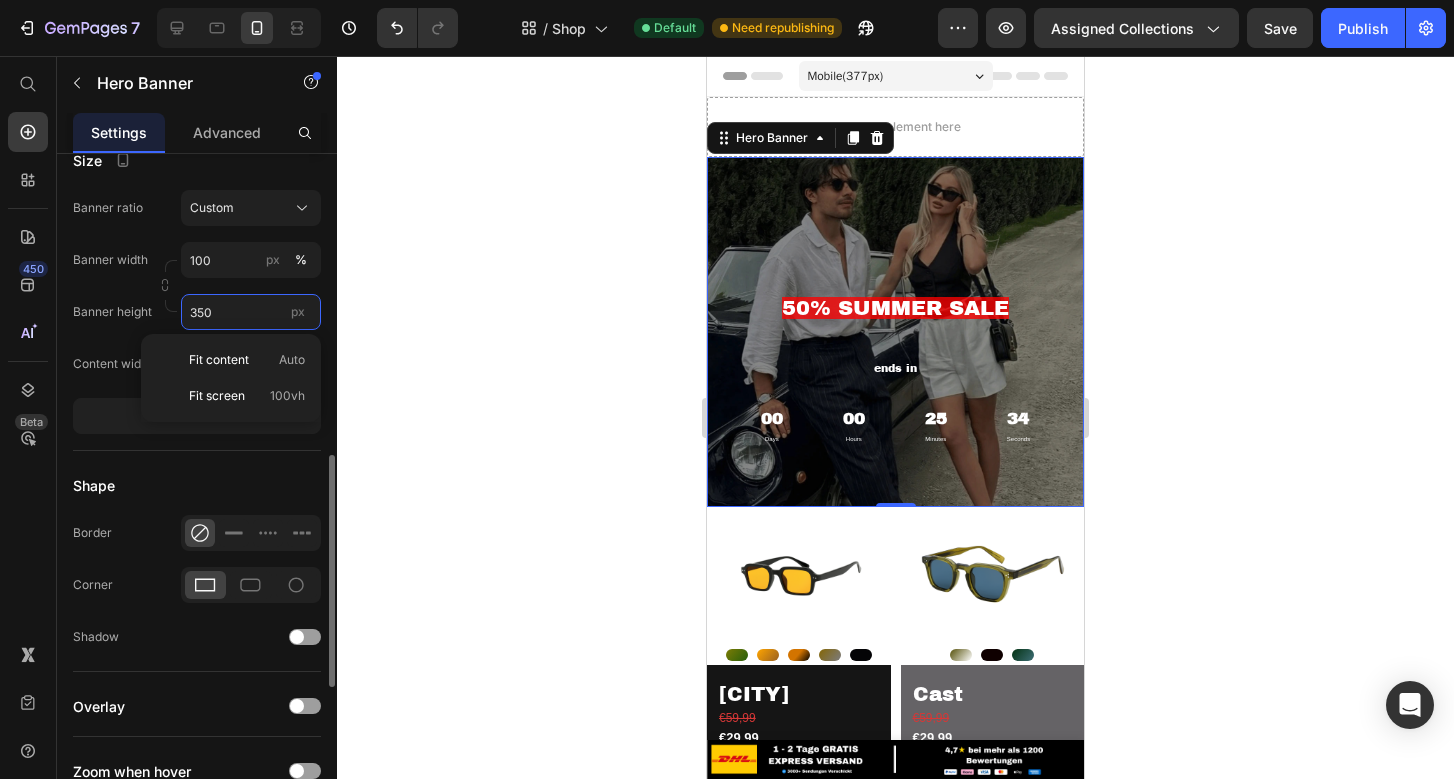 click on "350" at bounding box center (251, 312) 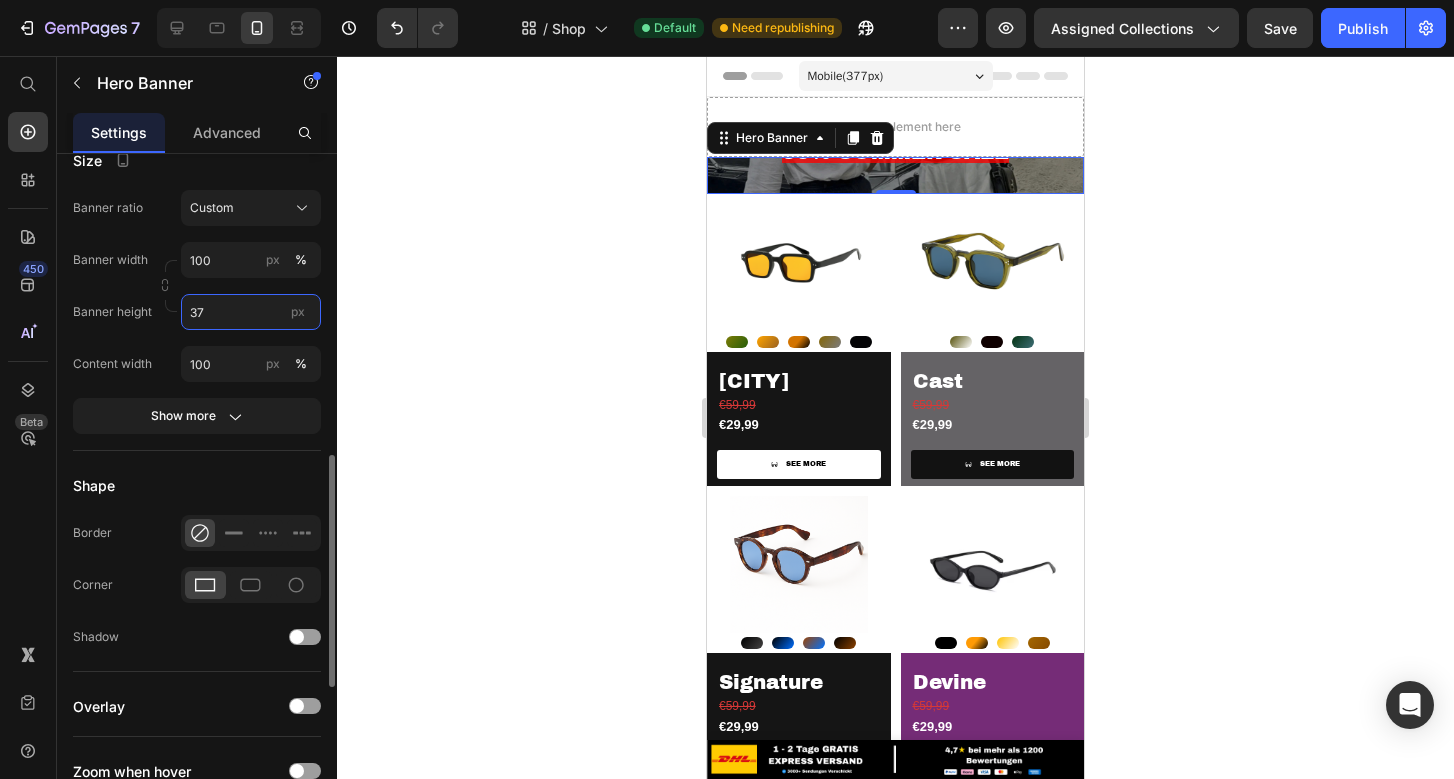 type on "375" 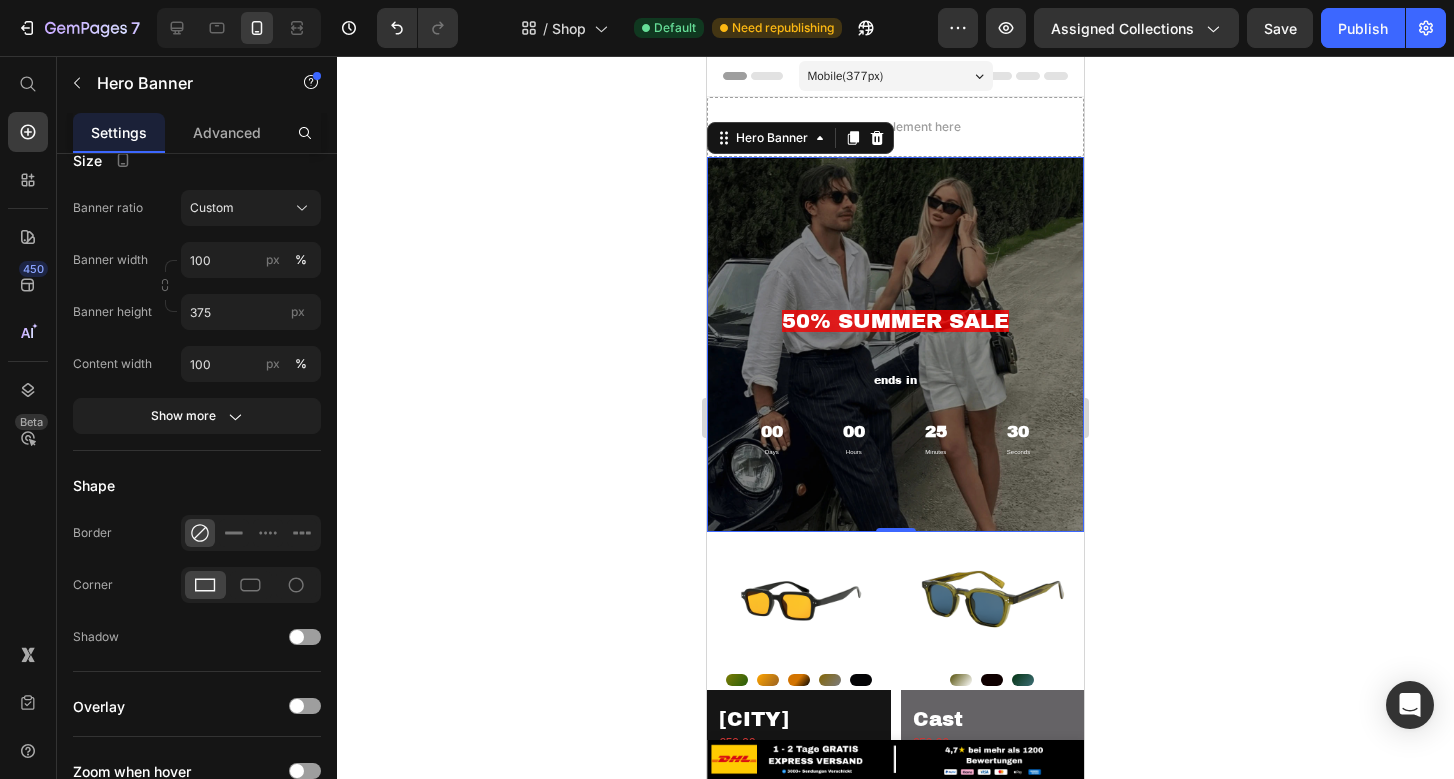 click 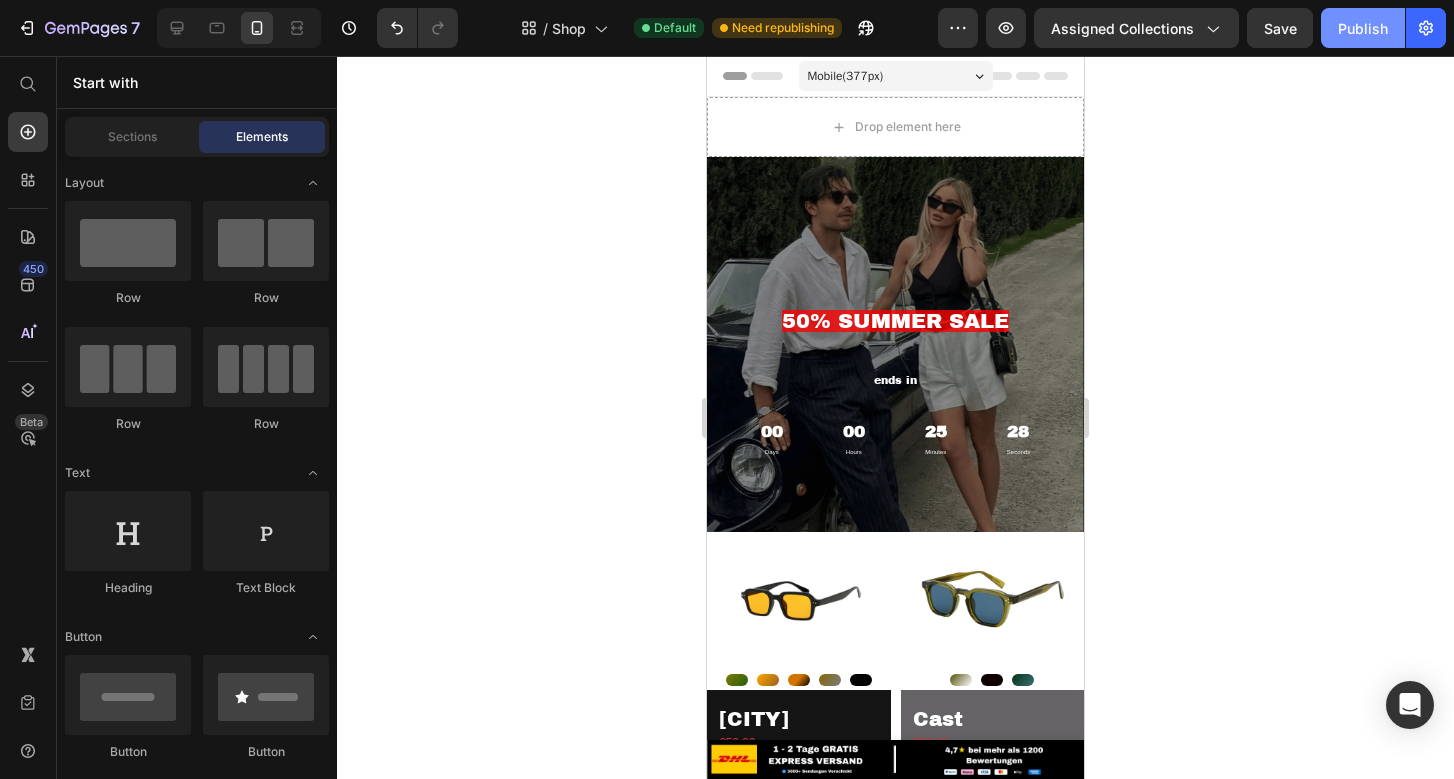 click on "Publish" at bounding box center (1363, 28) 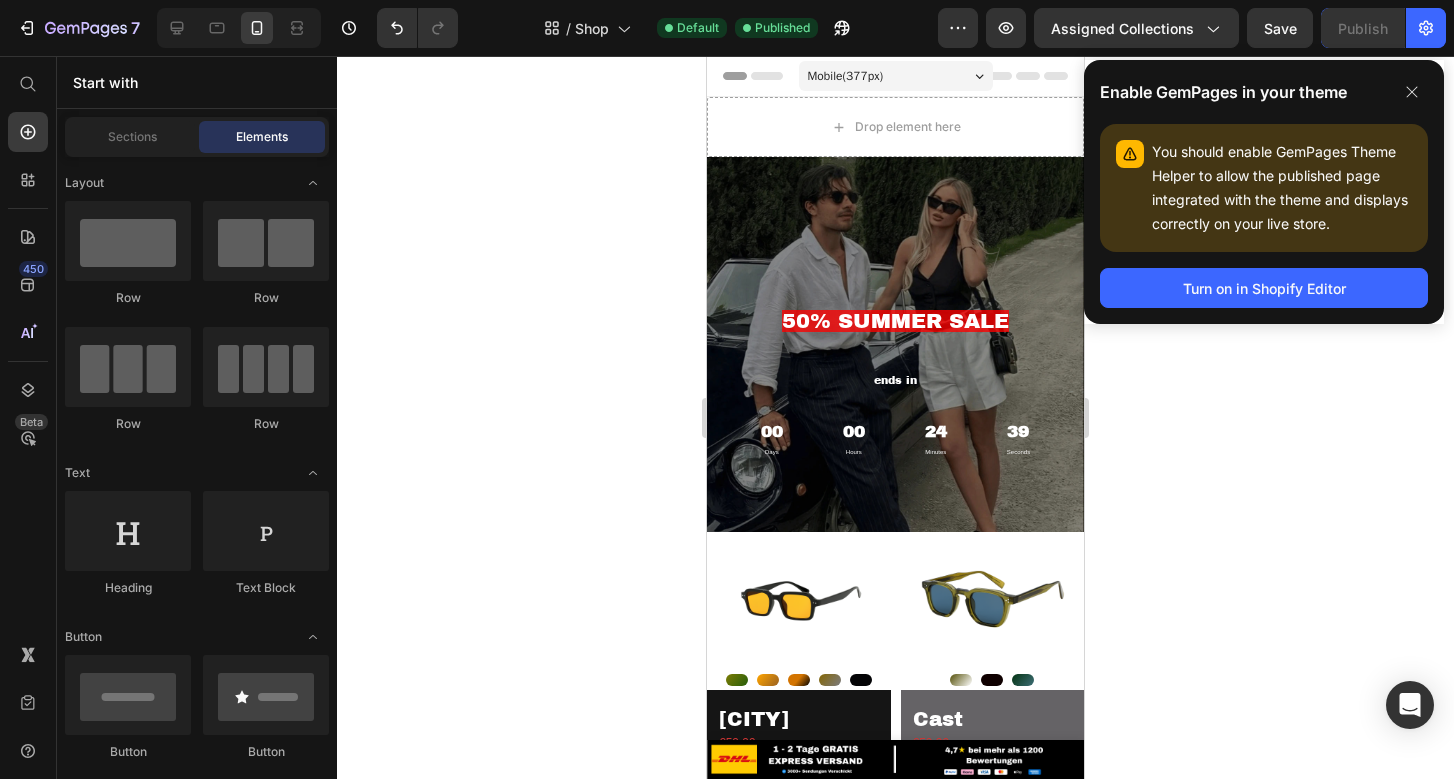 click 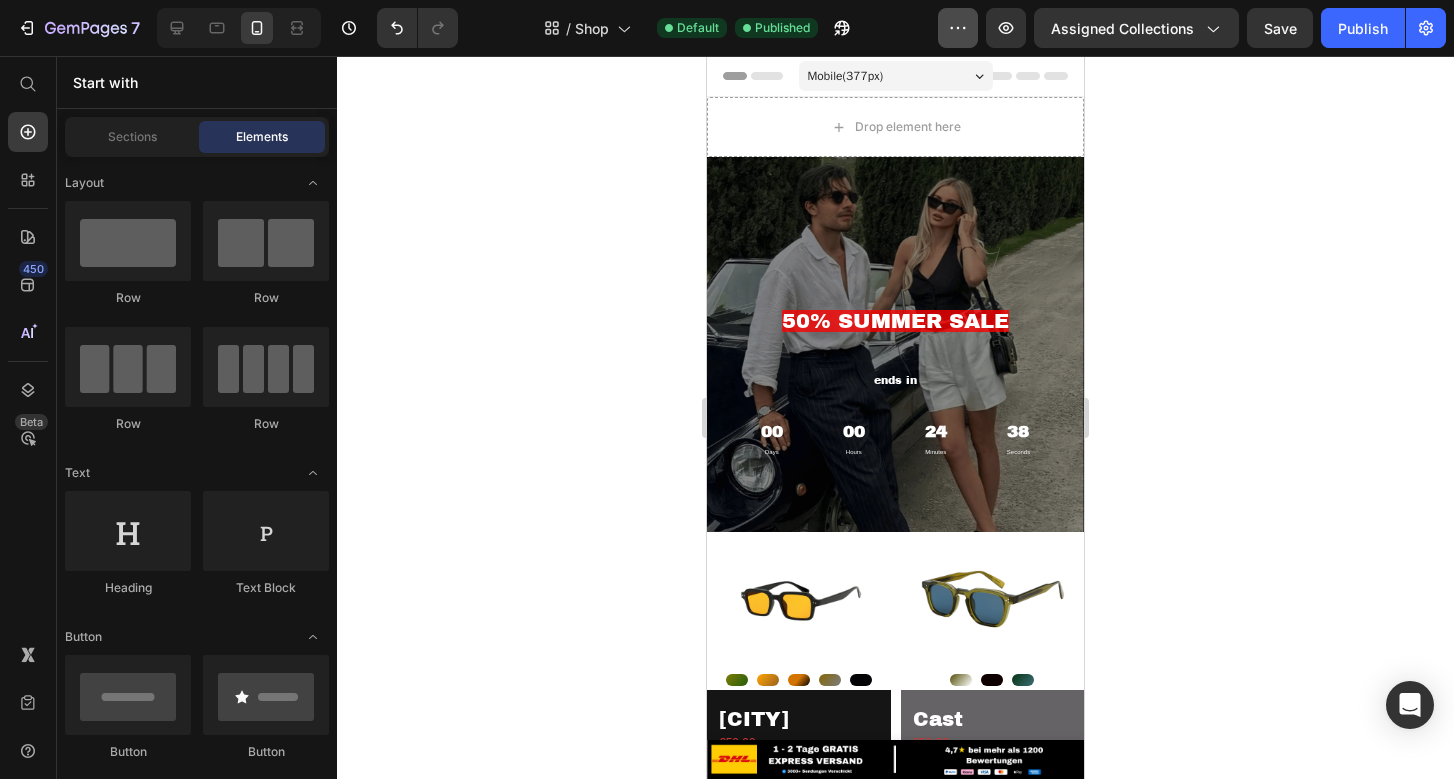 click 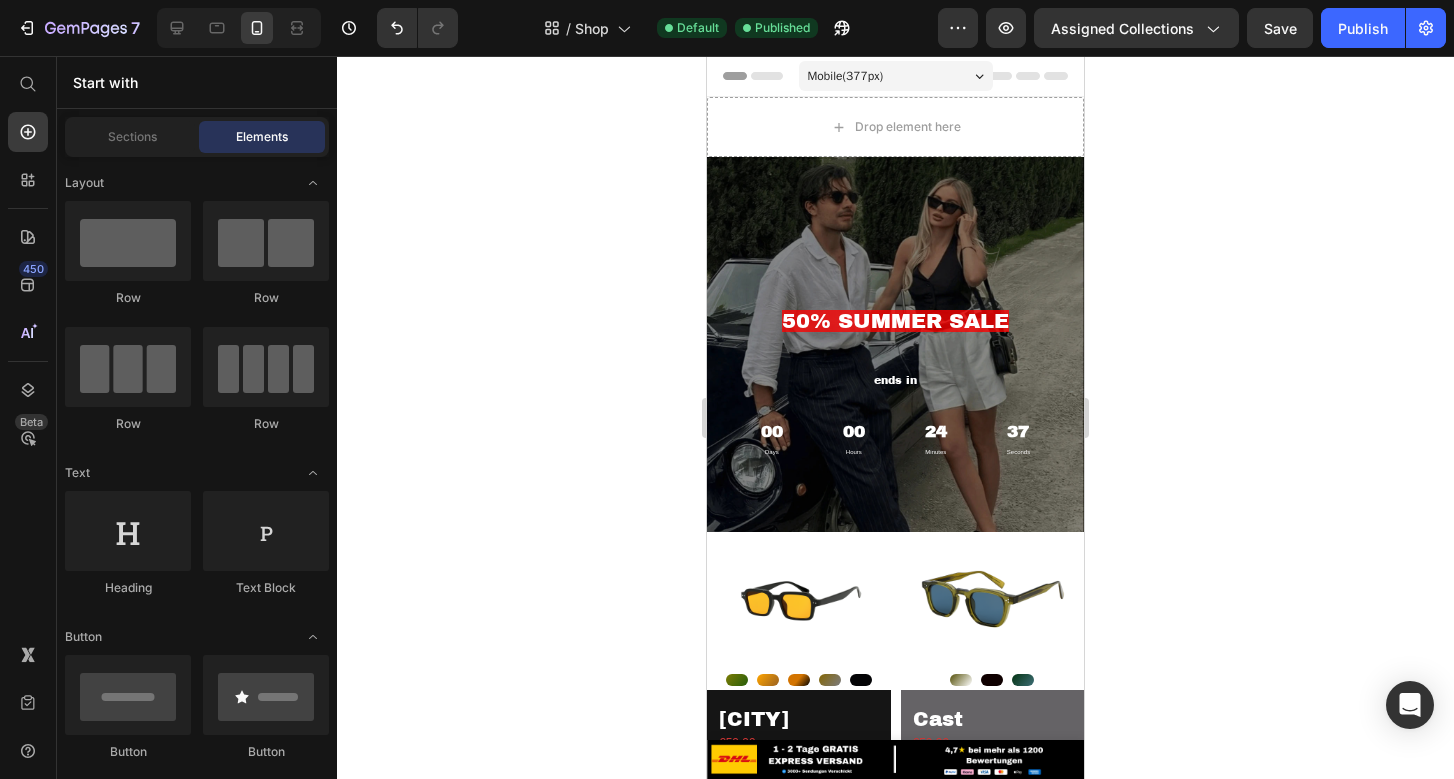 click 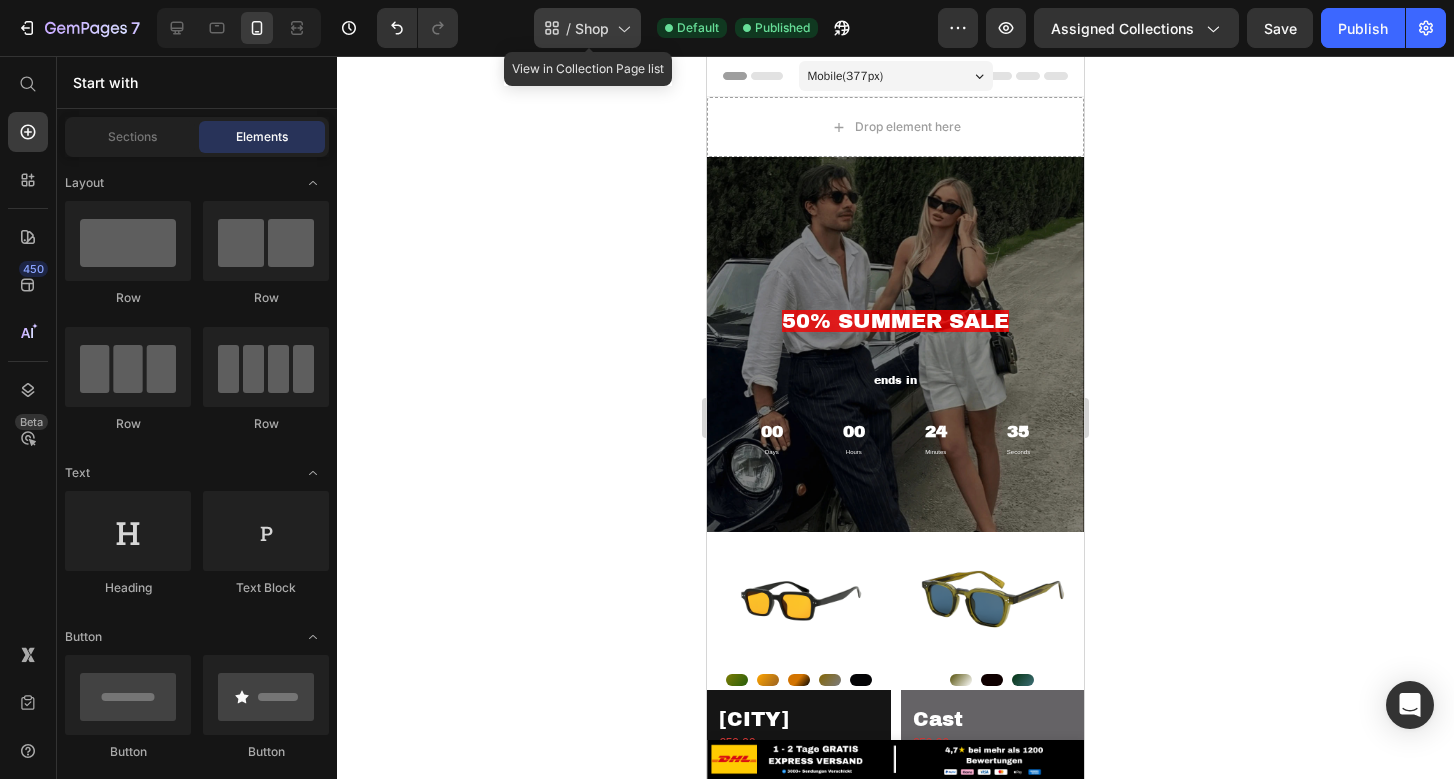 click 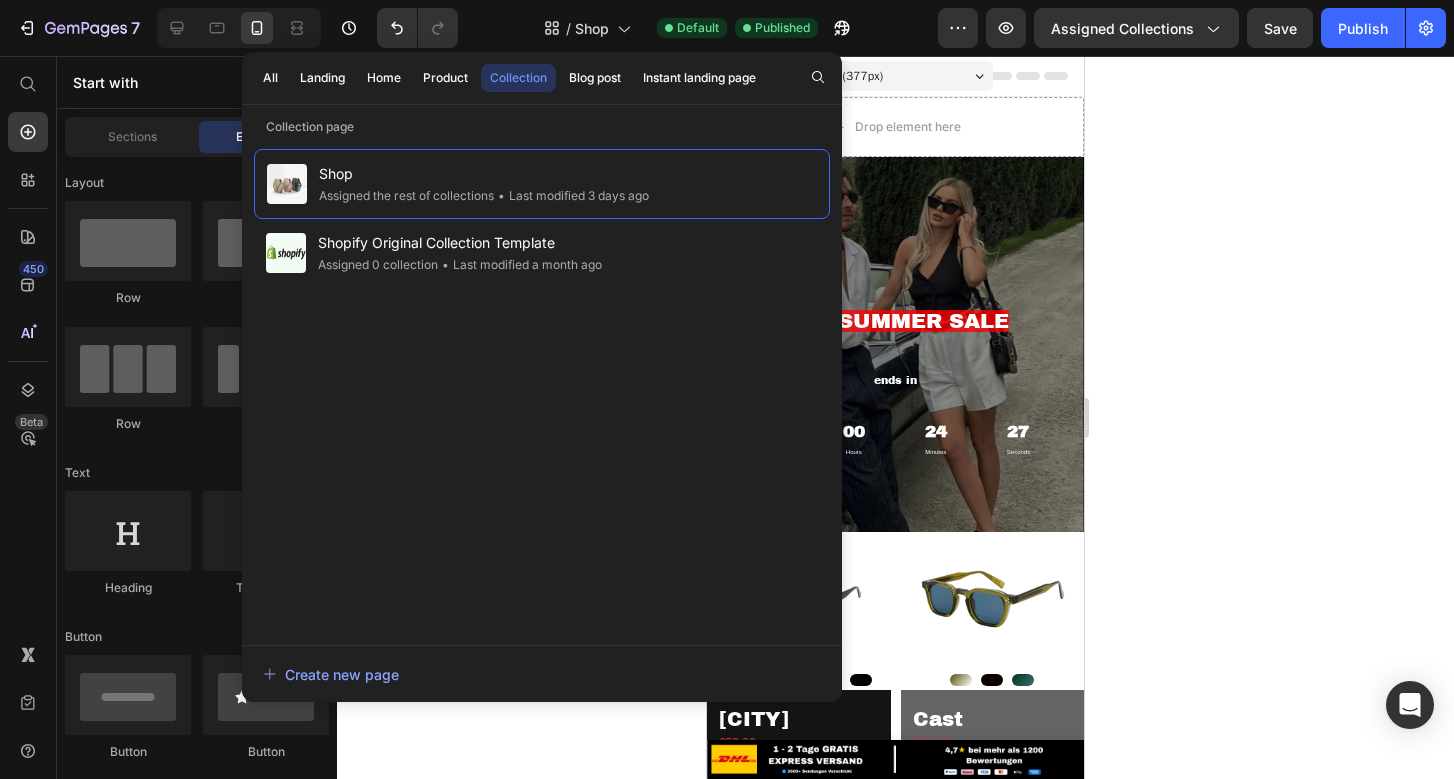 click 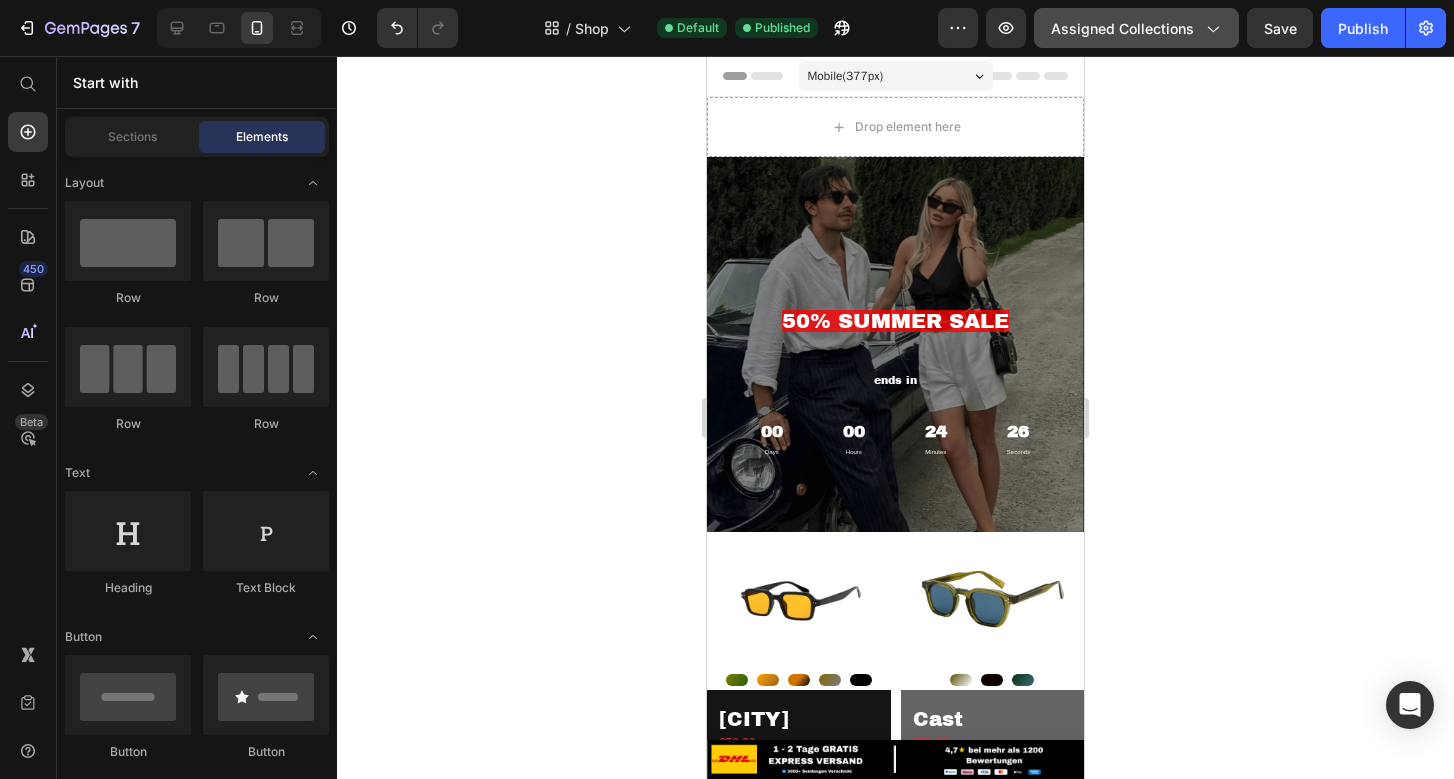 click on "Assigned Collections" 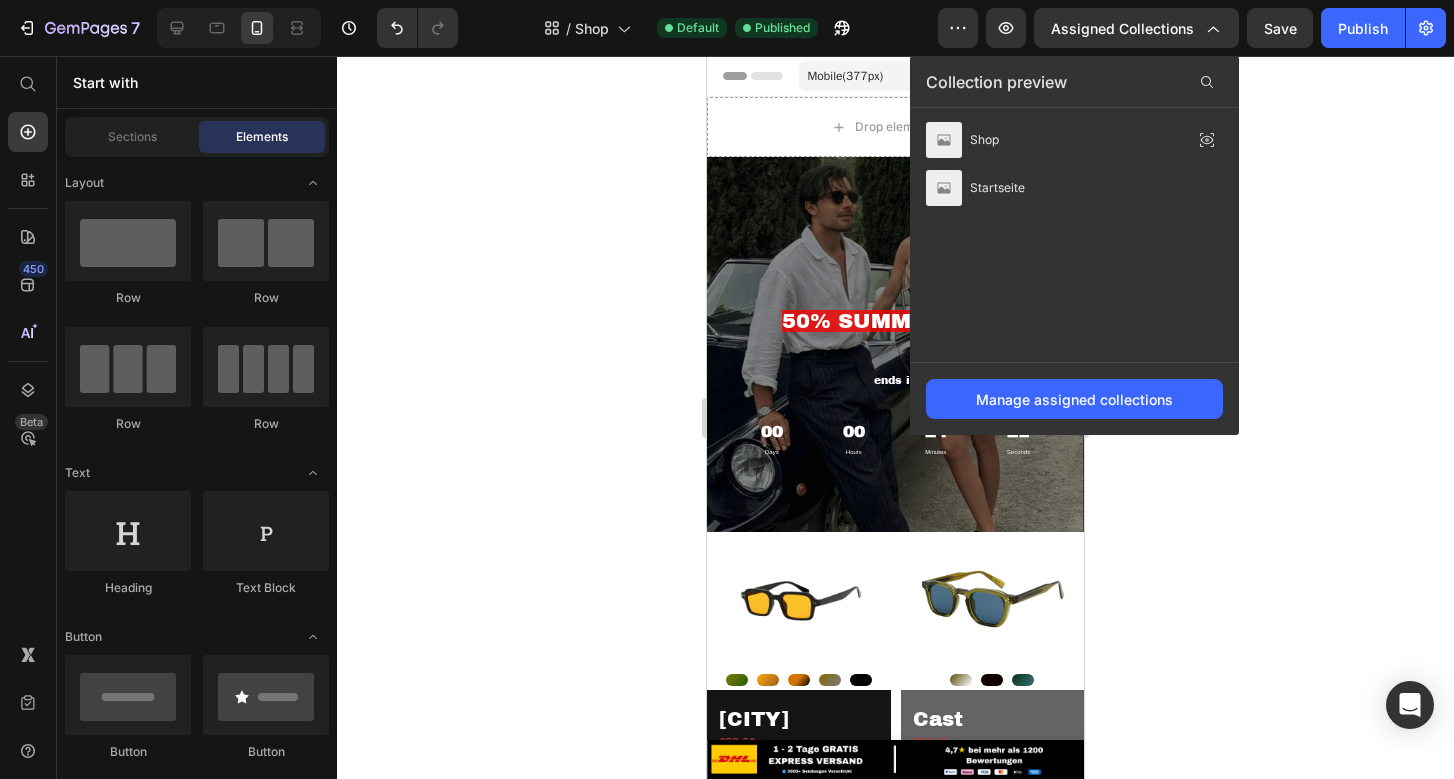 click 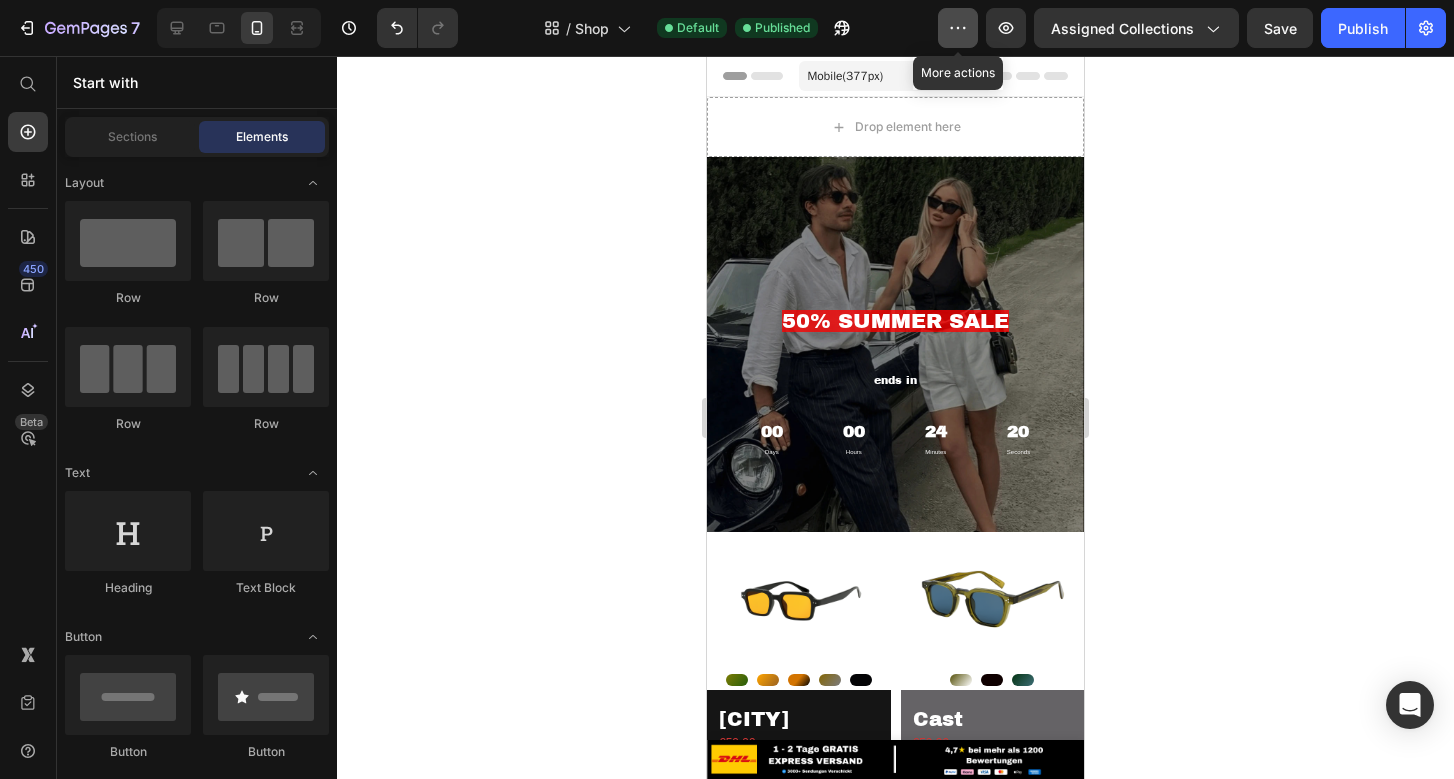 click 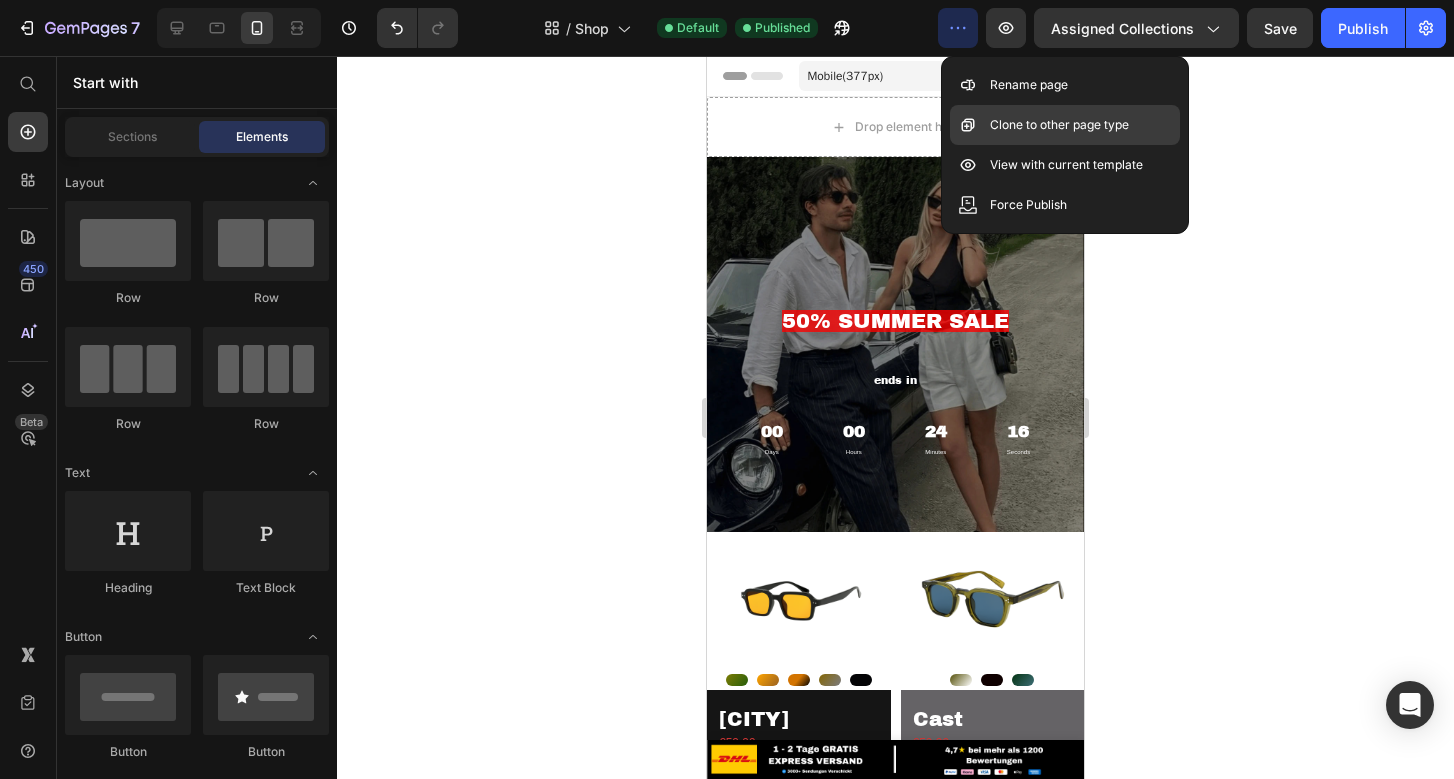 click on "Clone to other page type" 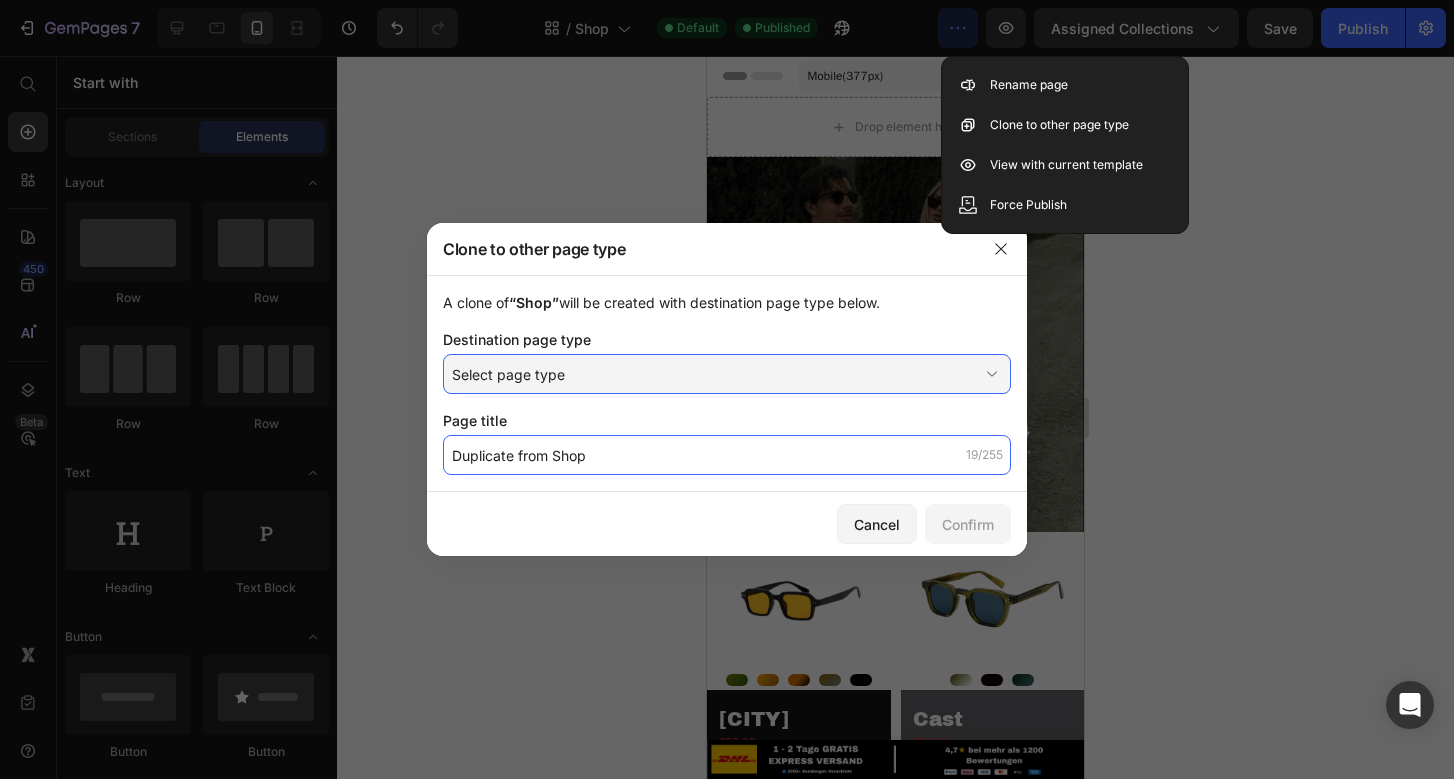 click on "Duplicate from Shop" 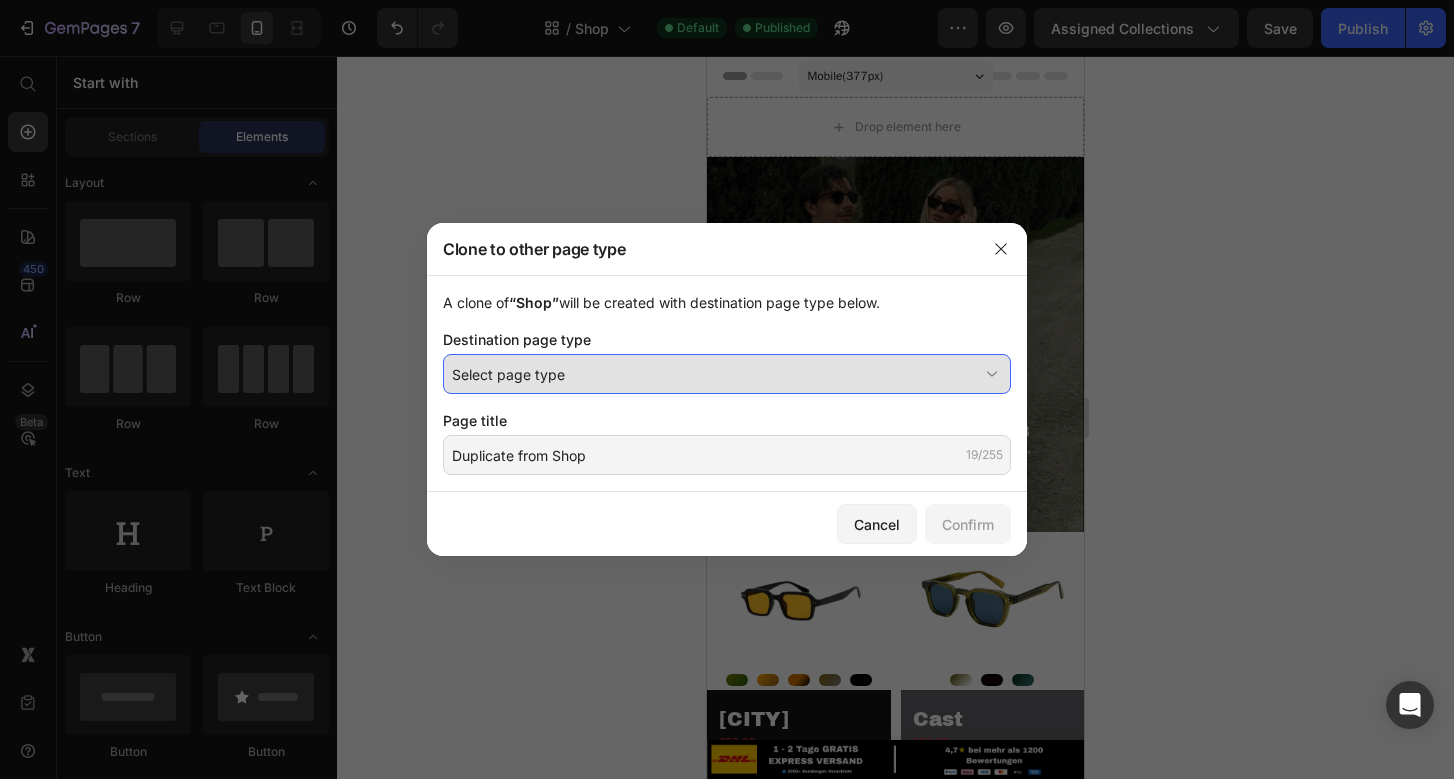 click on "Select page type" at bounding box center [727, 374] 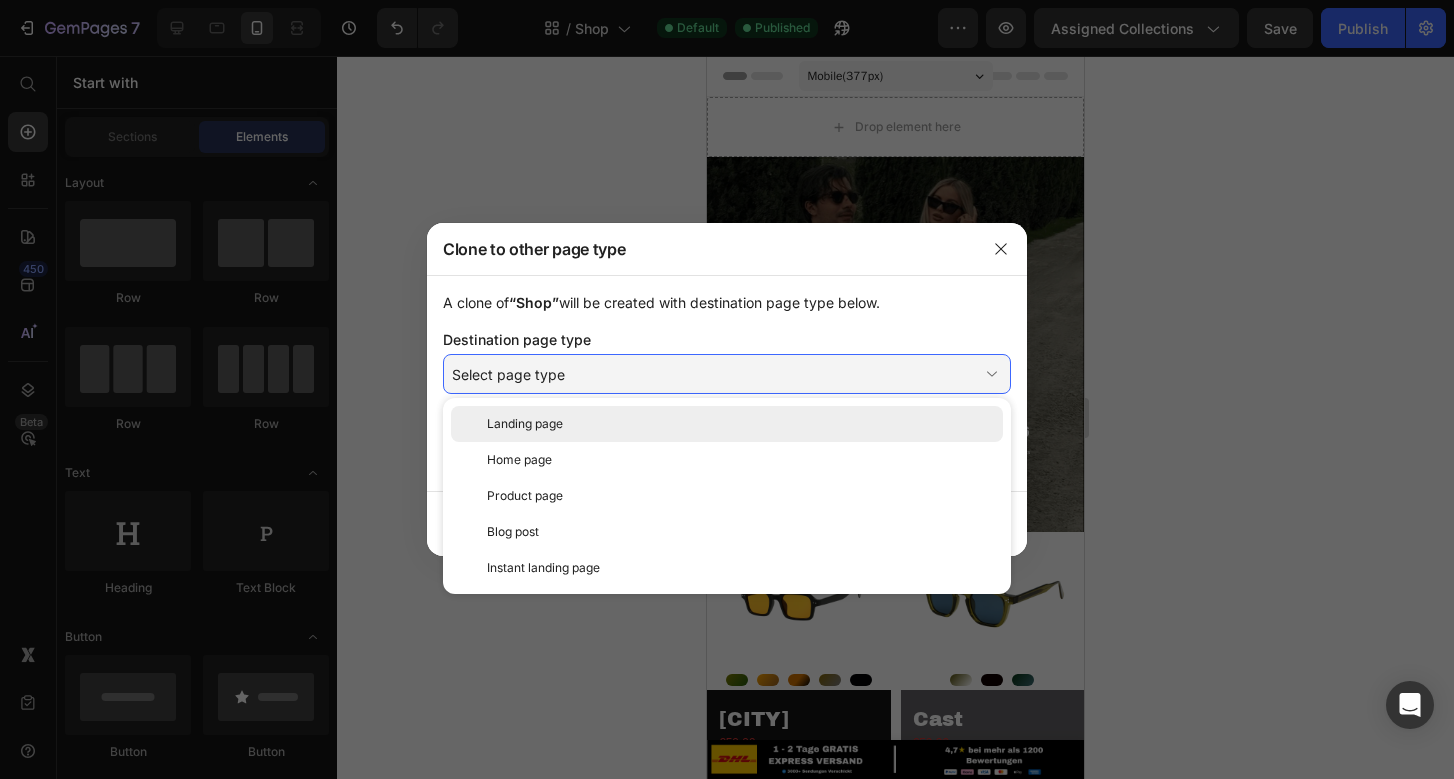 click on "Landing page" 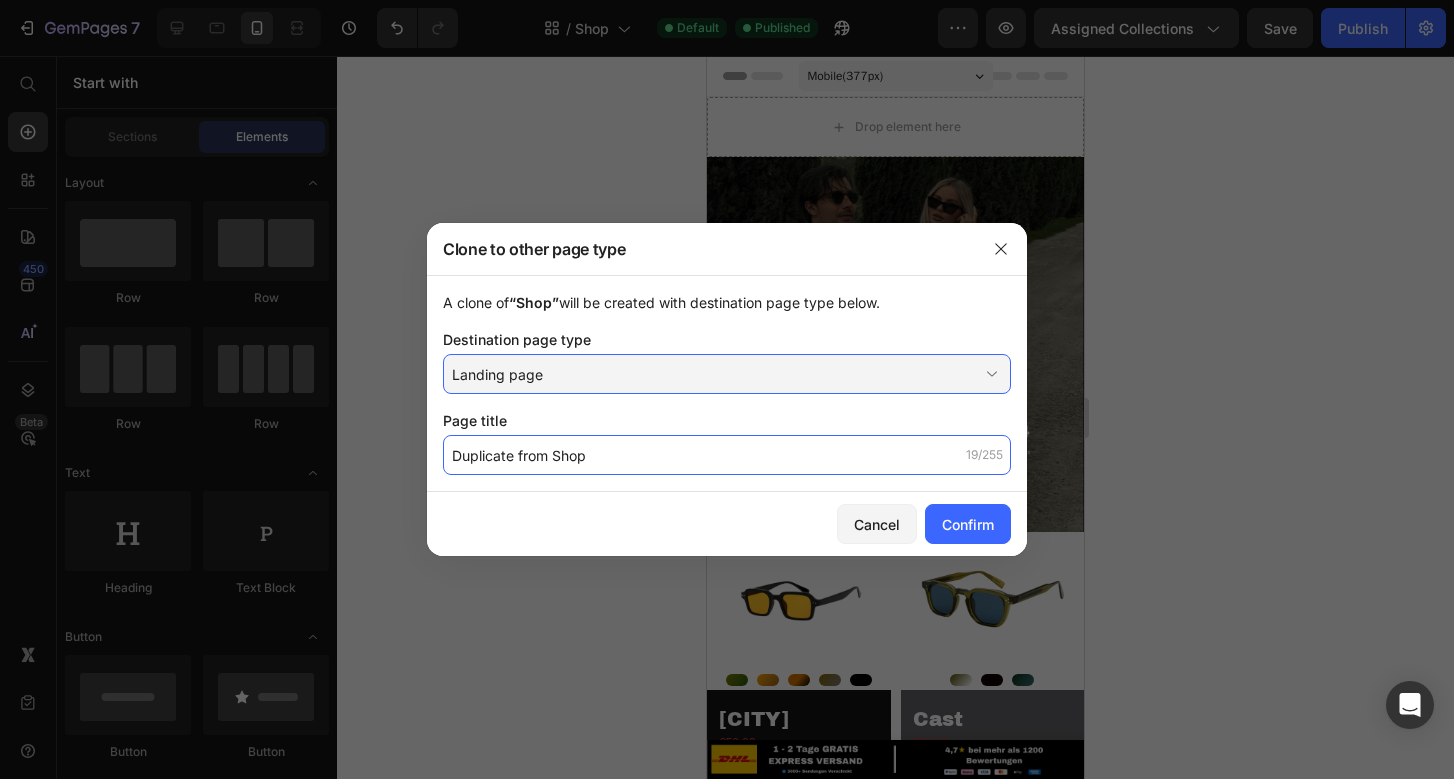 click on "Duplicate from Shop" 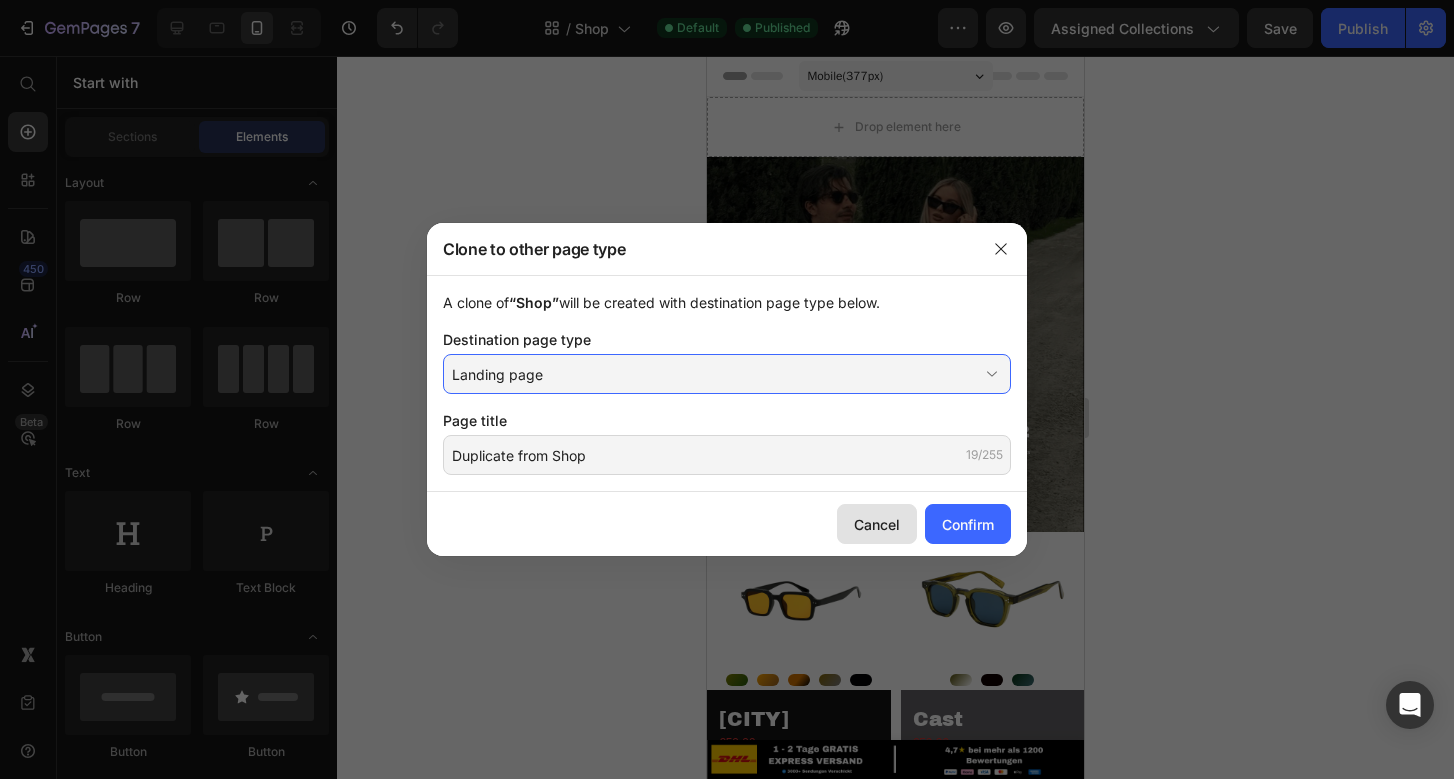 click on "Cancel" at bounding box center [877, 524] 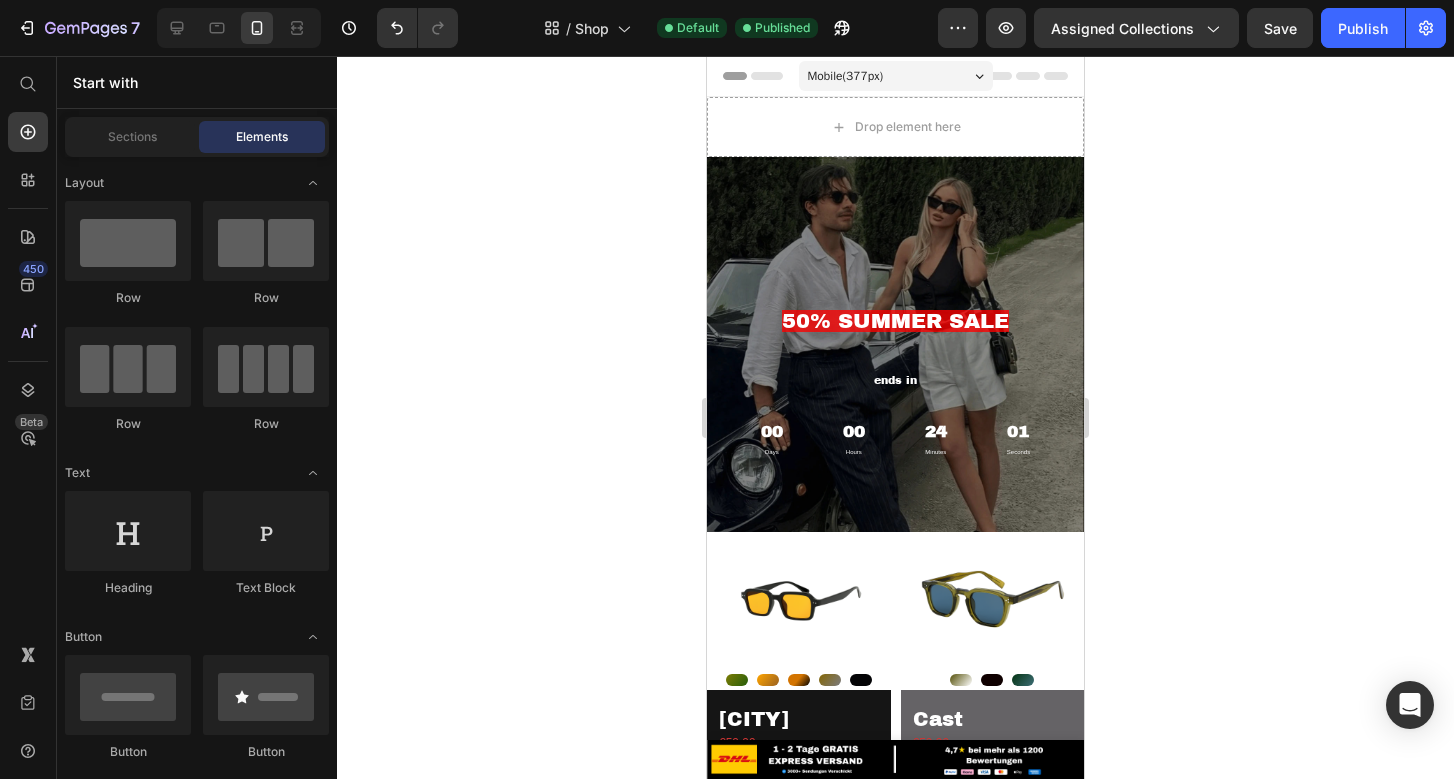 click 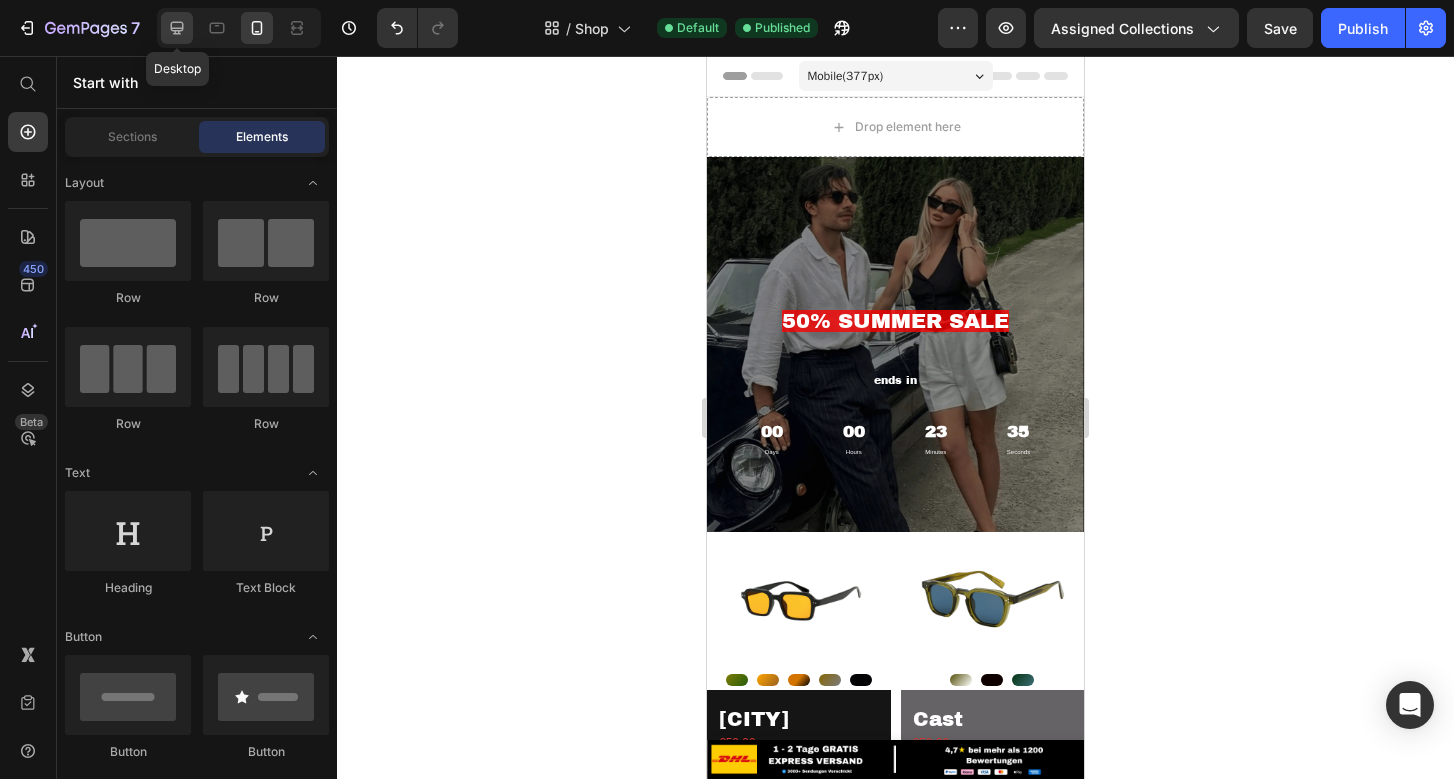 click 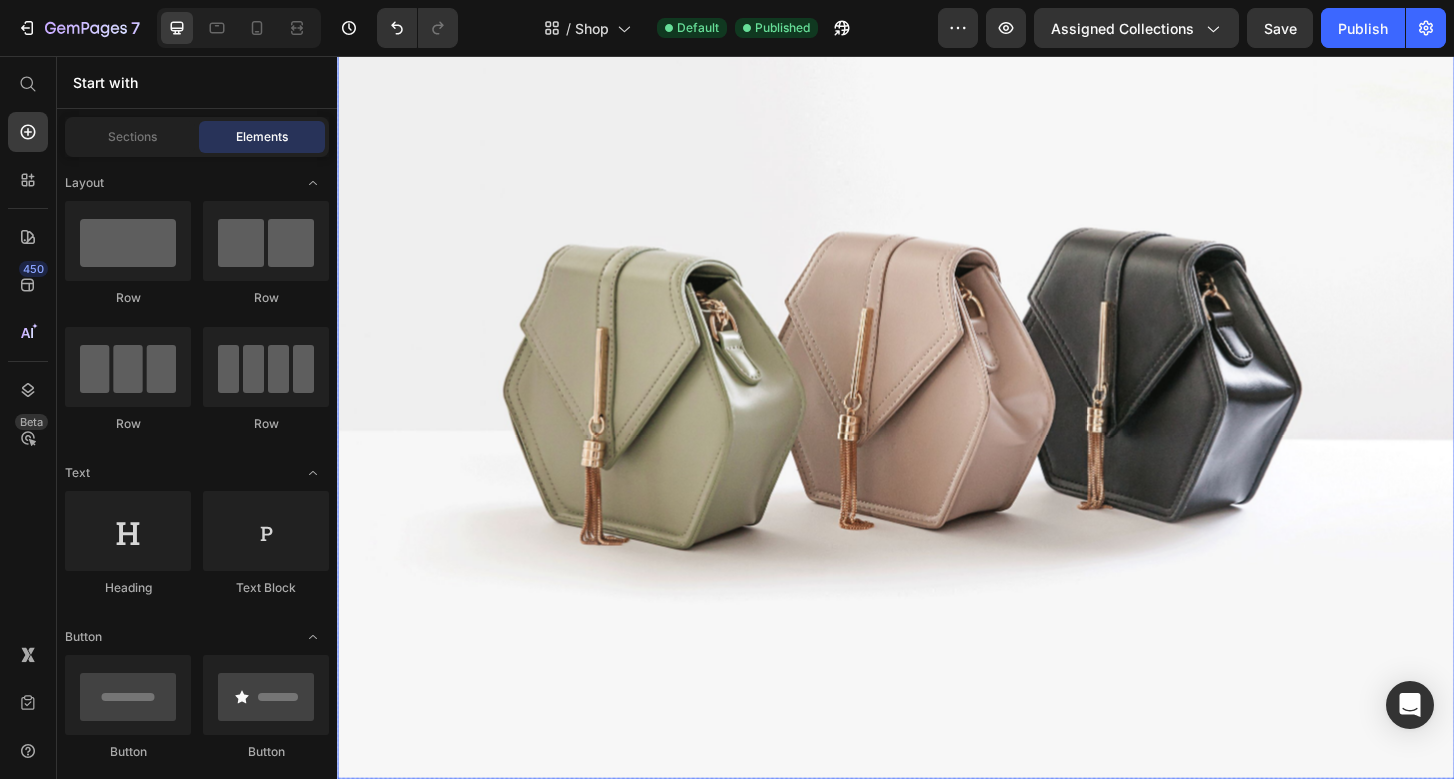 click at bounding box center [937, 383] 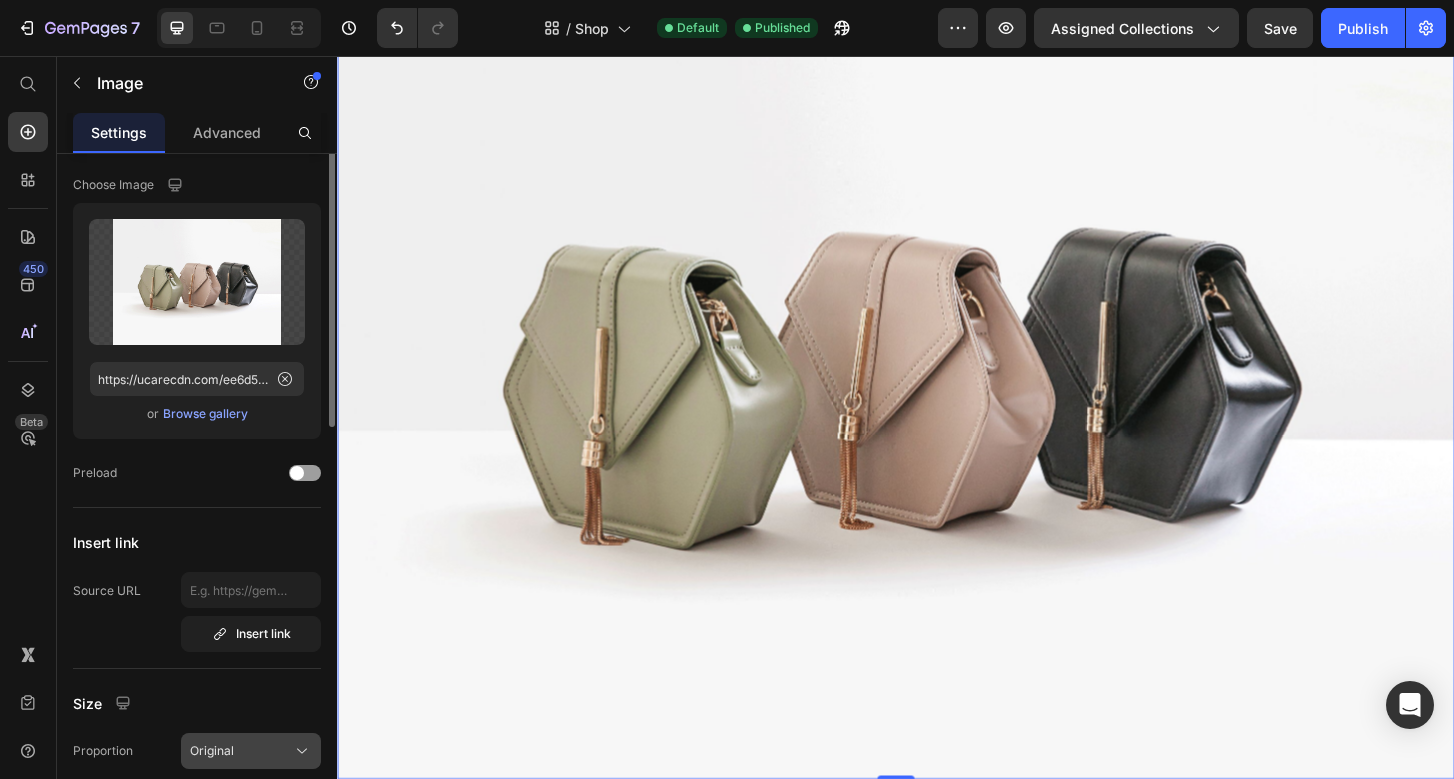 scroll, scrollTop: 0, scrollLeft: 0, axis: both 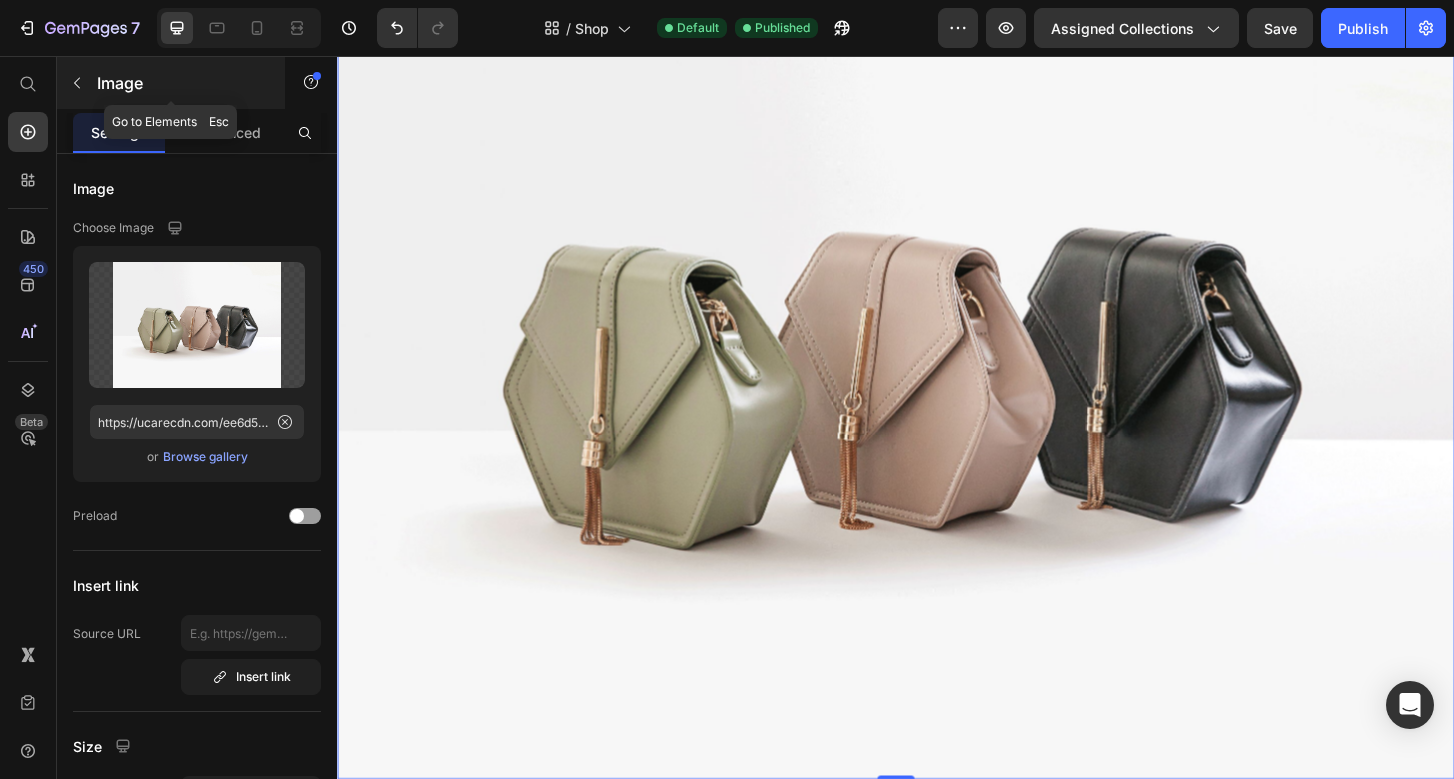 click 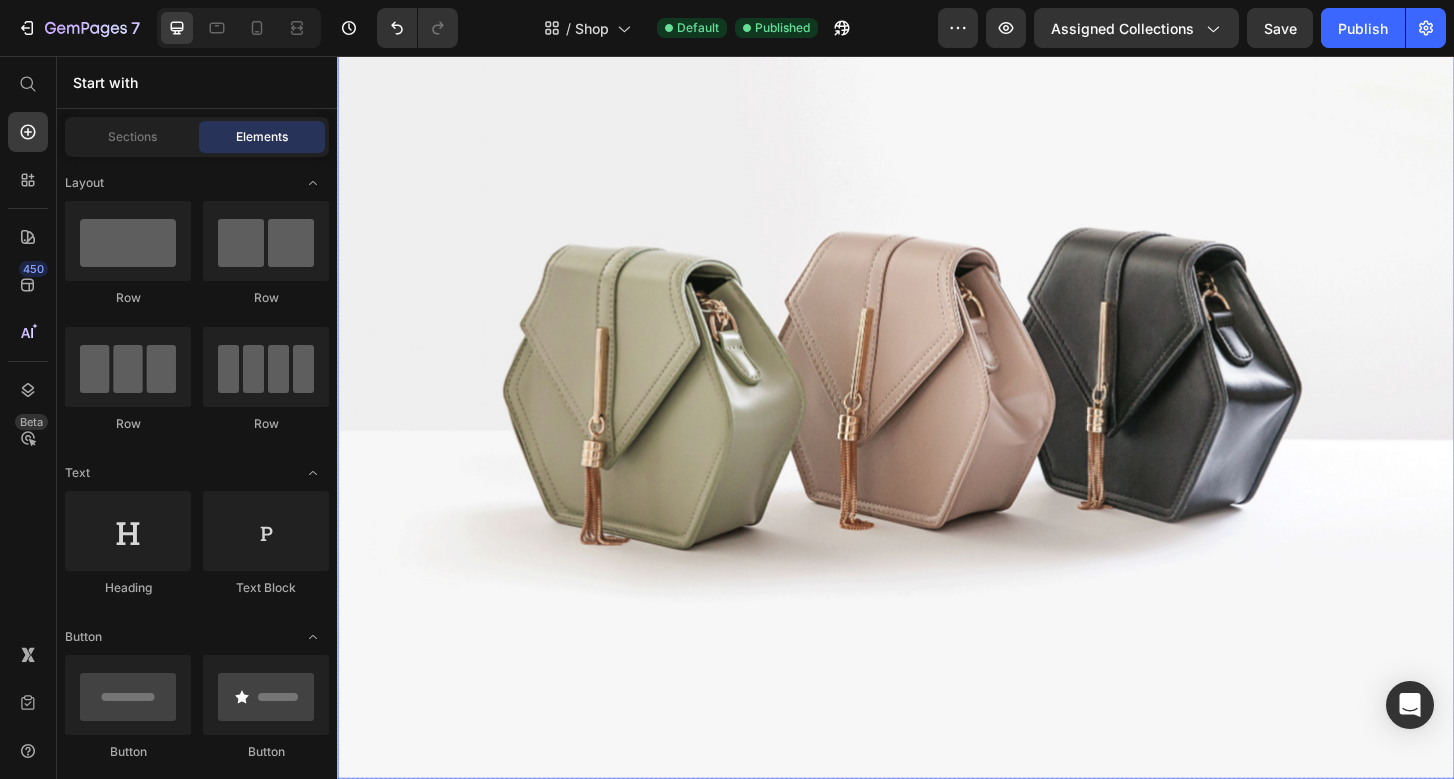 click at bounding box center [937, 383] 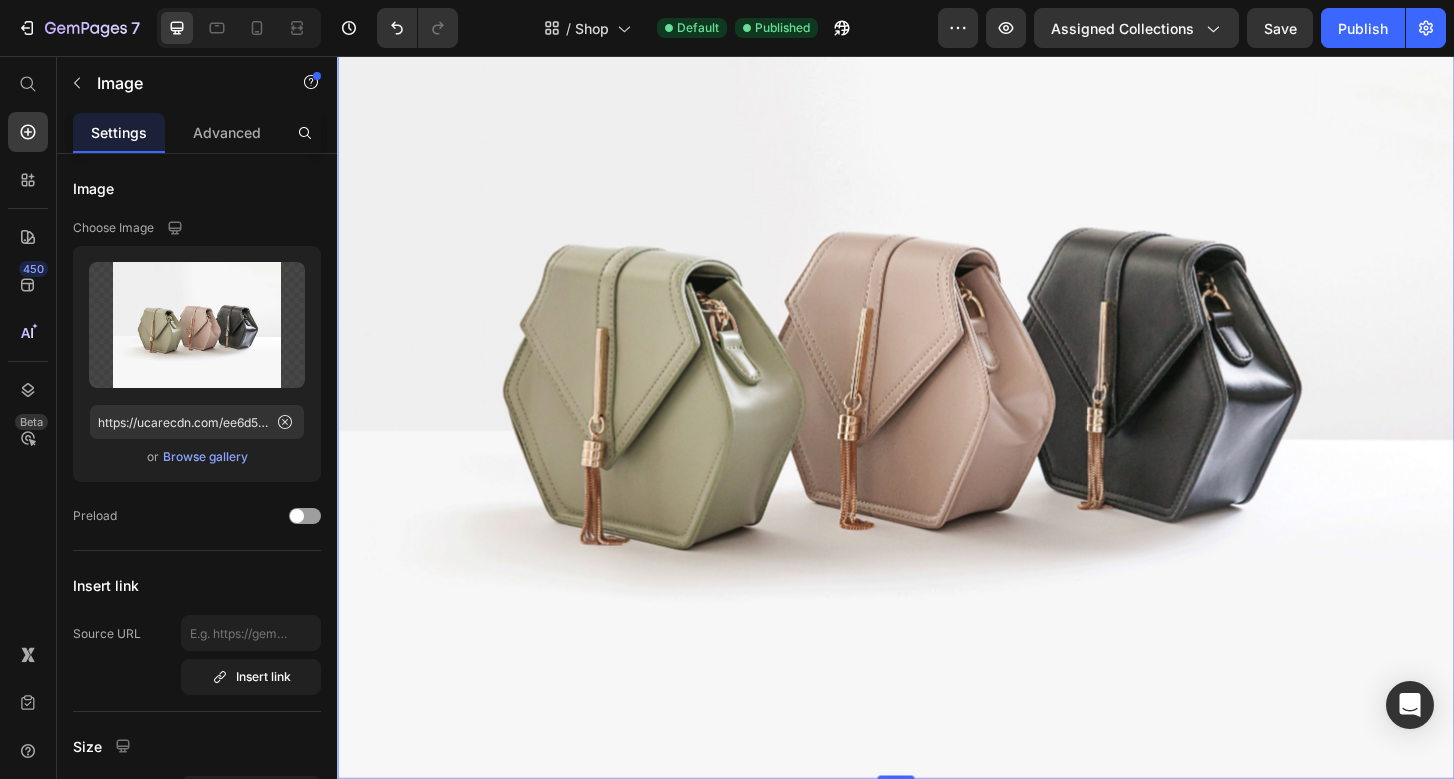 click at bounding box center (937, 383) 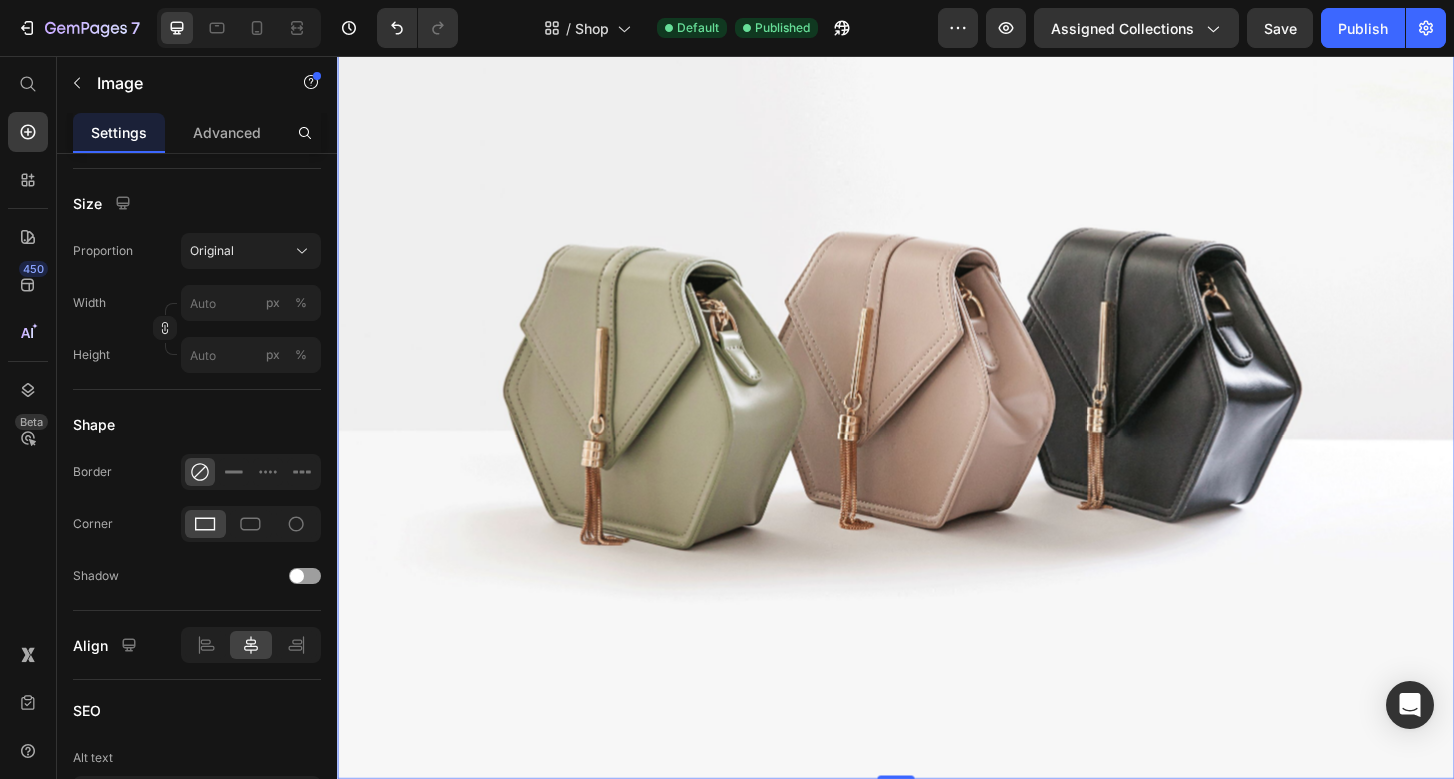 scroll, scrollTop: 0, scrollLeft: 0, axis: both 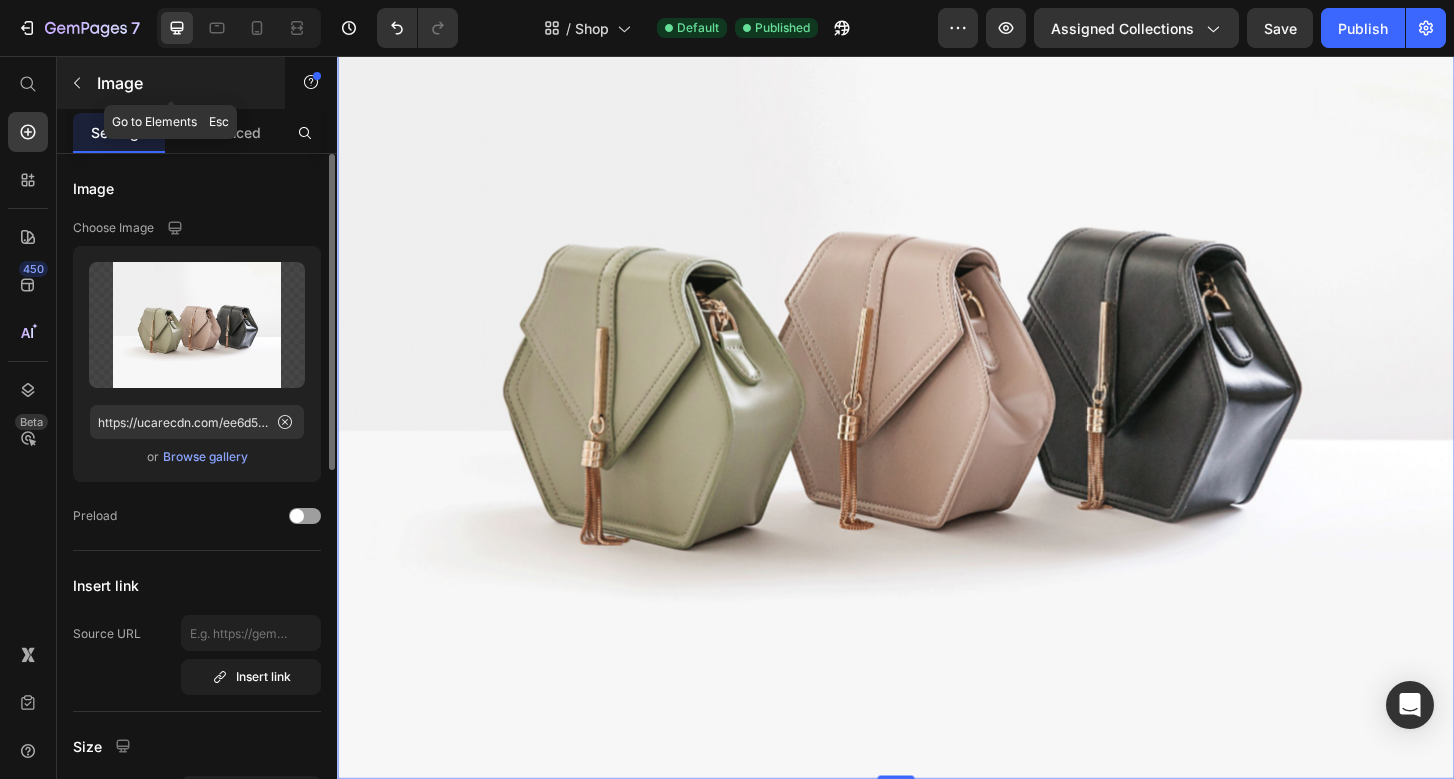 click 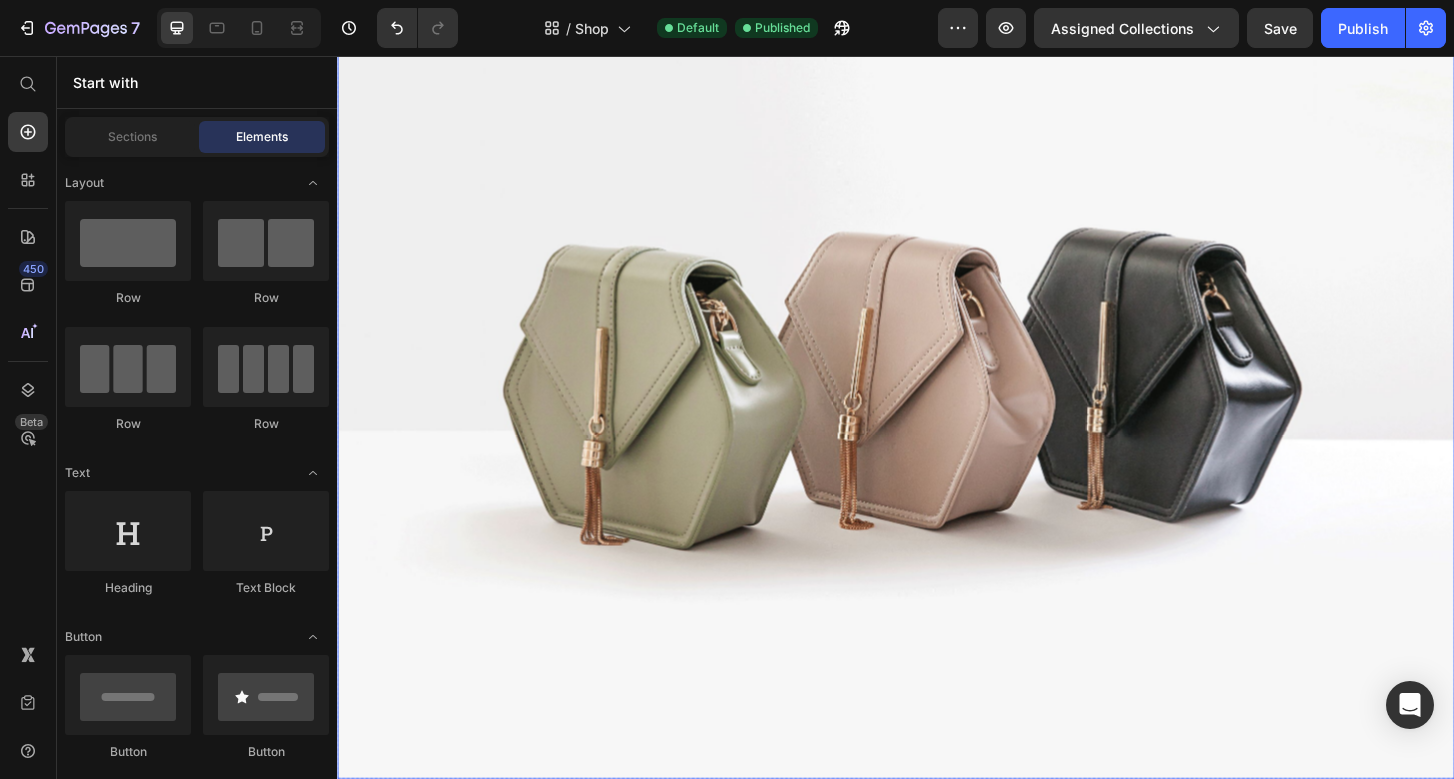 scroll, scrollTop: 32, scrollLeft: 0, axis: vertical 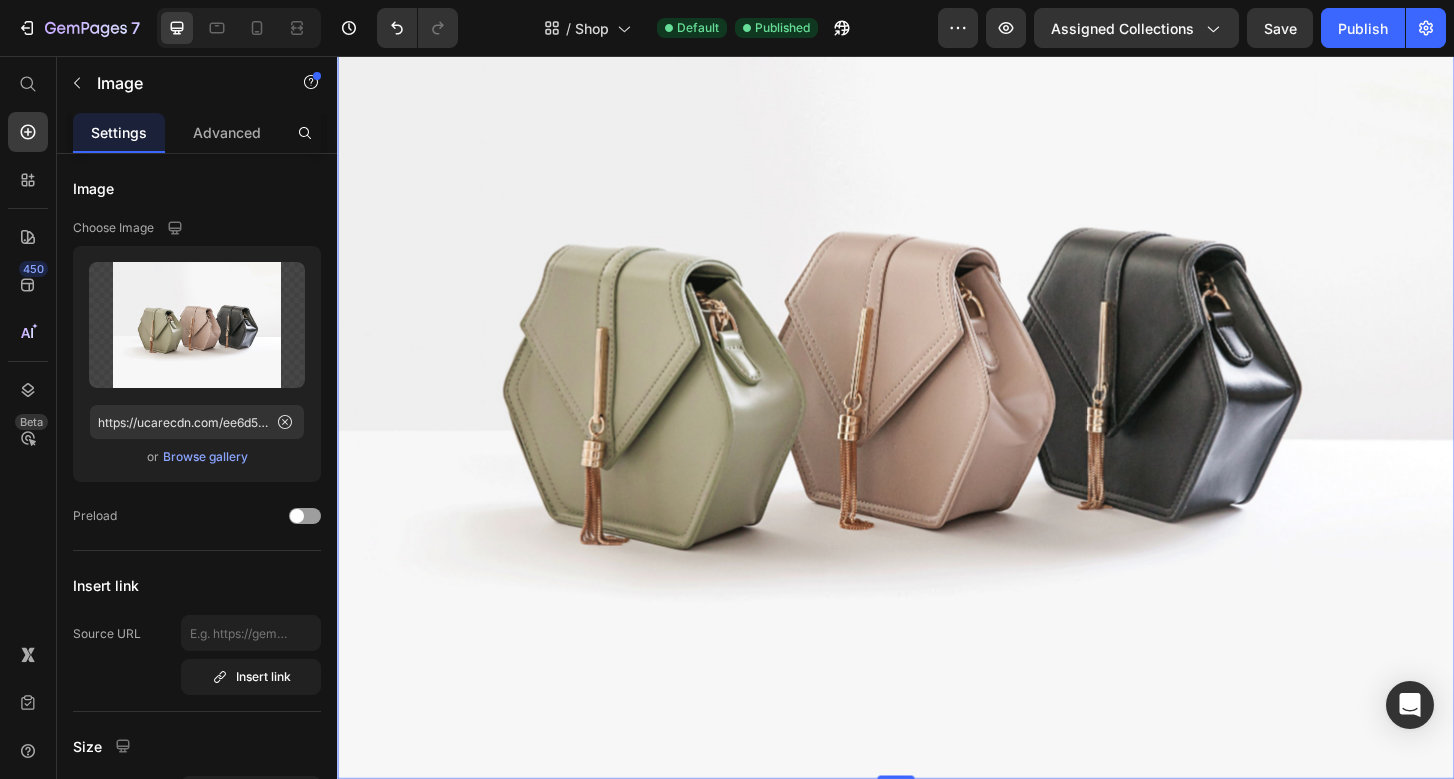 click at bounding box center (937, 383) 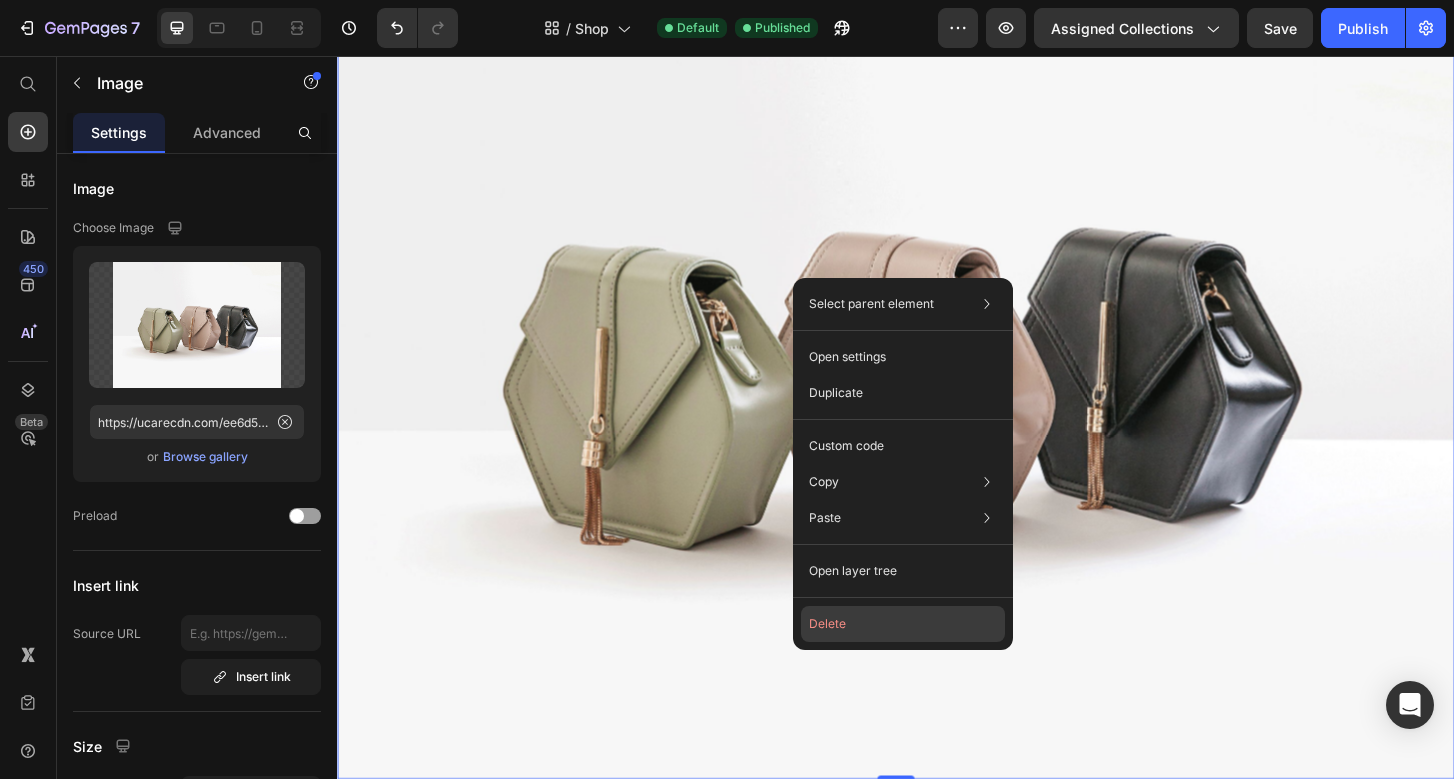 click on "Delete" 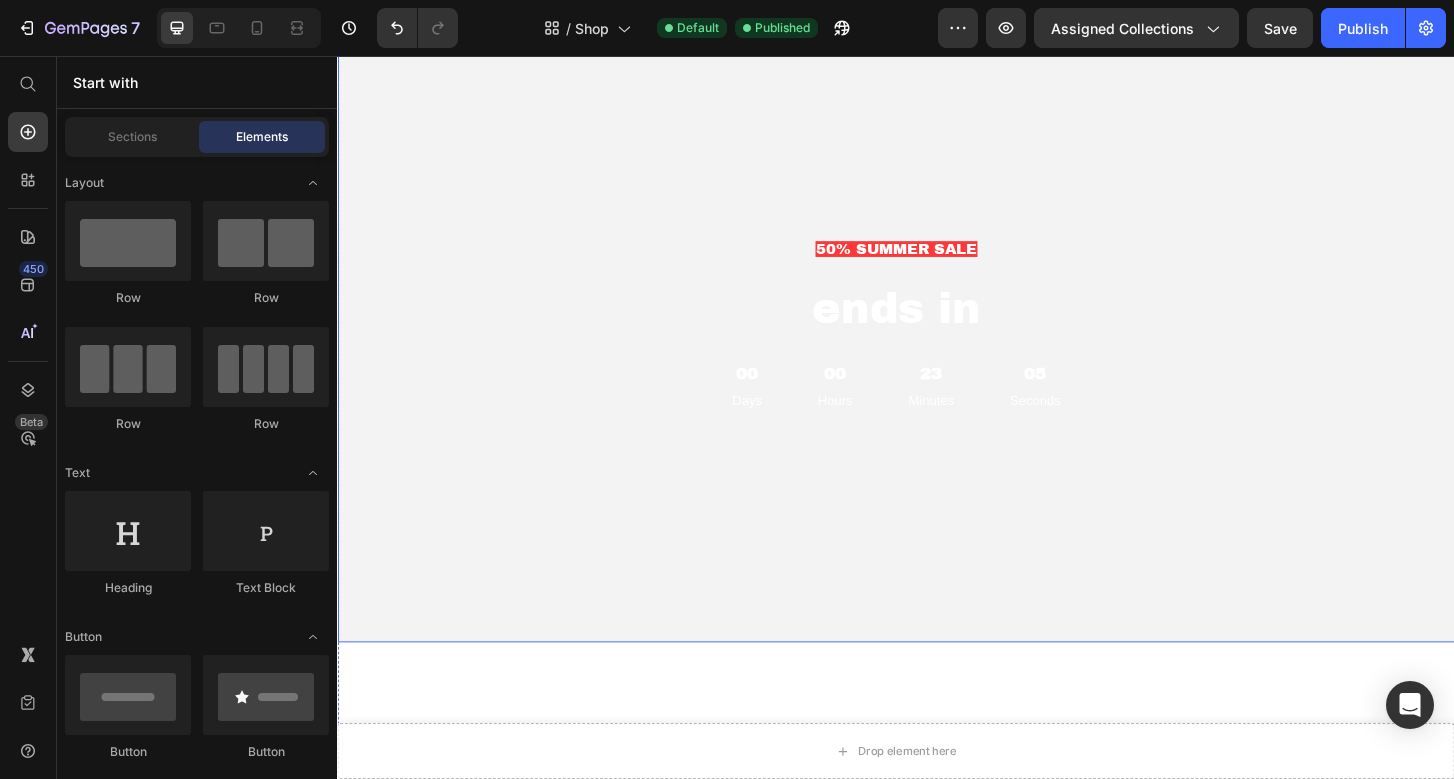 scroll, scrollTop: 148, scrollLeft: 0, axis: vertical 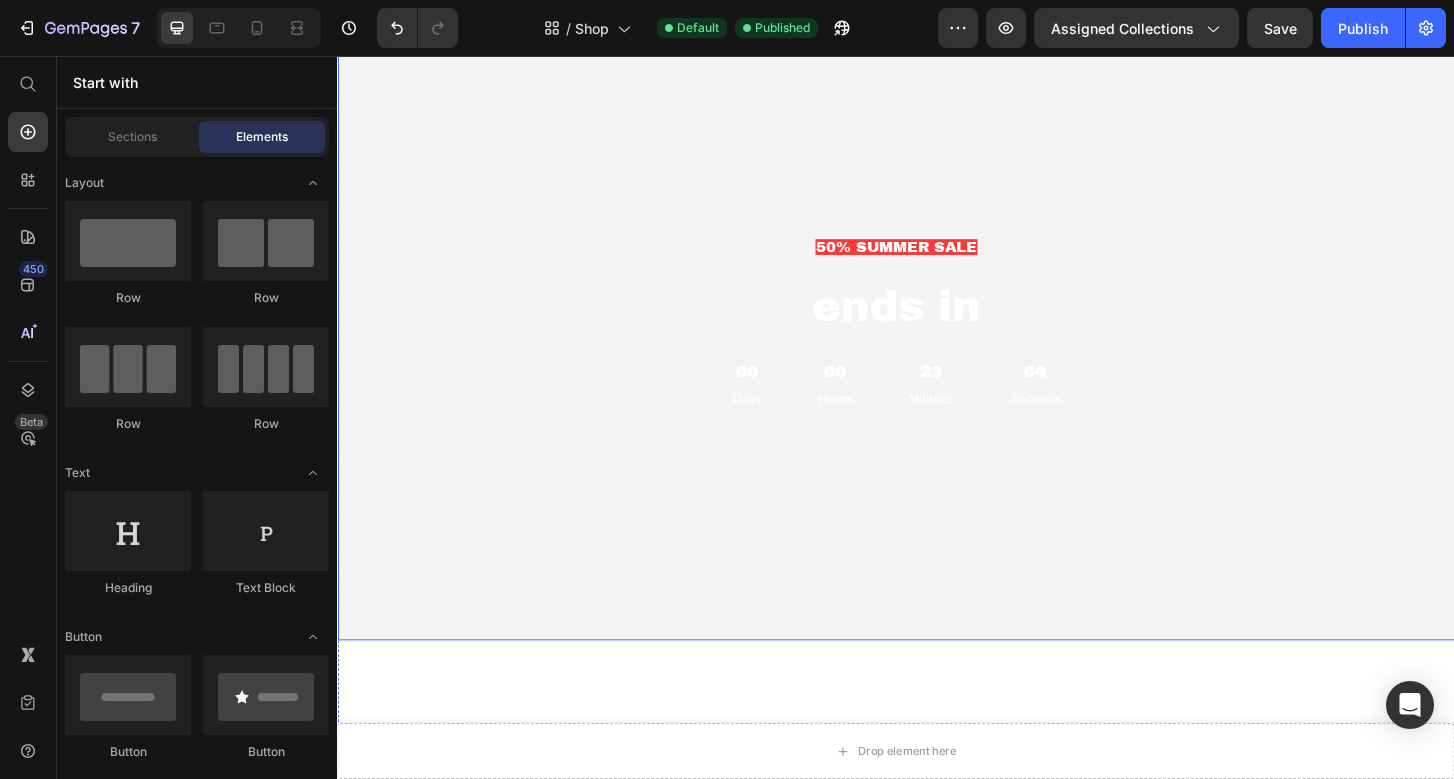 click on "50% SUMMER SALE Text Block ends in Heading 00 Days 00 Hours 23 Minutes 04 Seconds Countdown Timer" at bounding box center [937, 346] 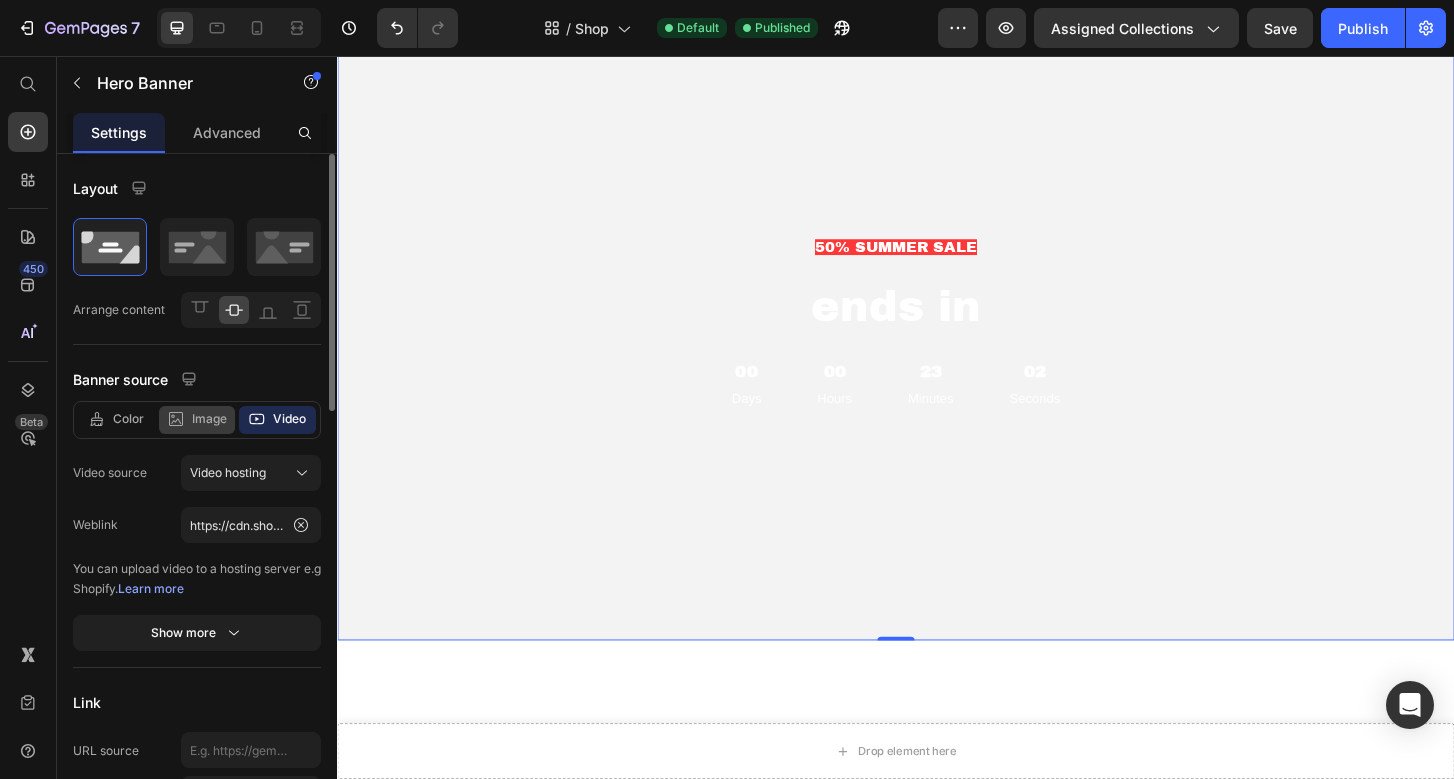 click on "Image" at bounding box center (209, 419) 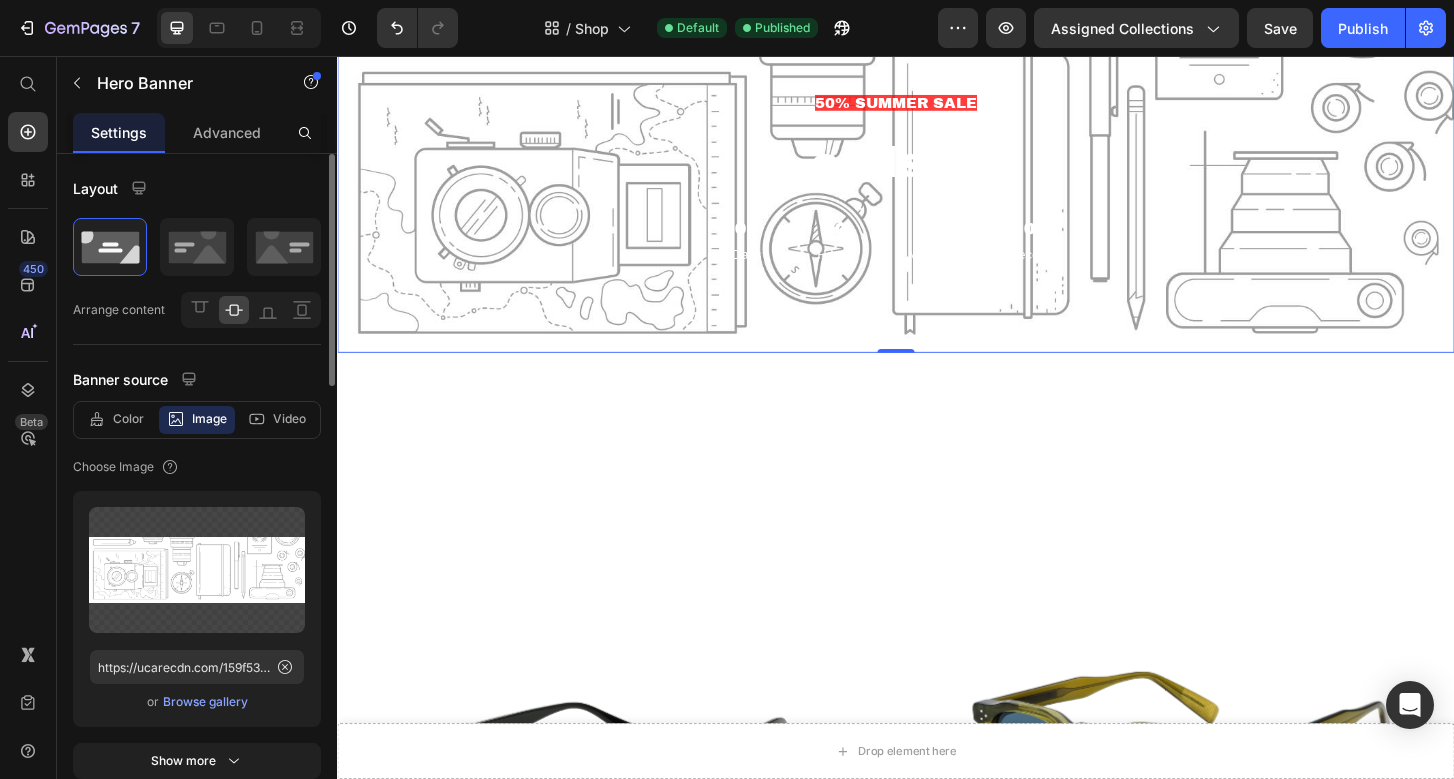 click on "Browse gallery" at bounding box center (205, 702) 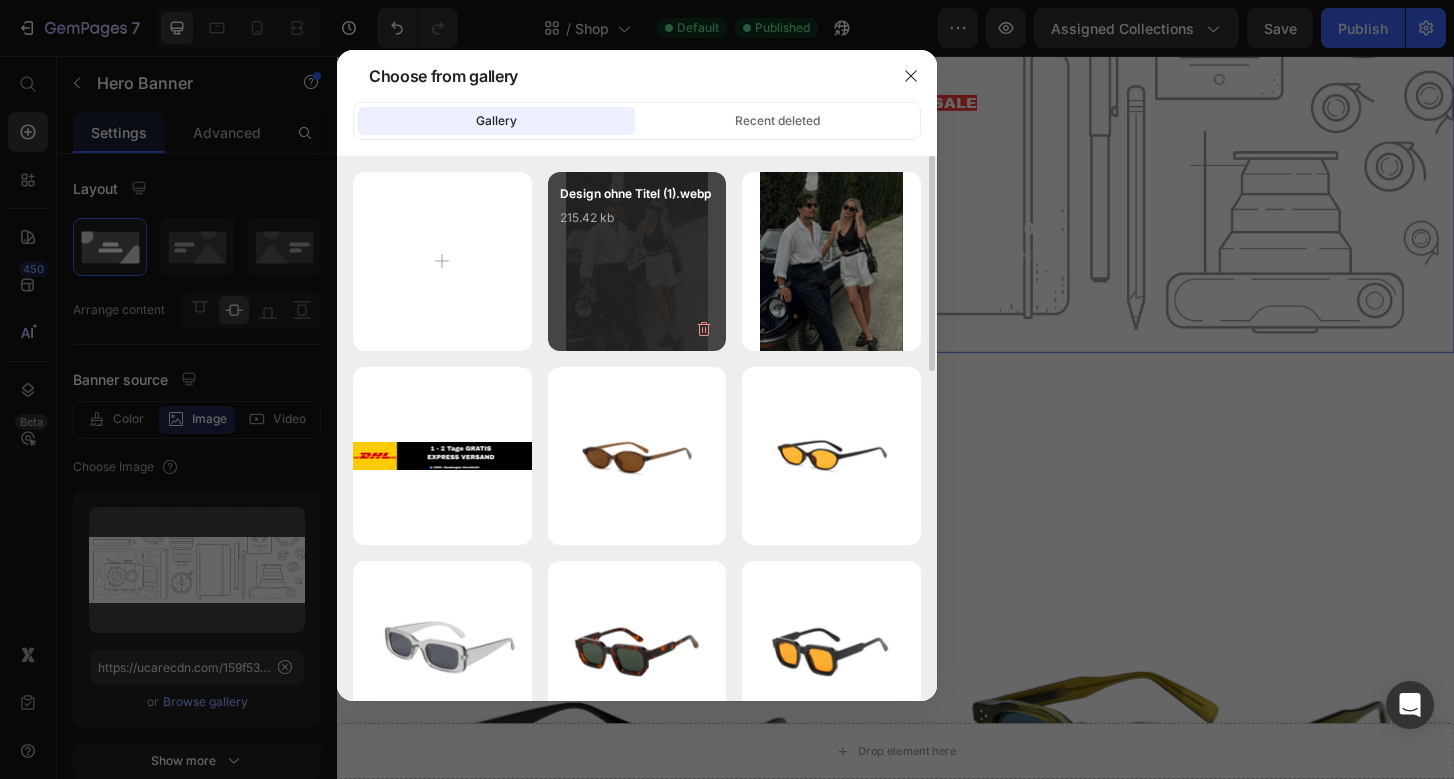 click on "Design ohne Titel (1).webp 215.42 kb" at bounding box center (637, 261) 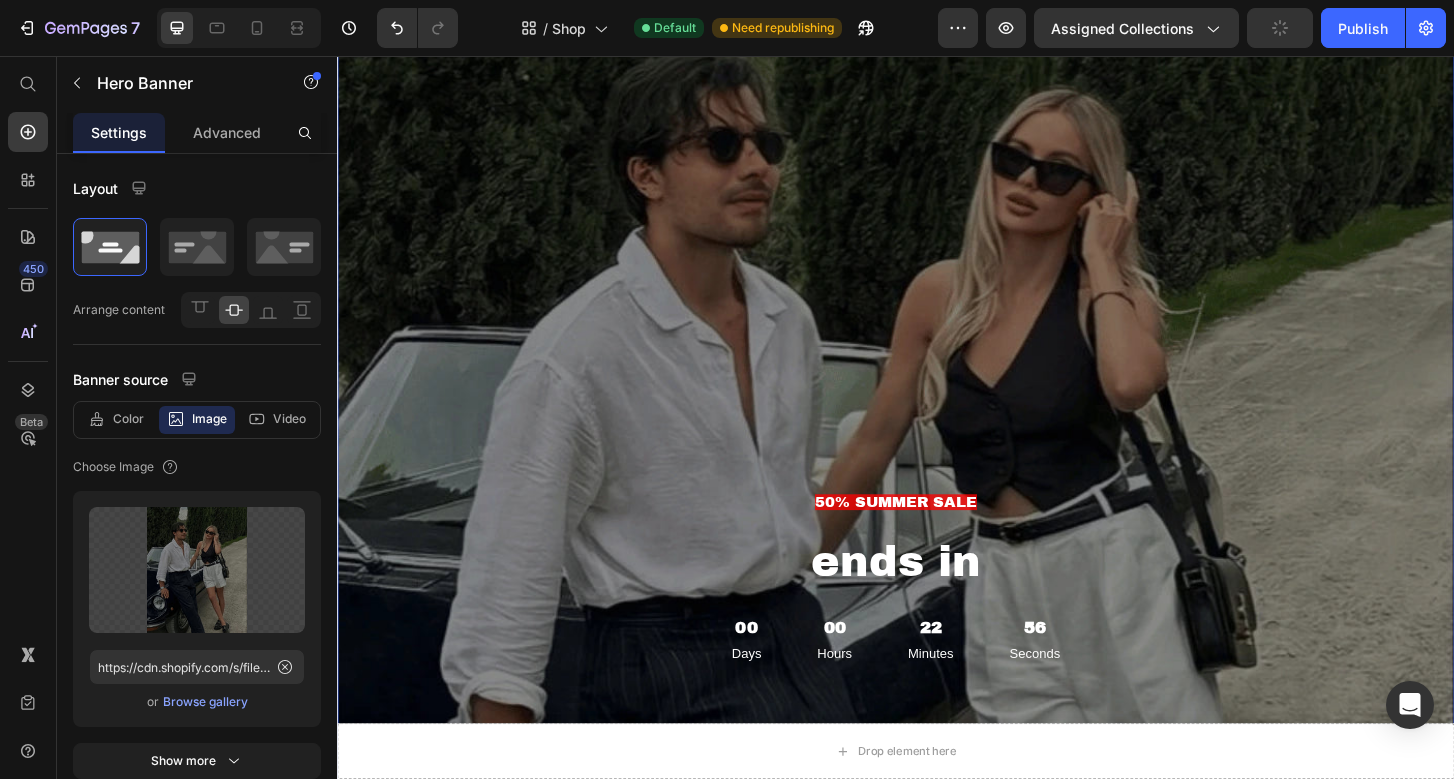 scroll, scrollTop: 0, scrollLeft: 0, axis: both 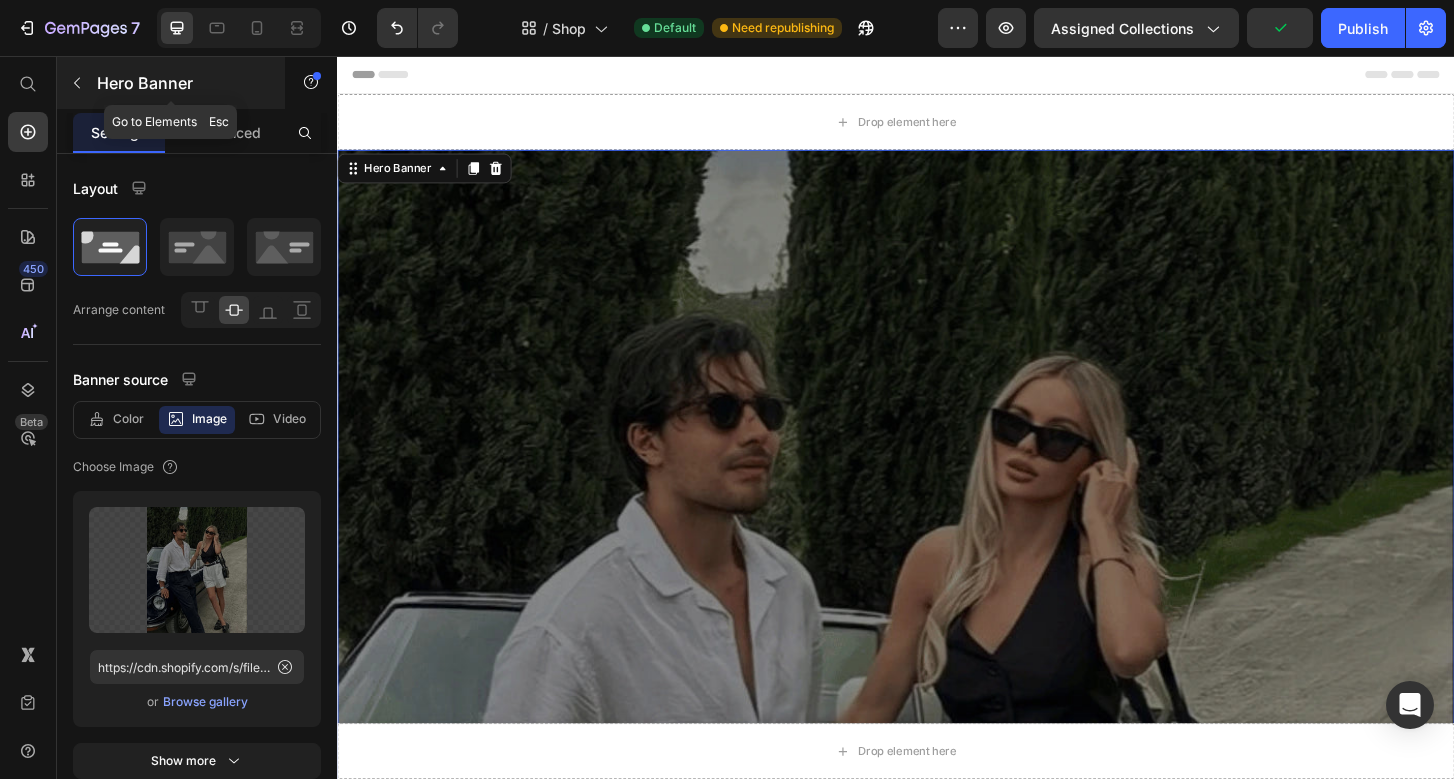 click at bounding box center (77, 83) 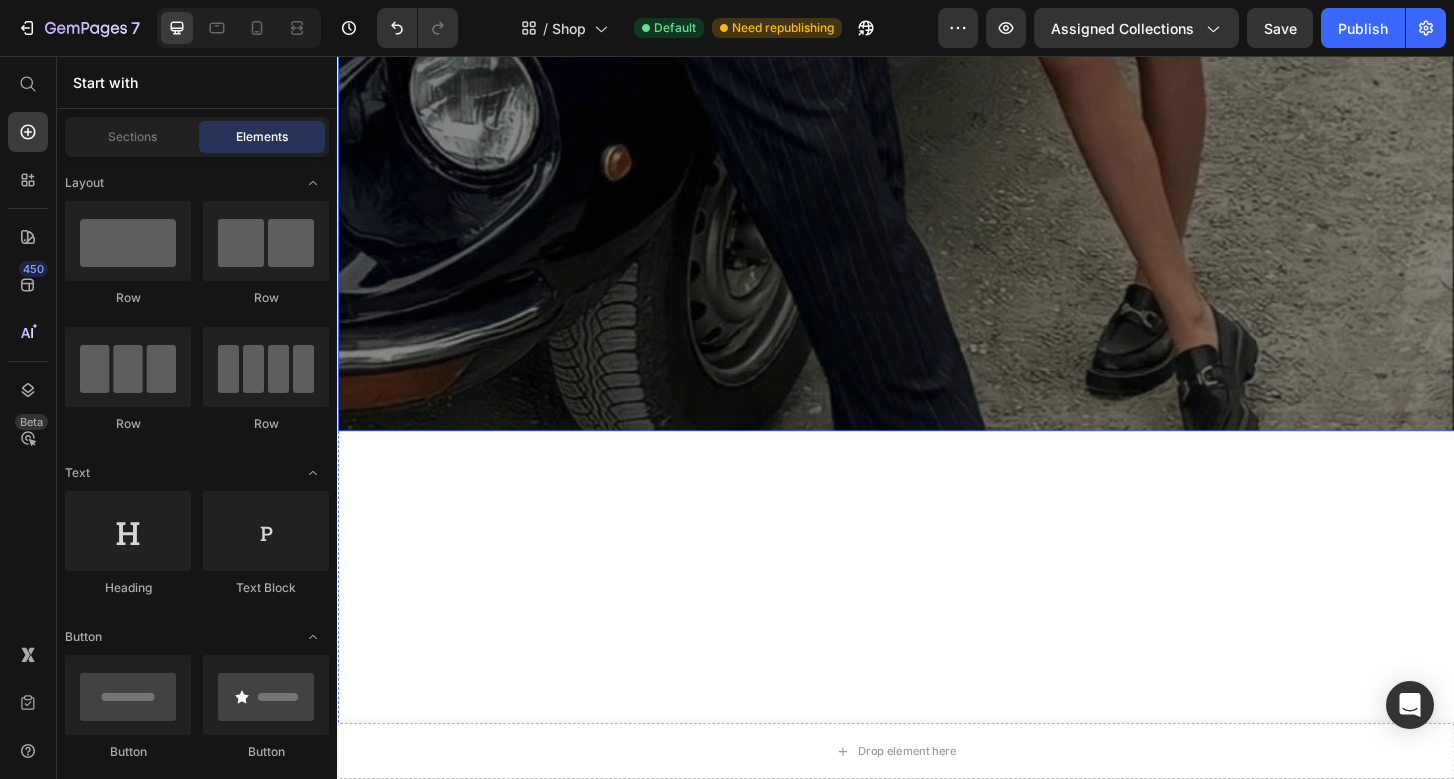 scroll, scrollTop: 1200, scrollLeft: 0, axis: vertical 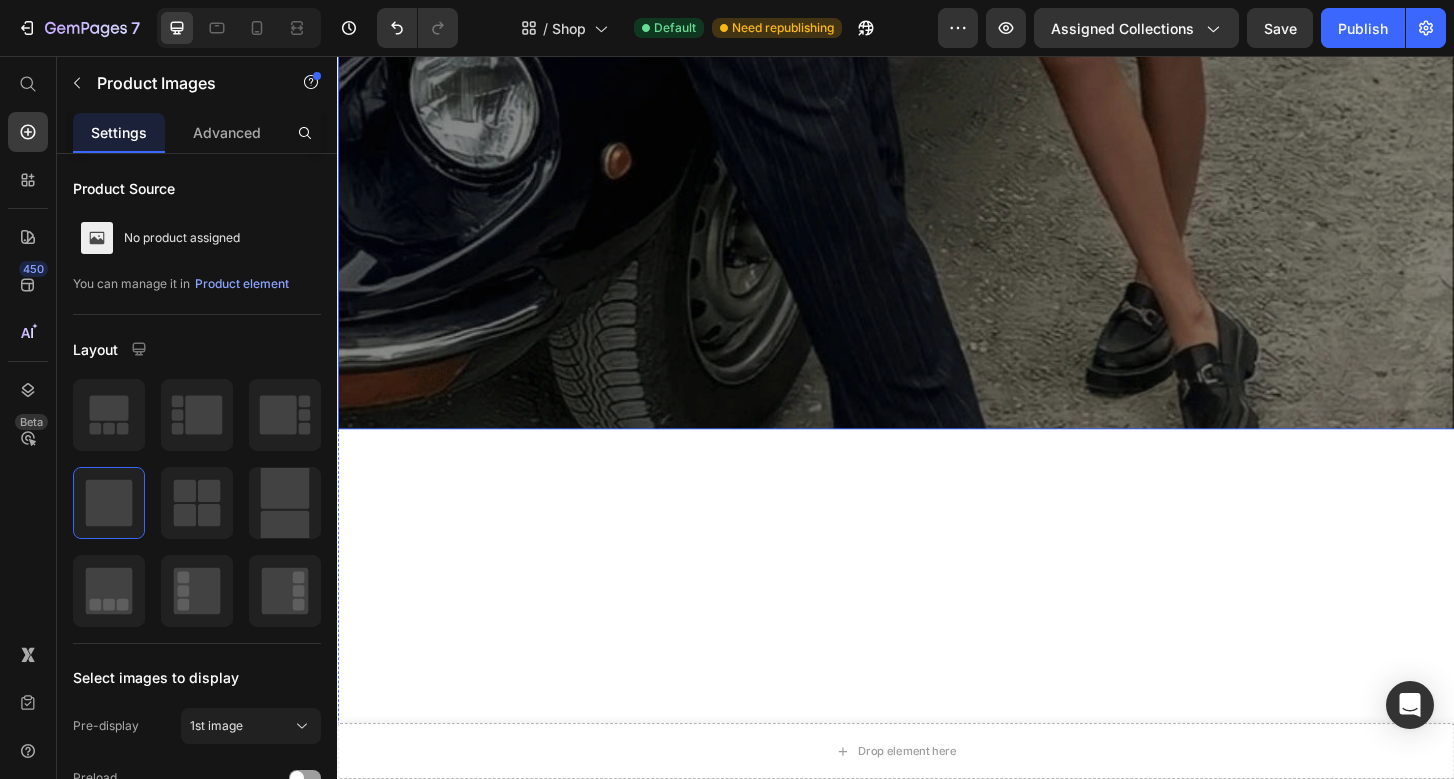click at bounding box center (629, 896) 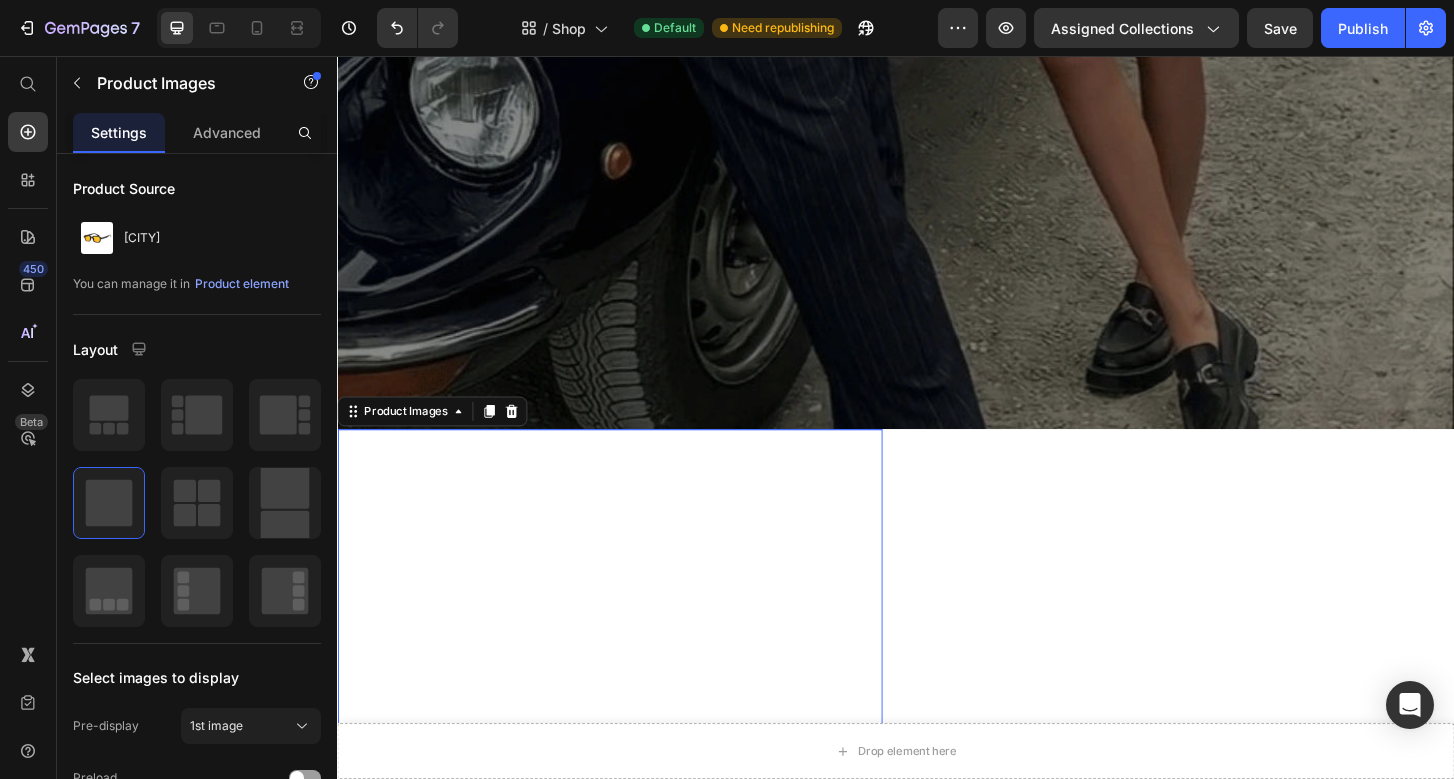 click at bounding box center (629, 896) 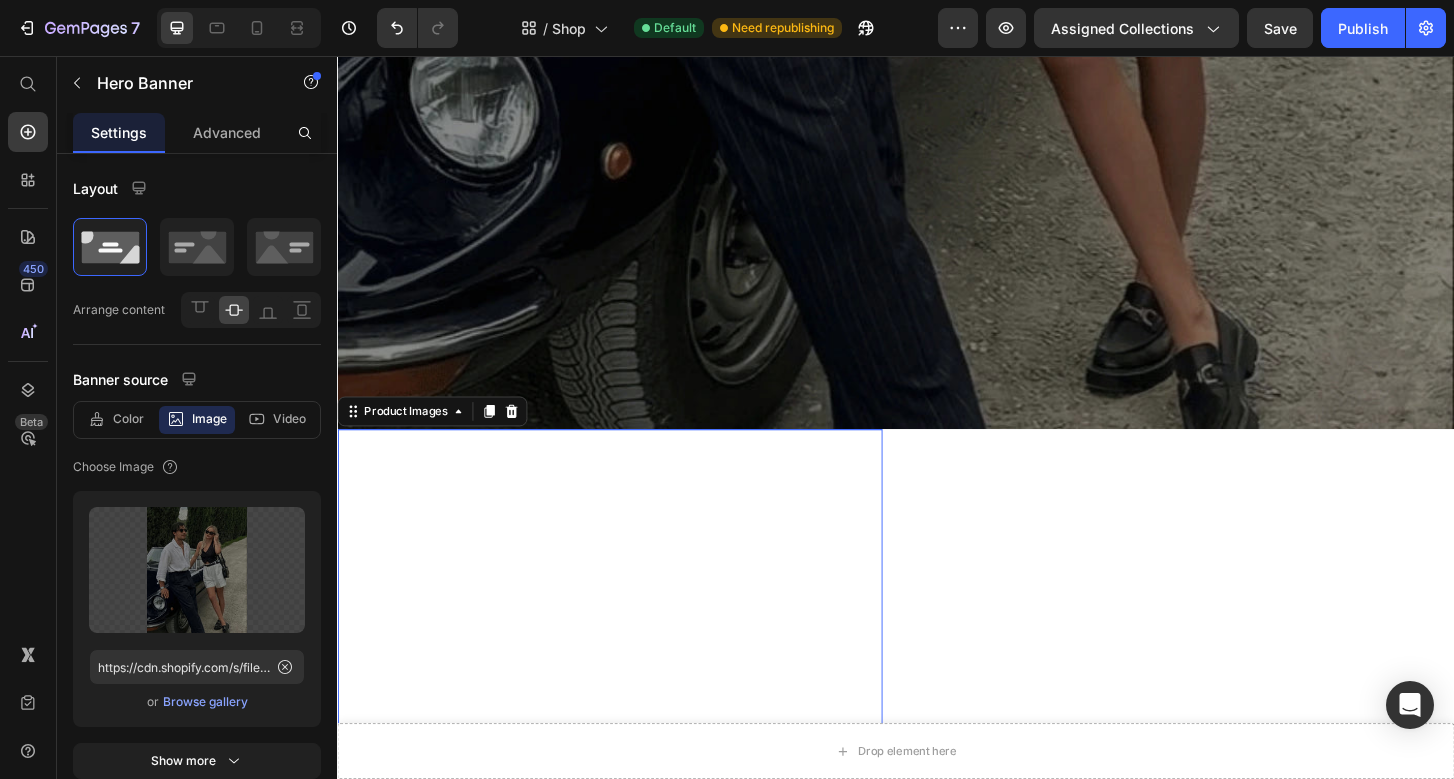 click at bounding box center [937, -293] 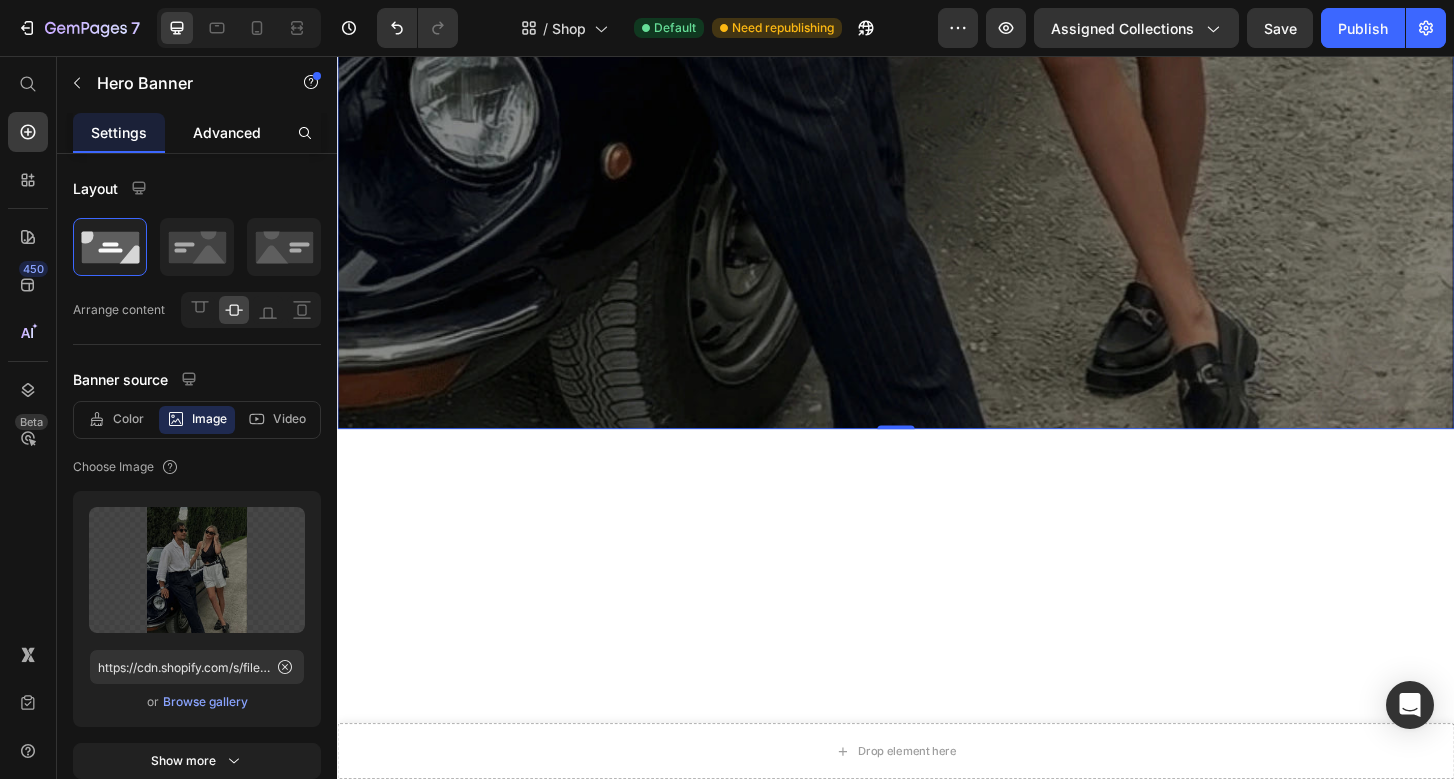 click on "Advanced" at bounding box center (227, 132) 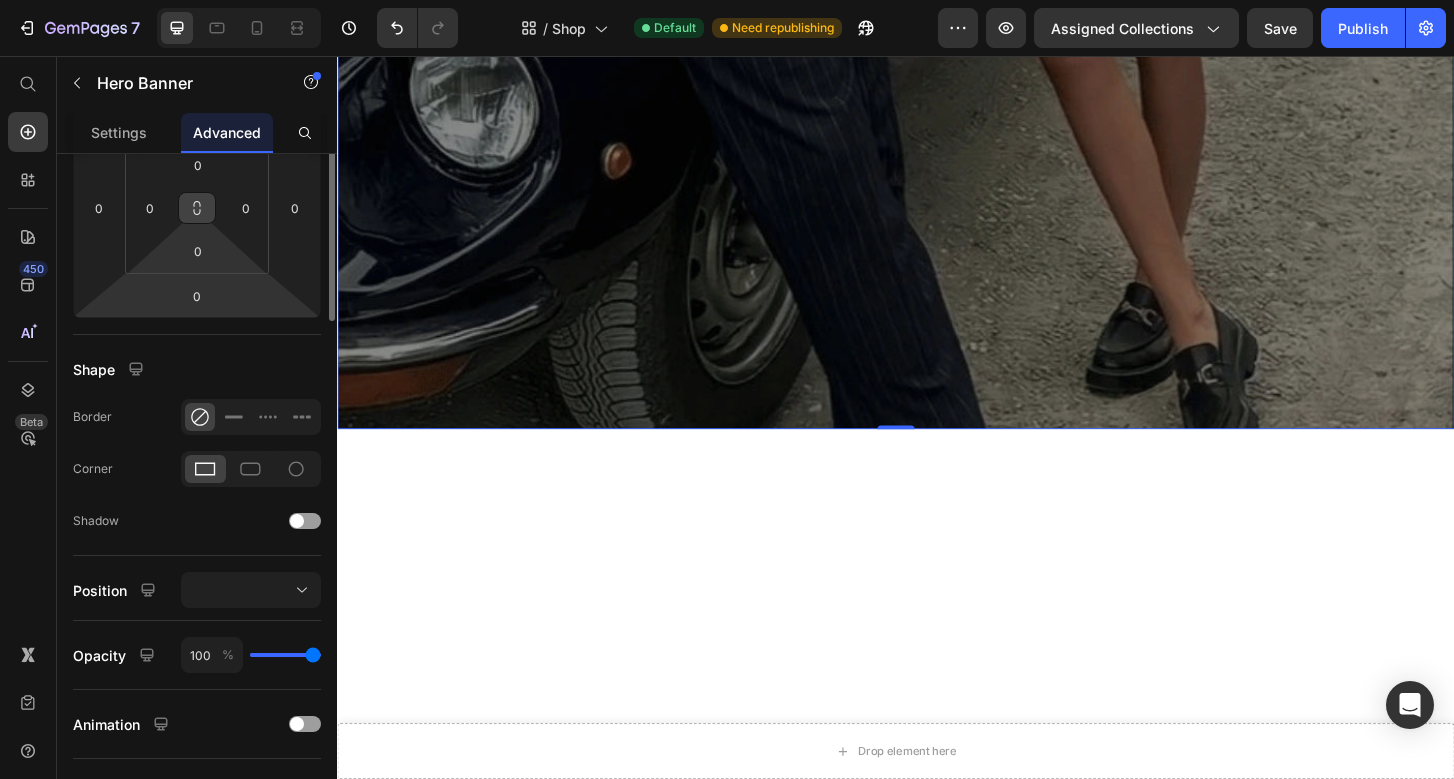 scroll, scrollTop: 0, scrollLeft: 0, axis: both 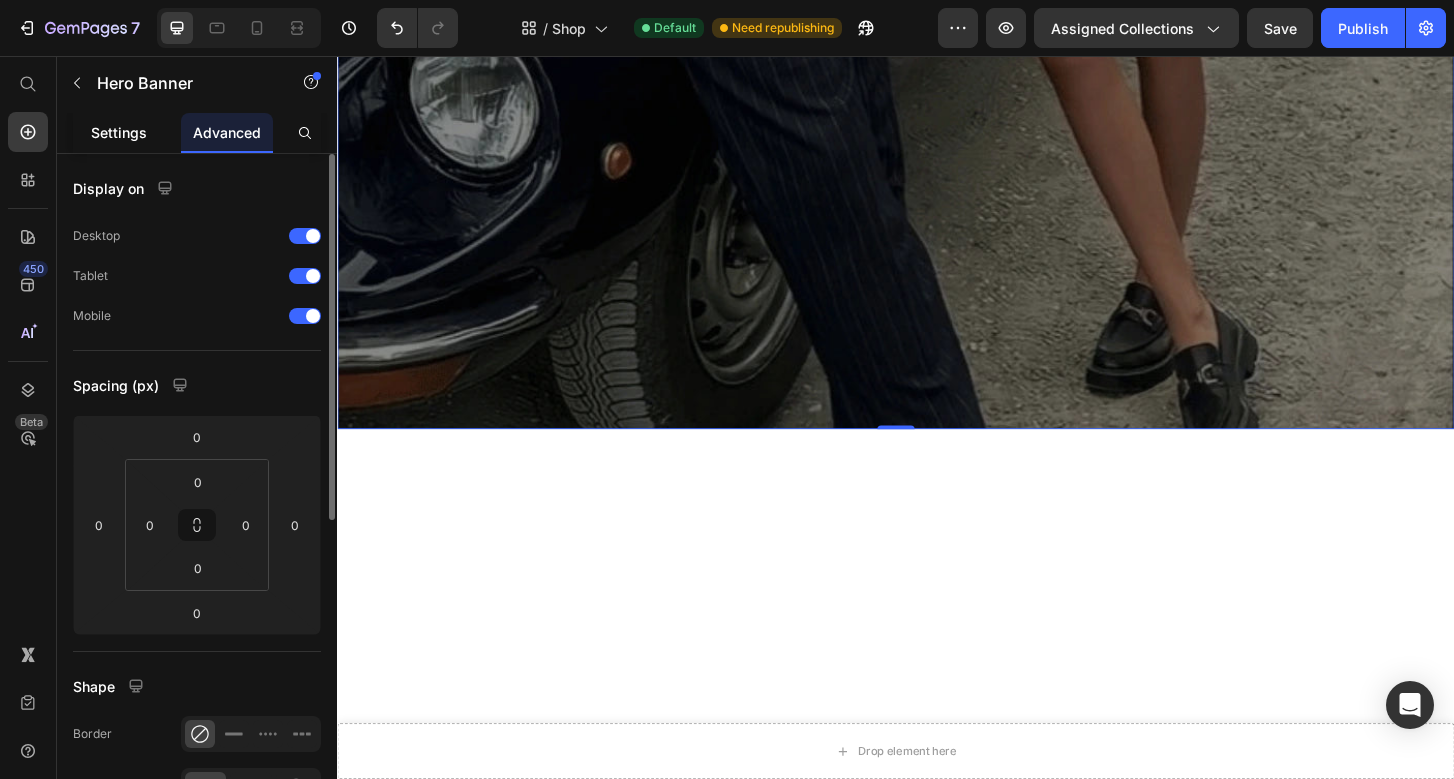 click on "Settings" at bounding box center (119, 132) 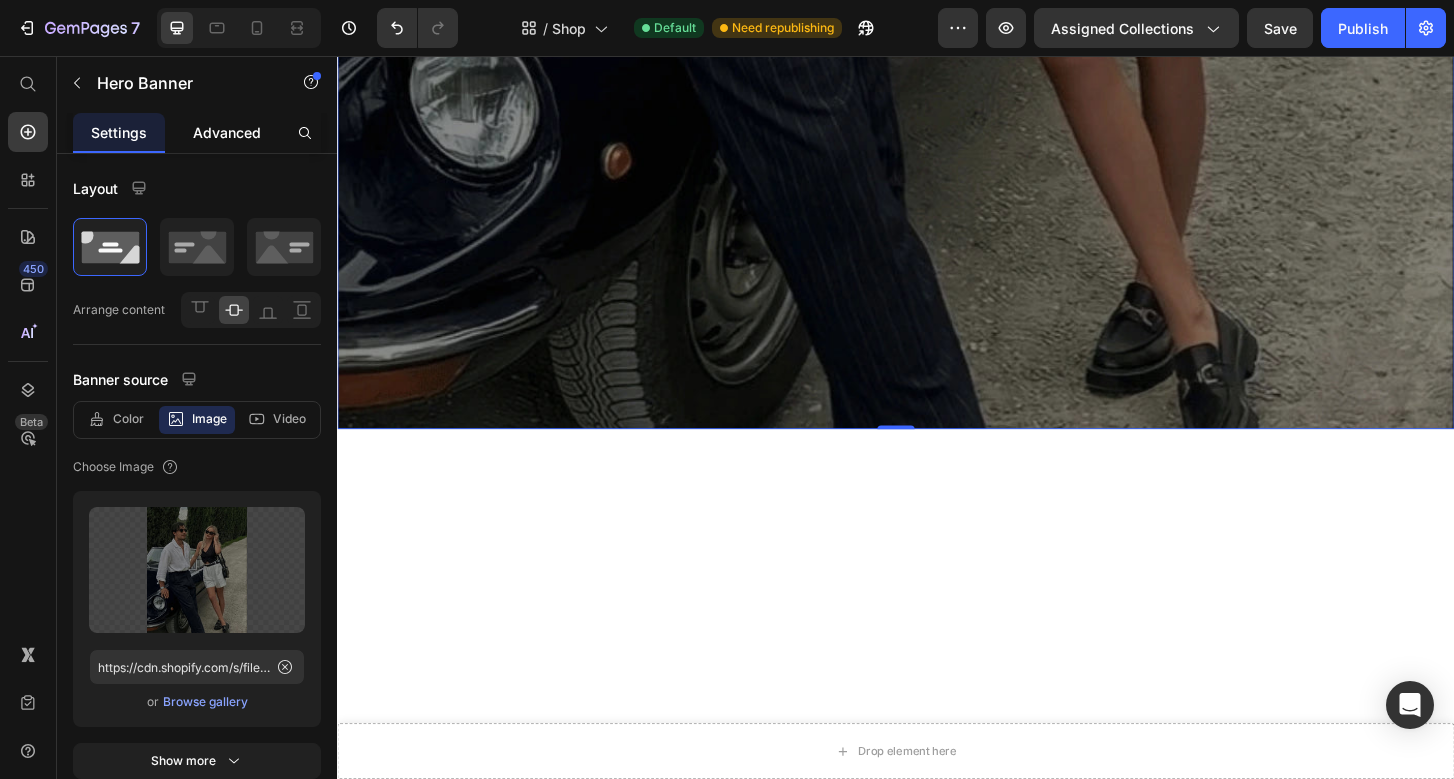 click on "Advanced" at bounding box center (227, 132) 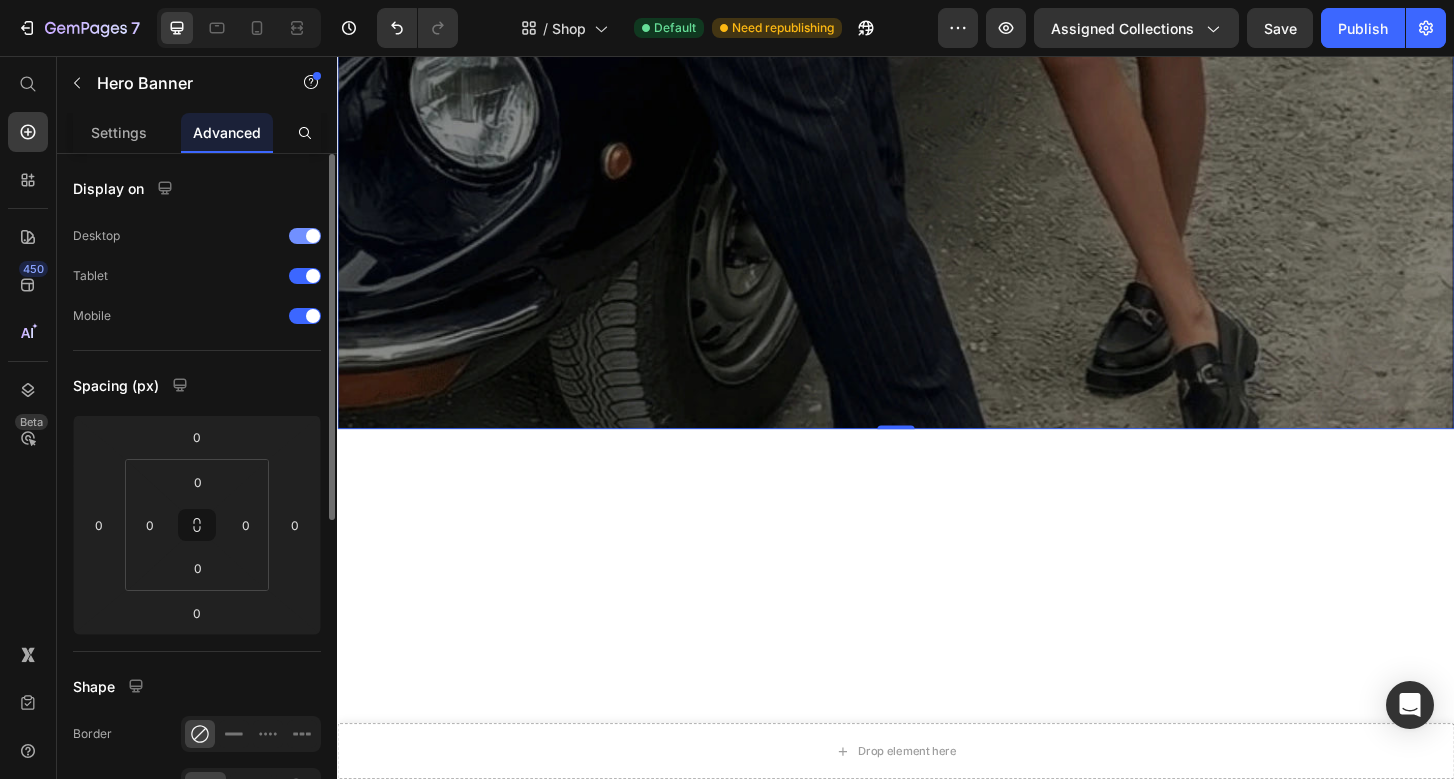 click at bounding box center [305, 236] 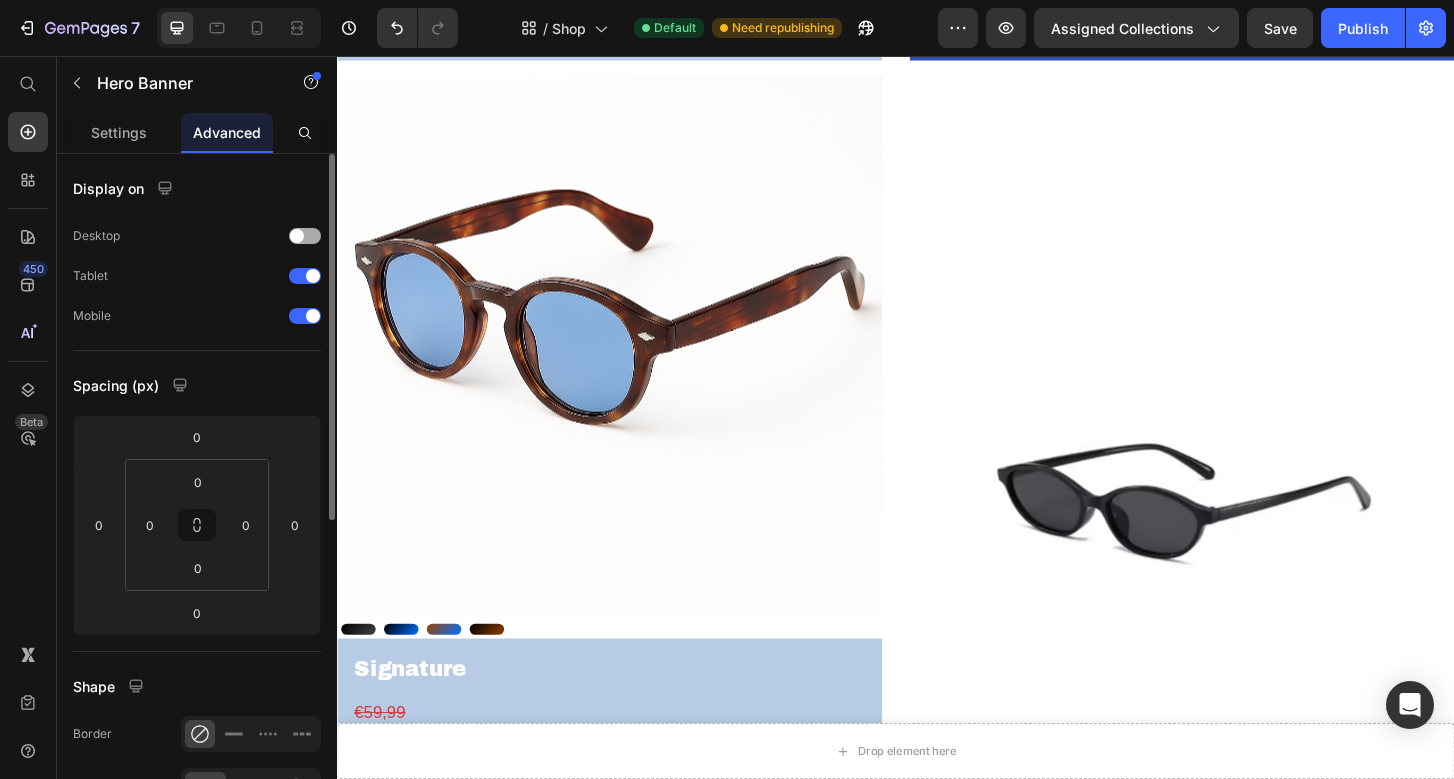click at bounding box center (305, 236) 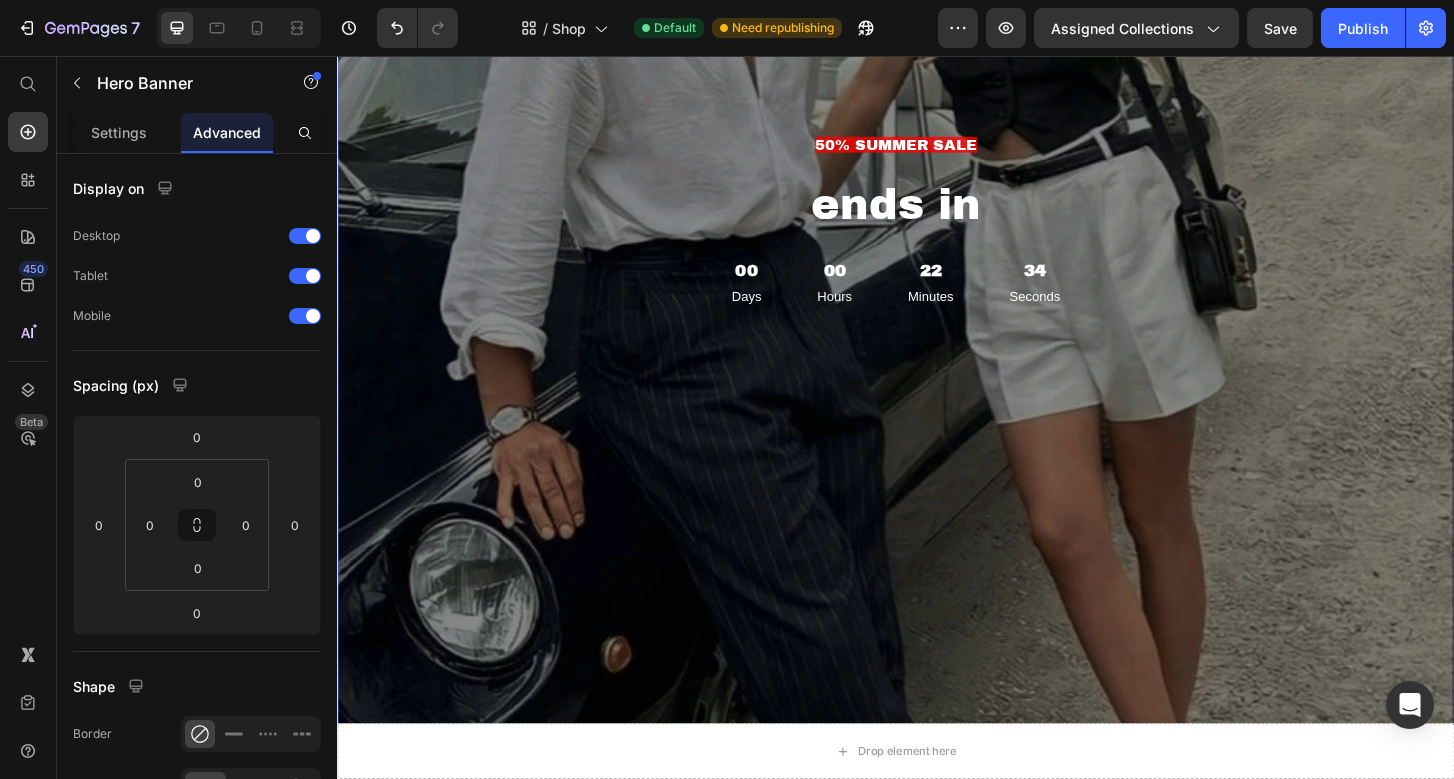 scroll, scrollTop: 679, scrollLeft: 0, axis: vertical 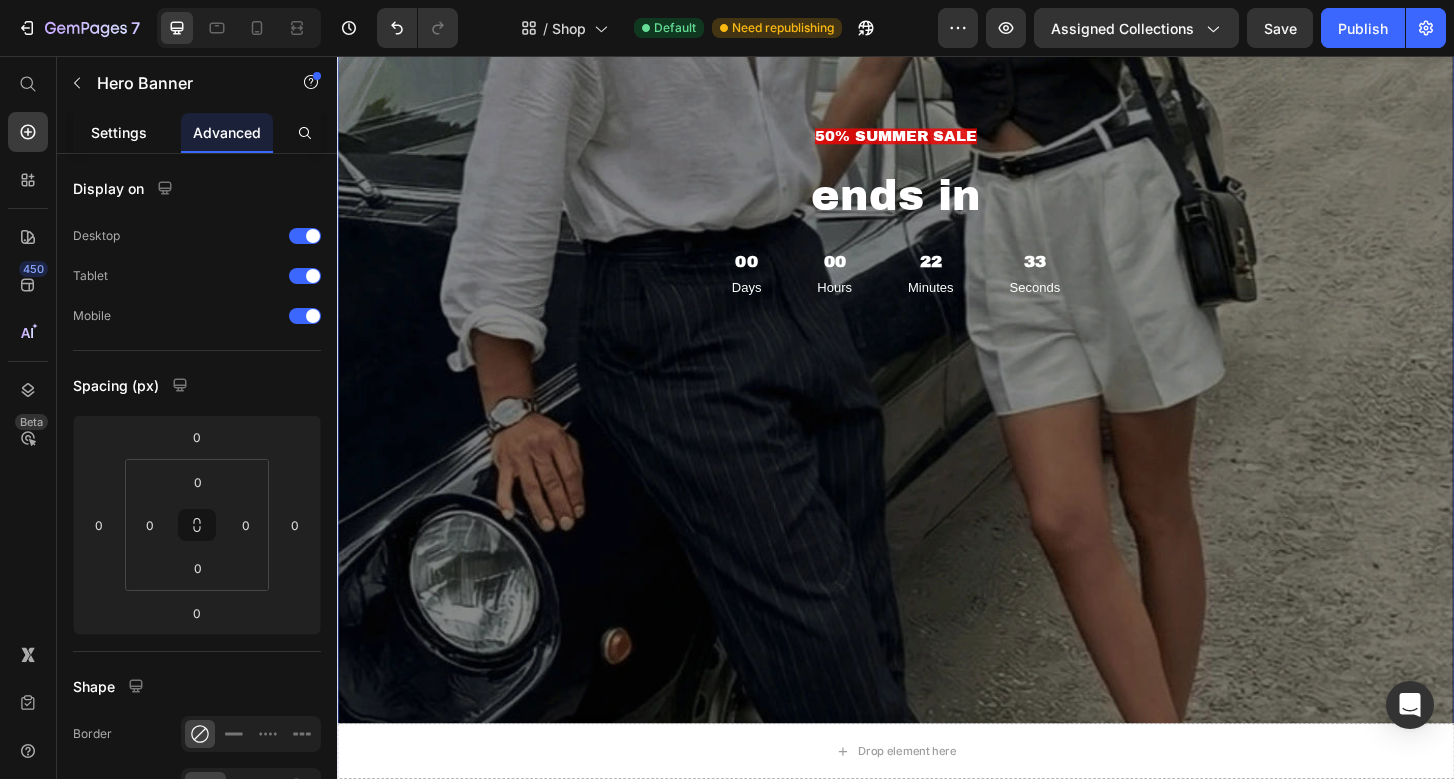 click on "Settings" at bounding box center (119, 132) 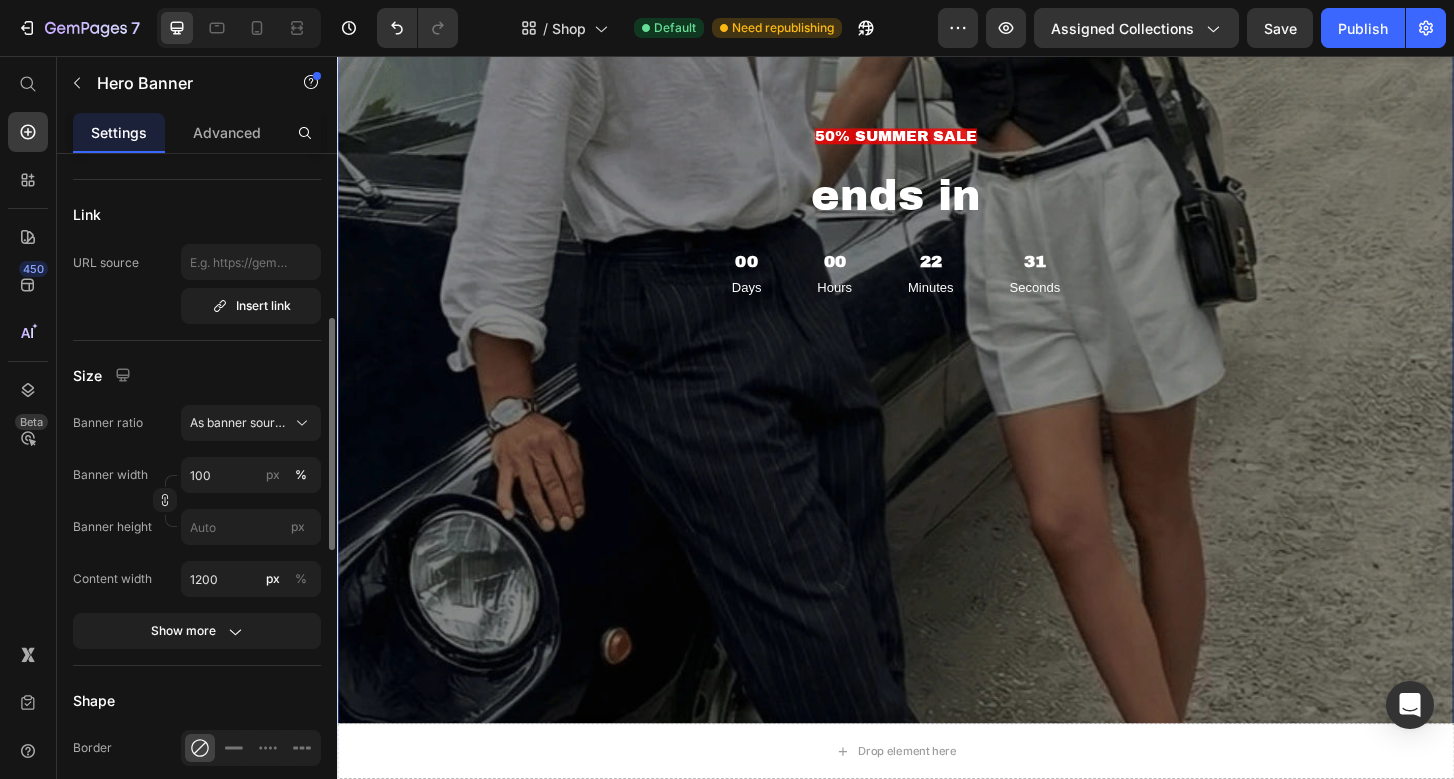 scroll, scrollTop: 669, scrollLeft: 0, axis: vertical 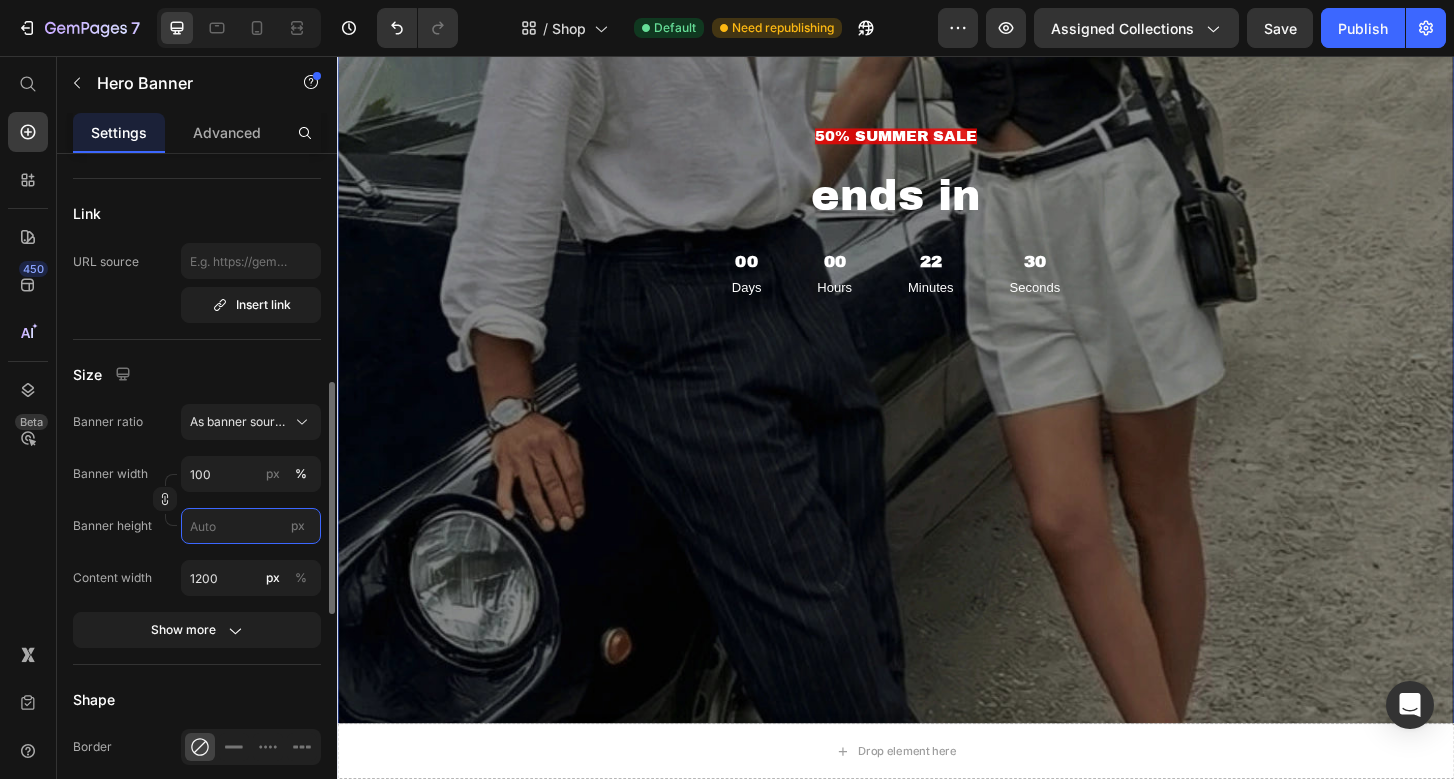 click on "px" at bounding box center [251, 526] 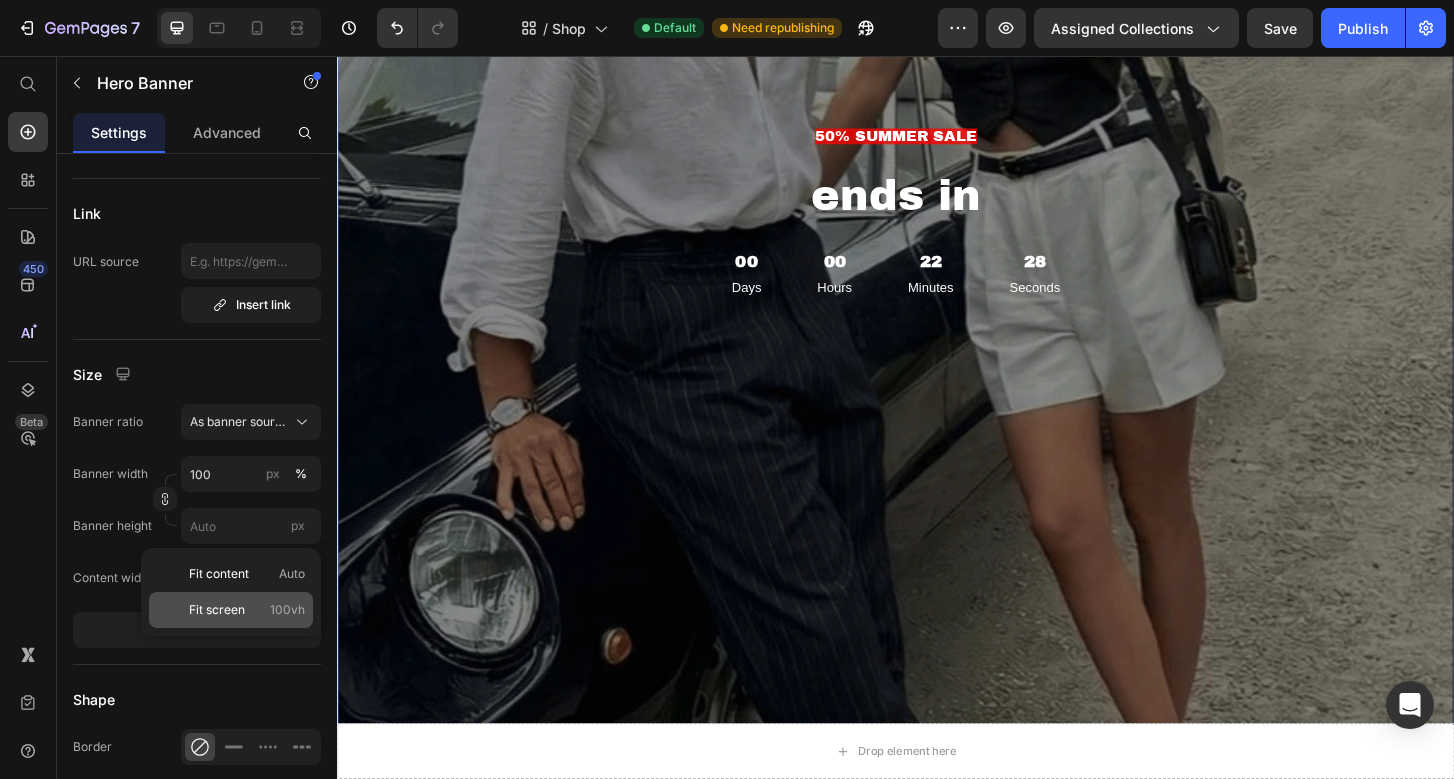 click on "Fit screen" at bounding box center (217, 610) 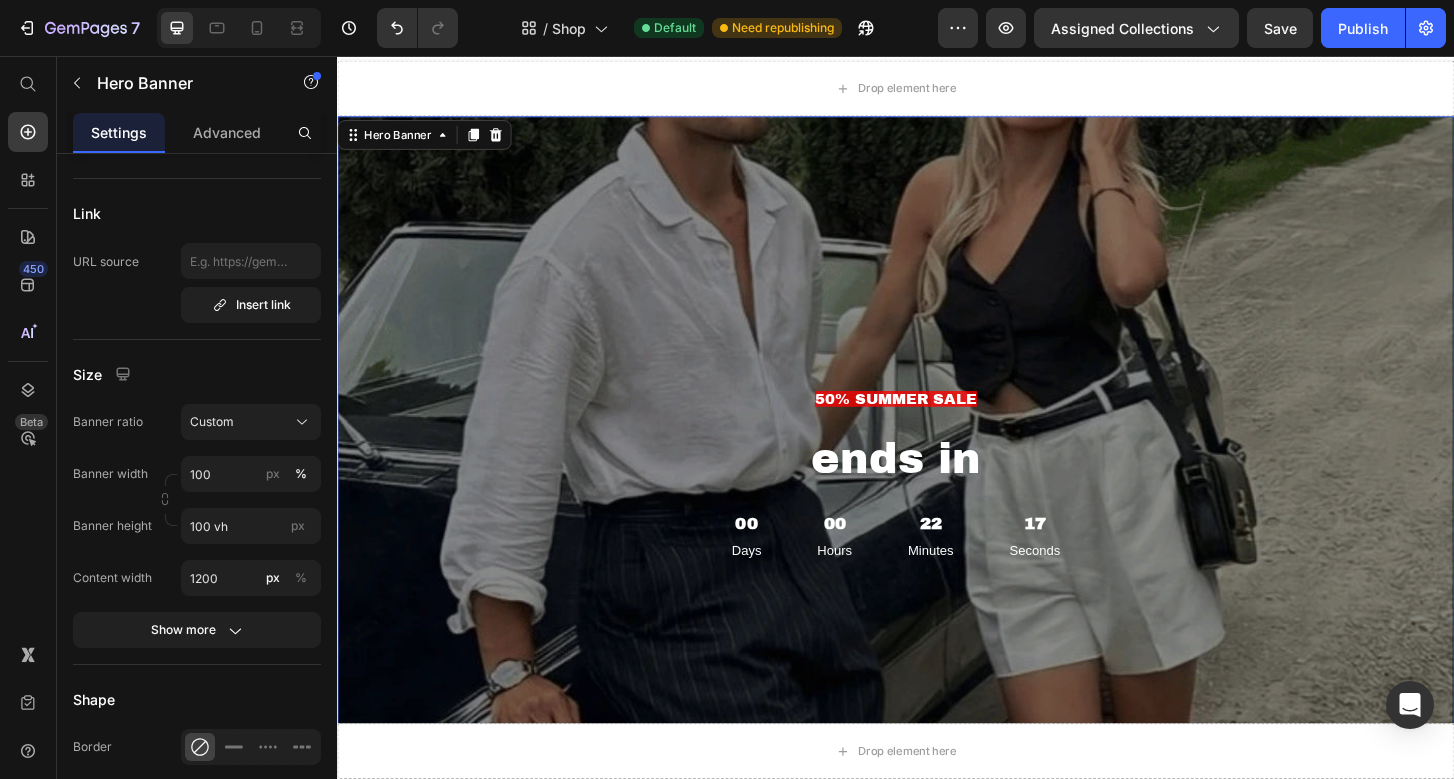 scroll, scrollTop: 0, scrollLeft: 0, axis: both 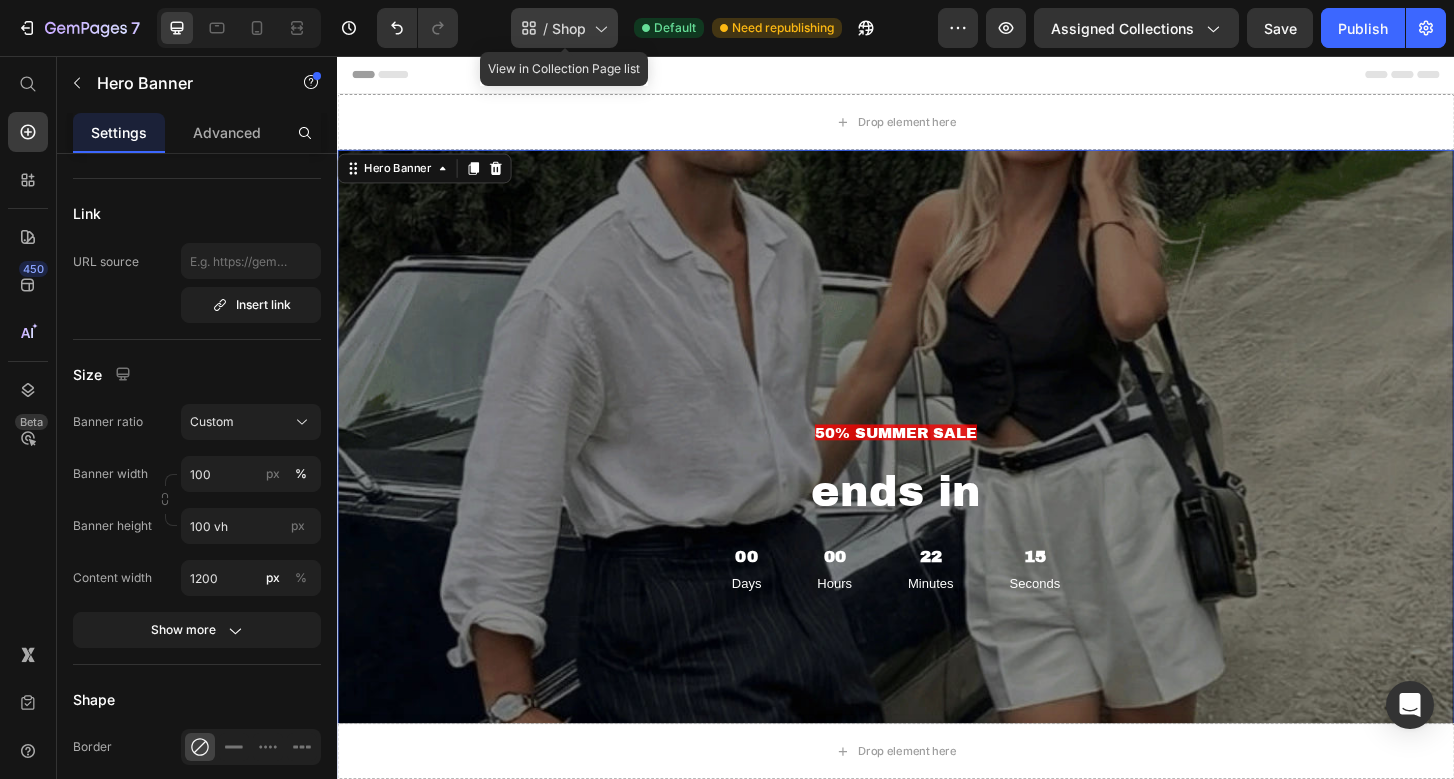 click on "Shop" at bounding box center [569, 28] 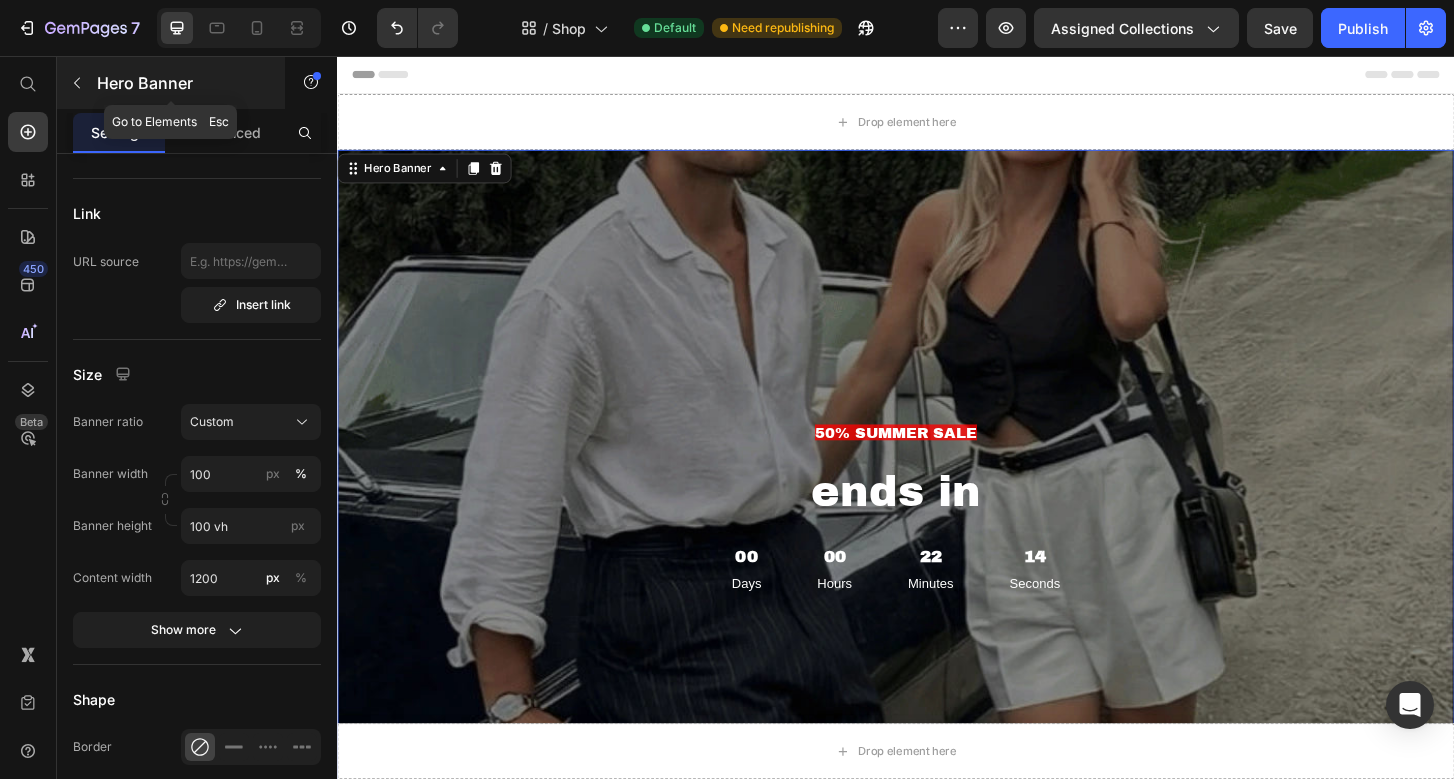 click on "Hero Banner" at bounding box center (171, 83) 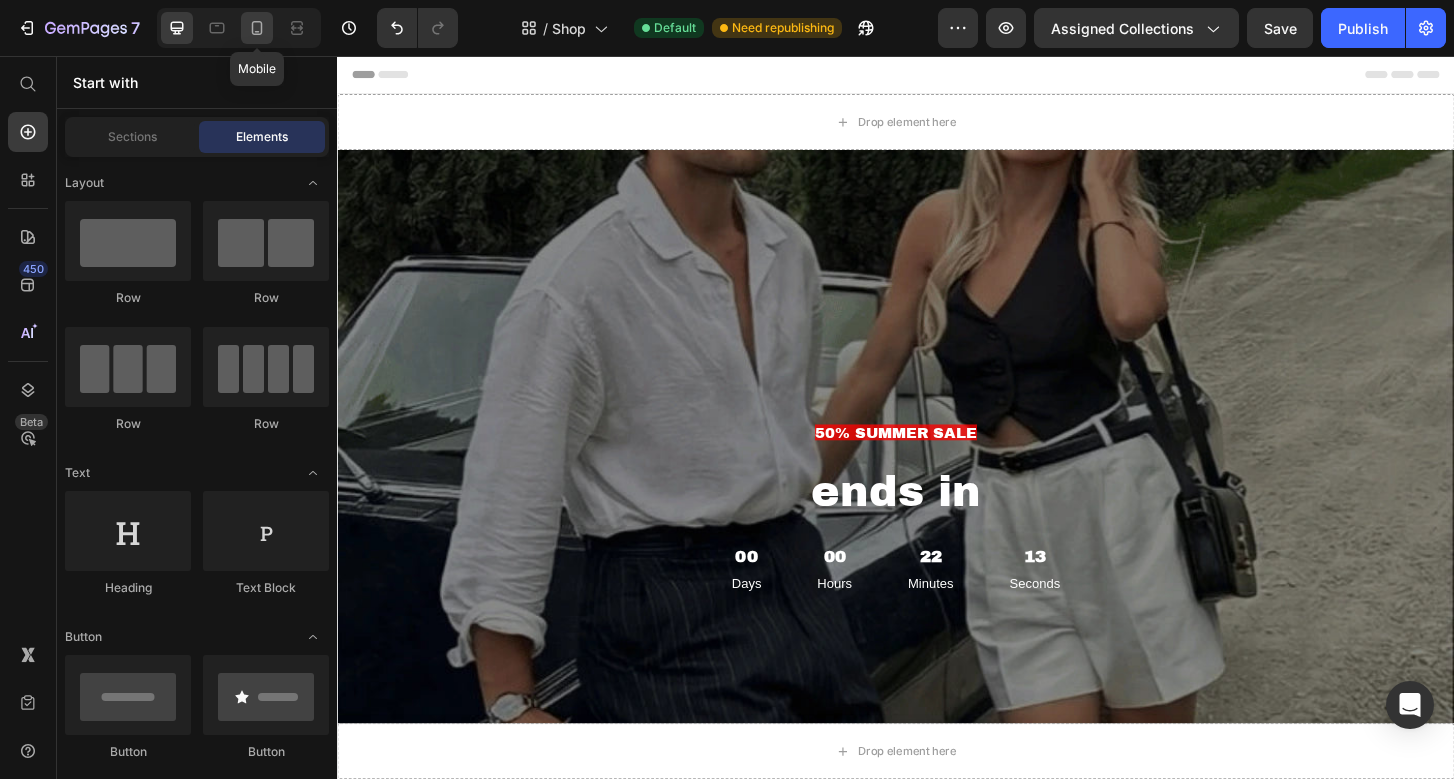 click 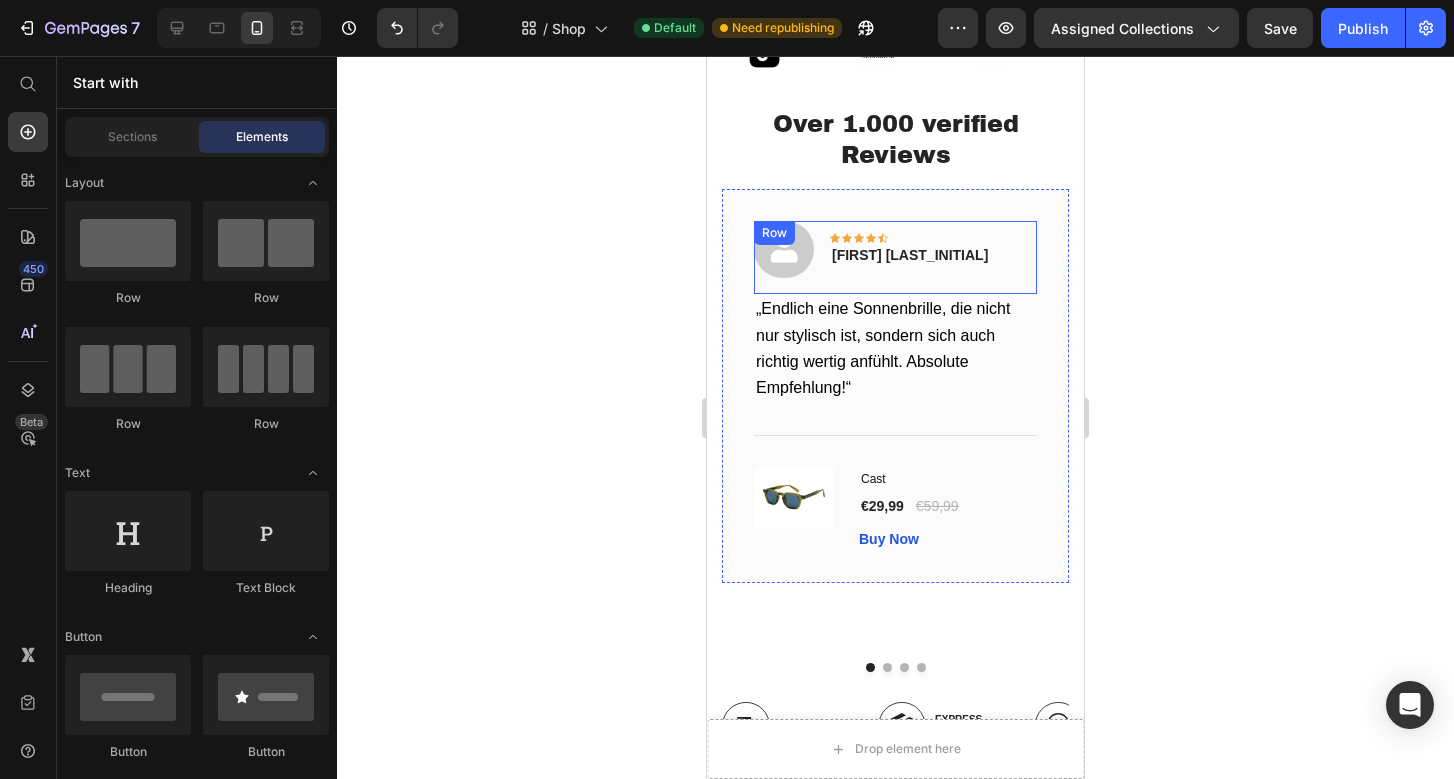 scroll, scrollTop: 2531, scrollLeft: 0, axis: vertical 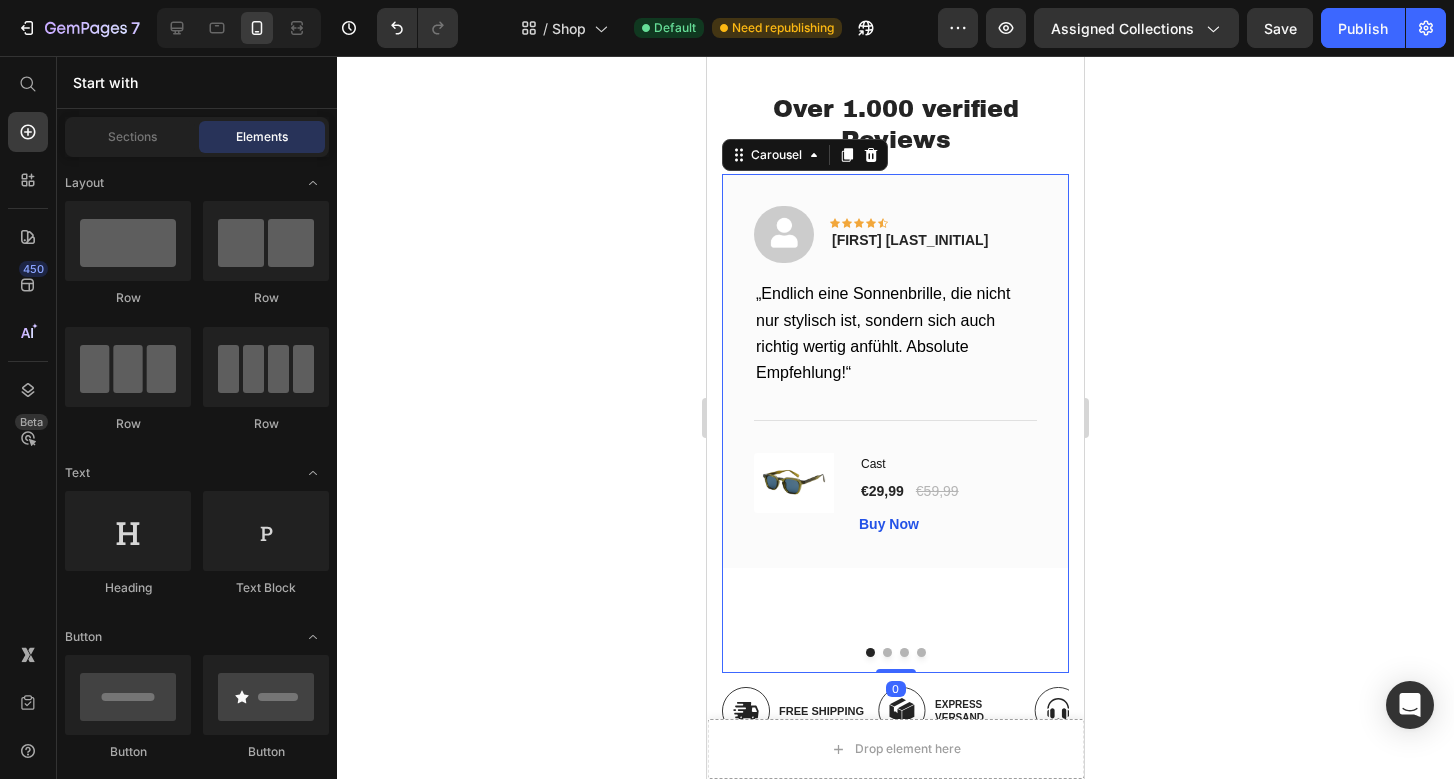 click at bounding box center (887, 652) 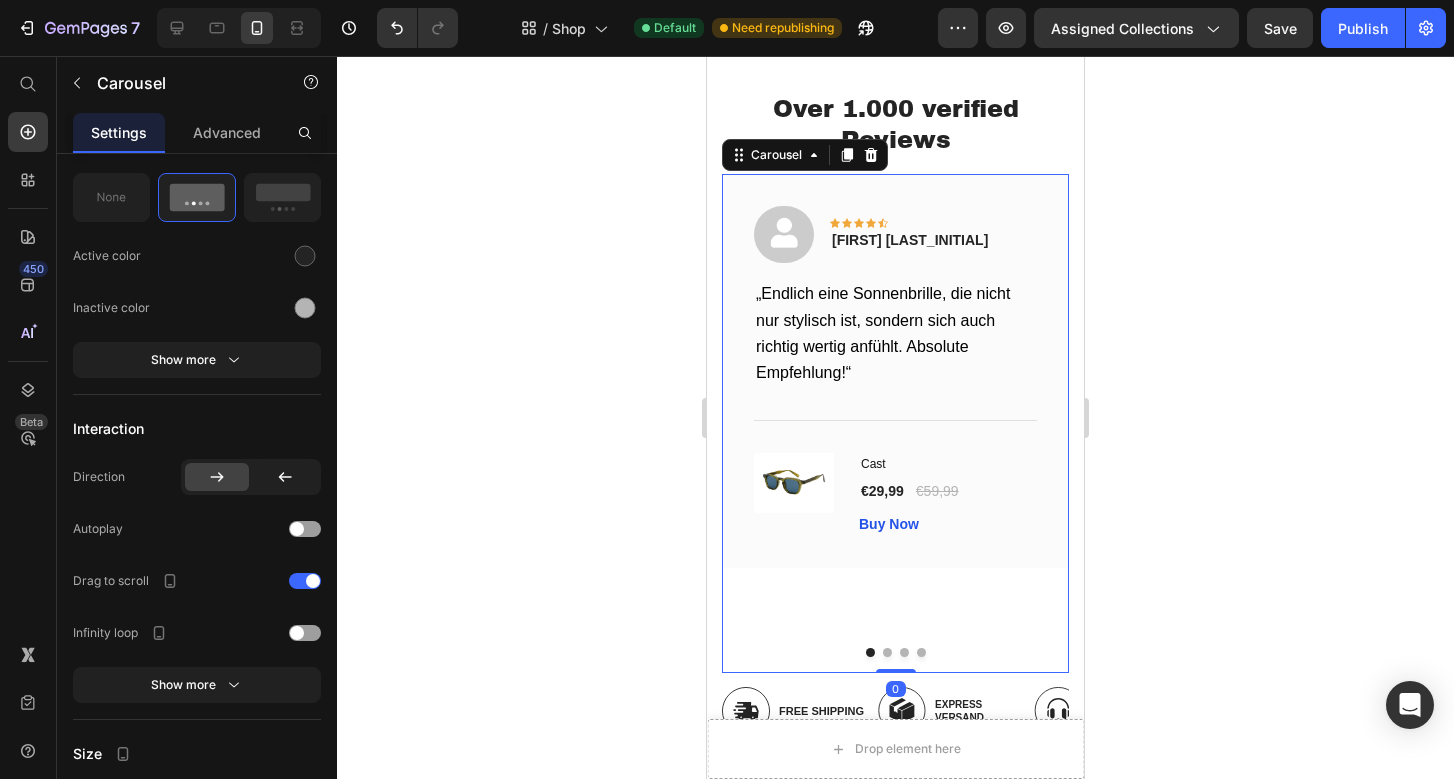 scroll, scrollTop: 0, scrollLeft: 0, axis: both 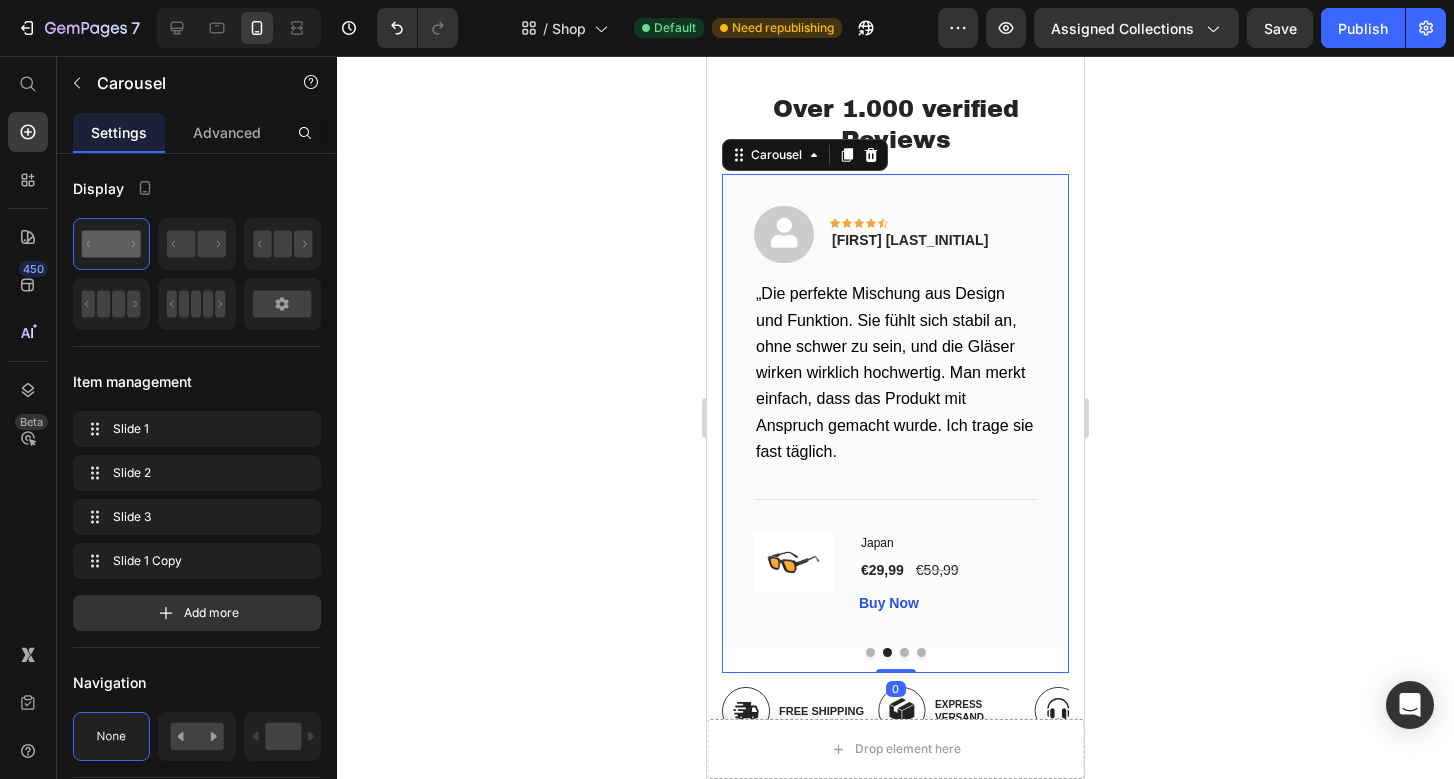 click at bounding box center [895, 652] 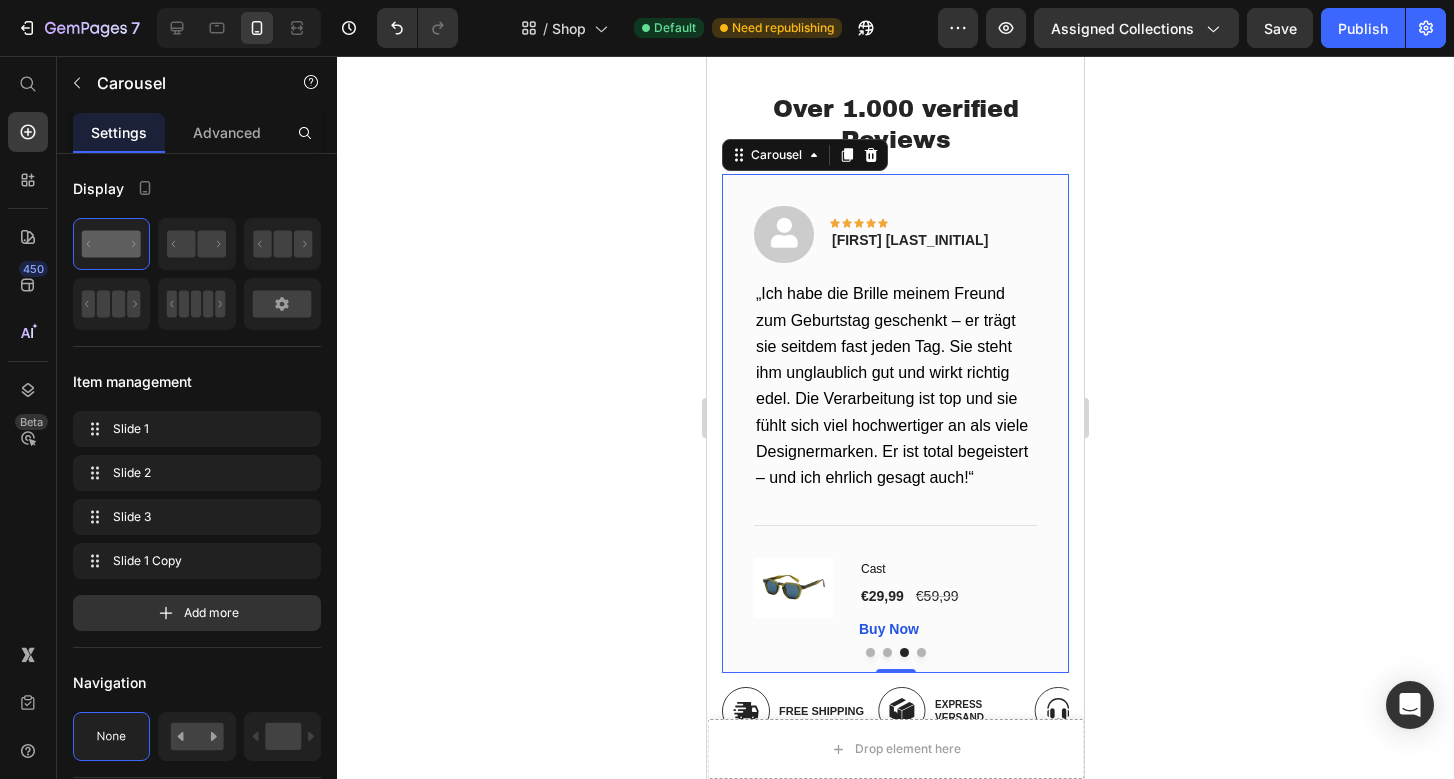 click at bounding box center [921, 652] 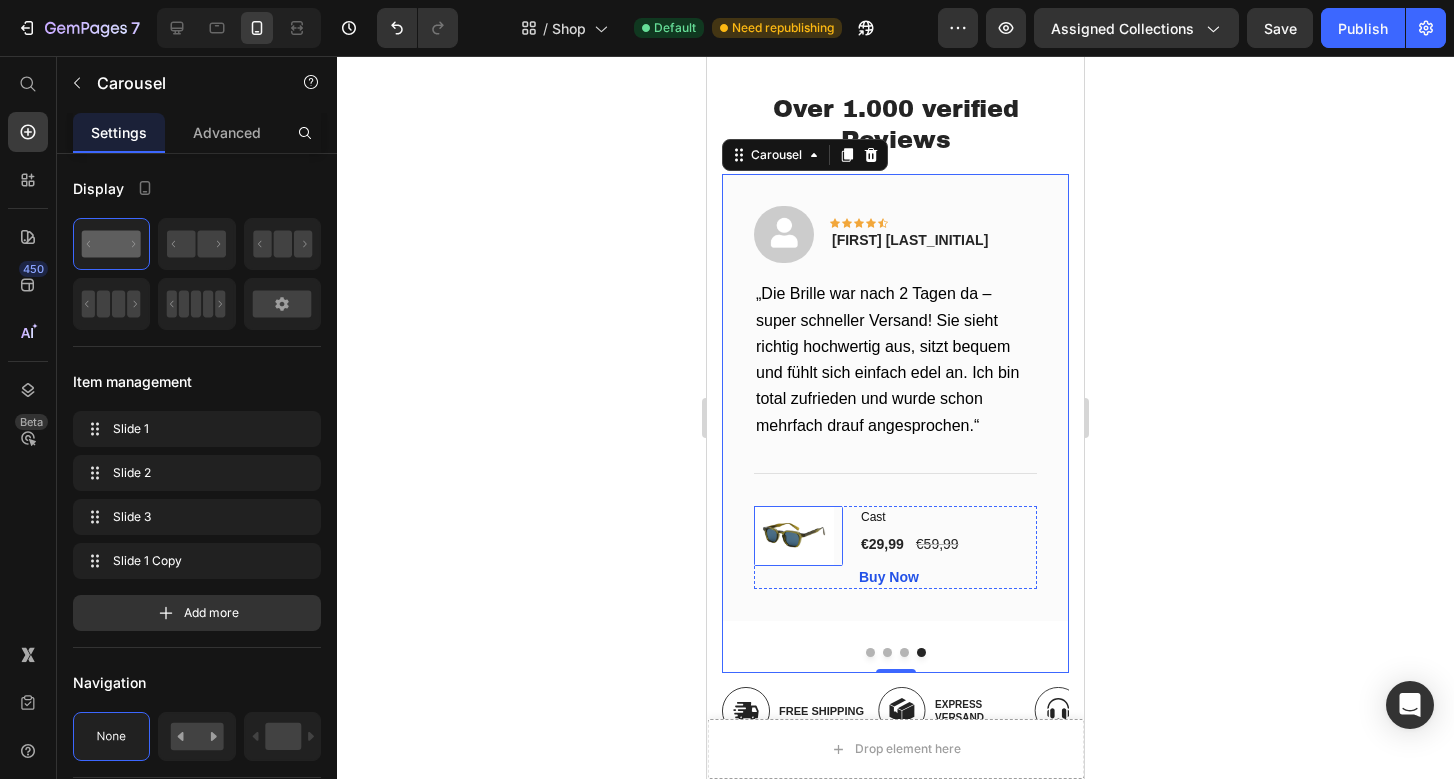 click at bounding box center (794, 536) 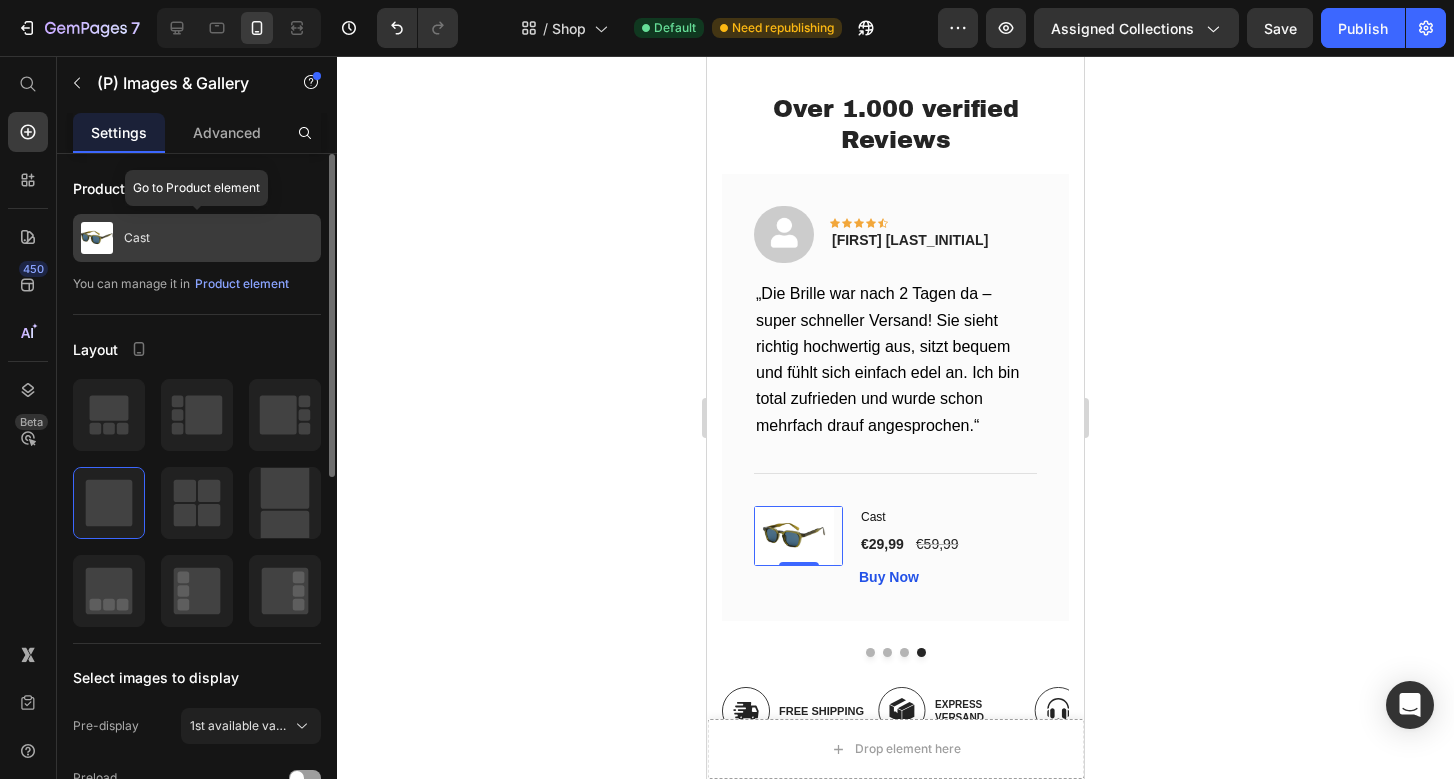 click on "Cast" at bounding box center [197, 238] 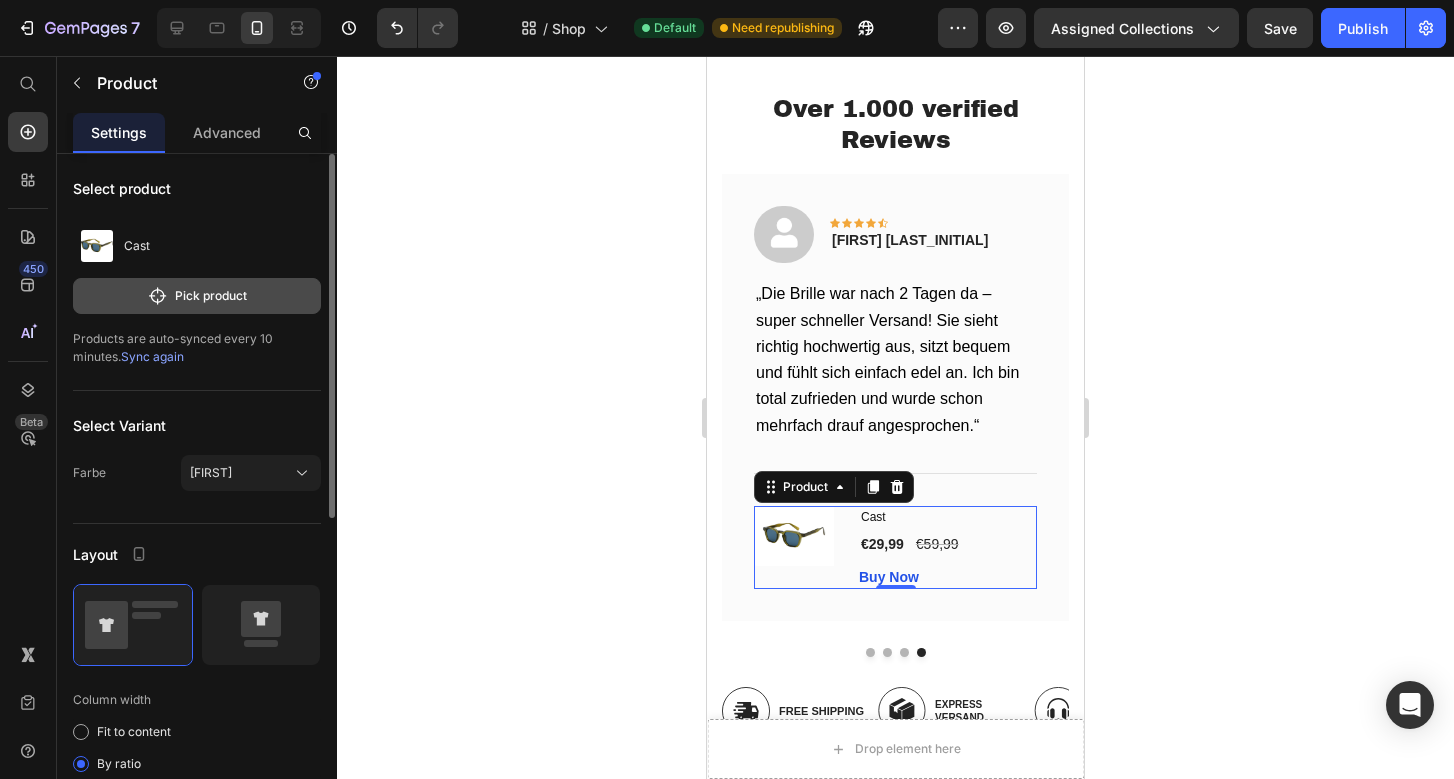 click on "Pick product" at bounding box center (197, 296) 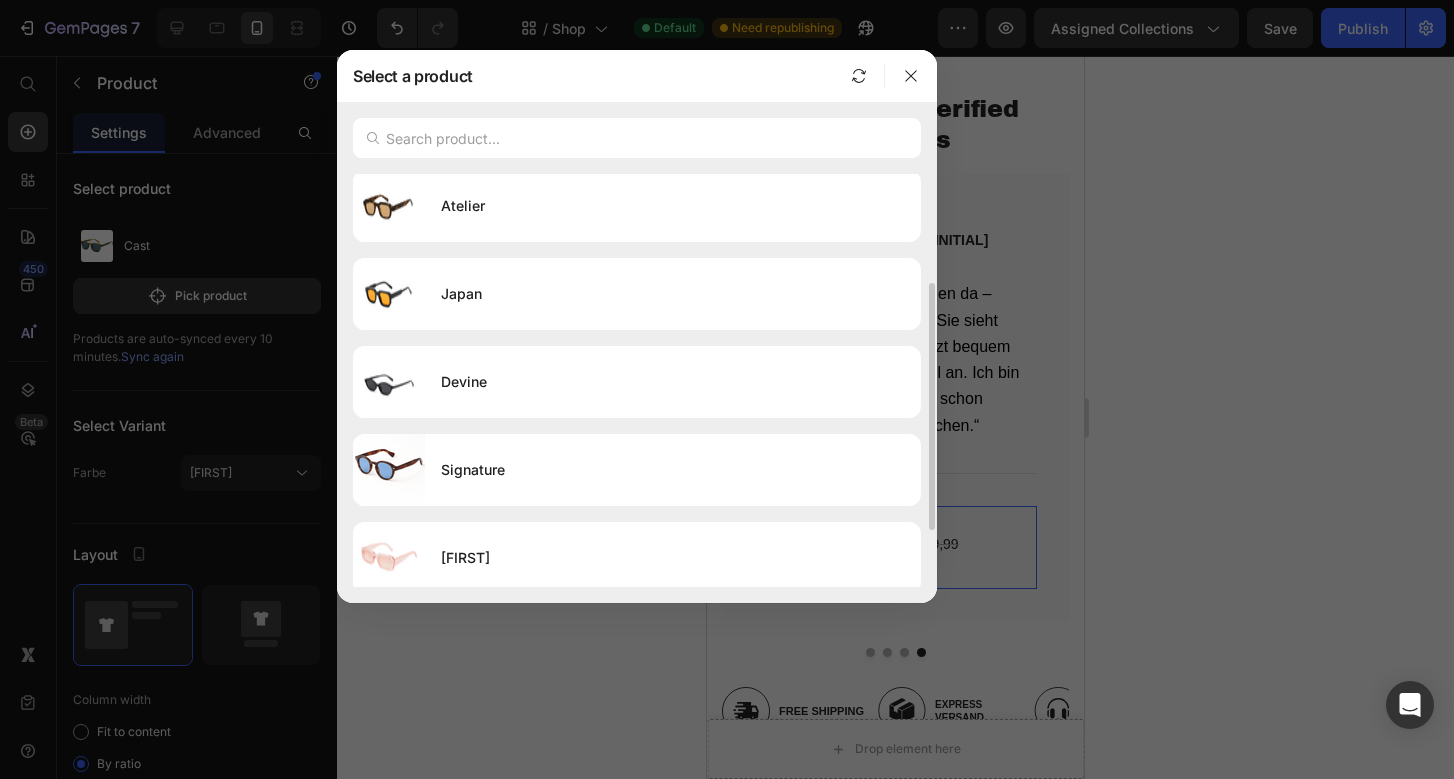 scroll, scrollTop: 192, scrollLeft: 0, axis: vertical 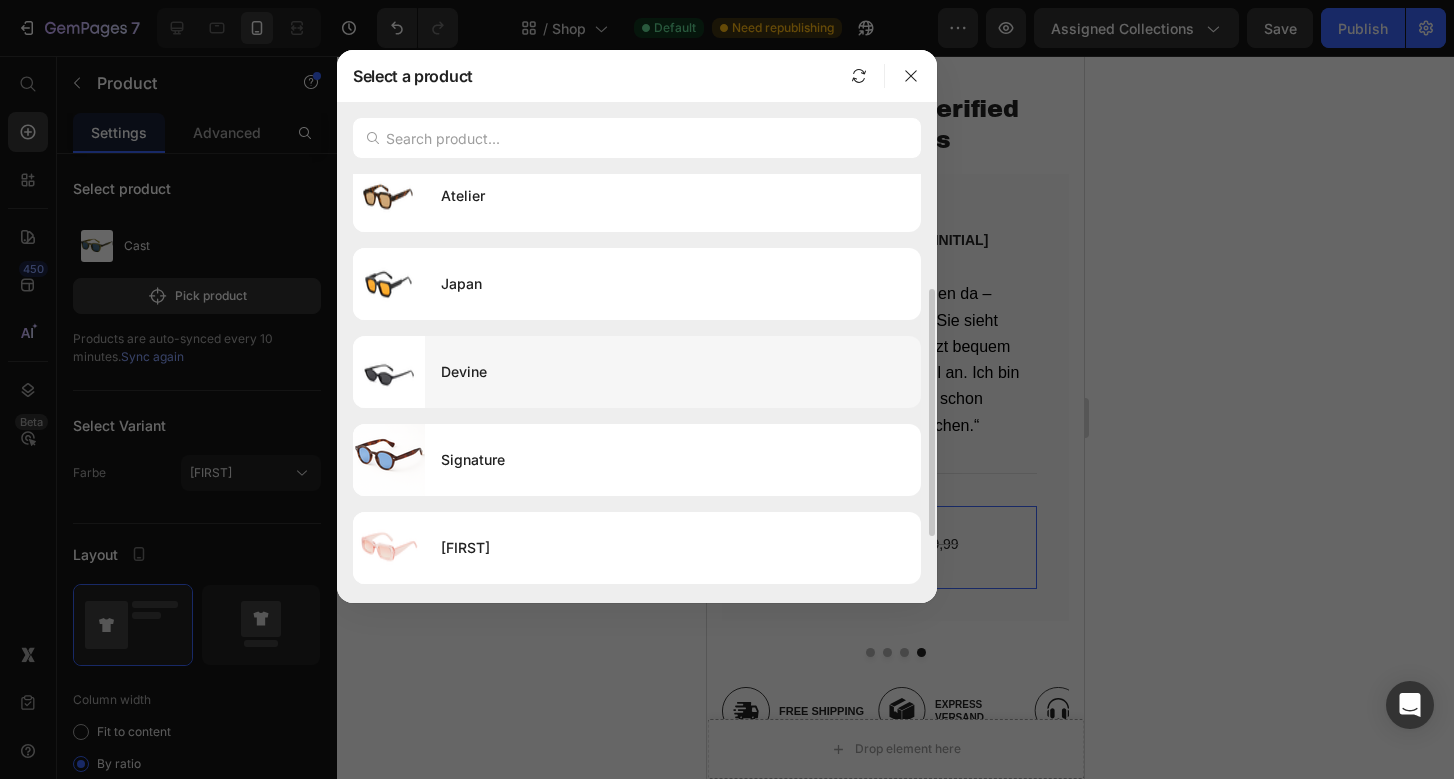 click on "Devine" at bounding box center (673, 372) 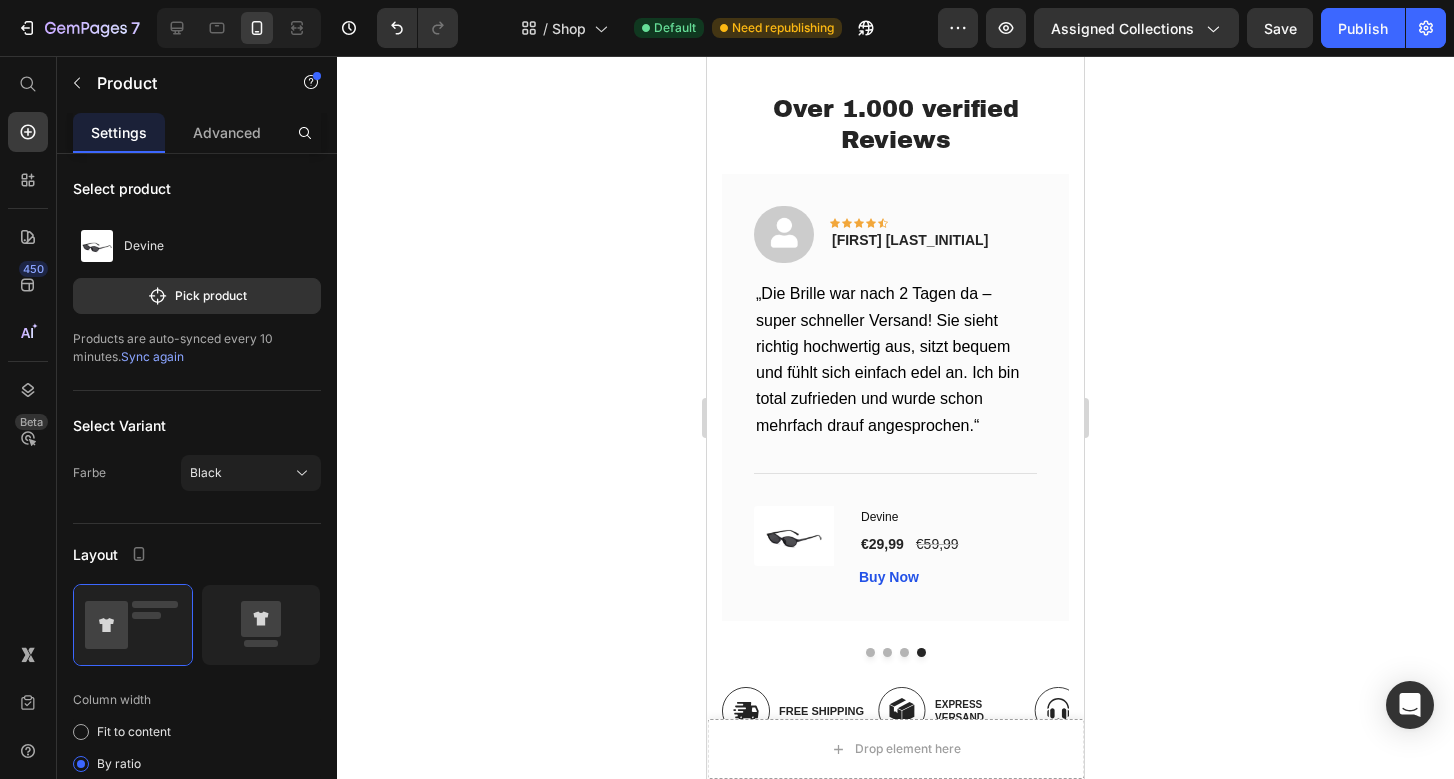 click 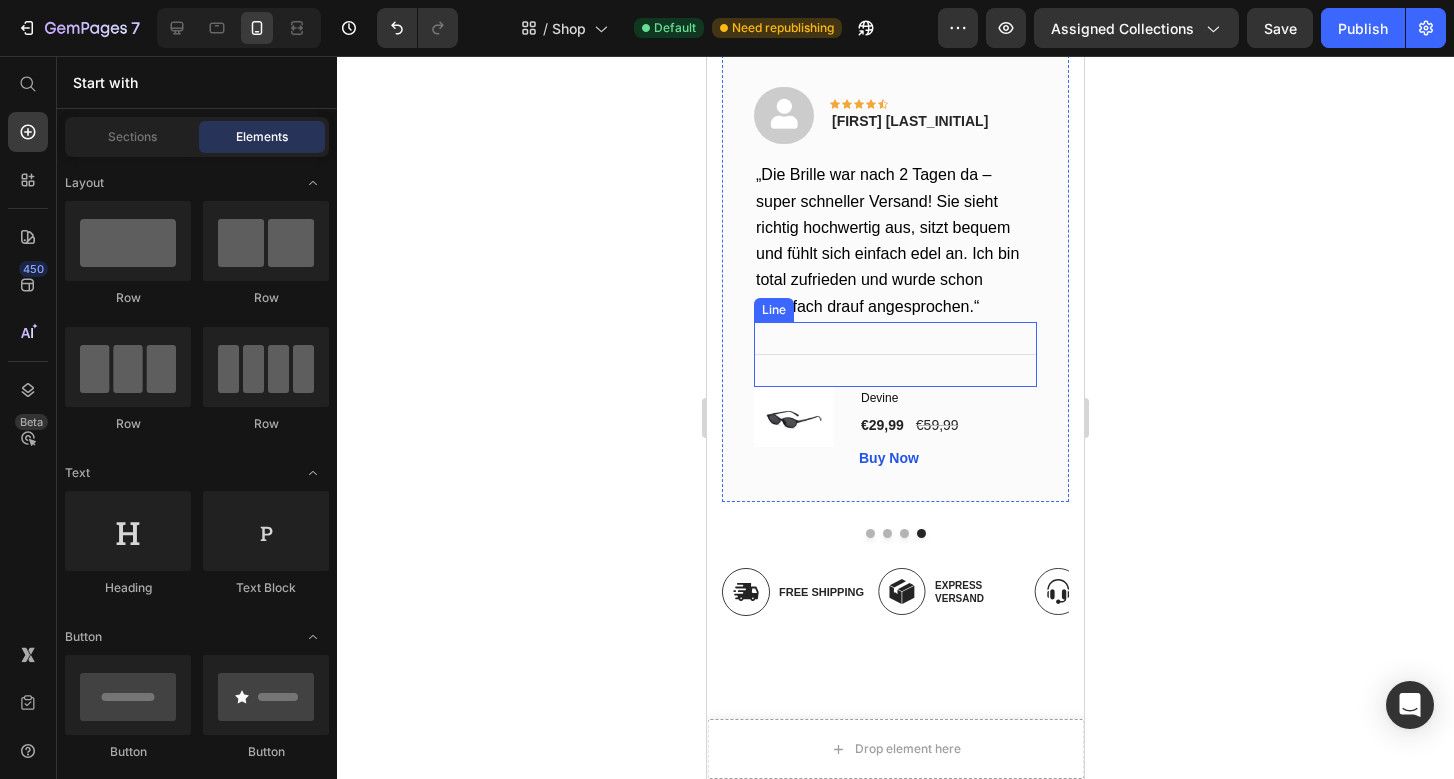 scroll, scrollTop: 2649, scrollLeft: 0, axis: vertical 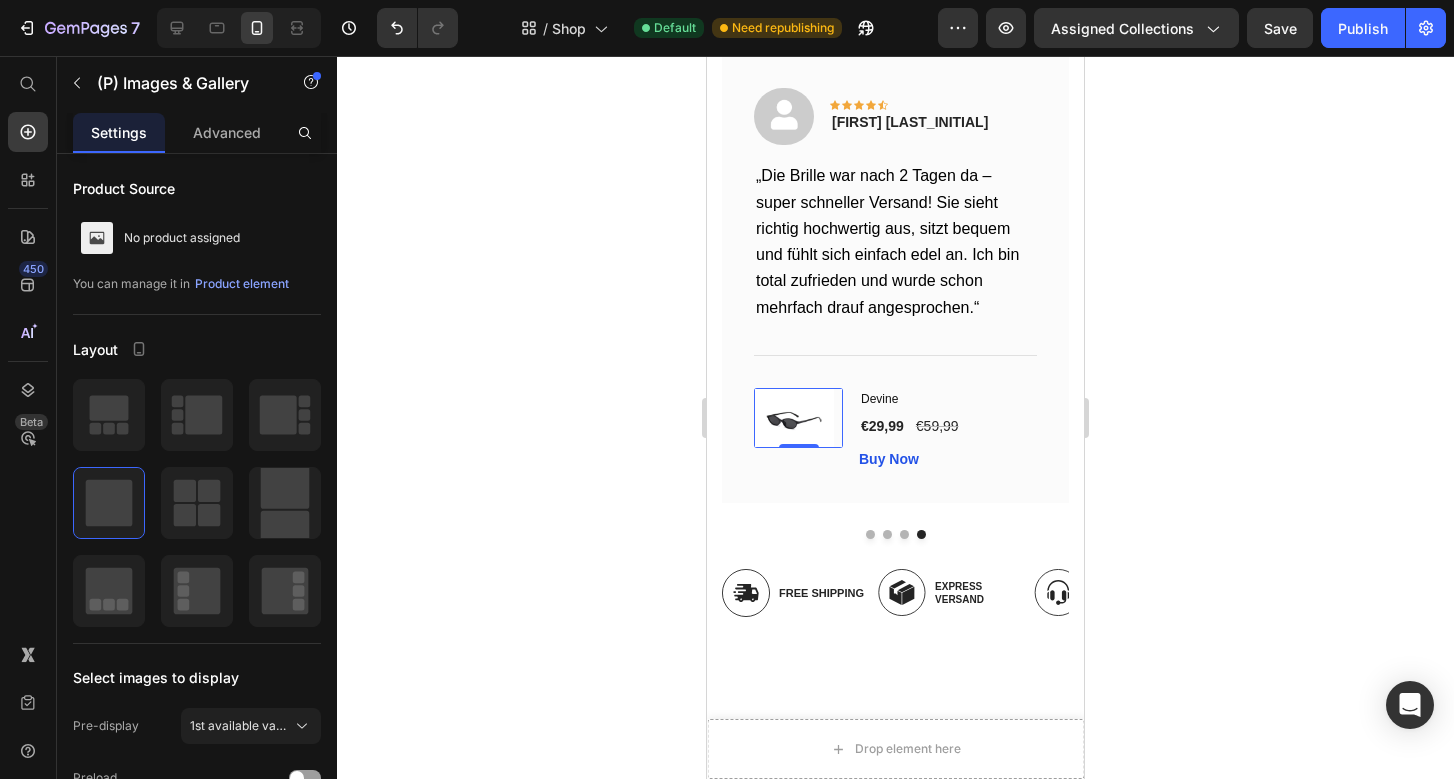 click at bounding box center [794, 418] 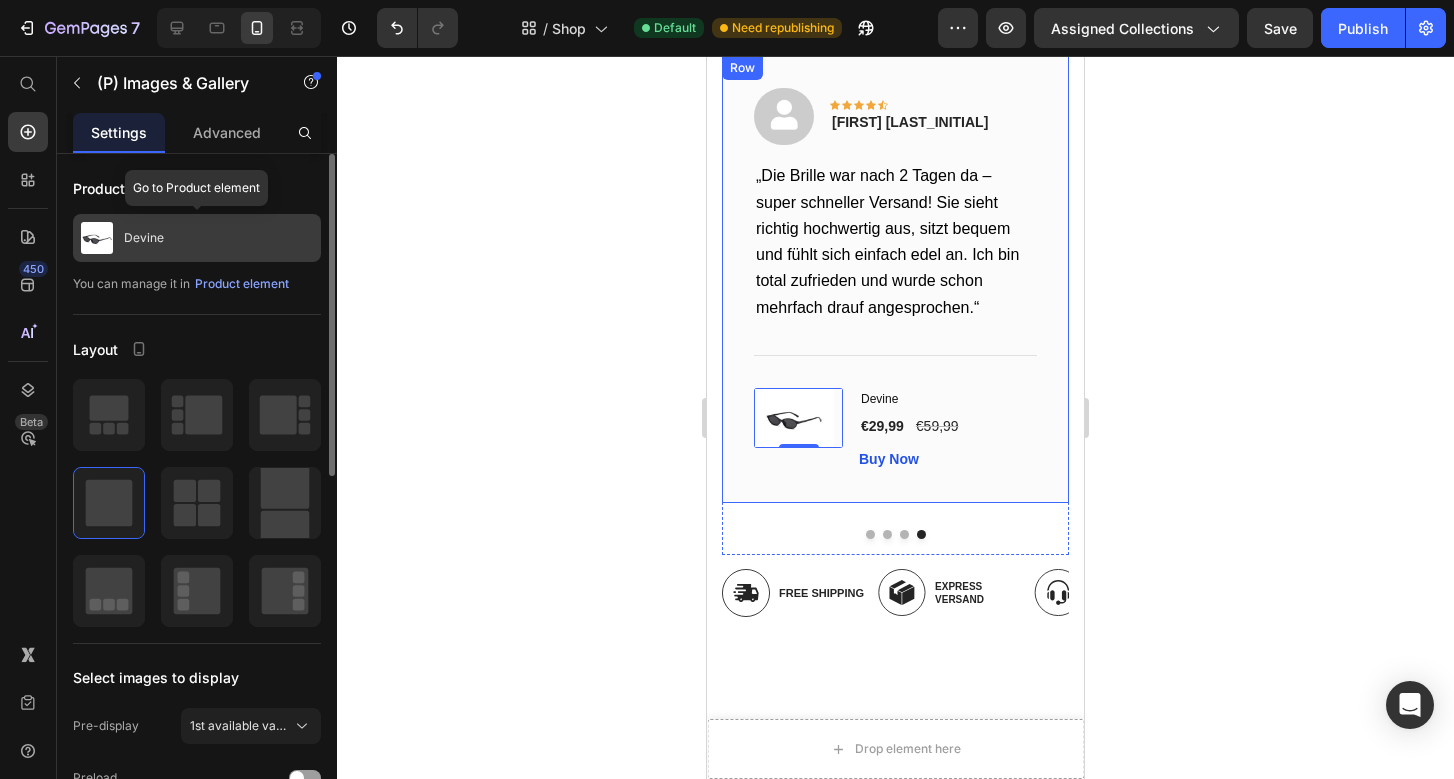 click on "Devine" at bounding box center [197, 238] 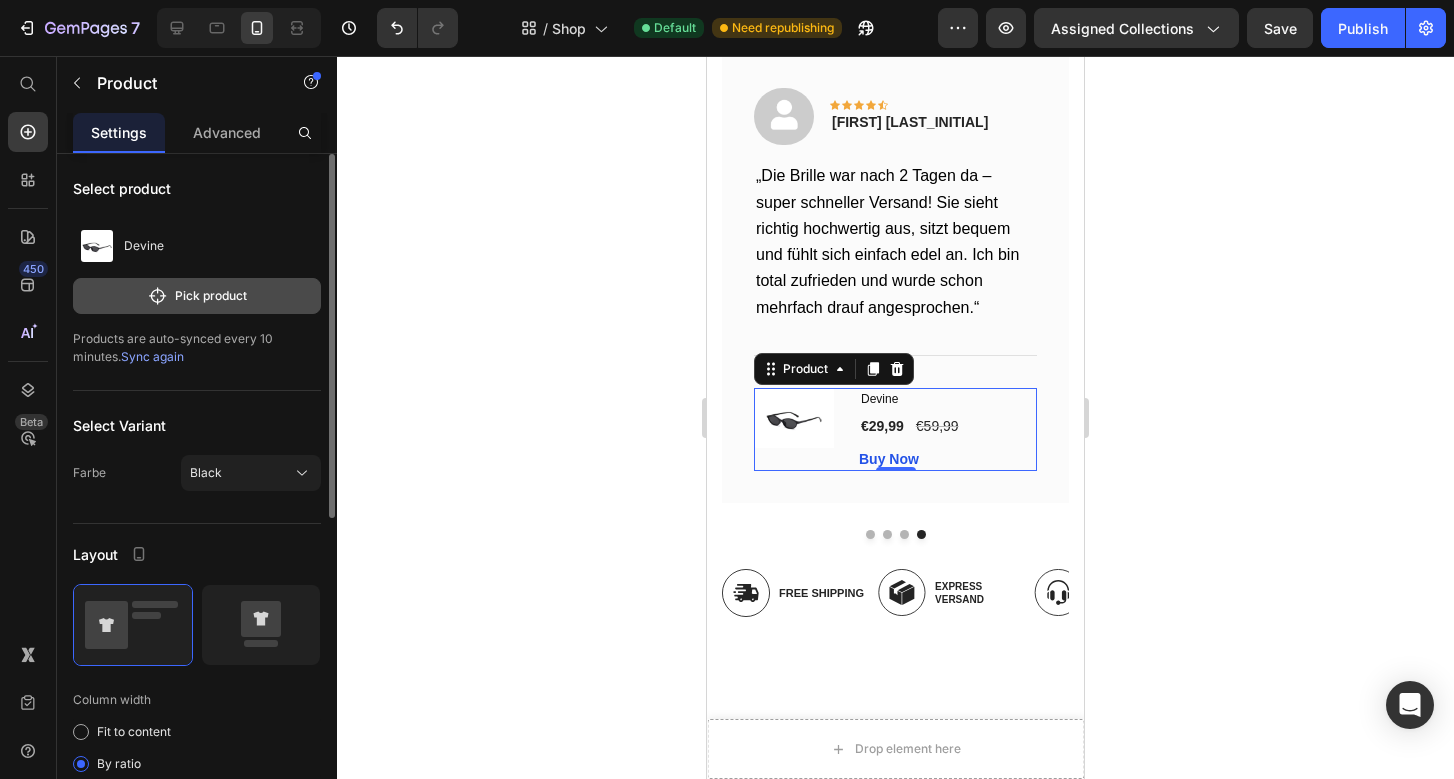 click on "Pick product" at bounding box center (197, 296) 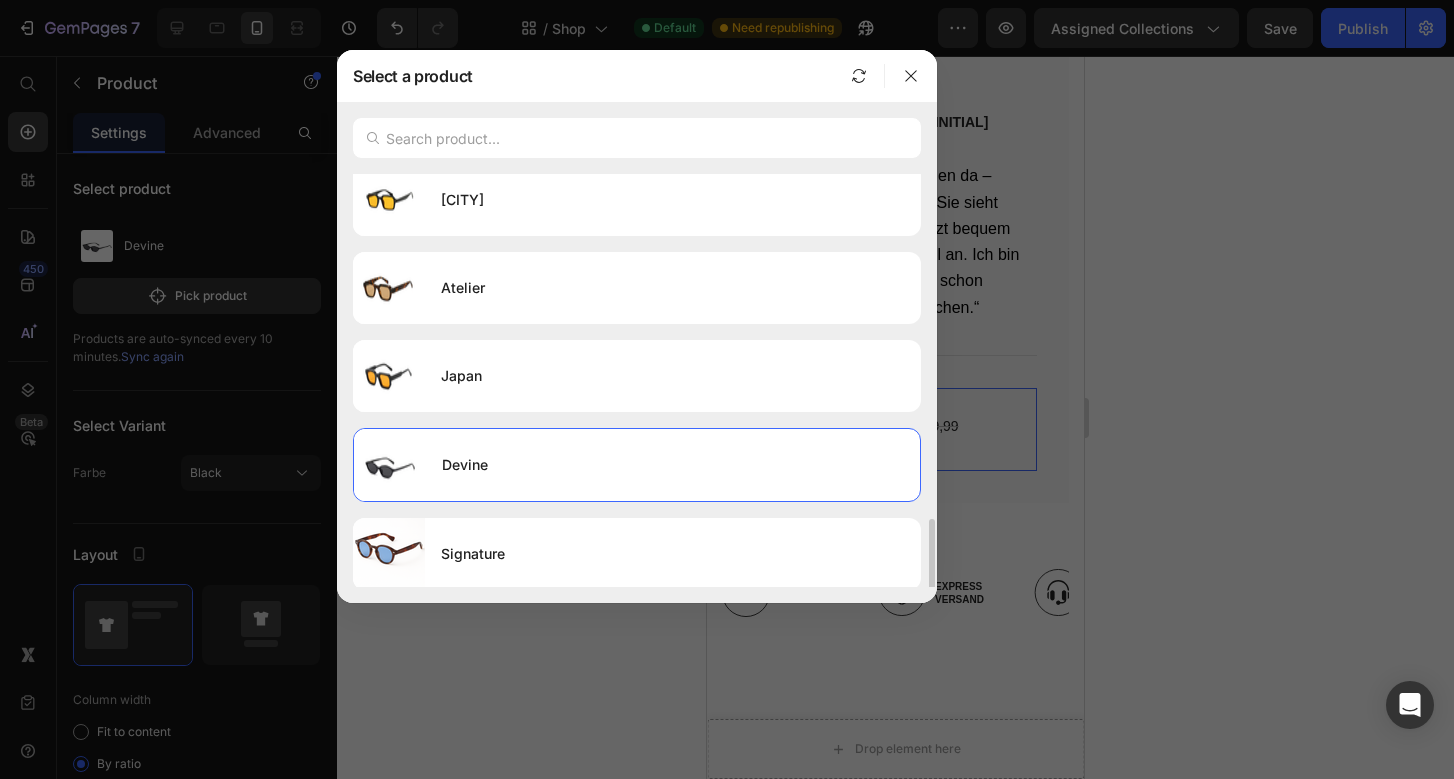 scroll, scrollTop: 277, scrollLeft: 0, axis: vertical 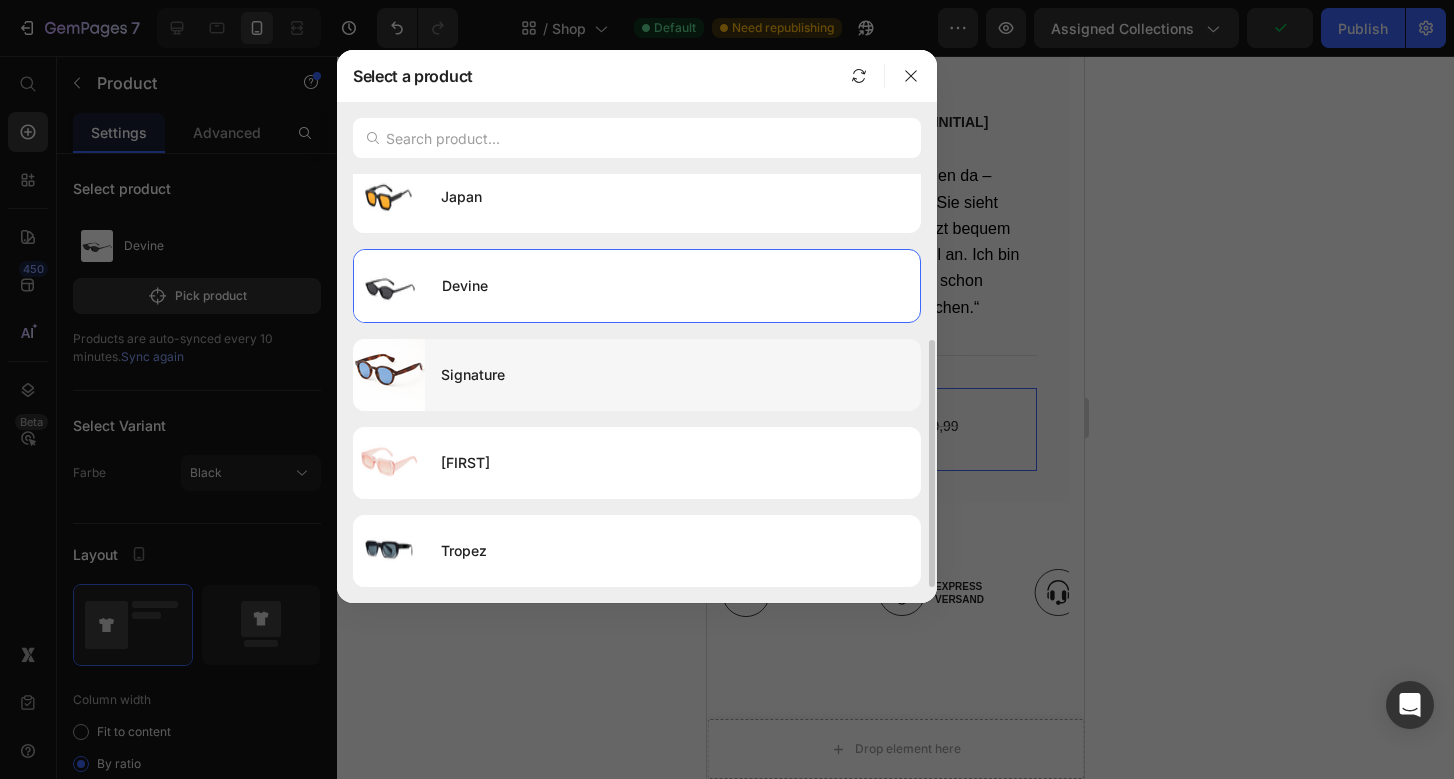 click on "Signature" at bounding box center (673, 375) 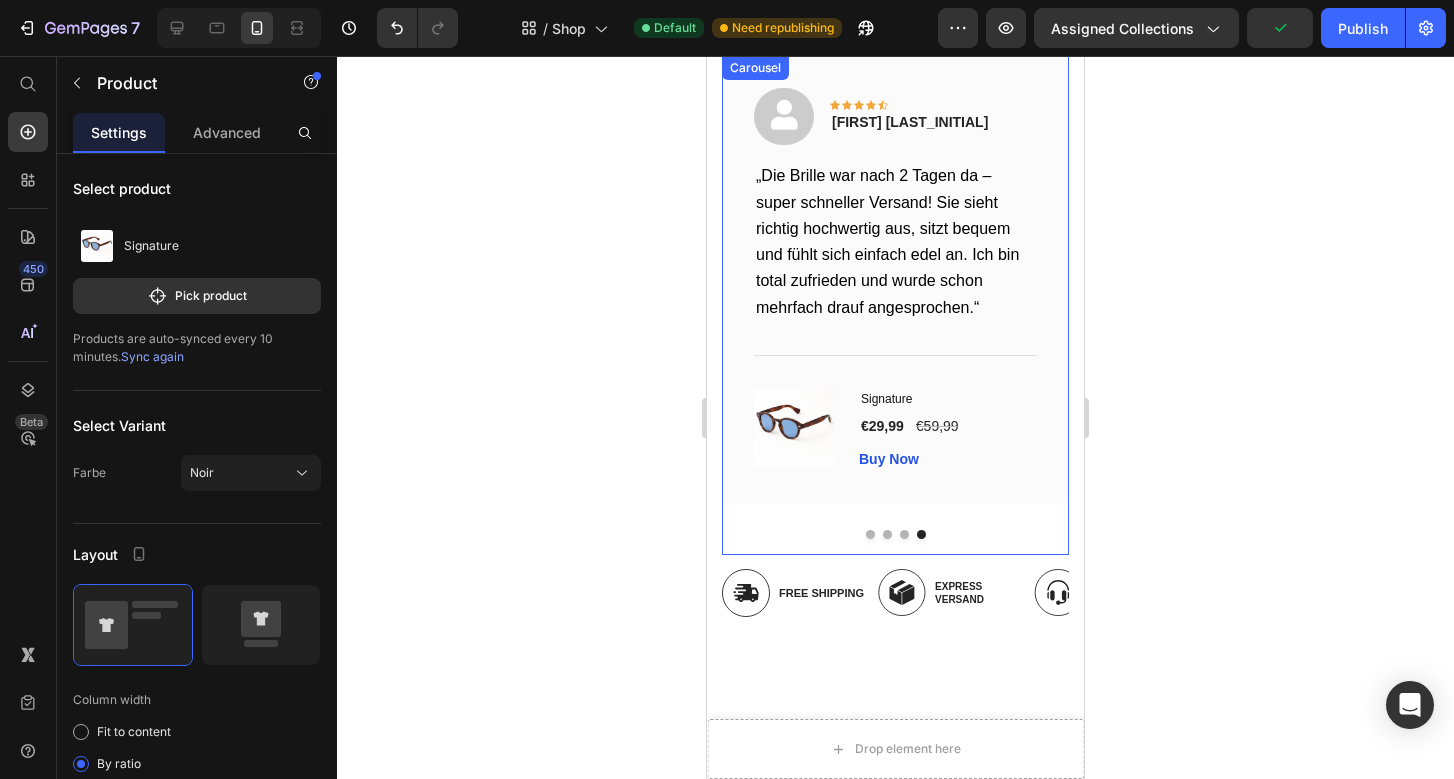 click at bounding box center [895, 534] 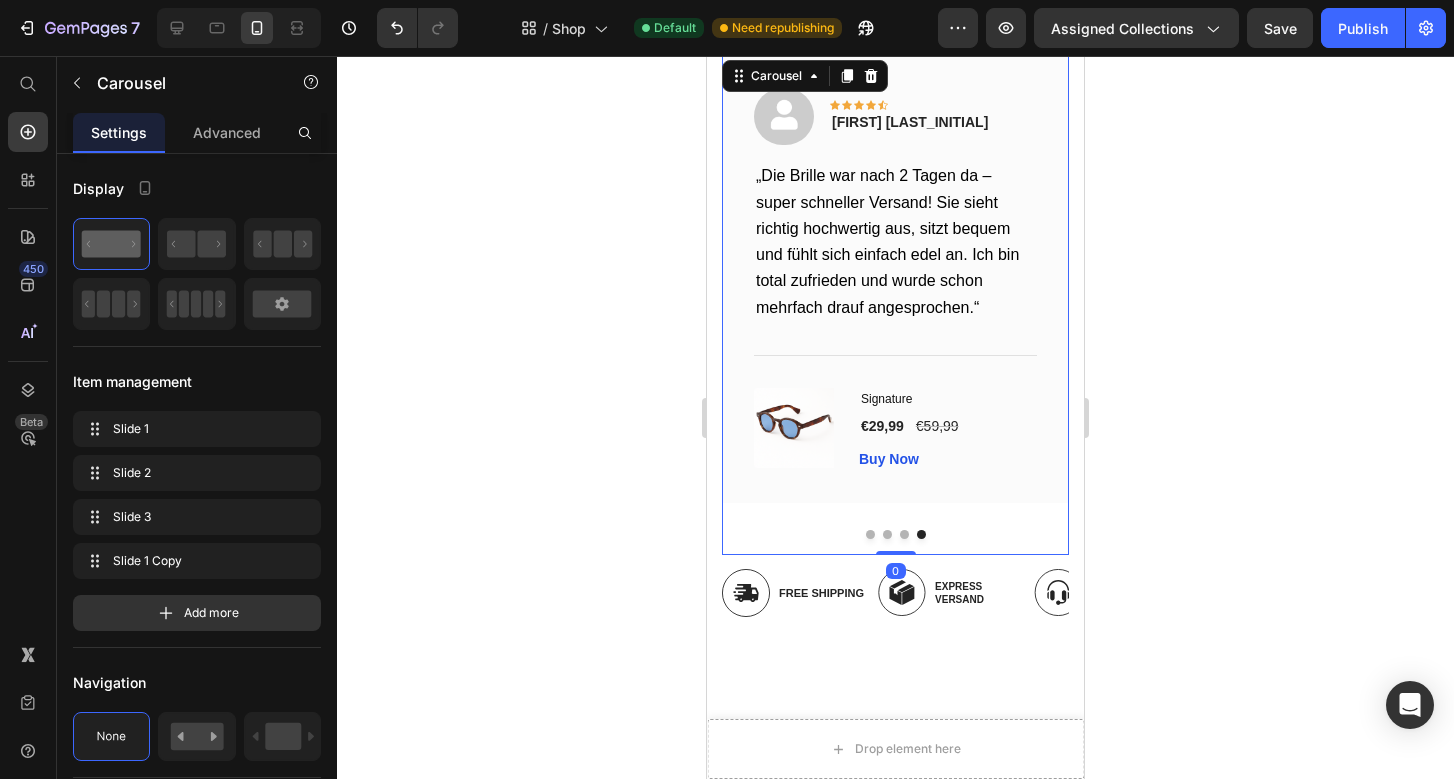 click at bounding box center (870, 534) 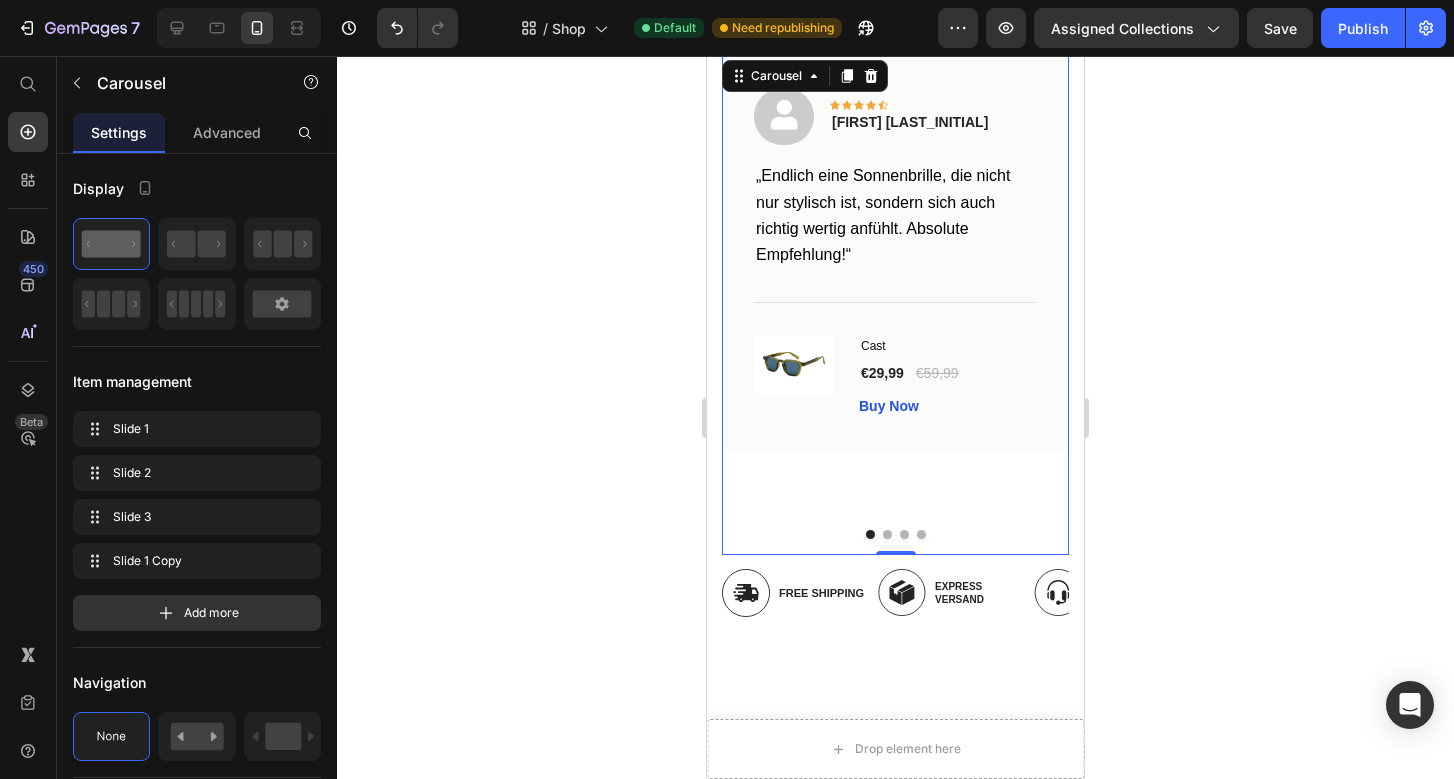 click at bounding box center (887, 534) 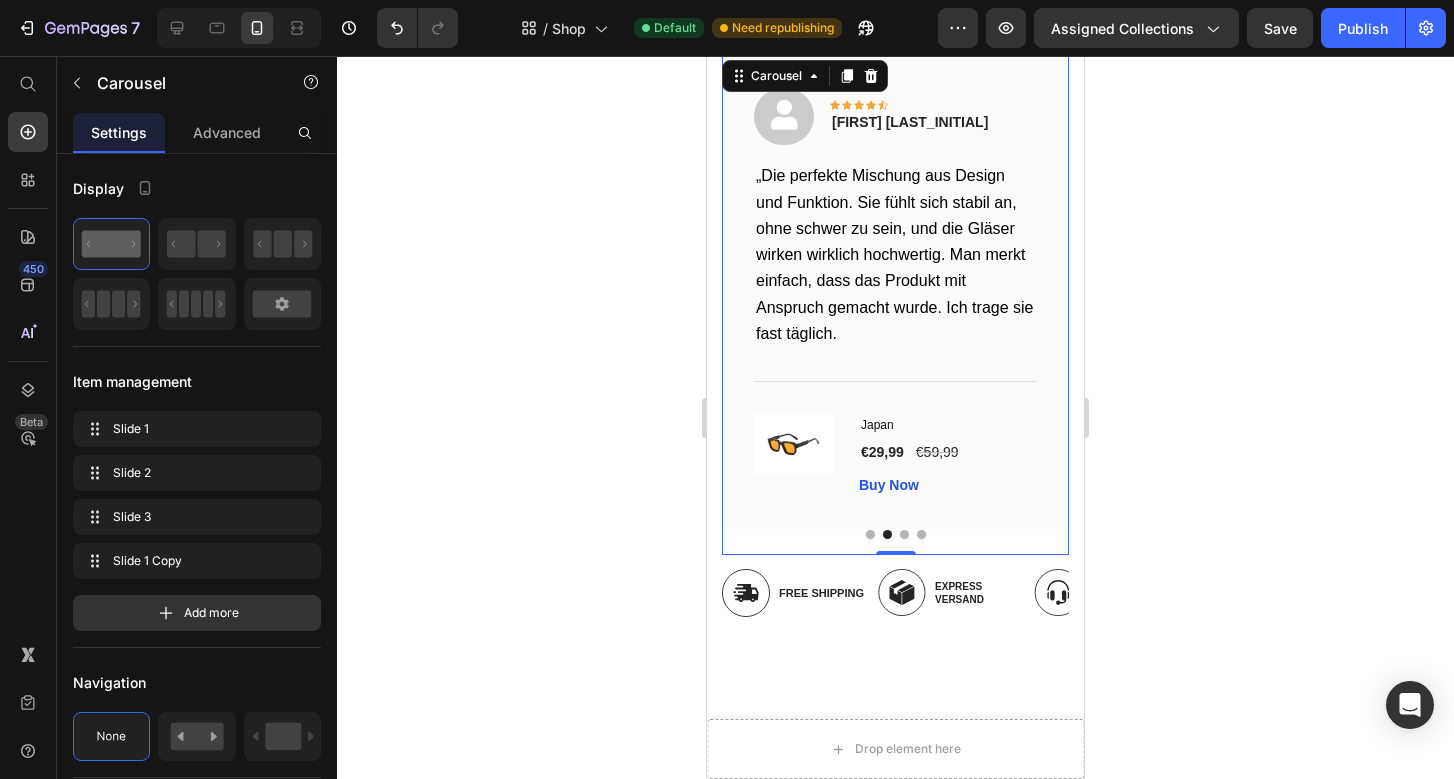 click at bounding box center [904, 534] 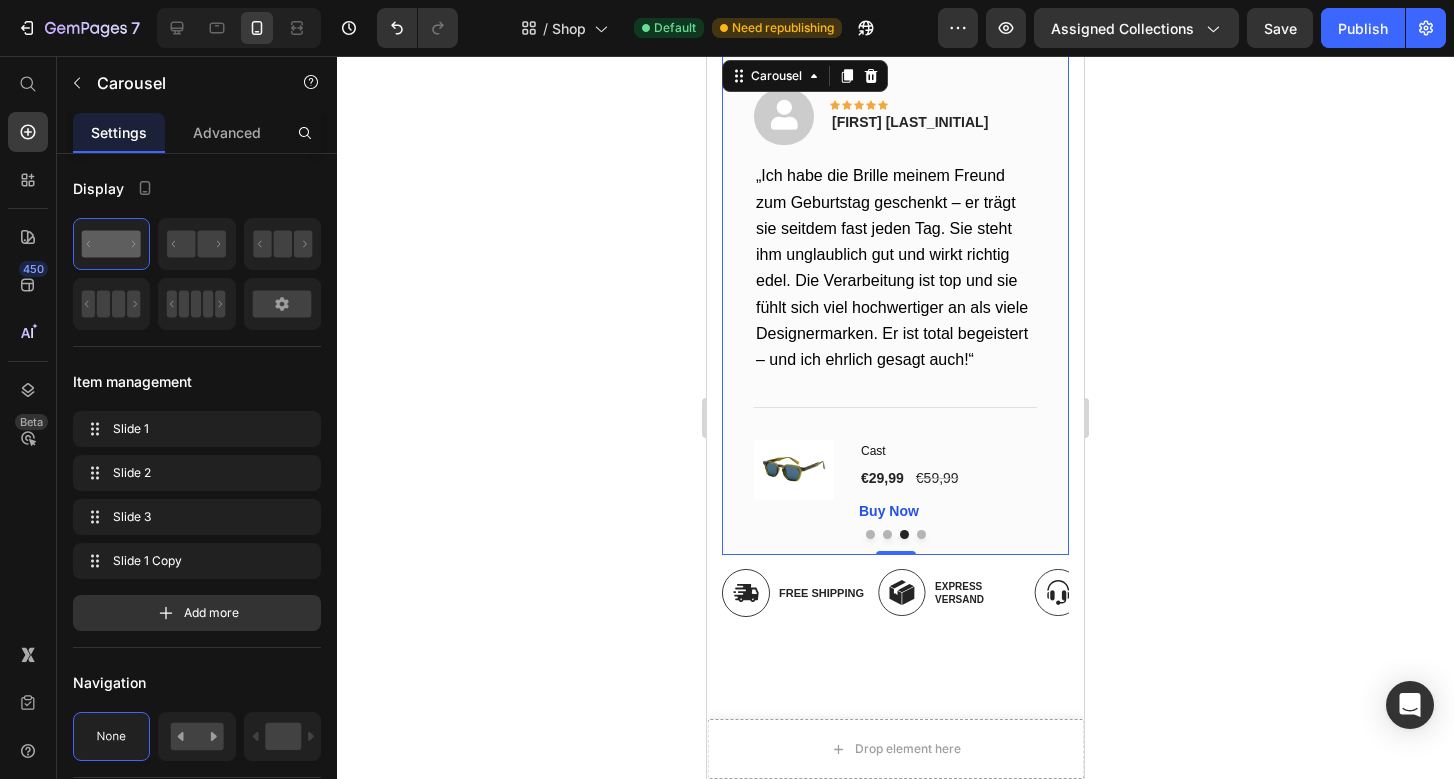 click at bounding box center (921, 534) 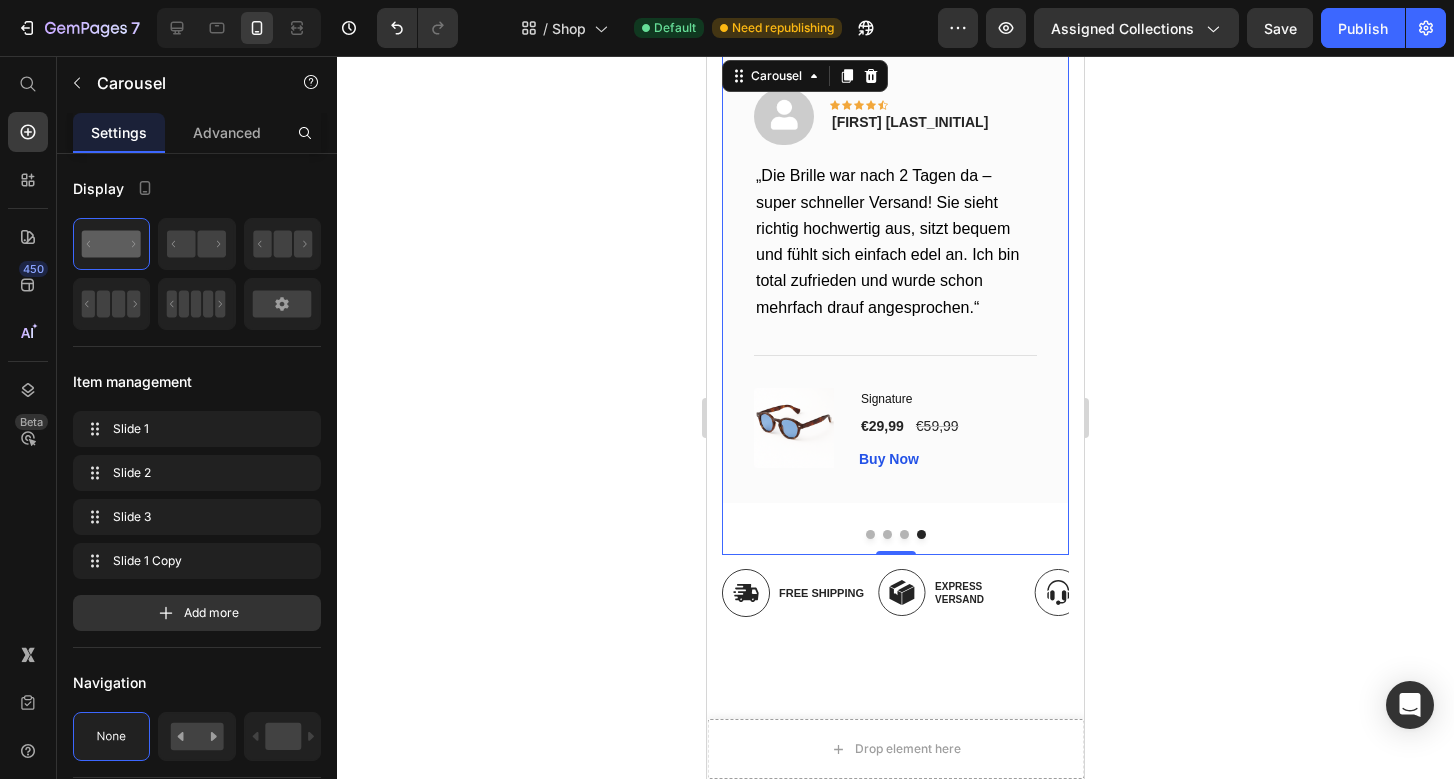 click at bounding box center [870, 534] 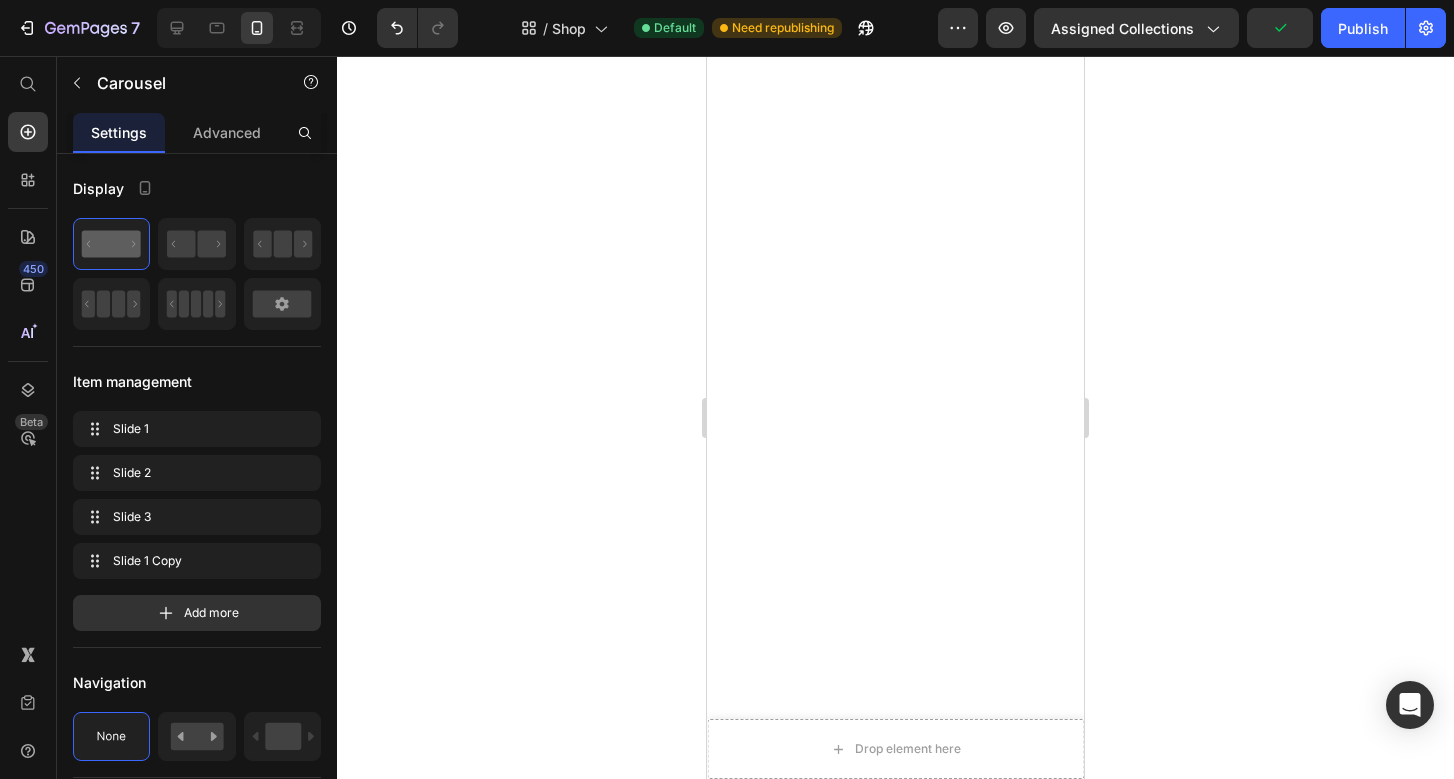 scroll, scrollTop: 0, scrollLeft: 0, axis: both 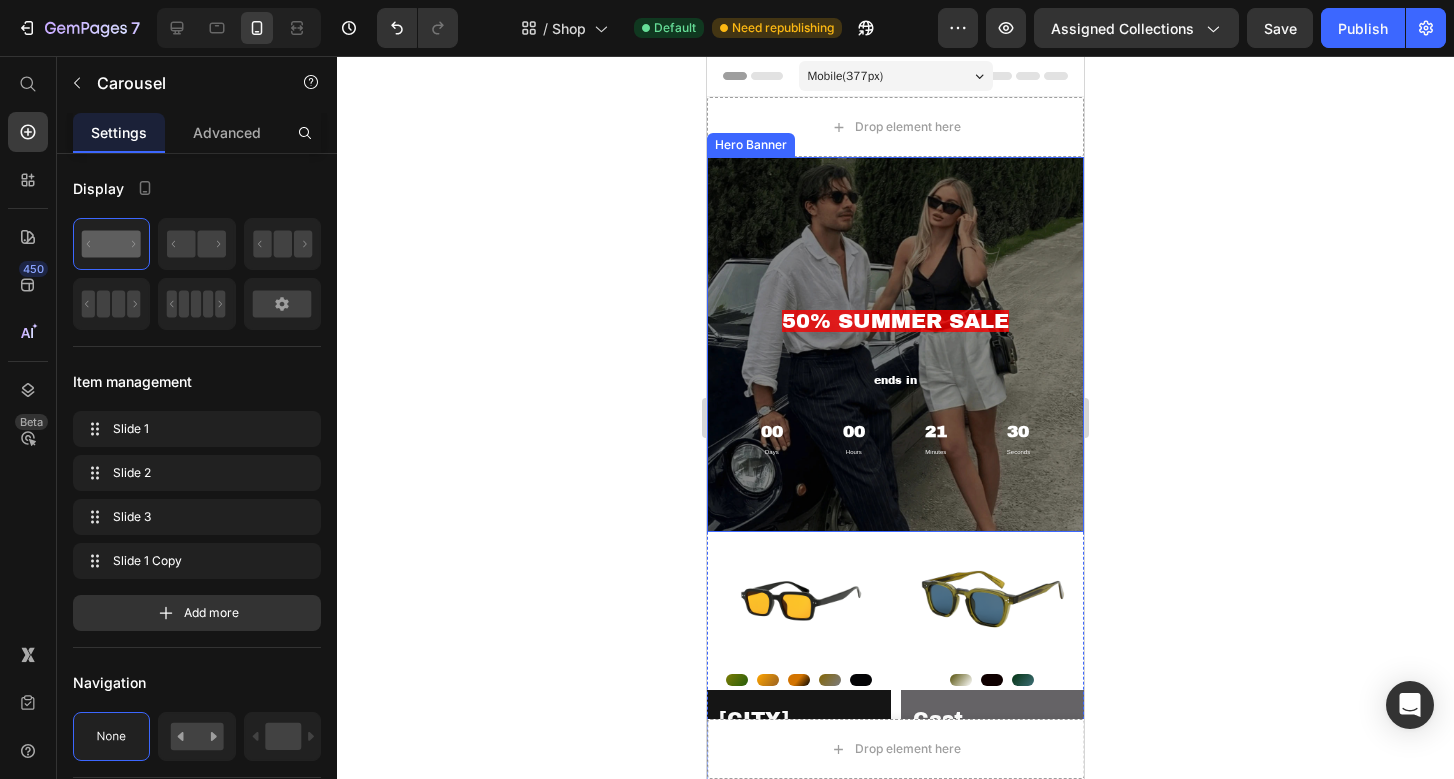 click 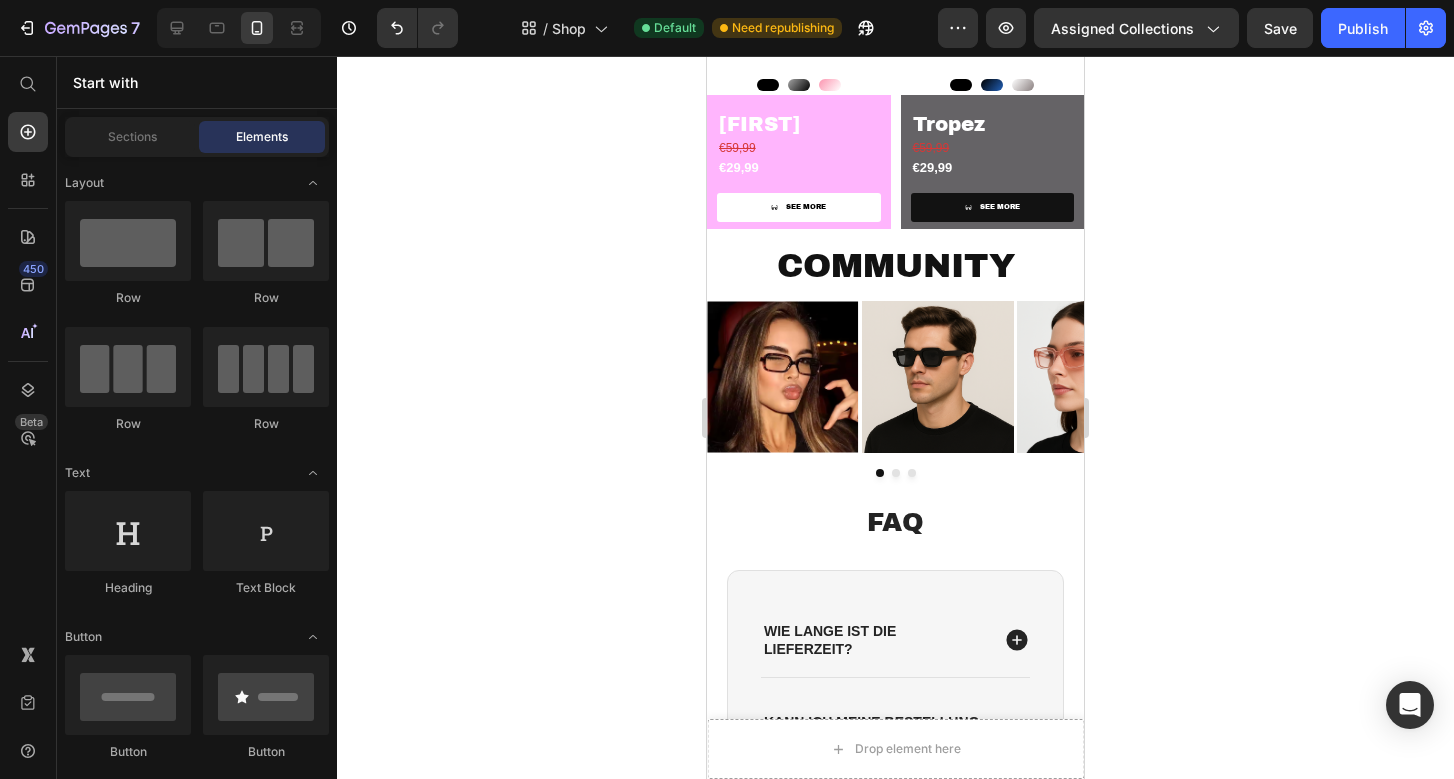 scroll, scrollTop: 0, scrollLeft: 0, axis: both 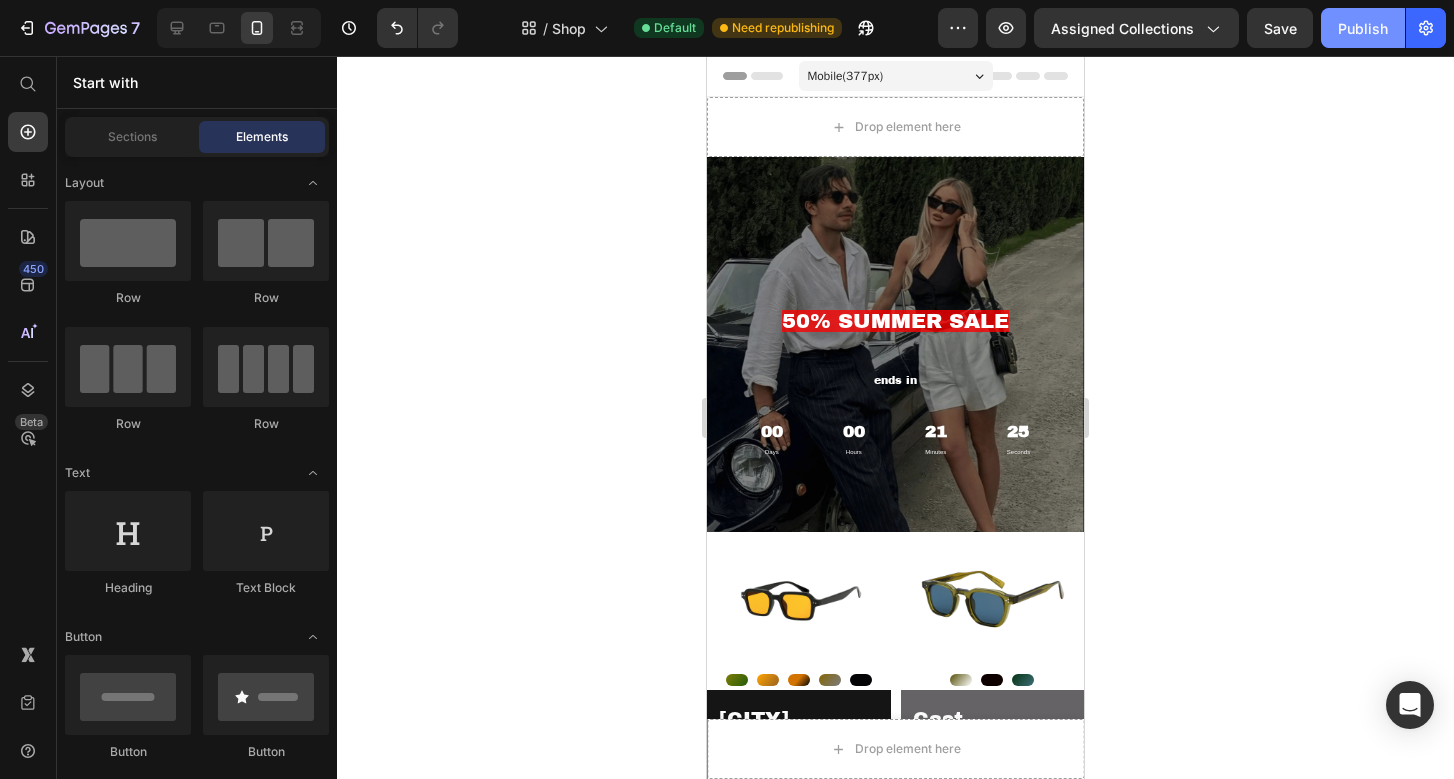 click on "Publish" at bounding box center (1363, 28) 